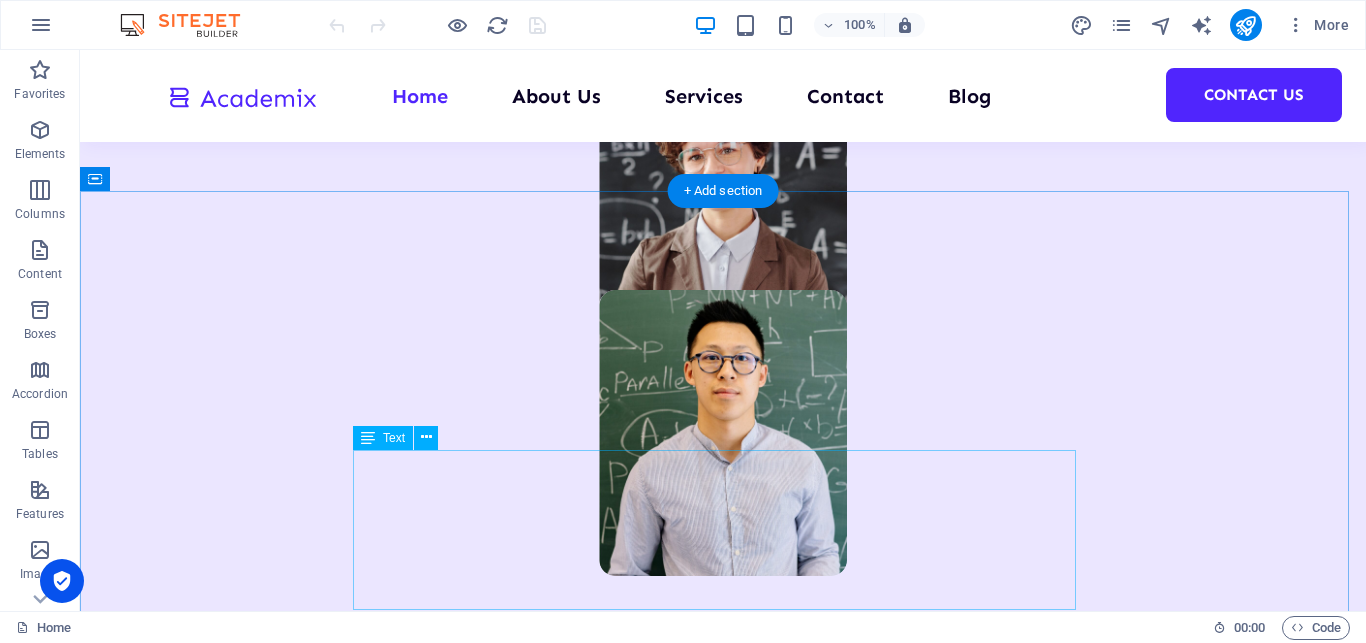 scroll, scrollTop: 1836, scrollLeft: 0, axis: vertical 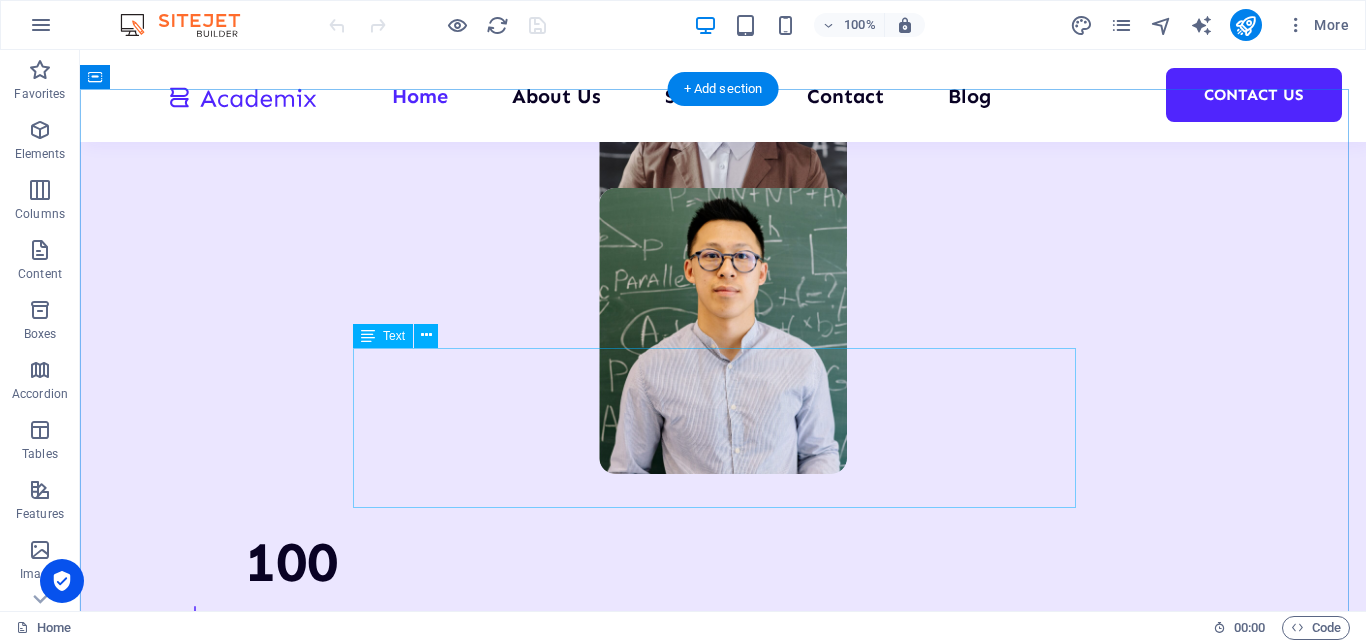 click on "We are committed to providing you with the highest quality digital marketing services, designed to help you achieve your business goals of brand awareness and sales maximization.We help brands grow through social media, using a full marketing funnel focused around a sole purpose or KPI." at bounding box center [723, 2971] 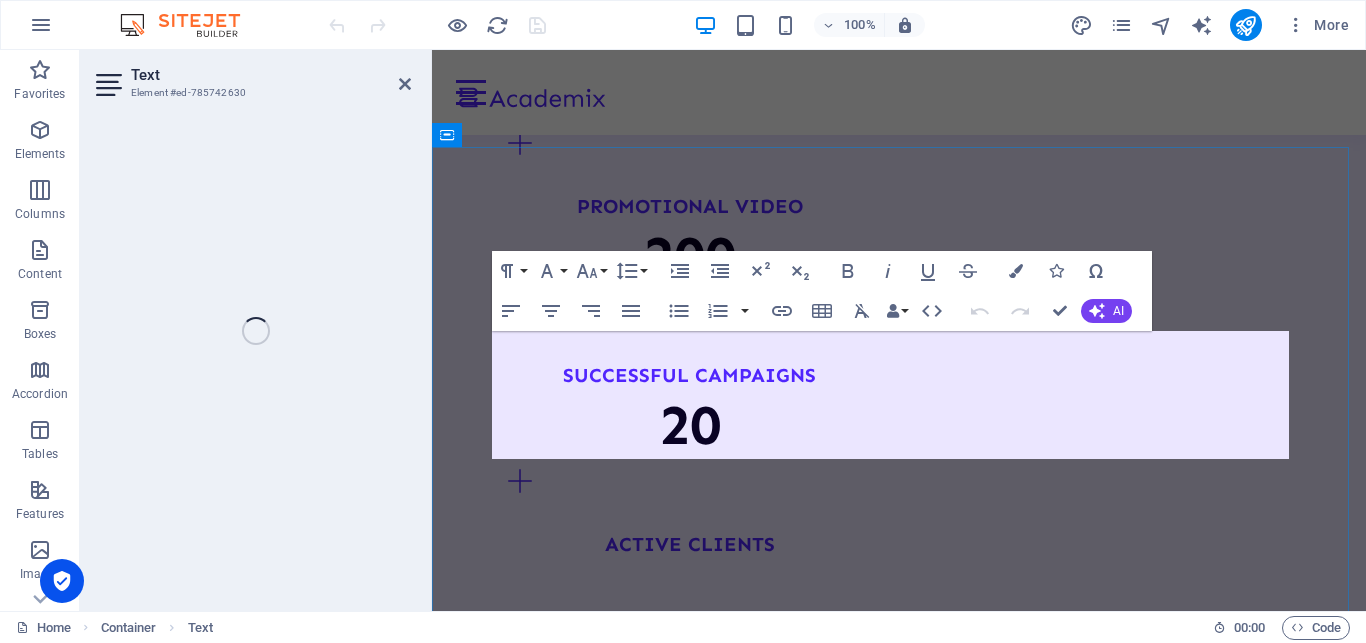 scroll, scrollTop: 3139, scrollLeft: 0, axis: vertical 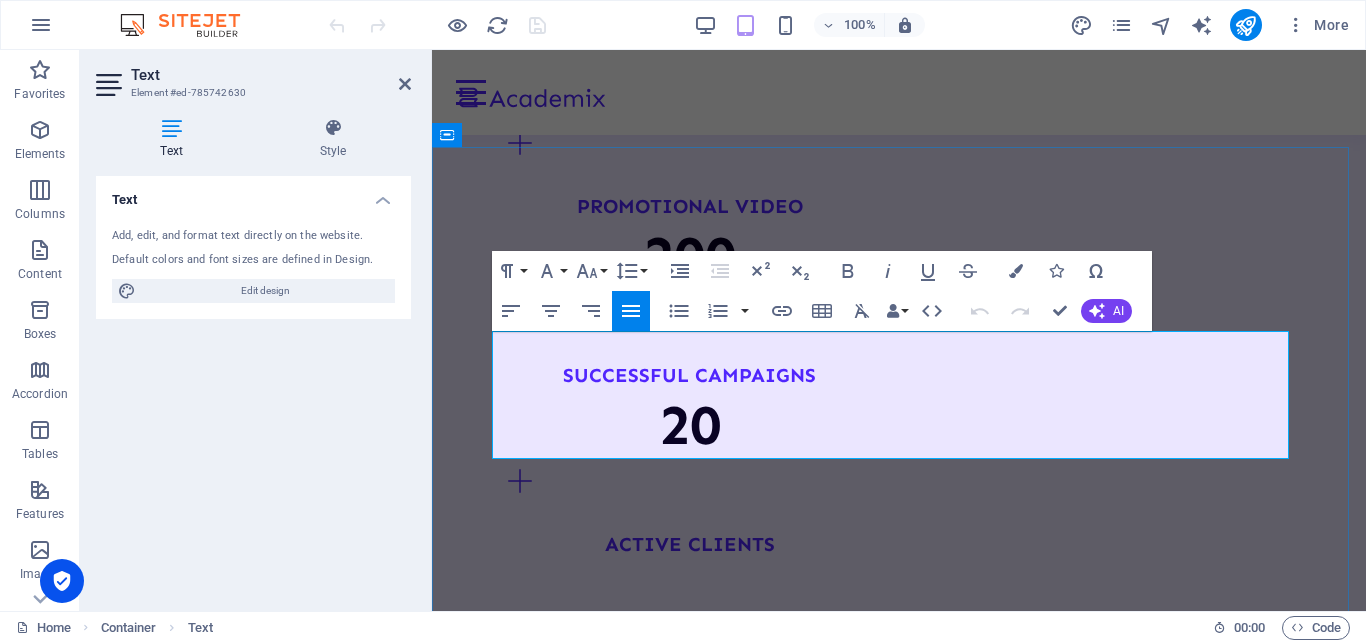 drag, startPoint x: 950, startPoint y: 452, endPoint x: 566, endPoint y: 384, distance: 389.97437 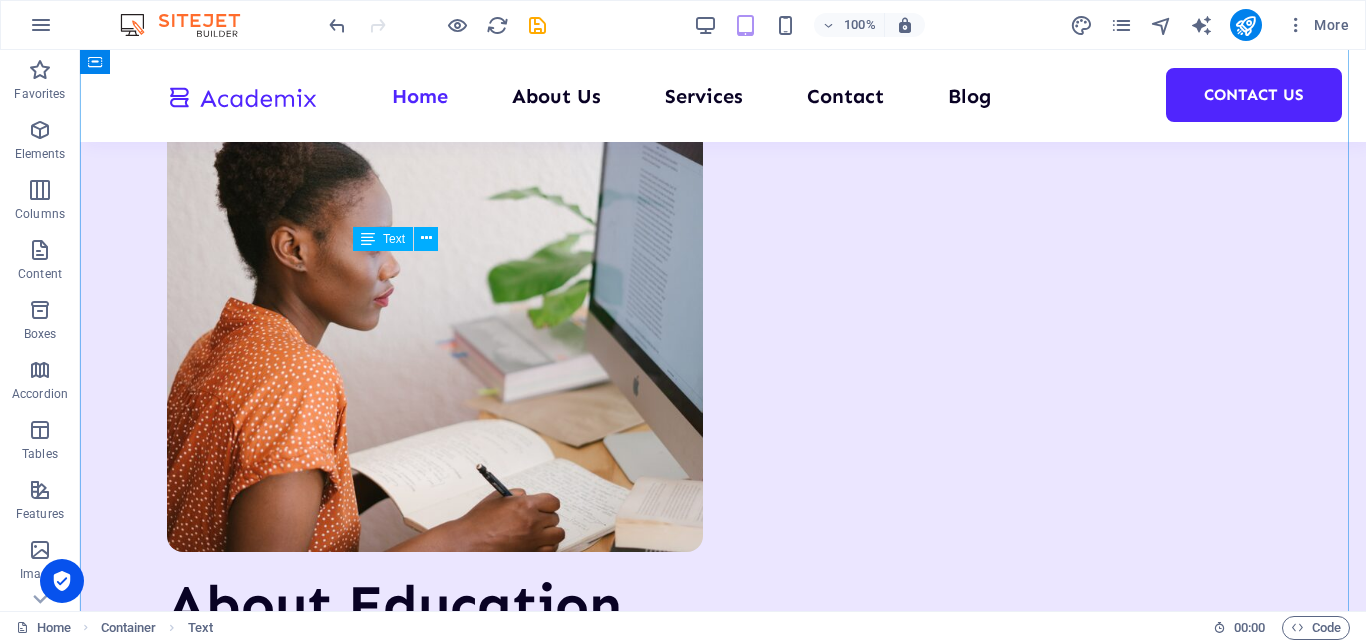 scroll, scrollTop: 1933, scrollLeft: 0, axis: vertical 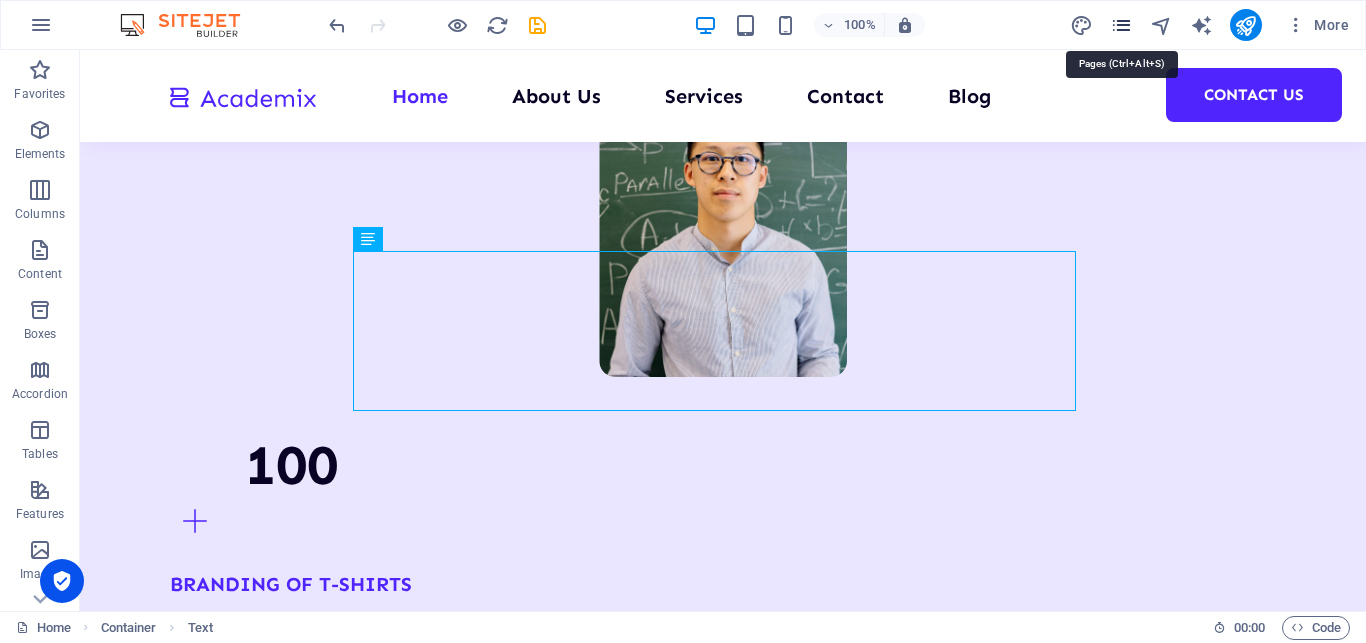 click at bounding box center (1121, 25) 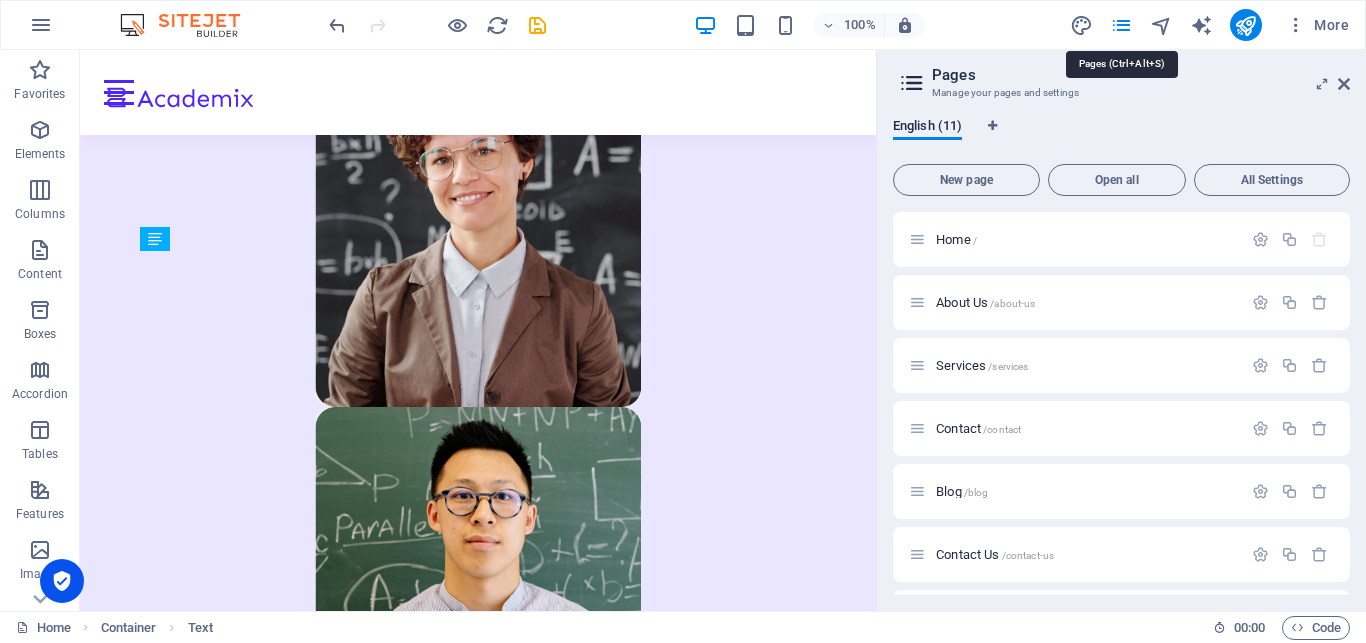 scroll, scrollTop: 3060, scrollLeft: 0, axis: vertical 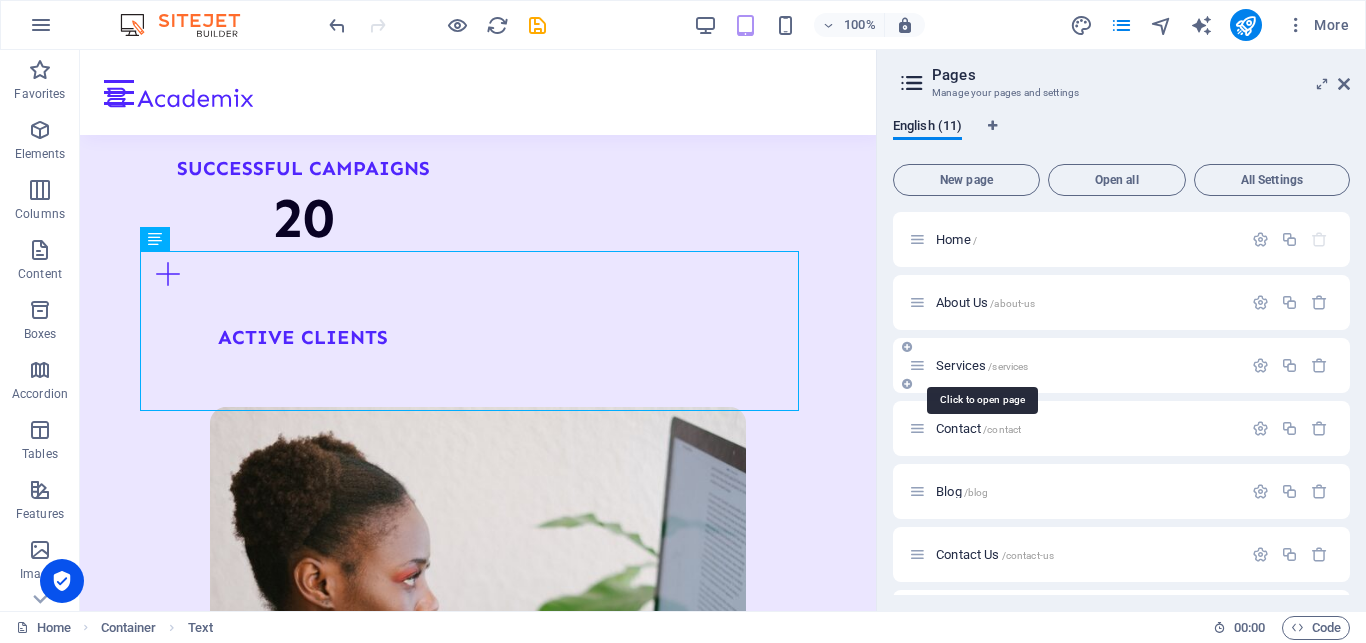 click on "/services" at bounding box center [1008, 366] 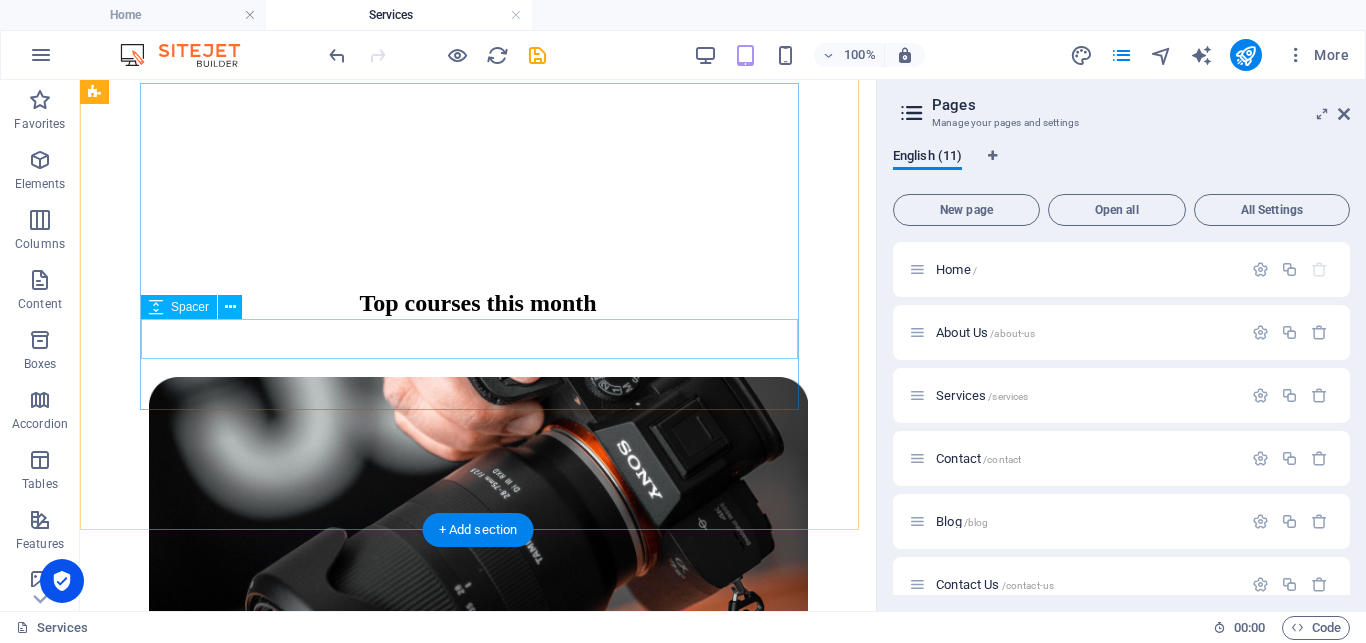 scroll, scrollTop: 582, scrollLeft: 0, axis: vertical 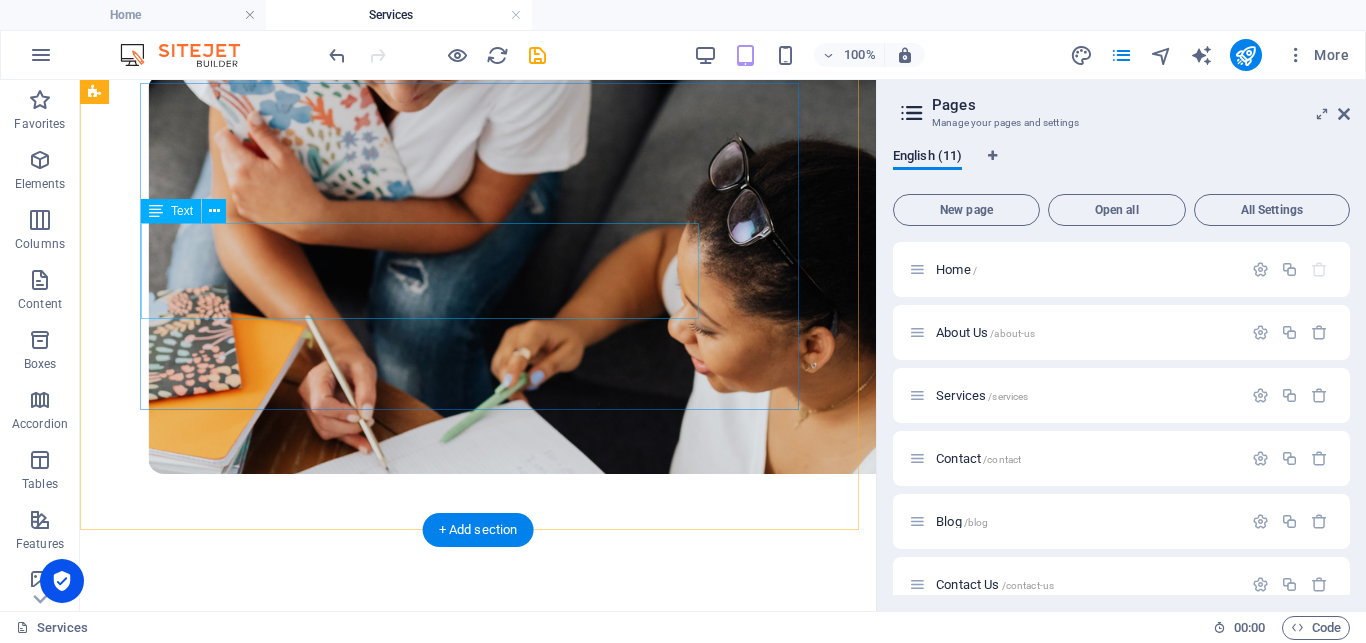 click on "We are committed to providing you with the highest quality educational courses, designed to help you achieve your personal and professional goals." at bounding box center (478, -36) 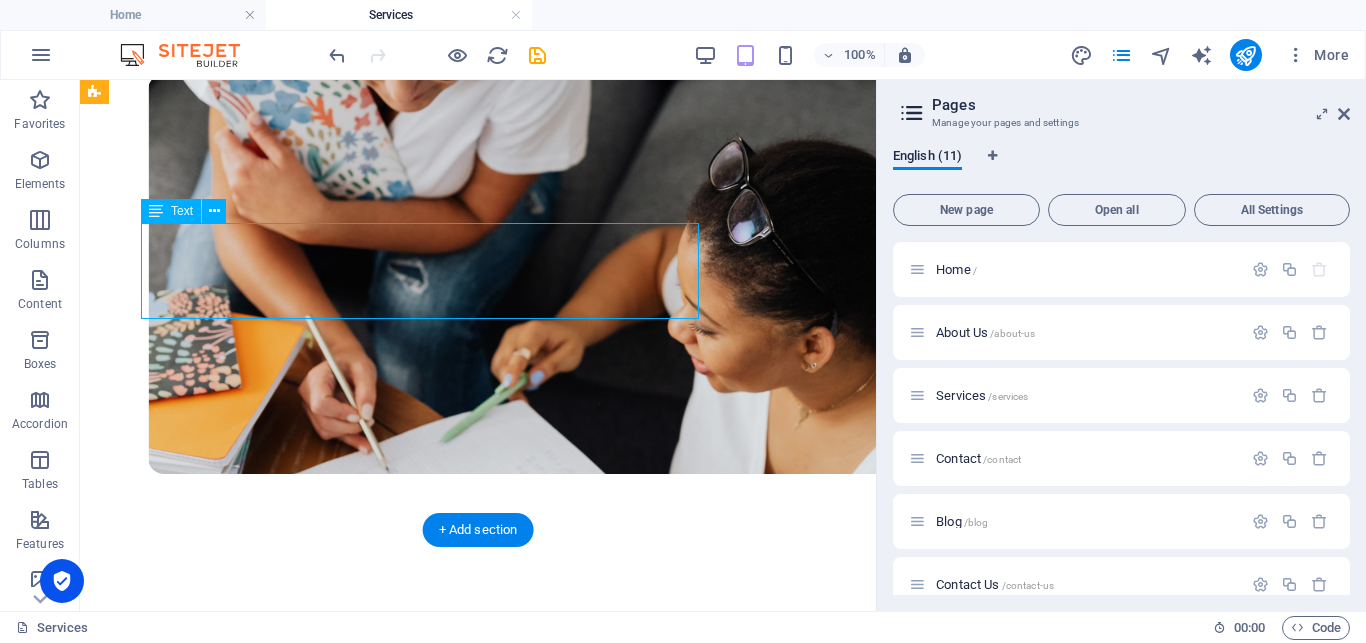 click on "We are committed to providing you with the highest quality educational courses, designed to help you achieve your personal and professional goals." at bounding box center (478, -36) 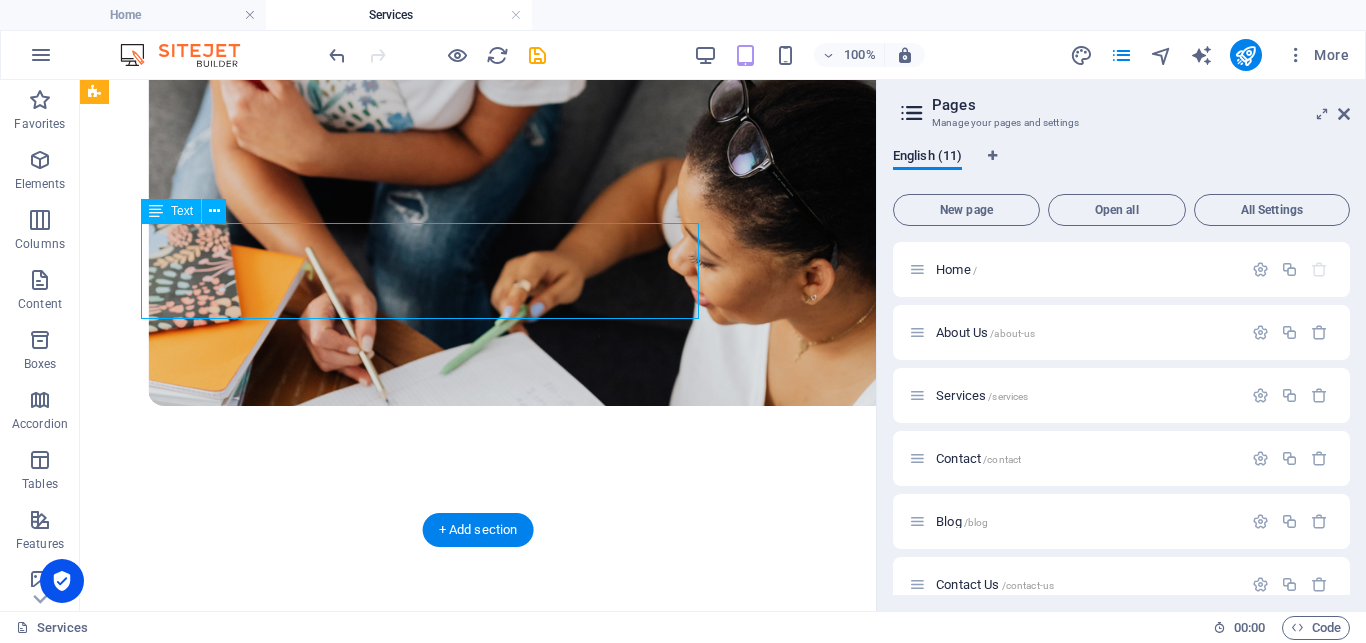 scroll, scrollTop: 425, scrollLeft: 0, axis: vertical 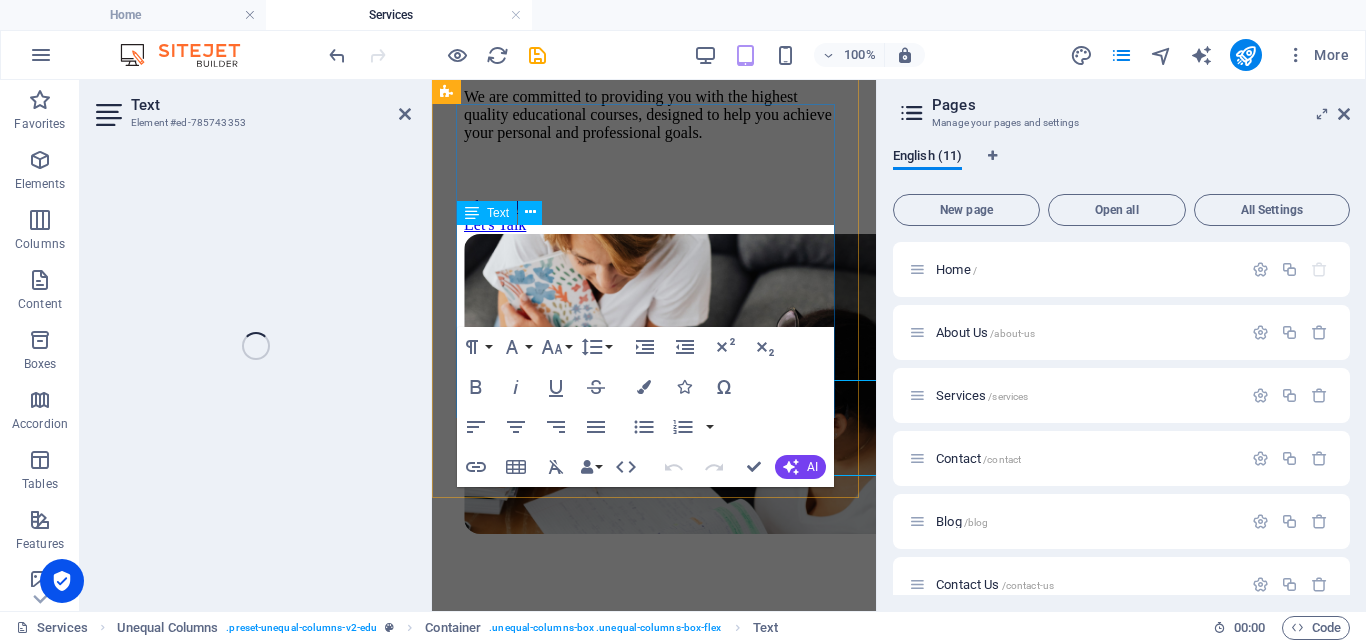 click on "We are committed to providing you with the highest quality educational courses, designed to help you achieve your personal and professional goals." at bounding box center (654, 115) 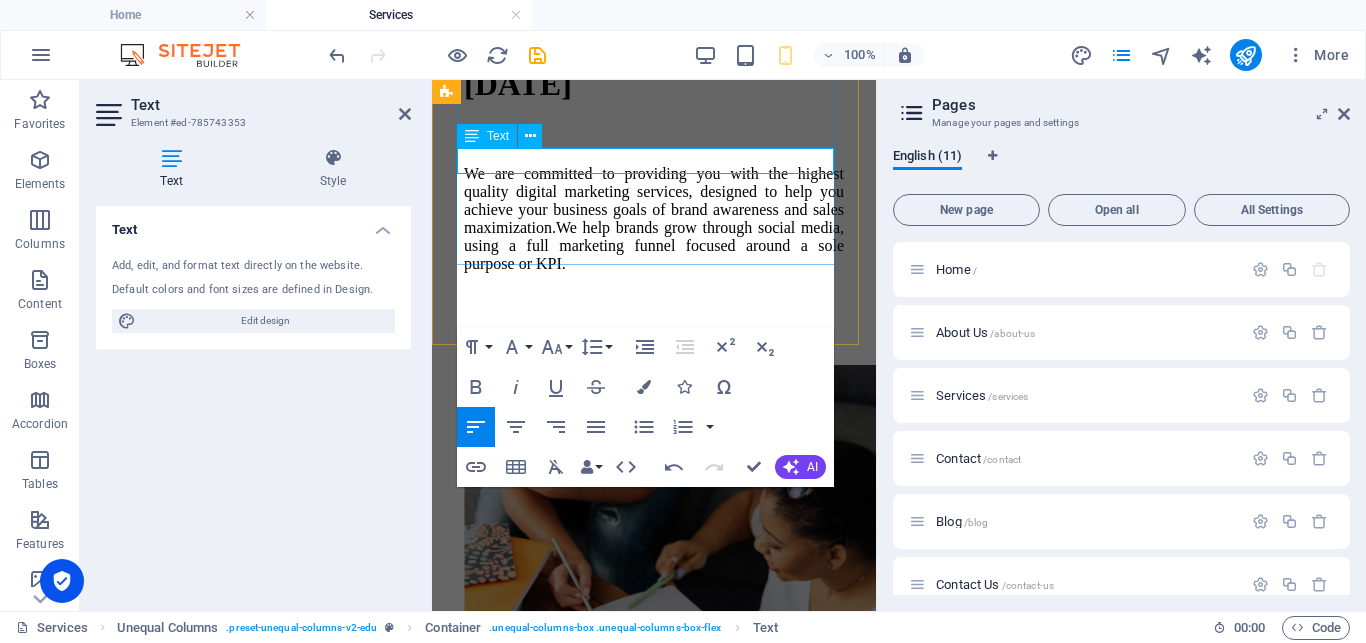 scroll, scrollTop: 502, scrollLeft: 0, axis: vertical 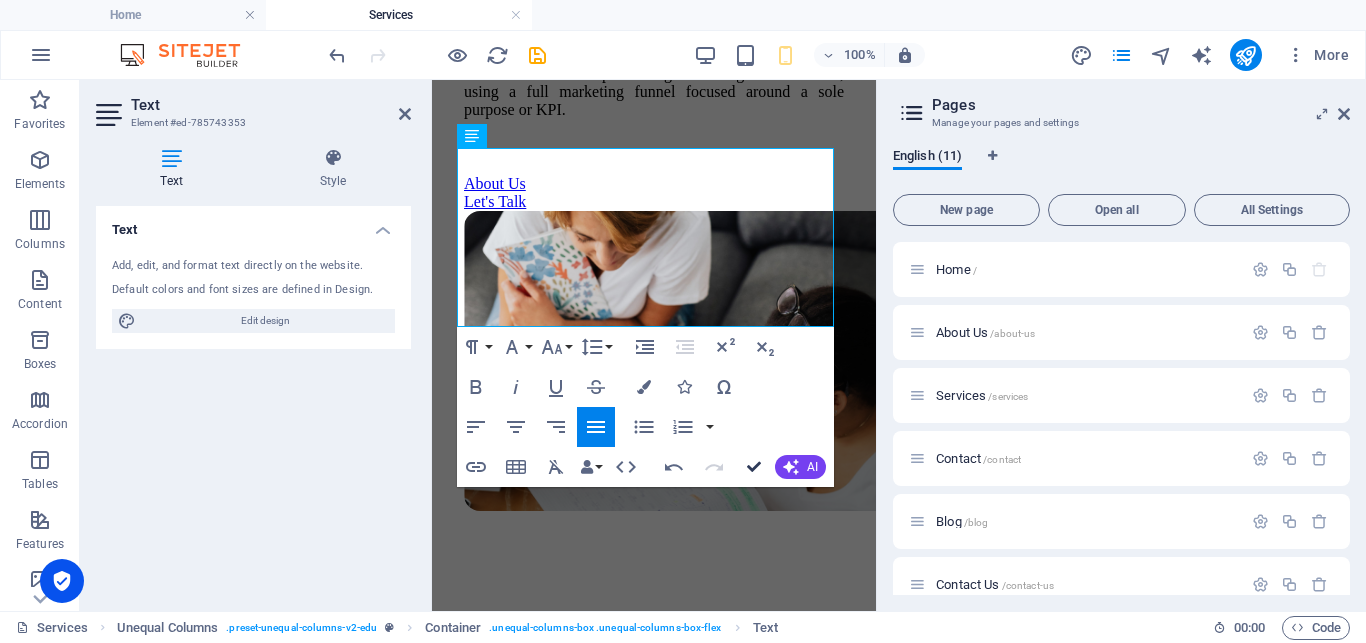 drag, startPoint x: 749, startPoint y: 464, endPoint x: 574, endPoint y: 317, distance: 228.54759 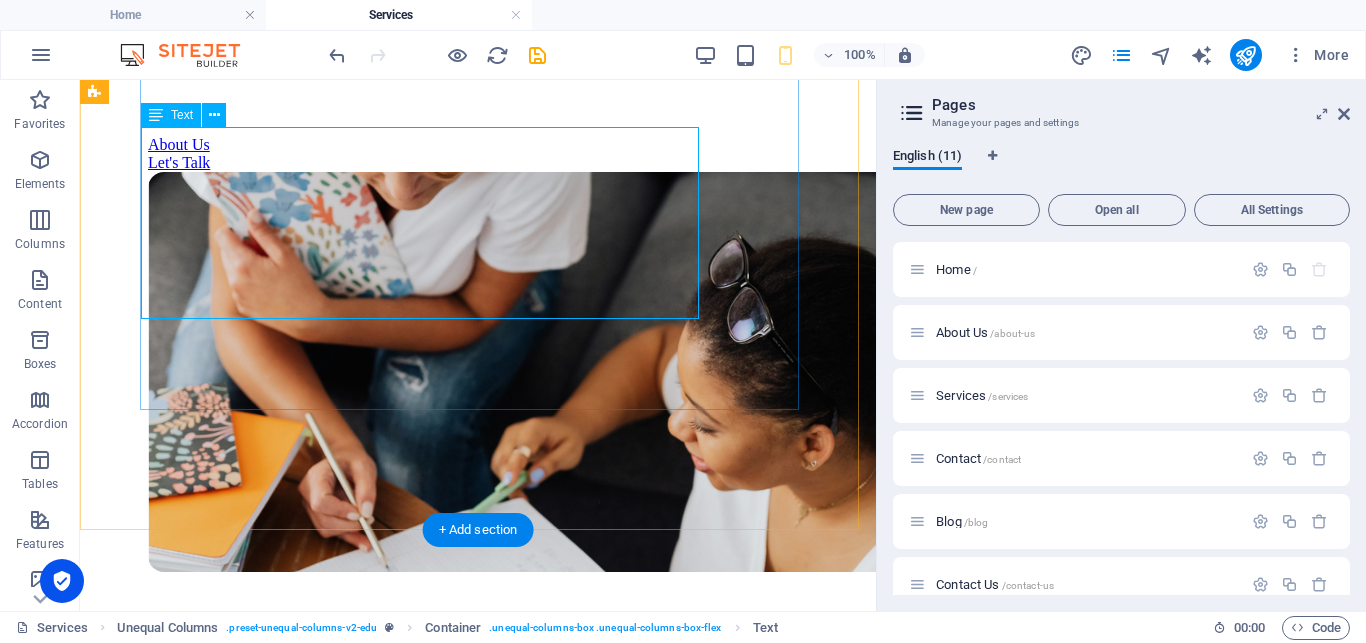 scroll, scrollTop: 678, scrollLeft: 0, axis: vertical 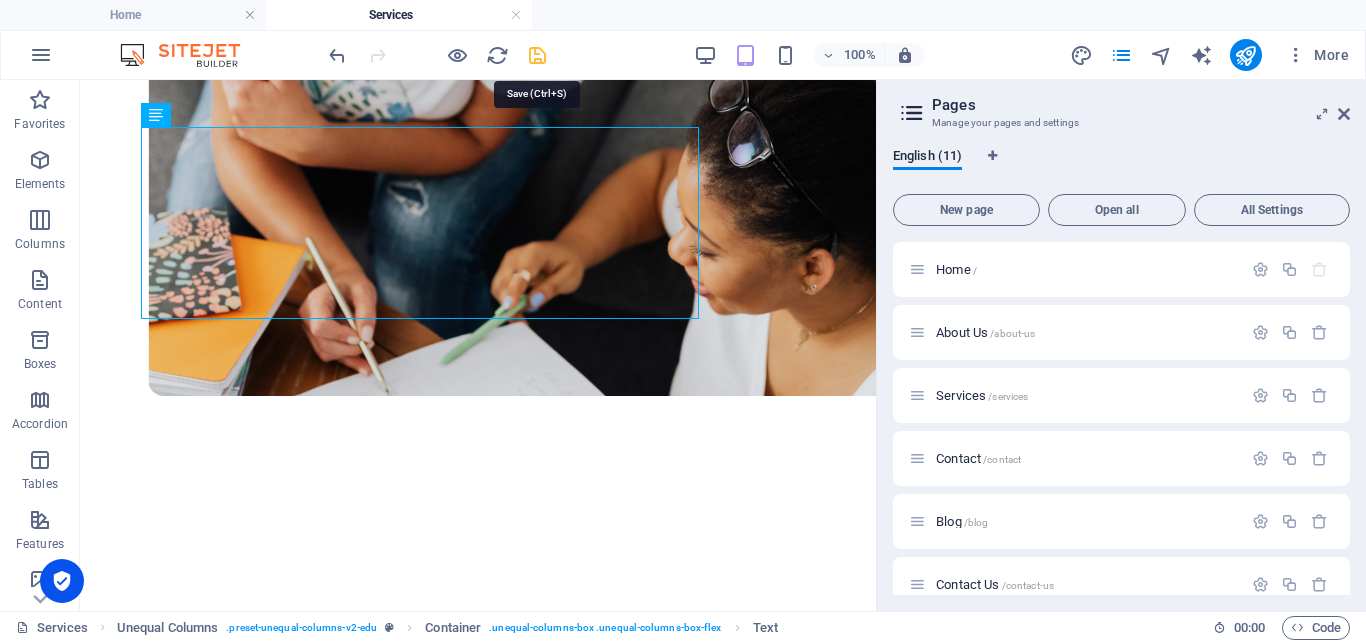 click at bounding box center [537, 55] 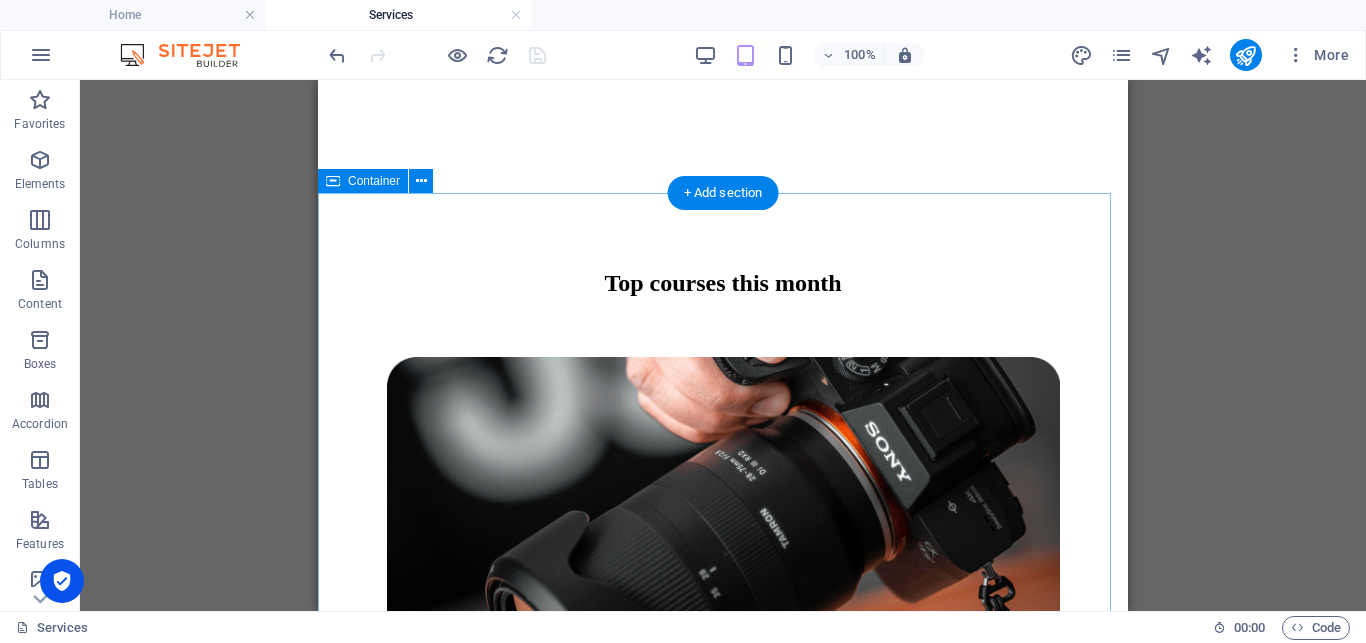 scroll, scrollTop: 1086, scrollLeft: 0, axis: vertical 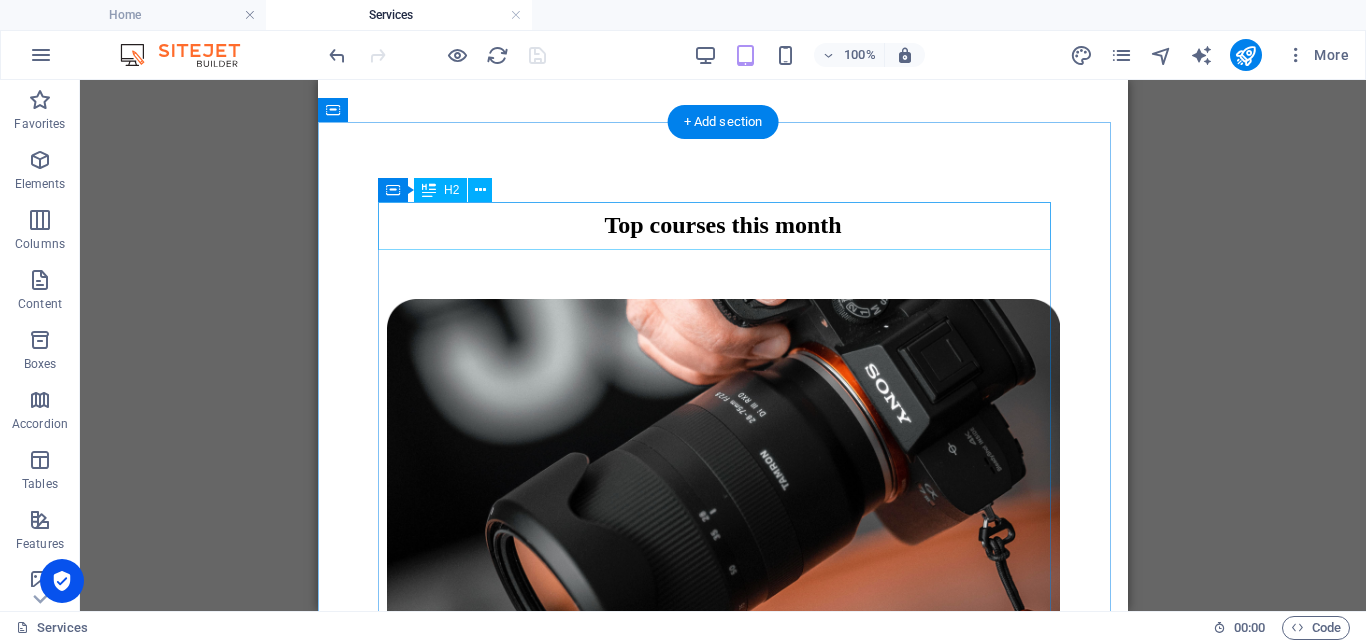 click on "Top courses this month" at bounding box center (723, 225) 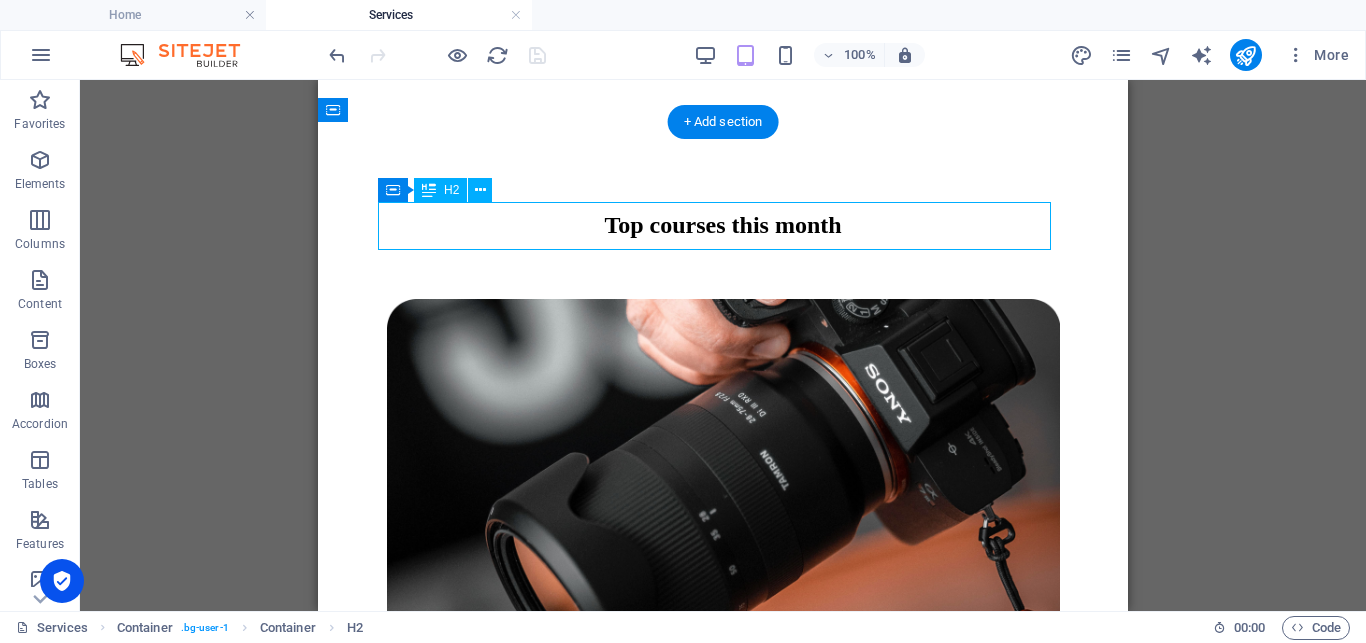 click on "Top courses this month" at bounding box center [723, 225] 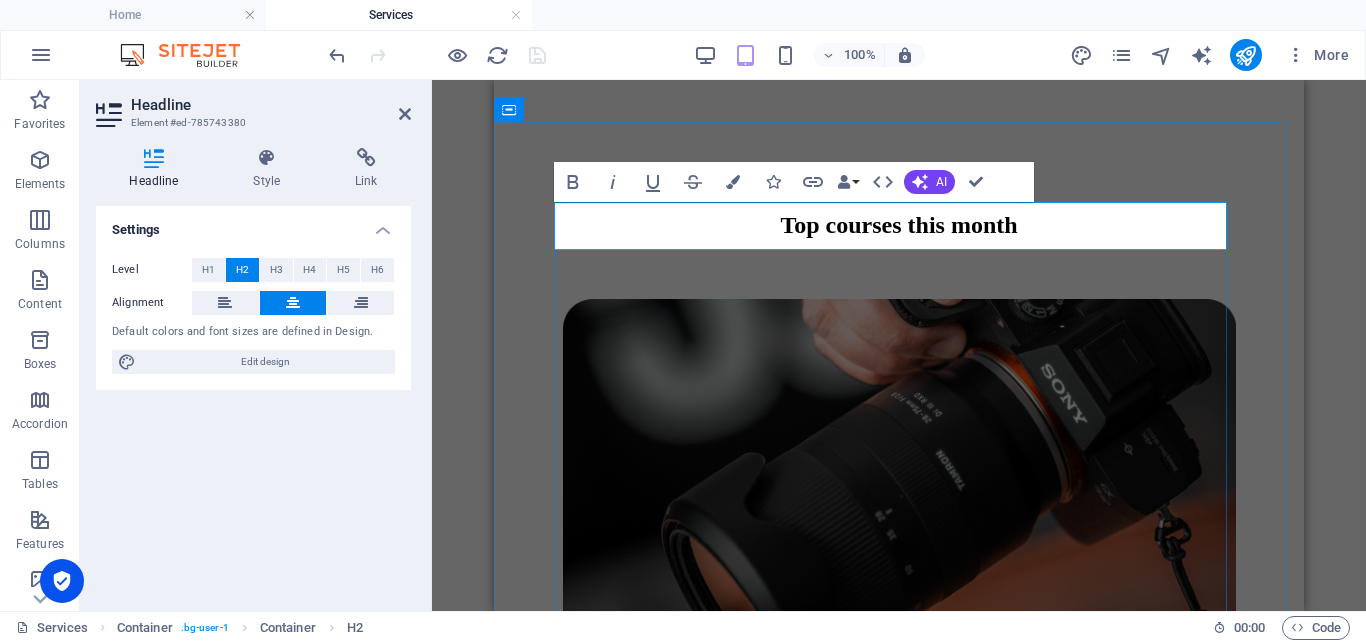 click on "Top courses this month" at bounding box center (899, 225) 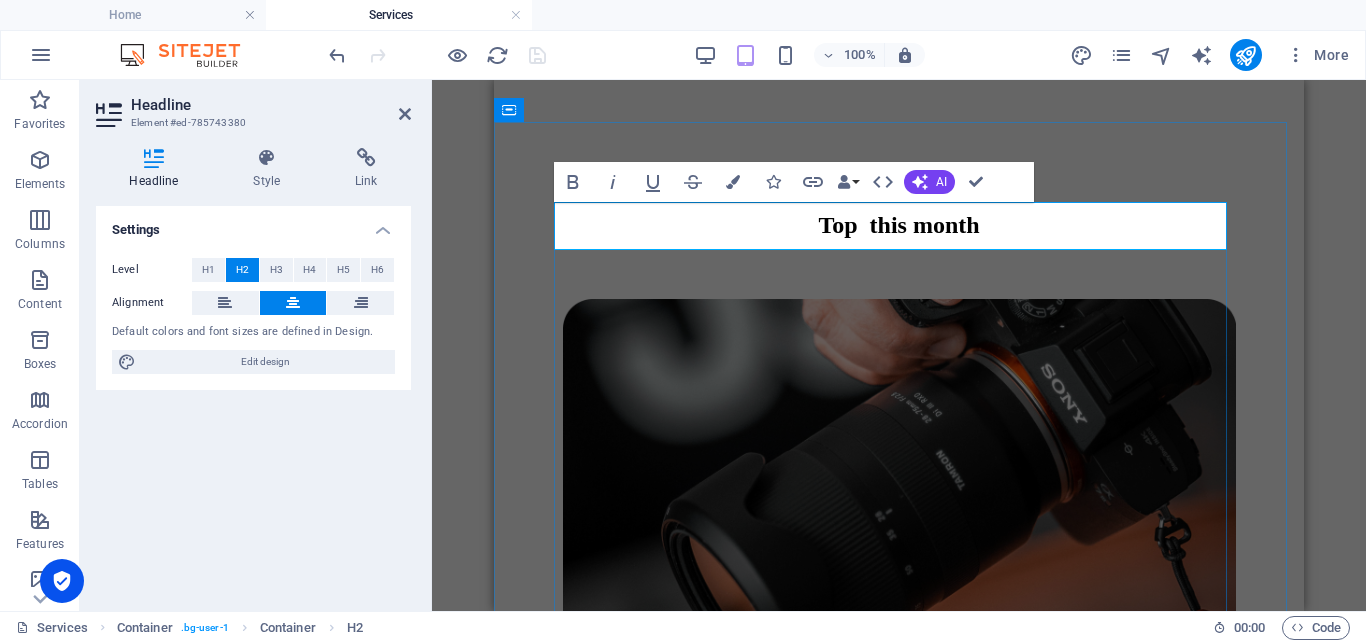 click on "Top  this month" at bounding box center [899, 225] 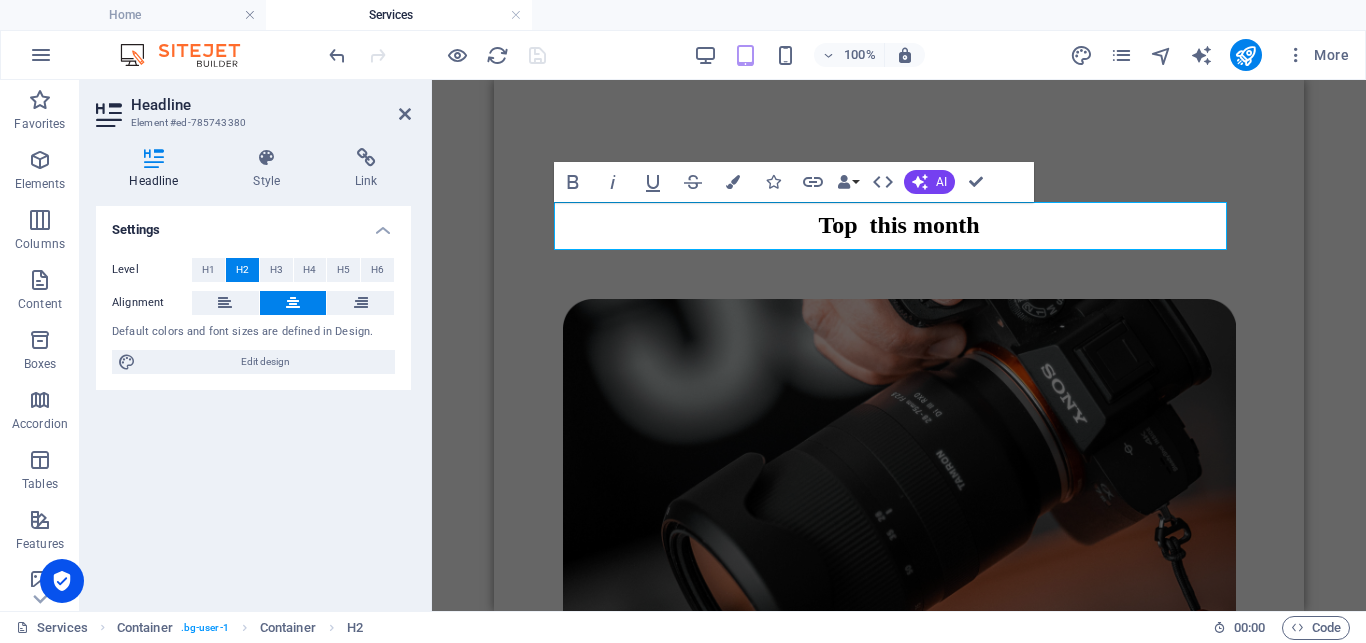 type 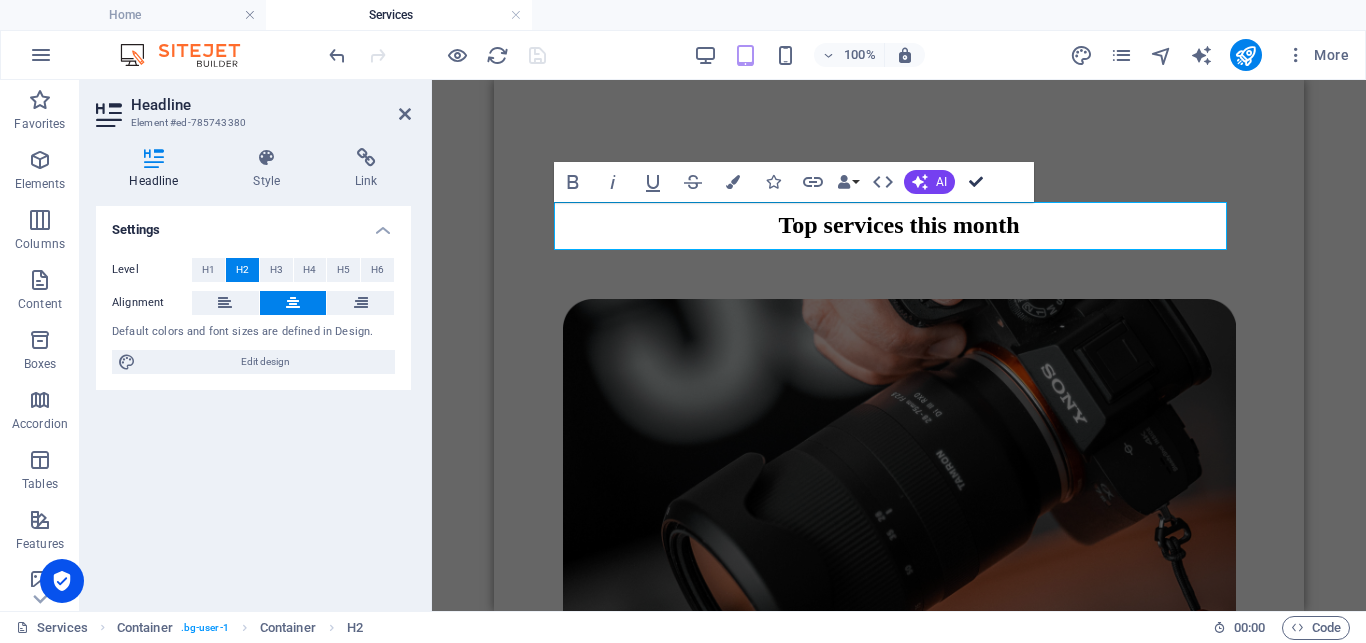 drag, startPoint x: 974, startPoint y: 182, endPoint x: 656, endPoint y: 85, distance: 332.46503 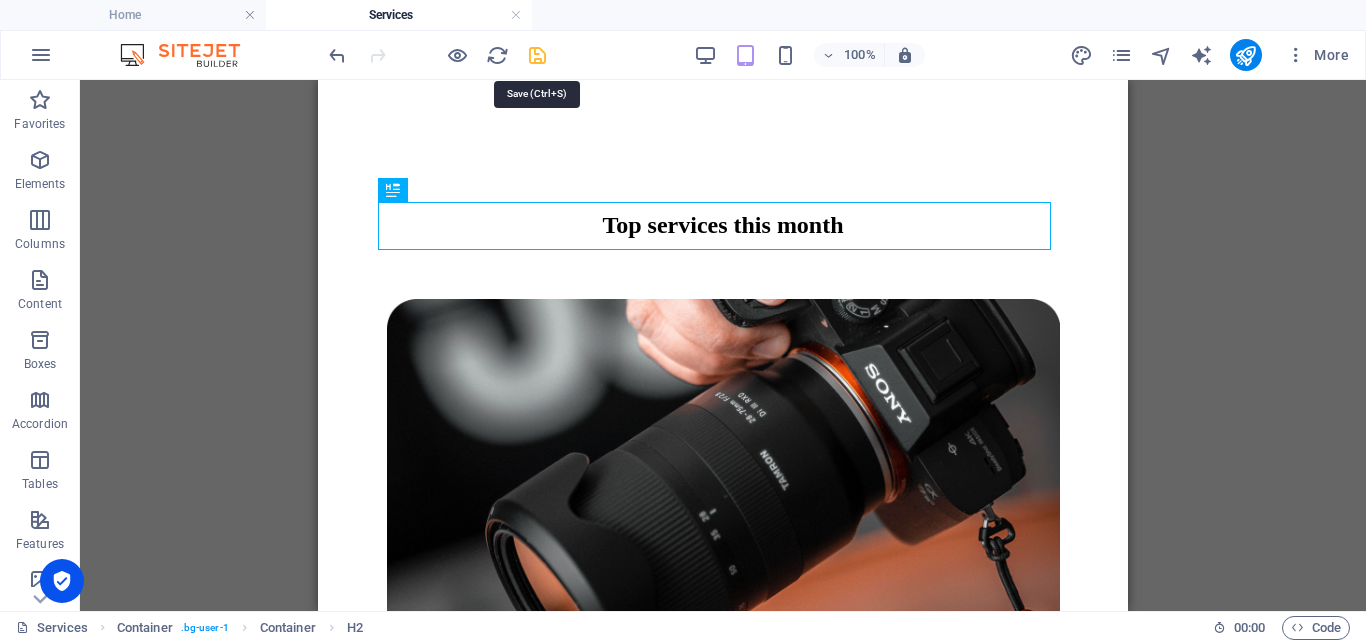 click at bounding box center (537, 55) 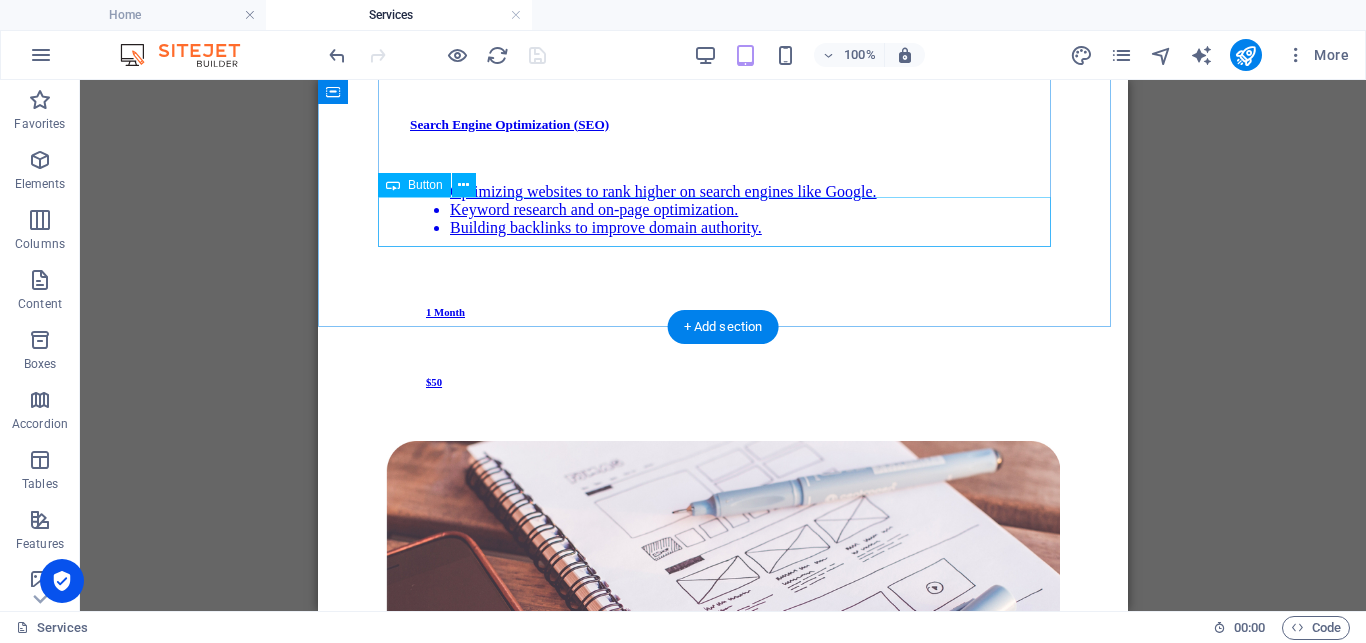 scroll, scrollTop: 3024, scrollLeft: 0, axis: vertical 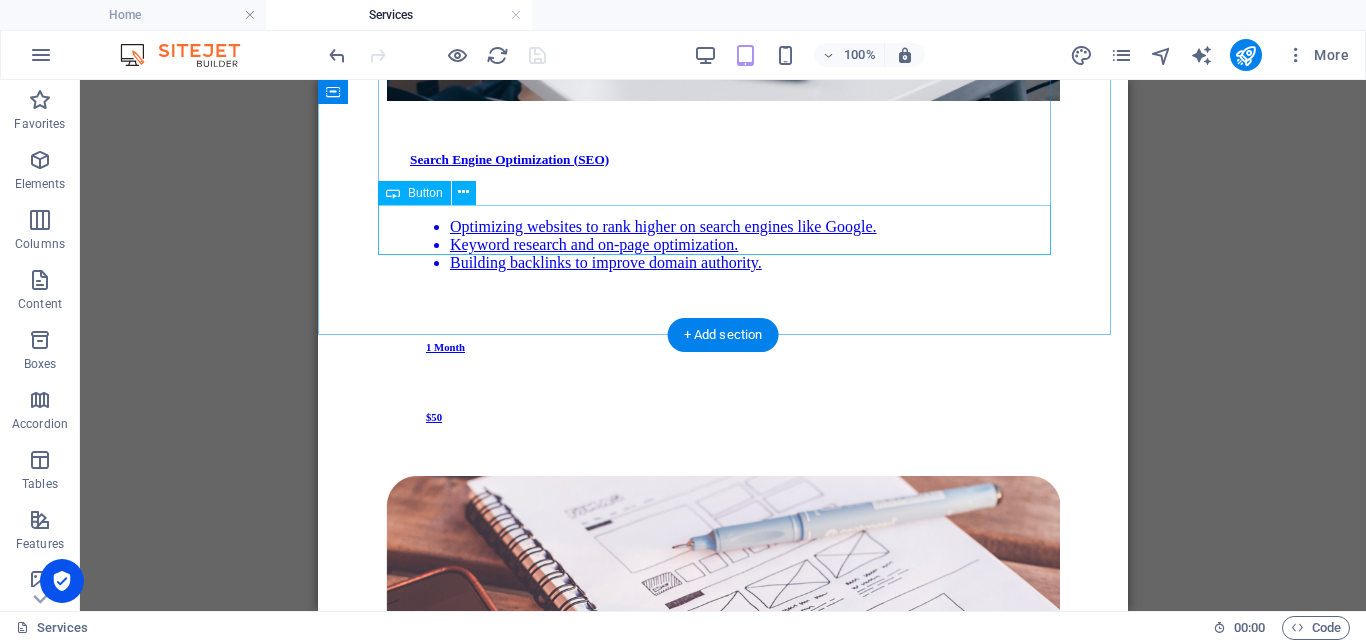click on "All Courses" at bounding box center [723, 2676] 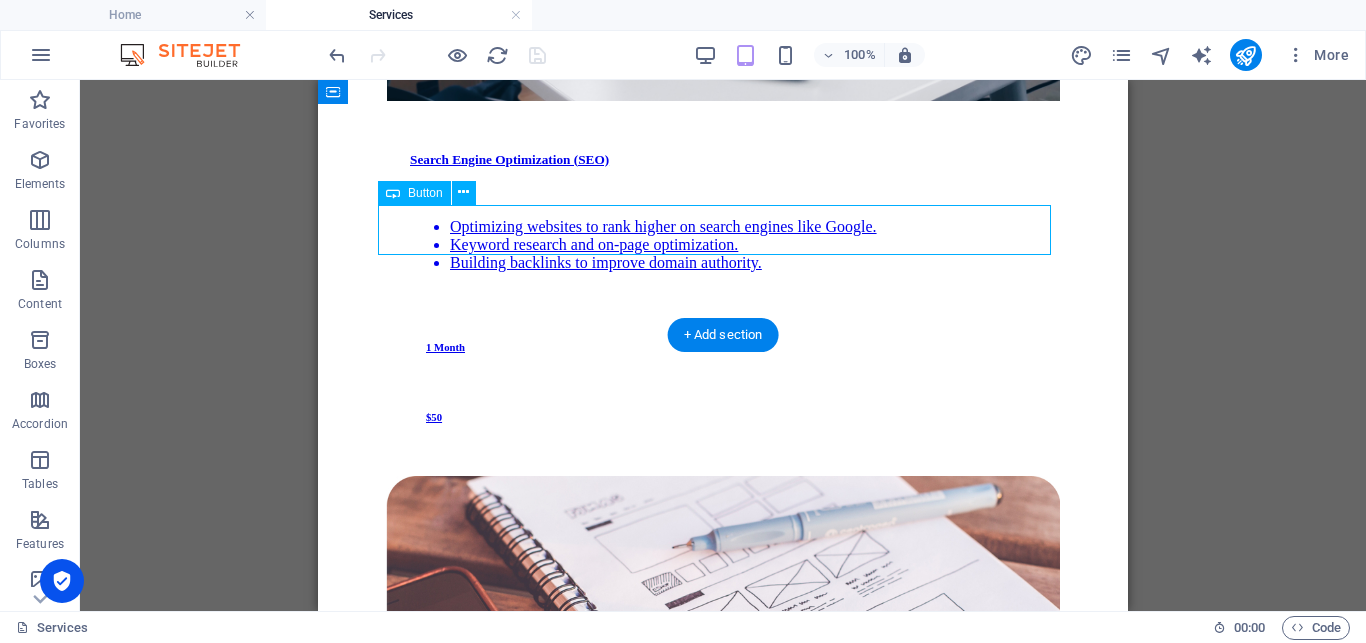 click on "All Courses" at bounding box center [723, 2676] 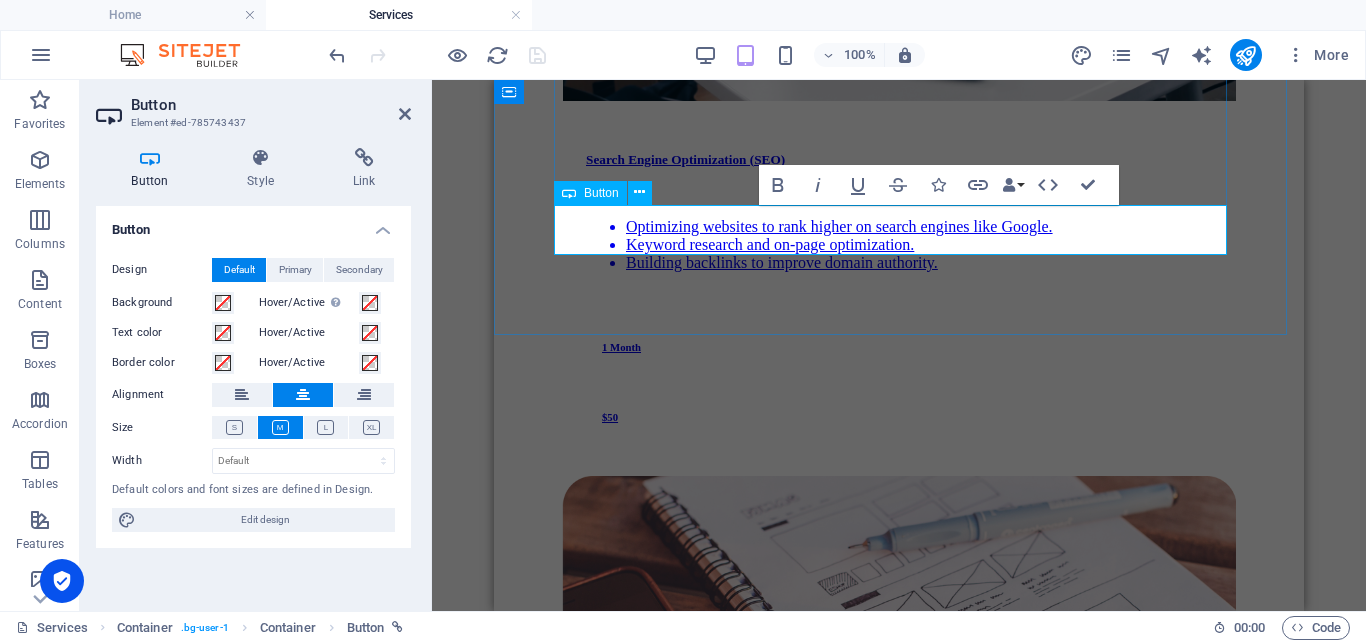 click on "All Courses" at bounding box center [899, 2675] 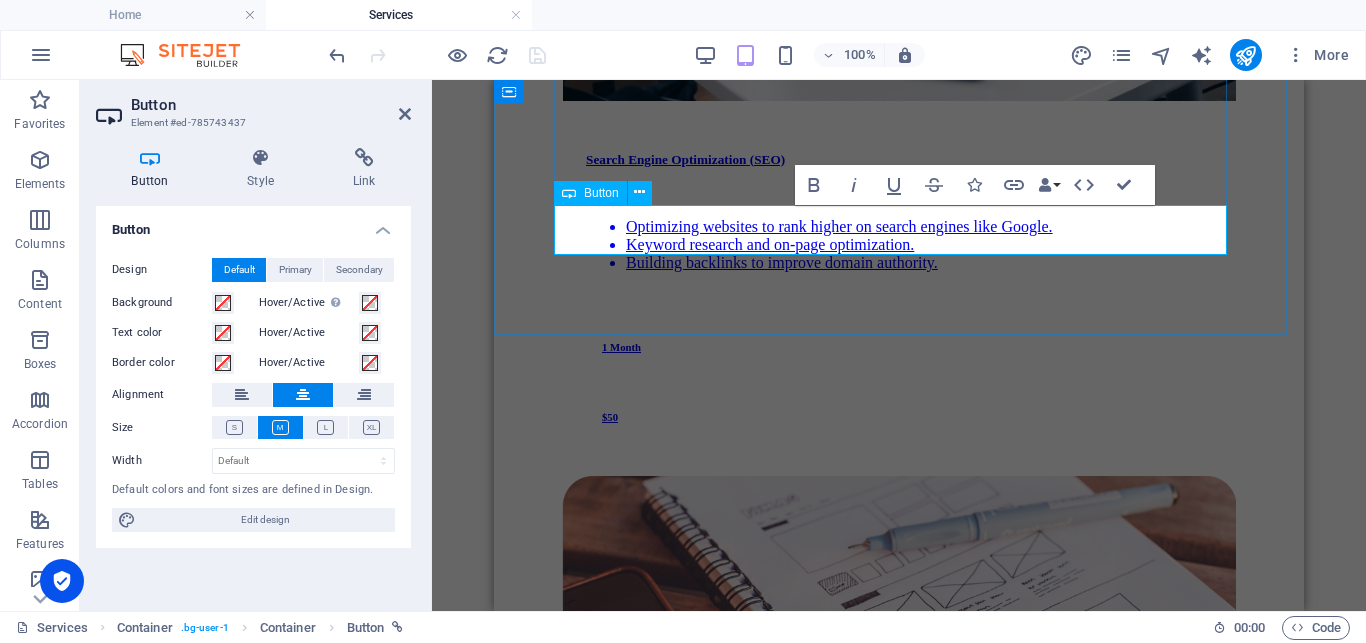 click on "All" at bounding box center [899, 2675] 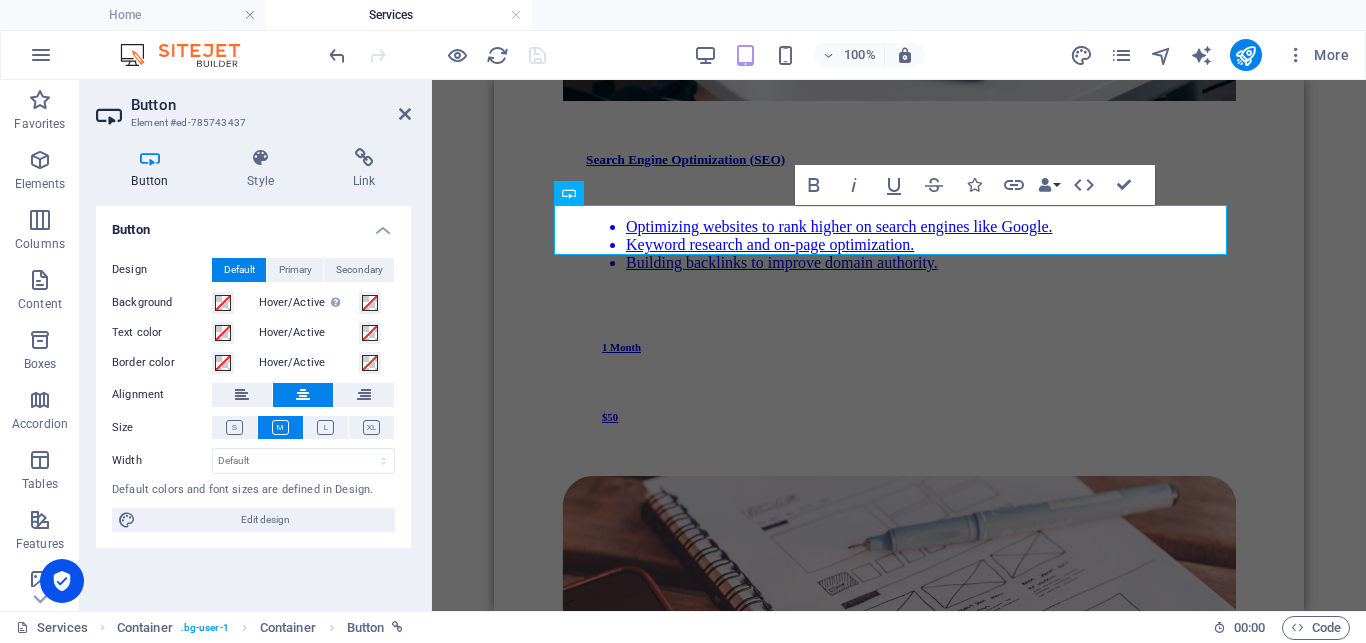 type 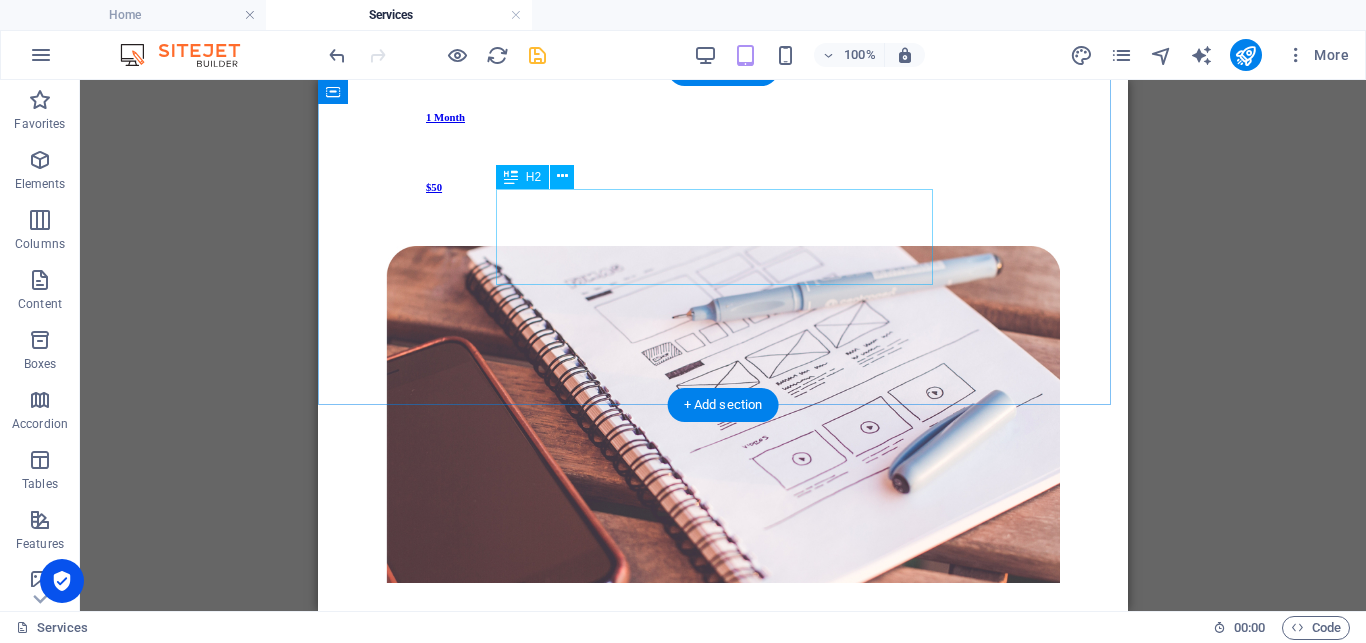 scroll, scrollTop: 3228, scrollLeft: 0, axis: vertical 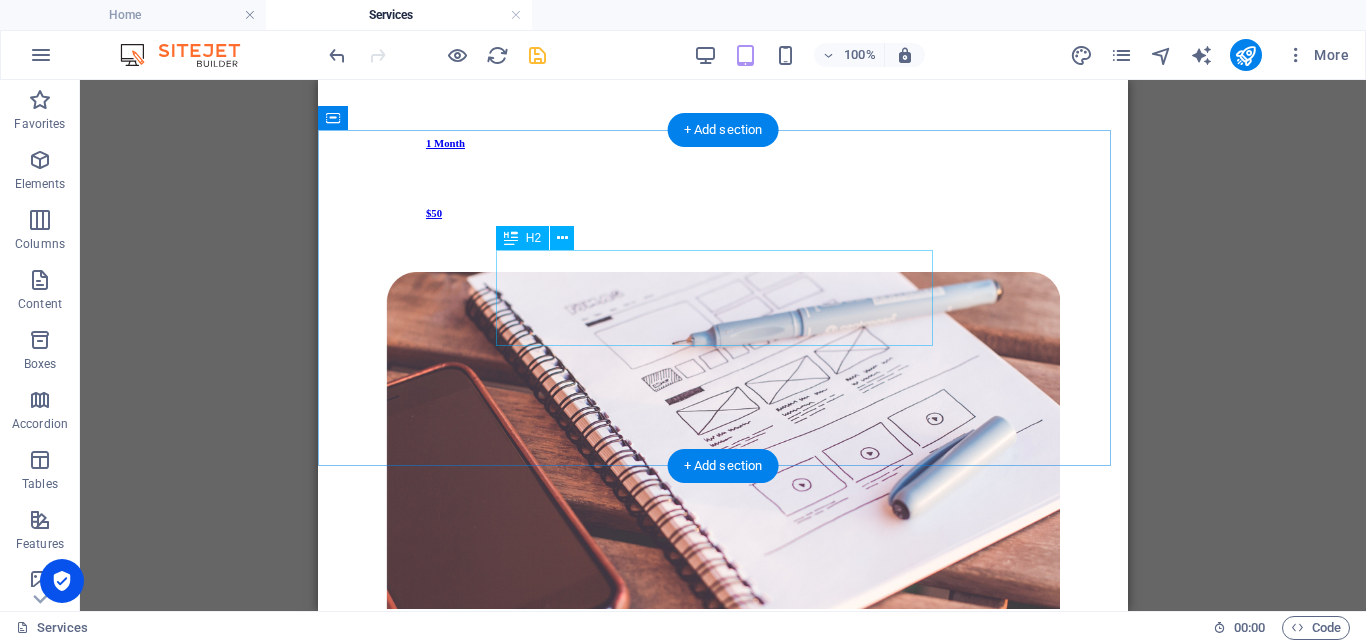 click on "Choose from our best courses" at bounding box center (723, 2798) 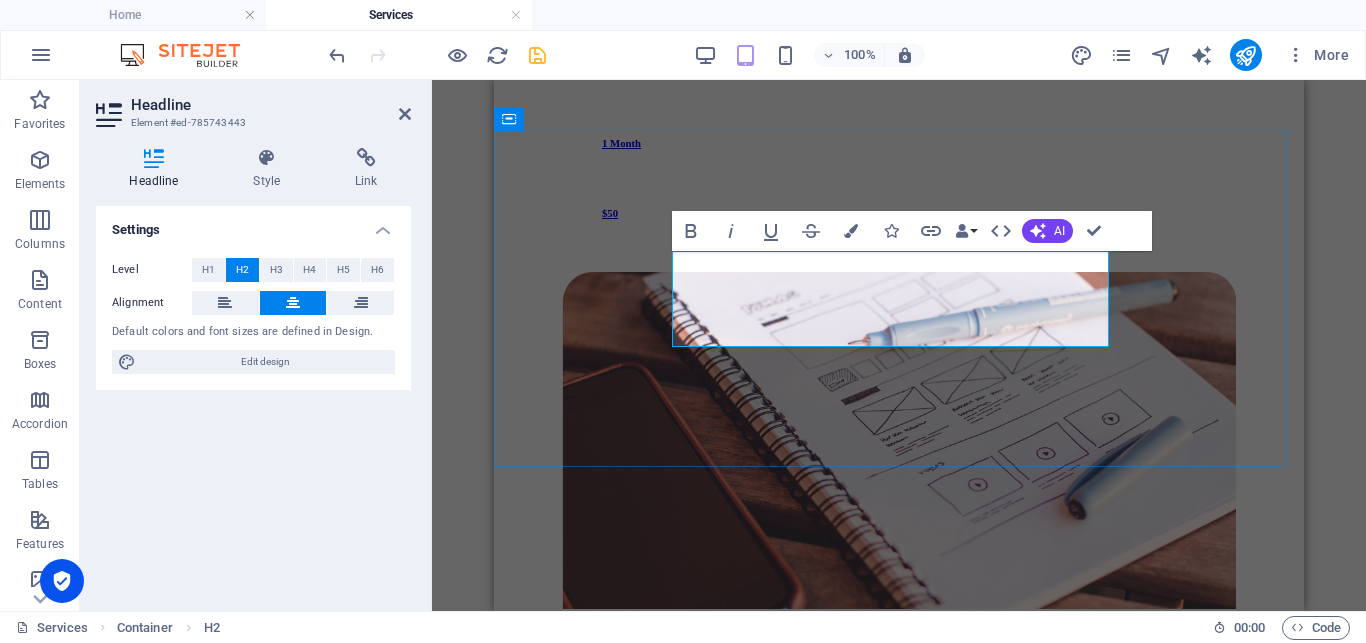 click on "Choose from our best courses" at bounding box center (899, 2798) 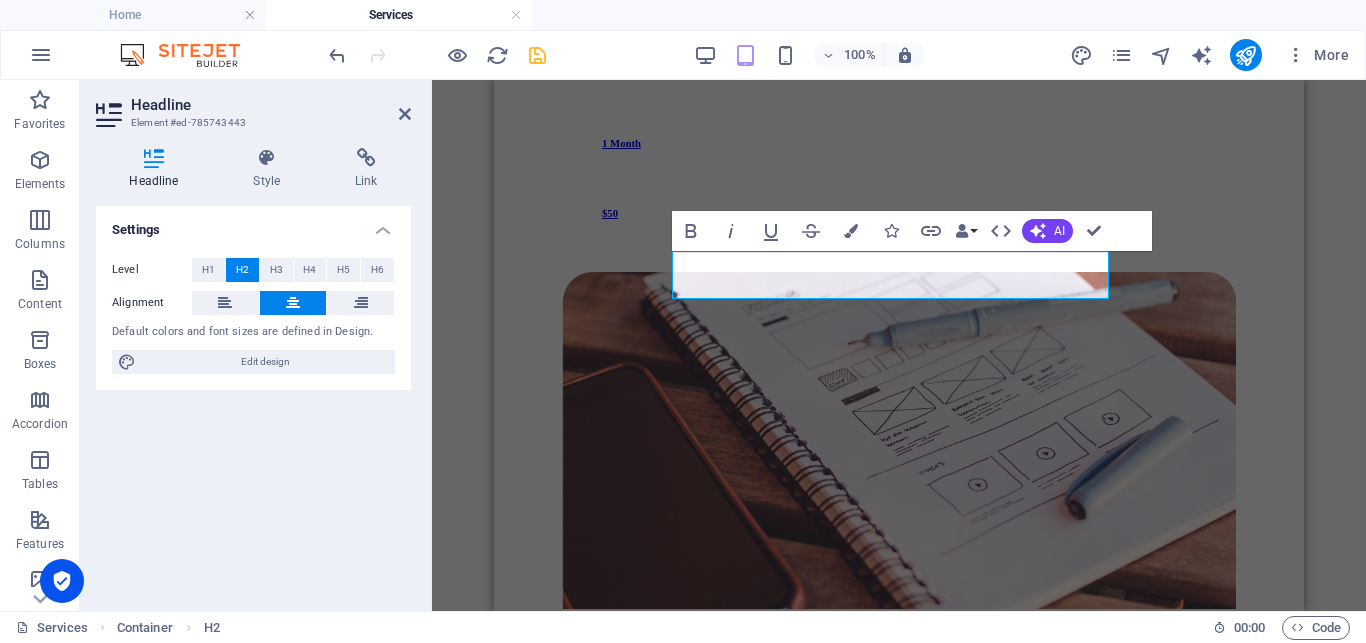 type 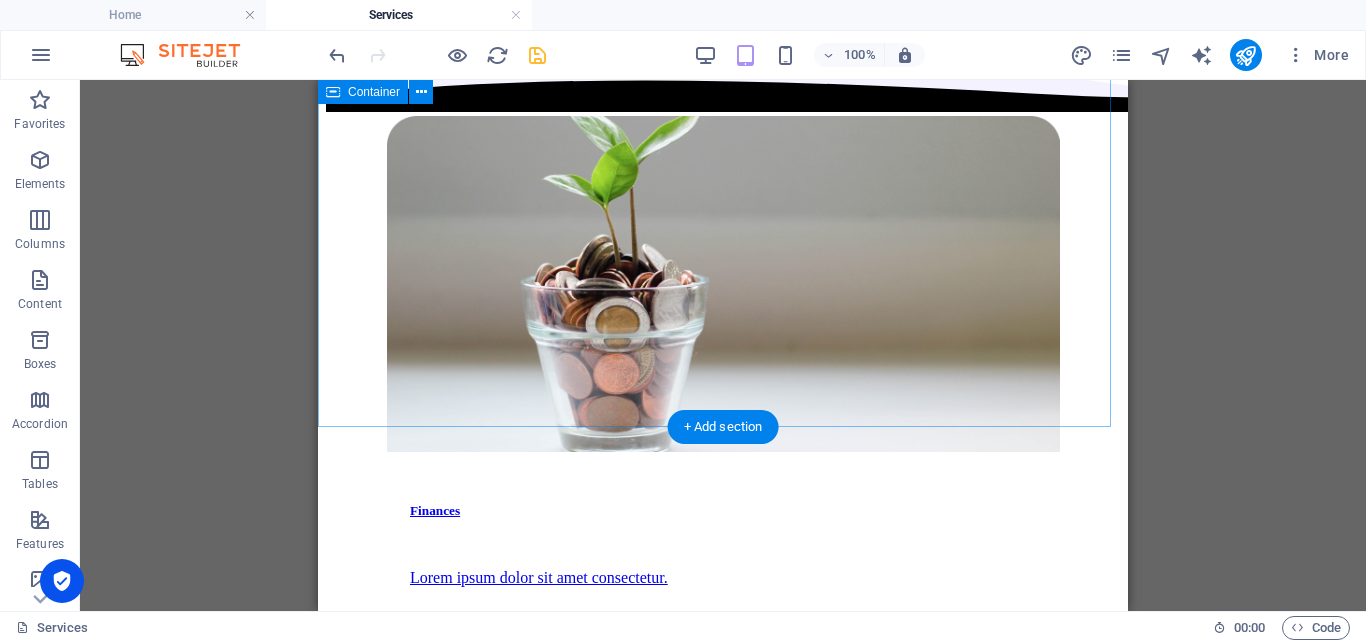 scroll, scrollTop: 6186, scrollLeft: 0, axis: vertical 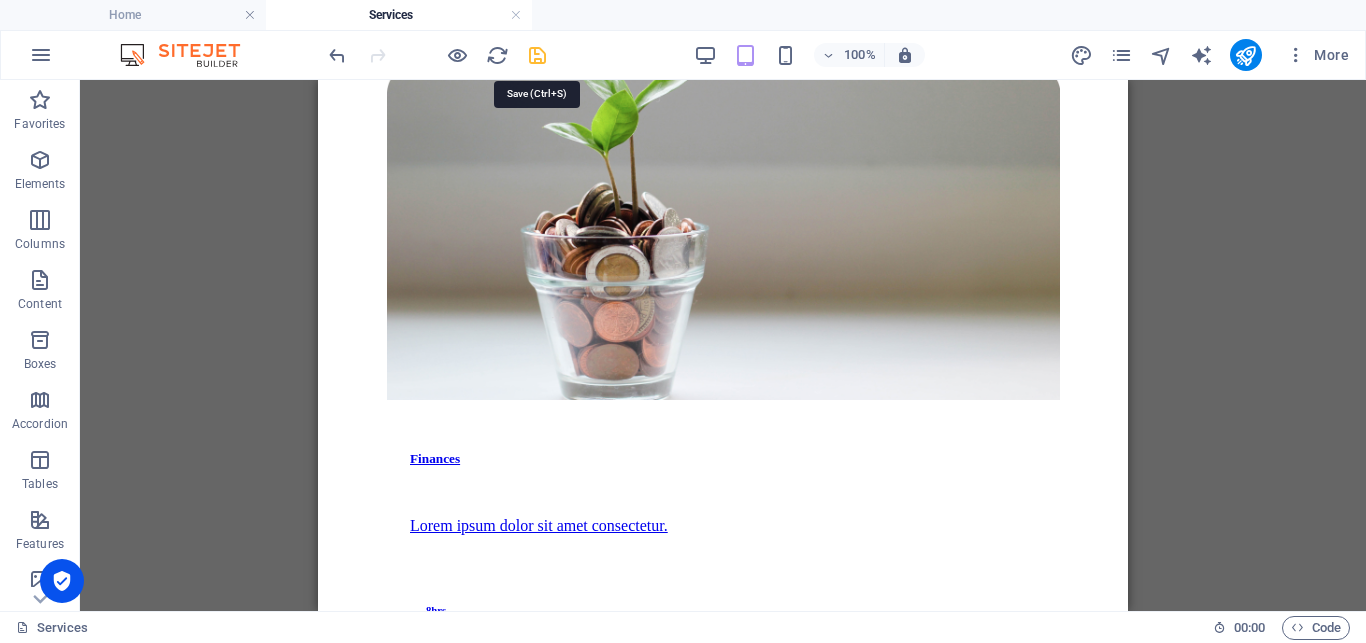 click at bounding box center (537, 55) 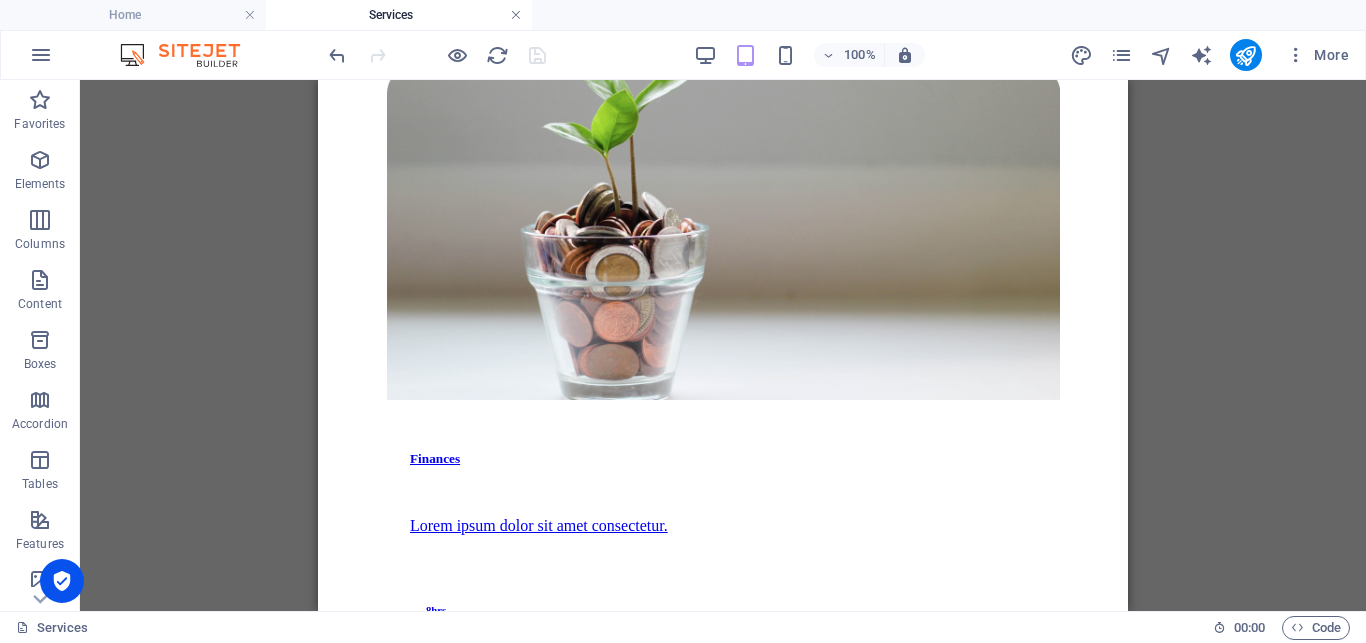 click at bounding box center [516, 15] 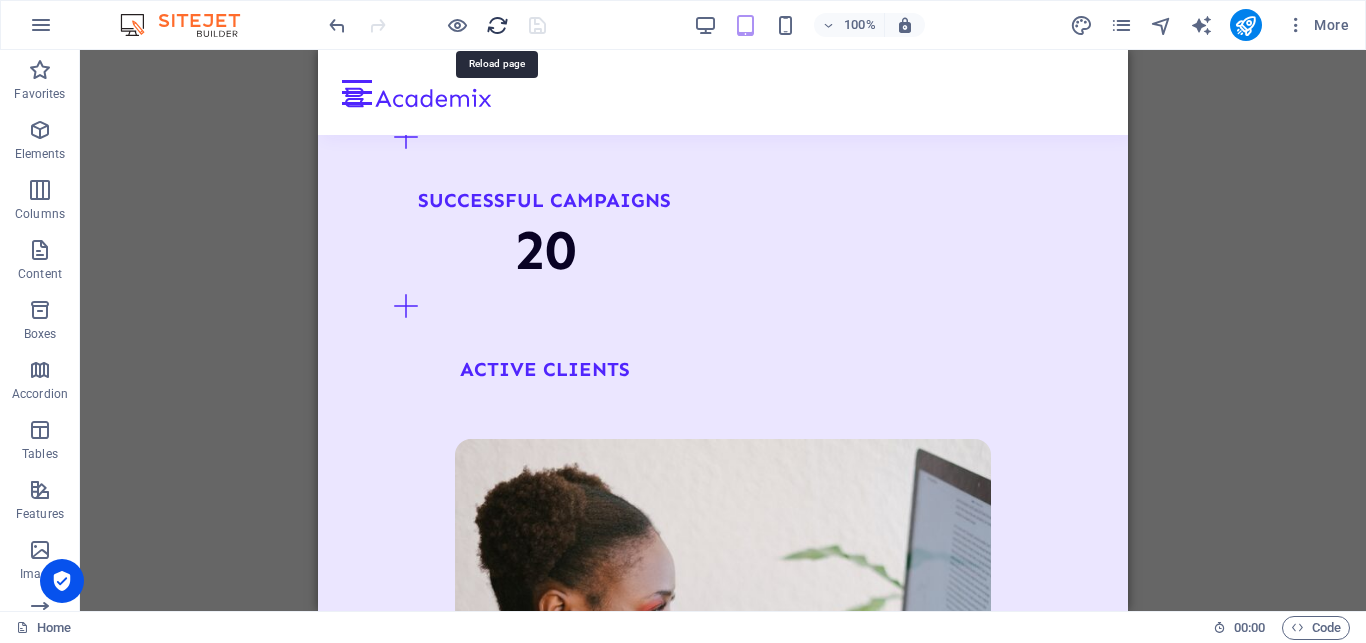 click at bounding box center [497, 25] 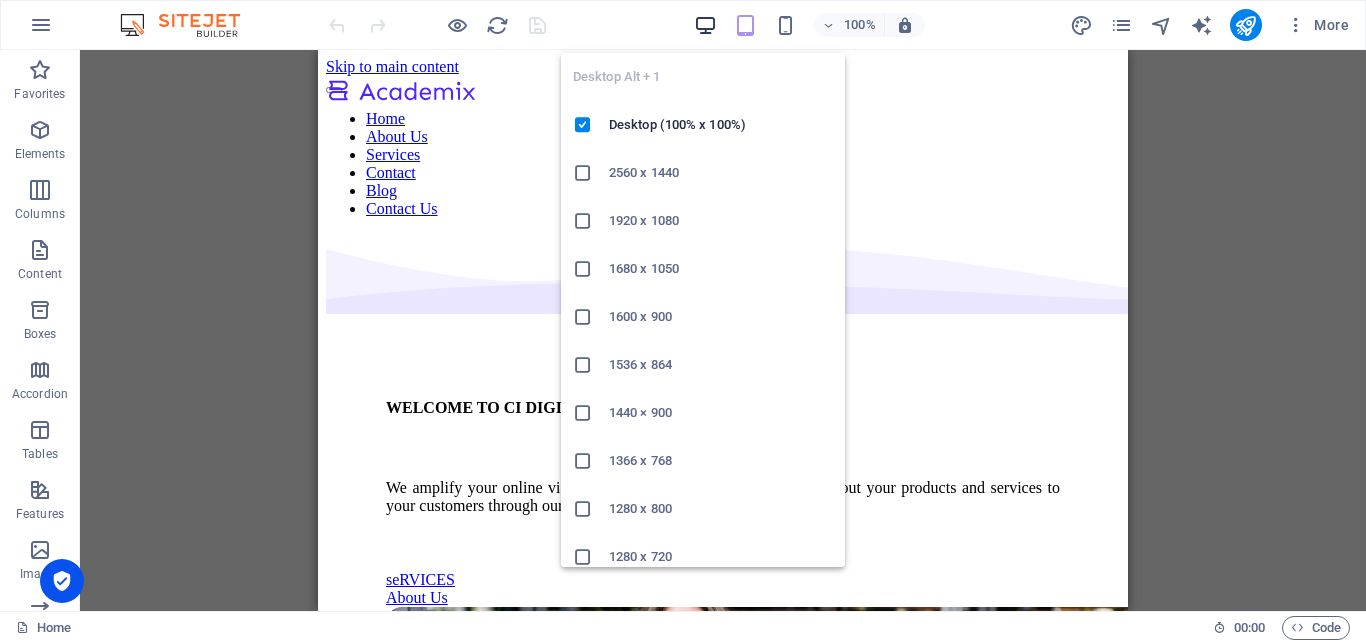 scroll, scrollTop: 0, scrollLeft: 0, axis: both 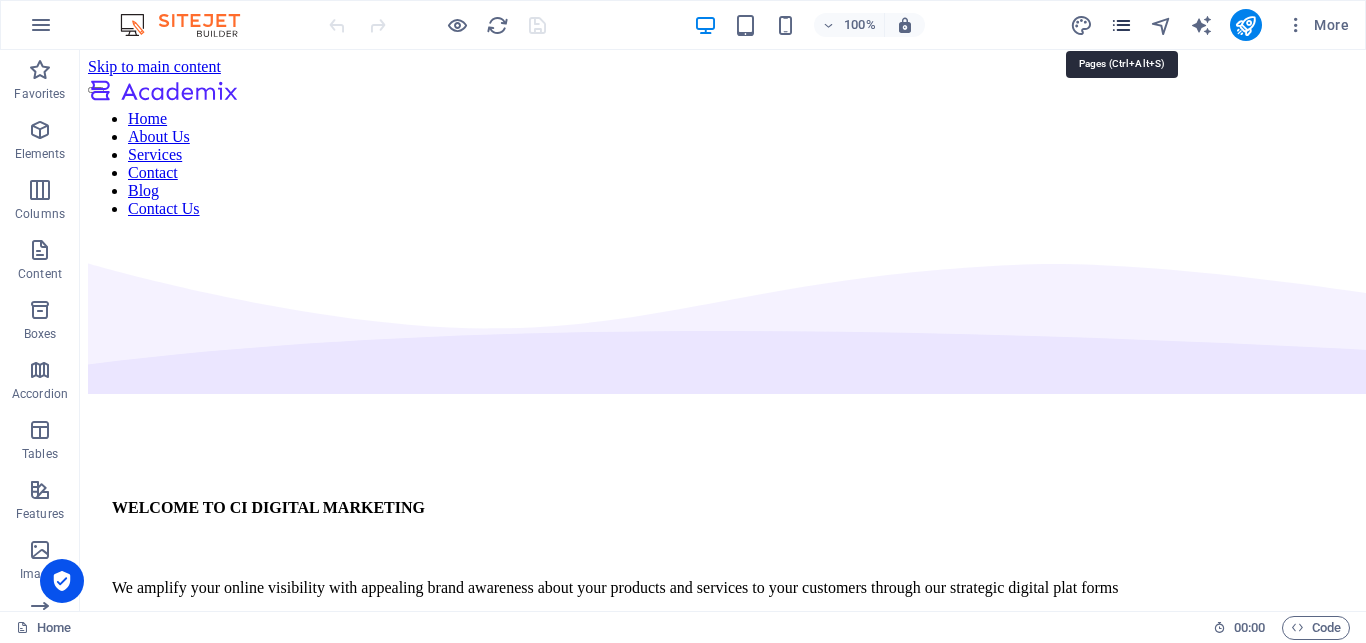 click at bounding box center (1121, 25) 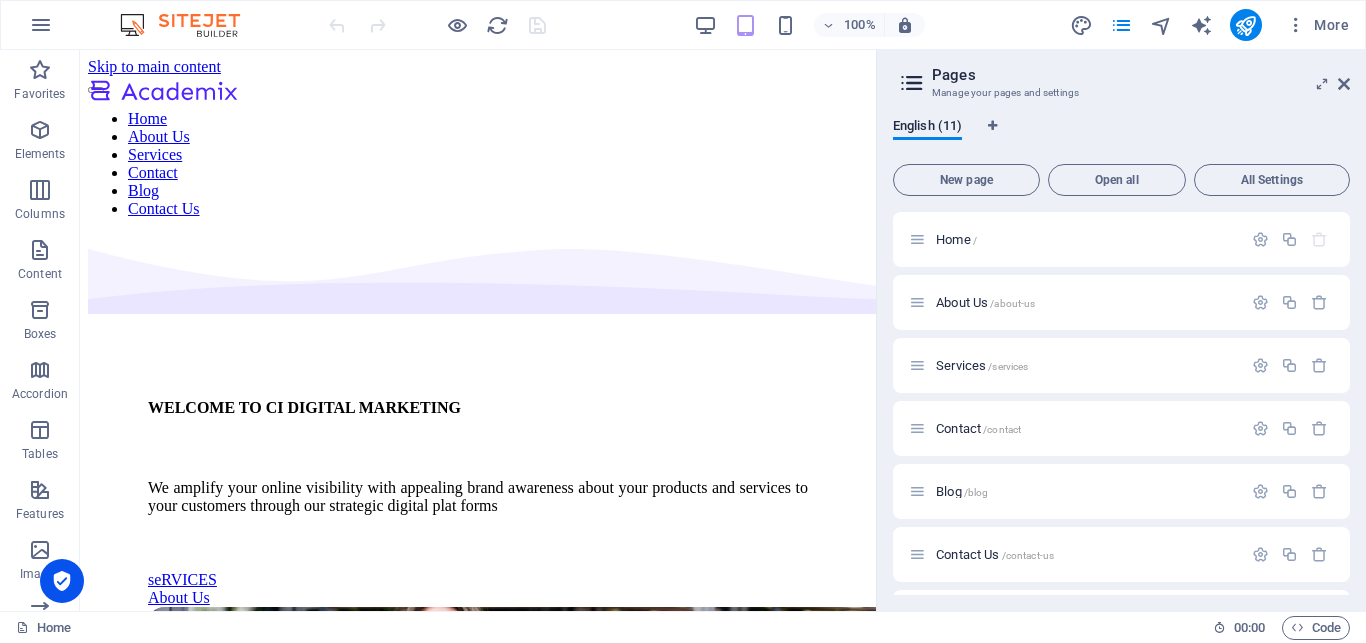 scroll, scrollTop: 90, scrollLeft: 0, axis: vertical 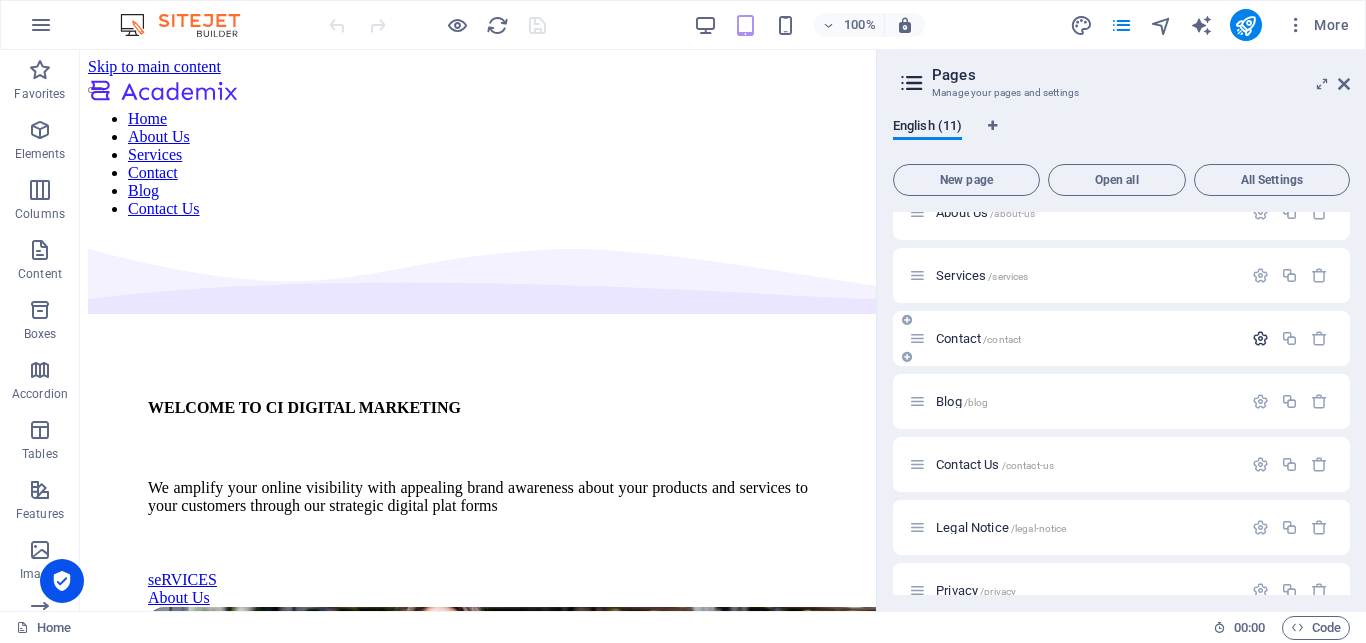 click at bounding box center [1260, 338] 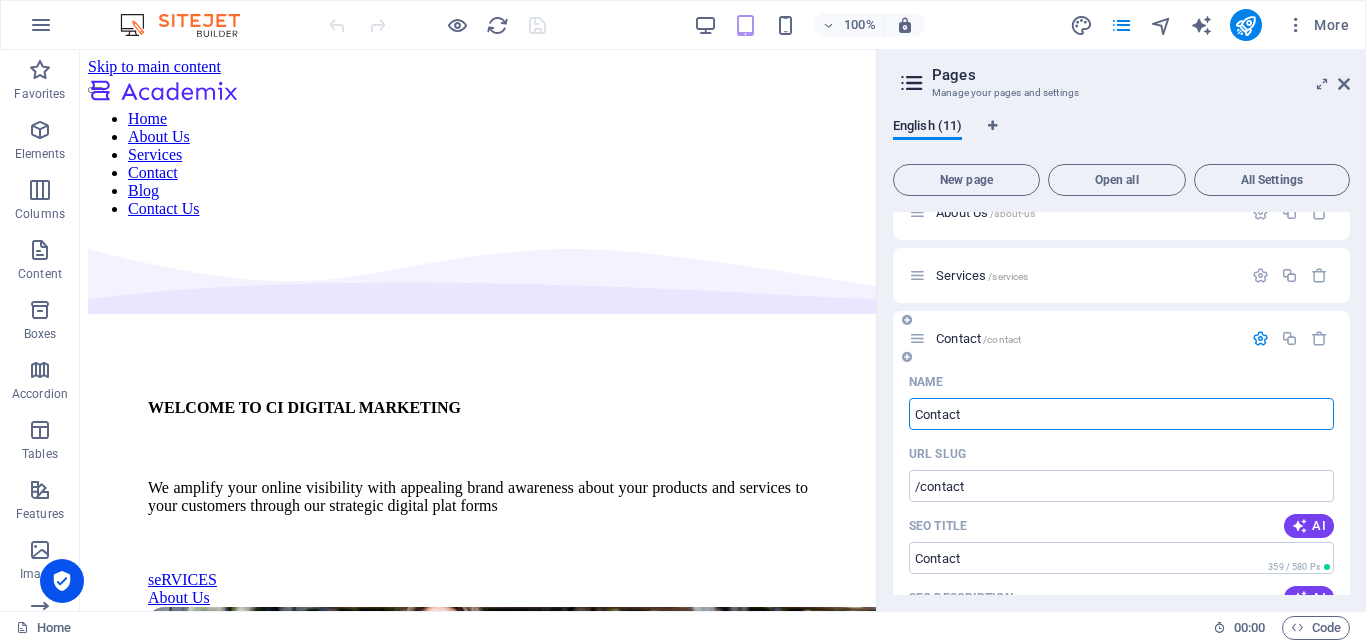 click on "Contact" at bounding box center (1121, 414) 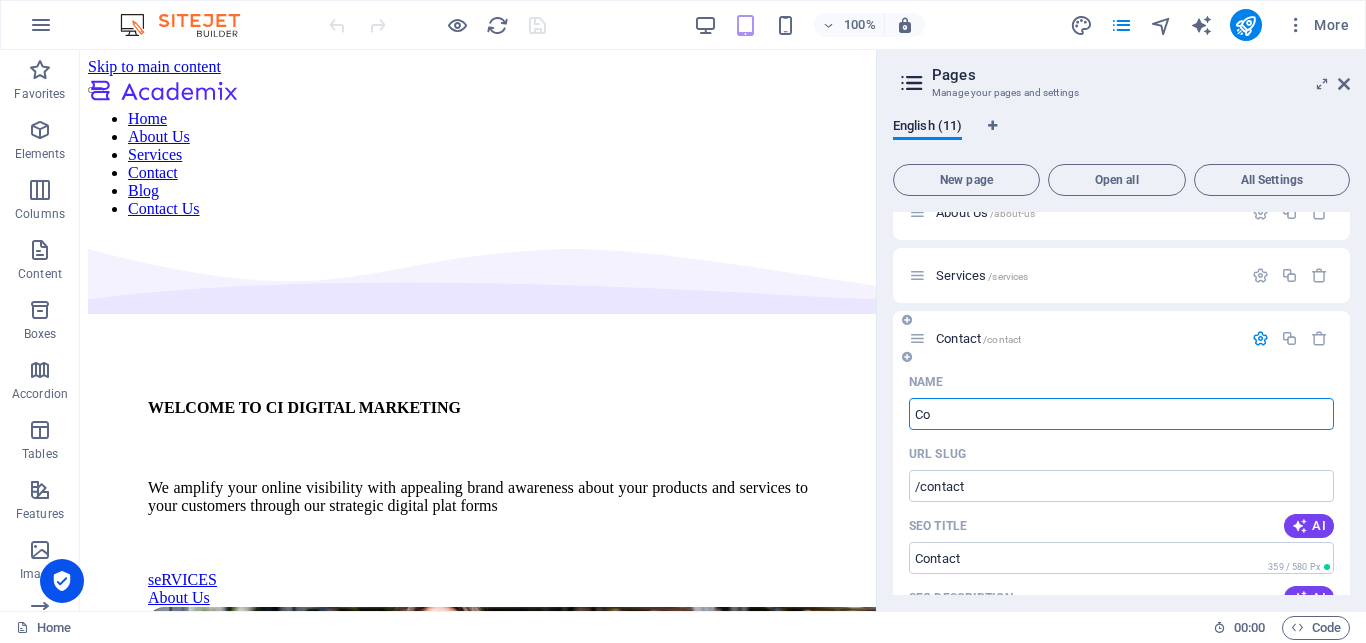 type on "C" 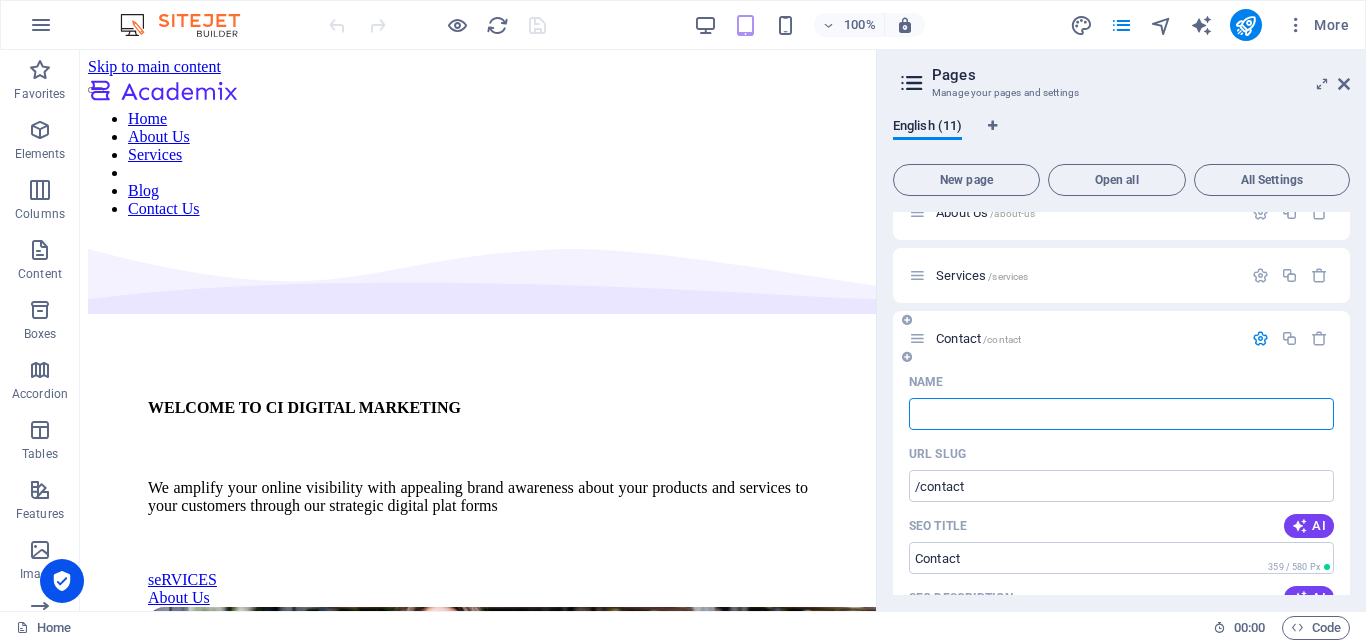 type 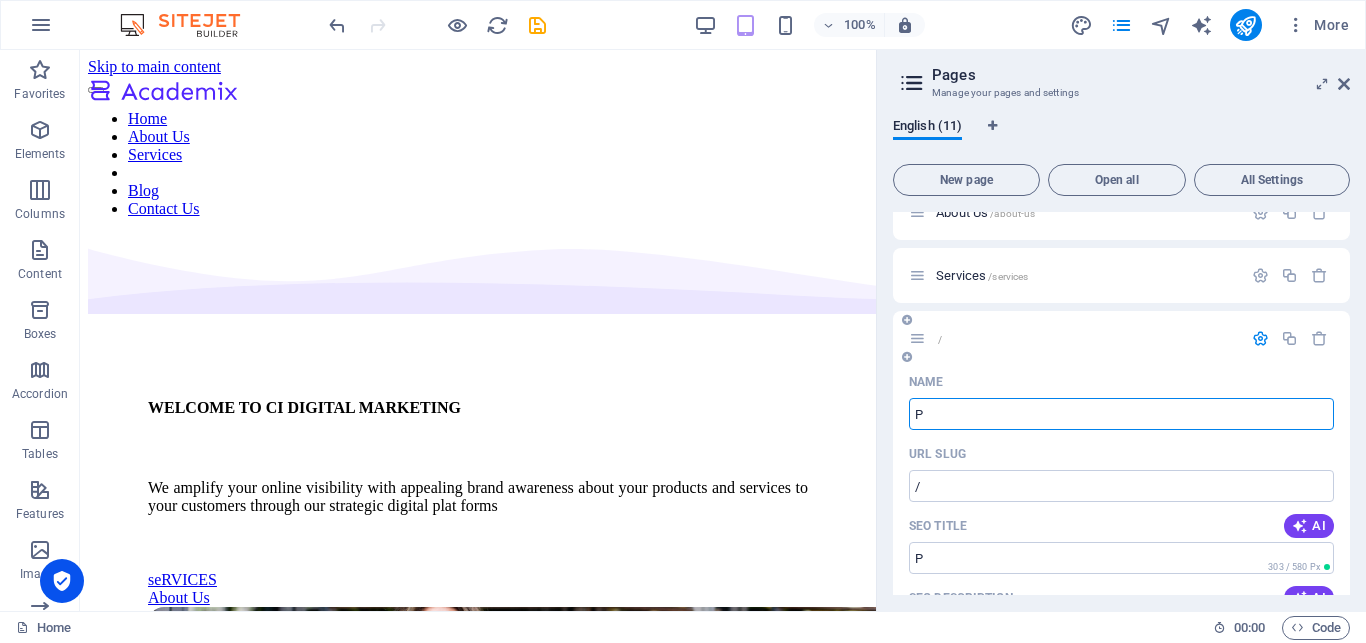 type on "P" 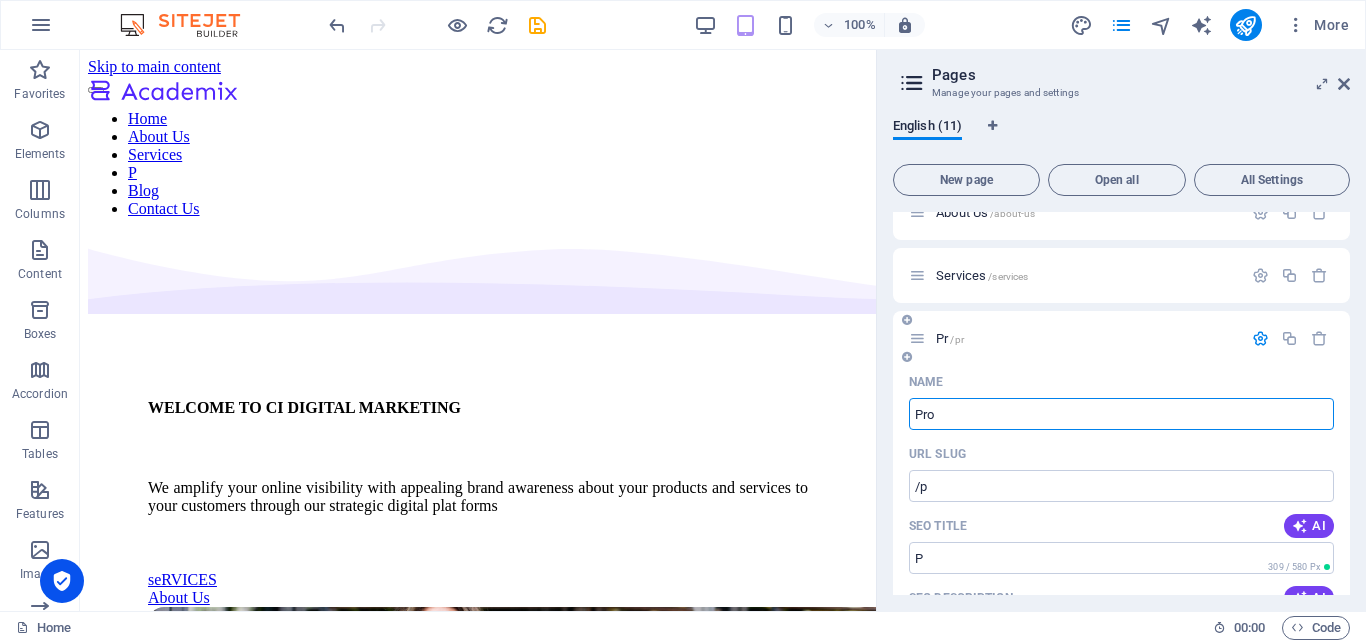 type on "Proj" 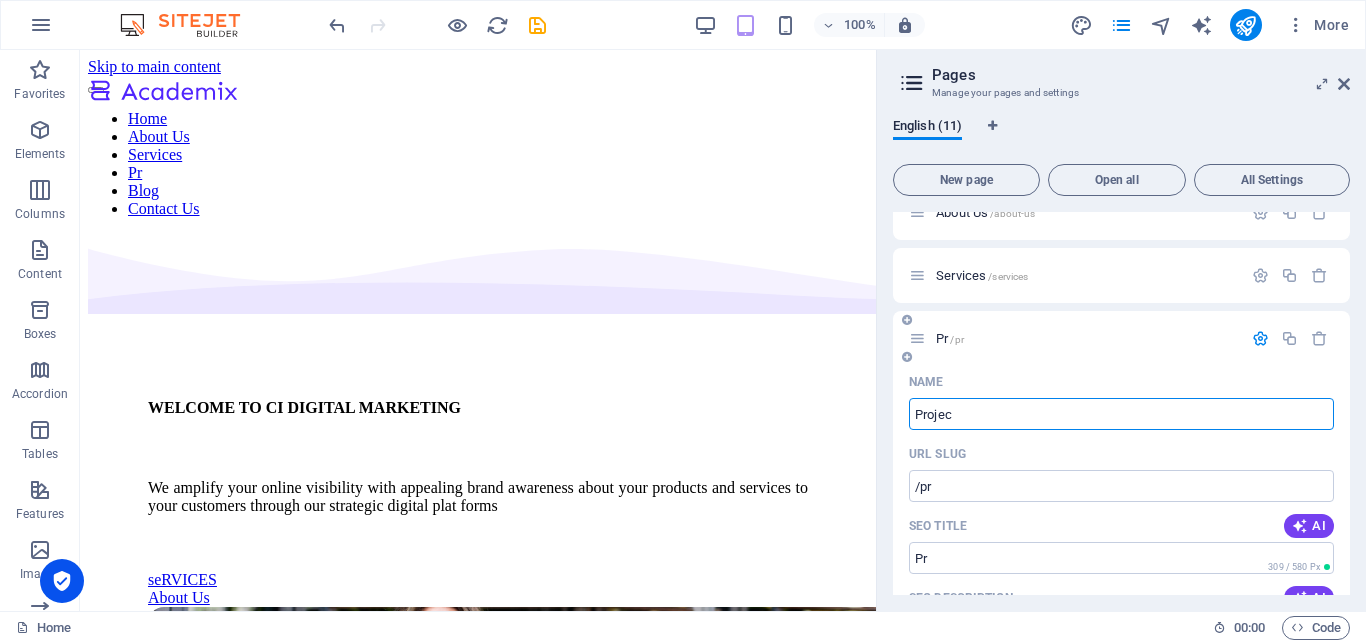 type on "Project" 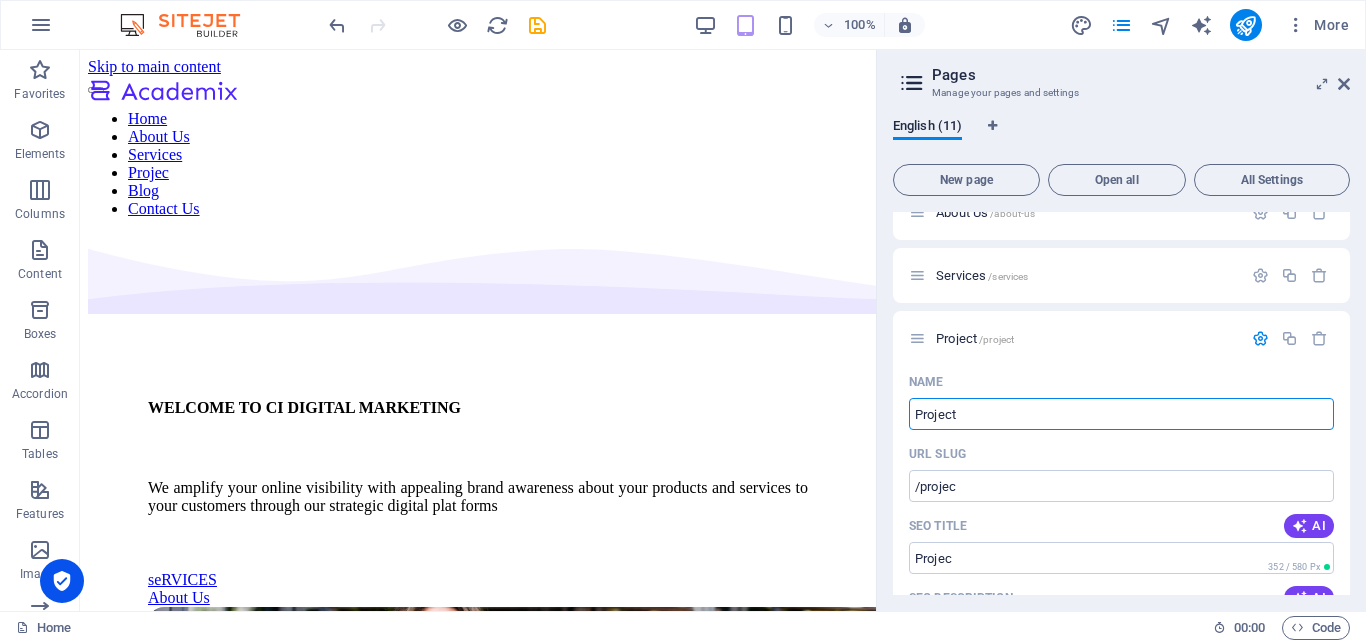 type on "Project" 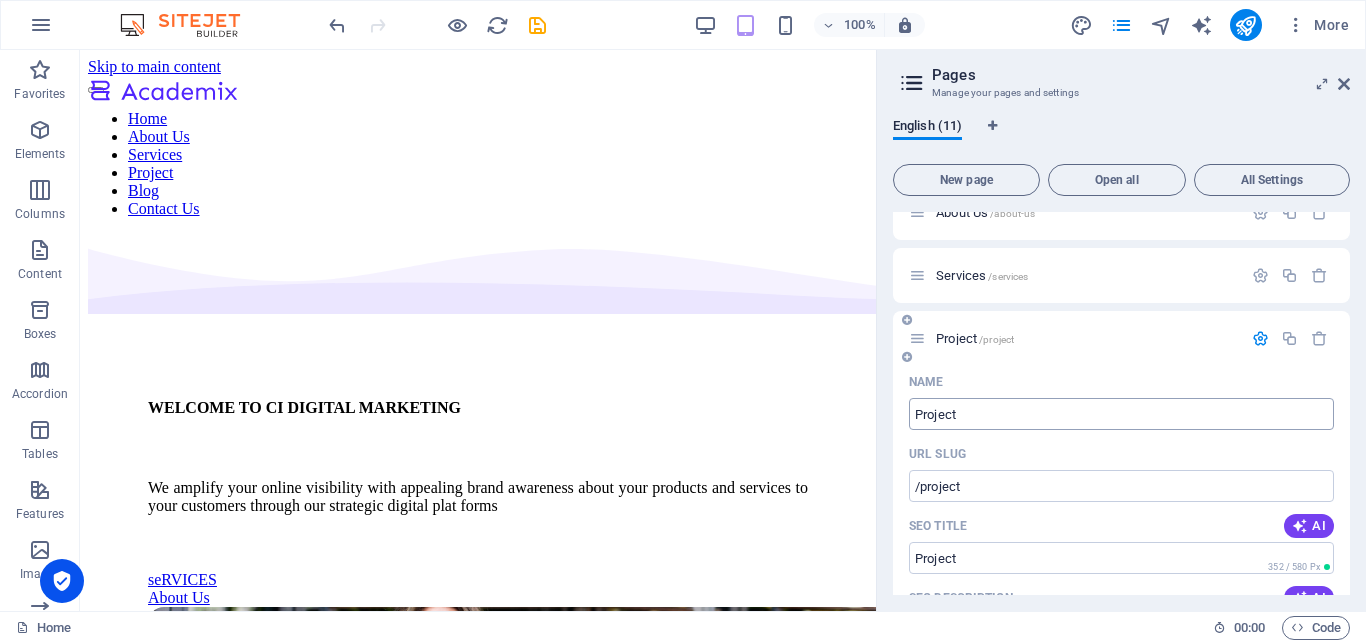 click on "Project" at bounding box center (1121, 414) 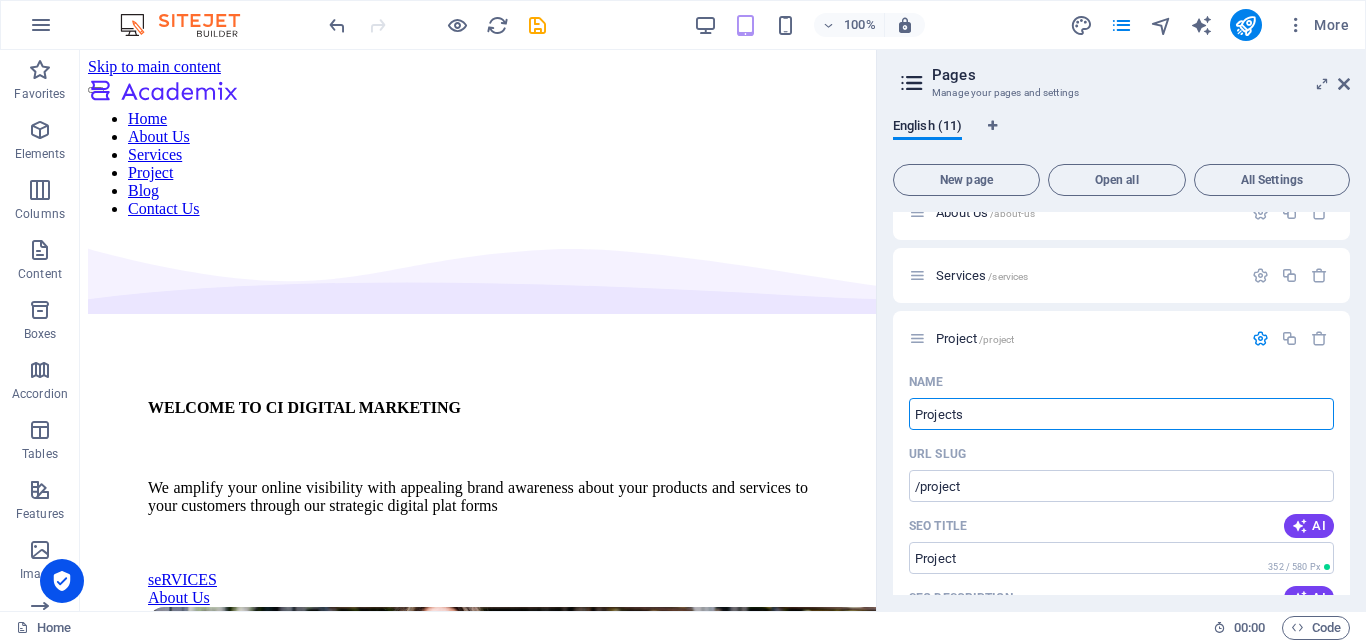 type on "Projects" 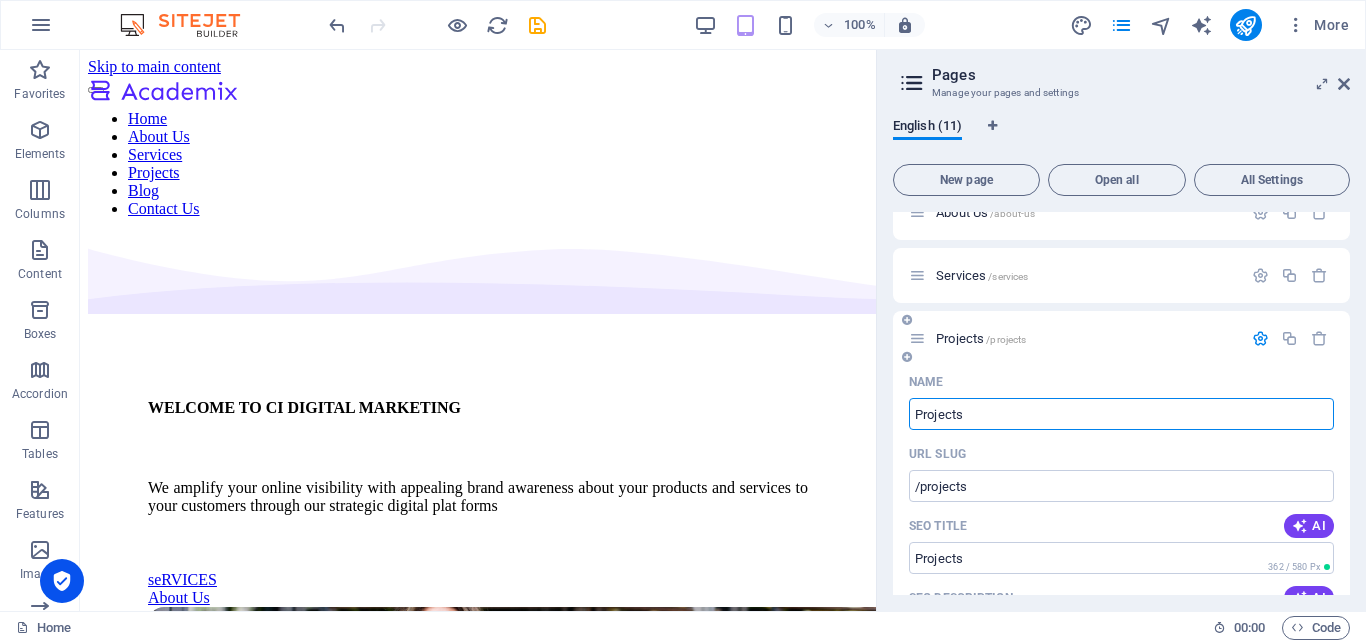 click at bounding box center (1260, 338) 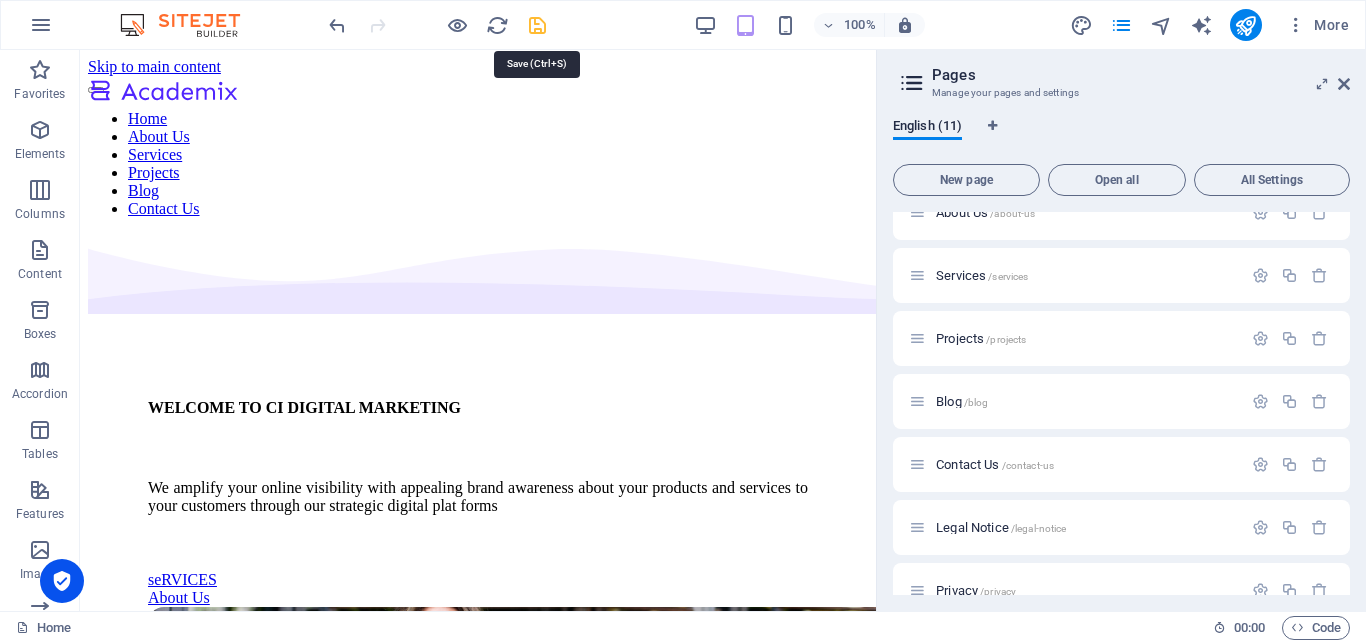 click at bounding box center [537, 25] 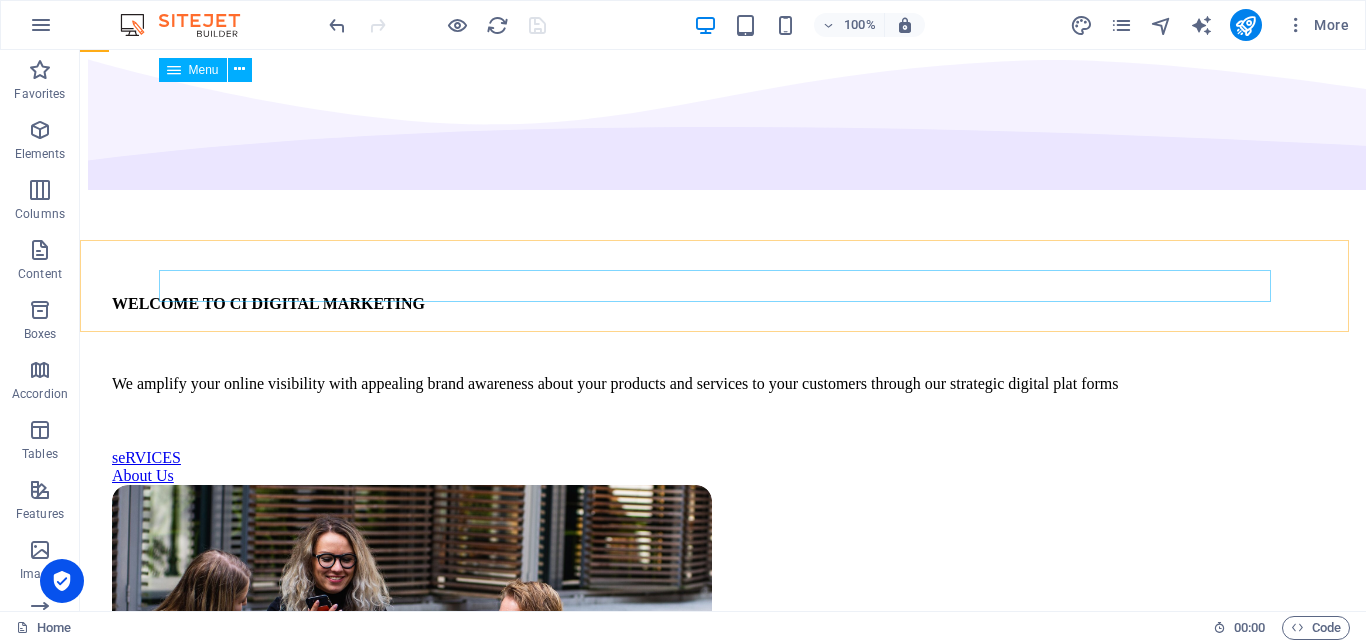 scroll, scrollTop: 0, scrollLeft: 0, axis: both 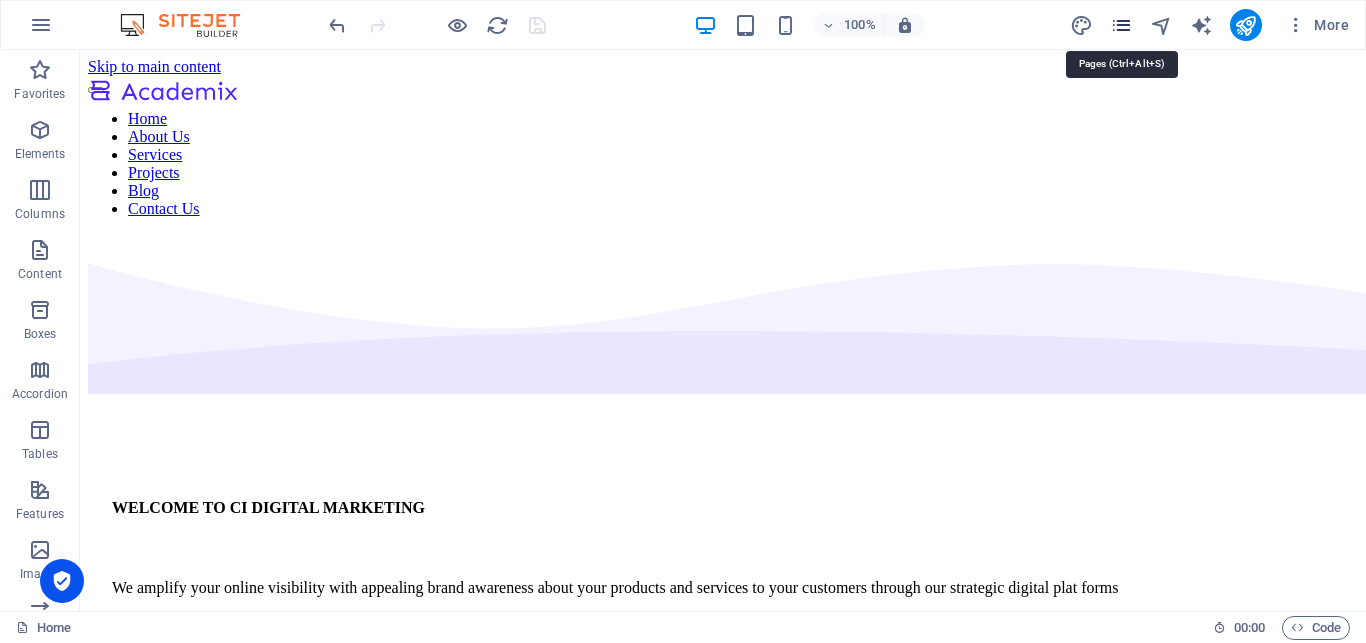 click at bounding box center (1121, 25) 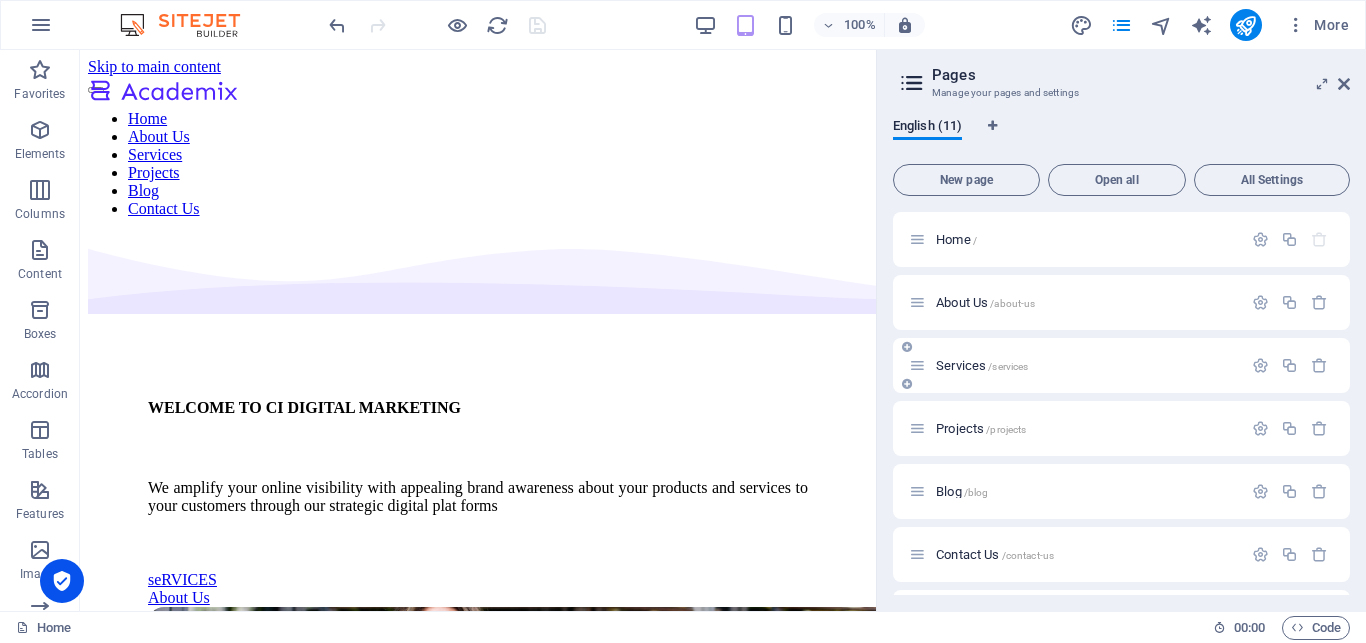 scroll, scrollTop: 90, scrollLeft: 0, axis: vertical 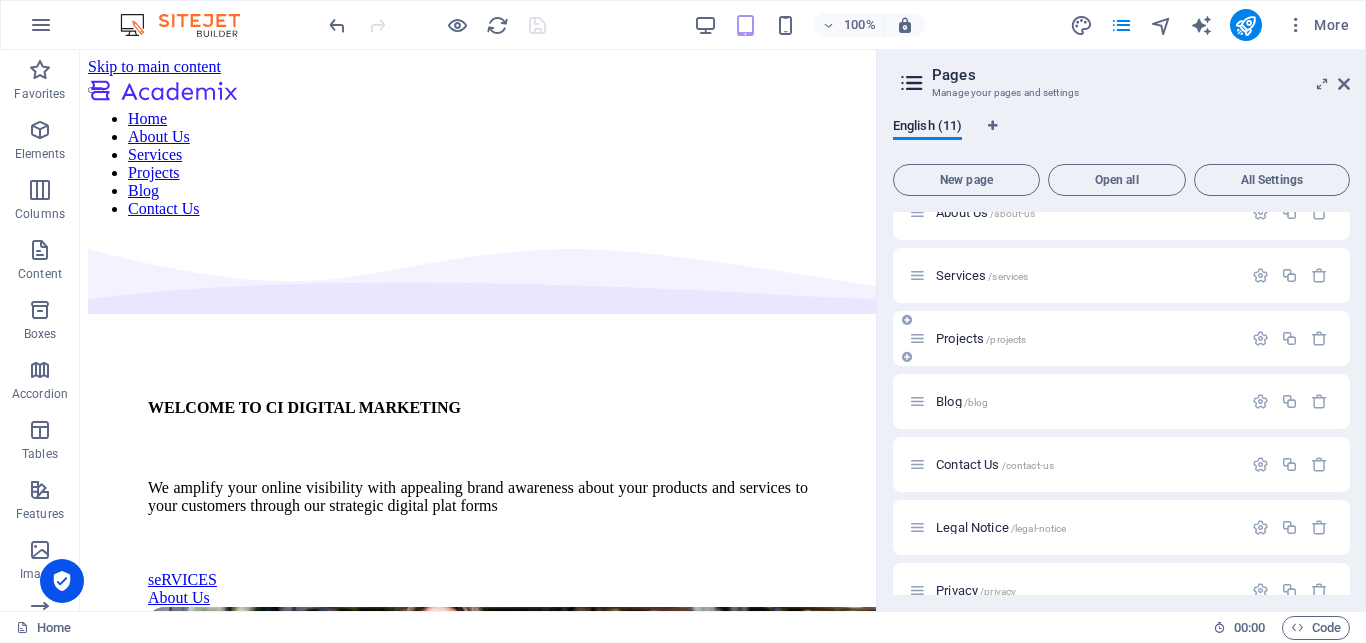 click on "Projects /projects" at bounding box center (981, 338) 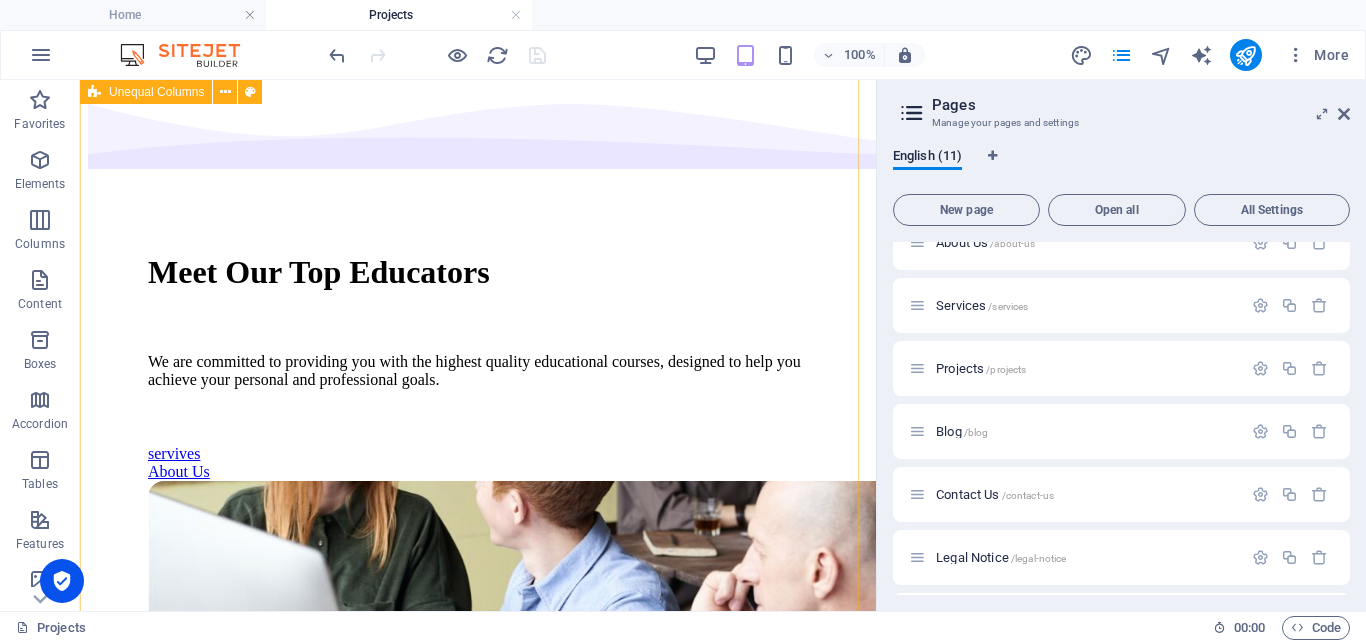 scroll, scrollTop: 204, scrollLeft: 0, axis: vertical 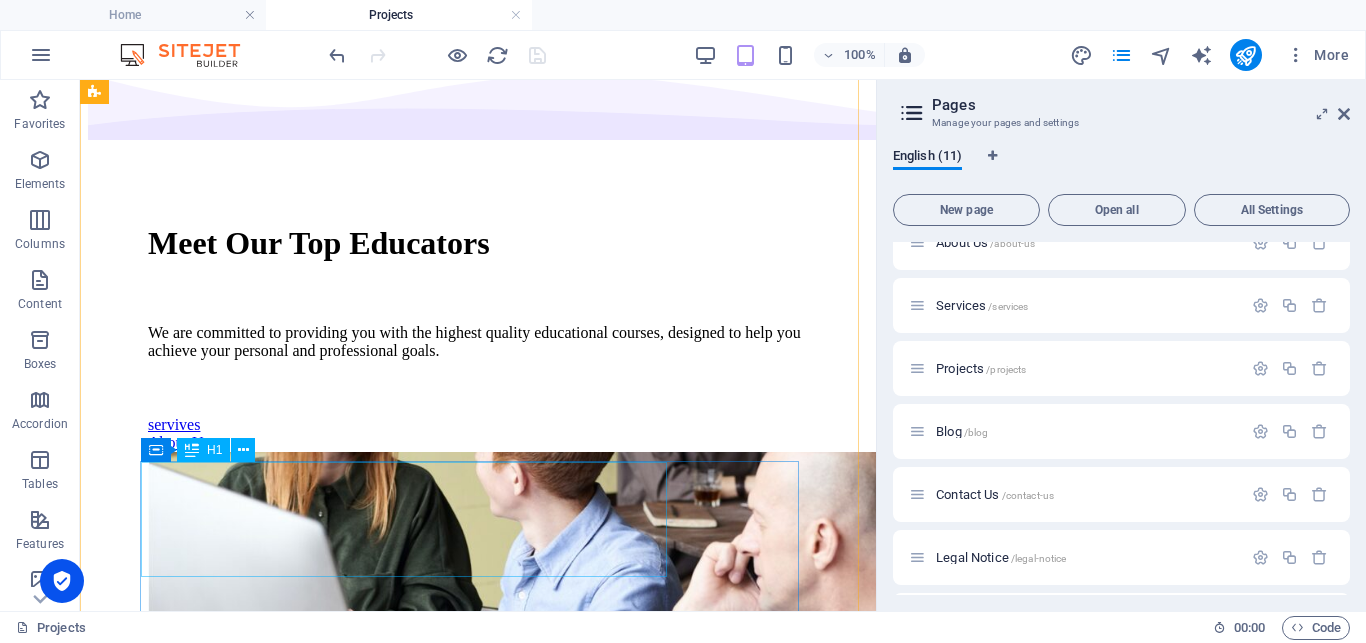 click on "Meet Our Top Educators" at bounding box center (478, 243) 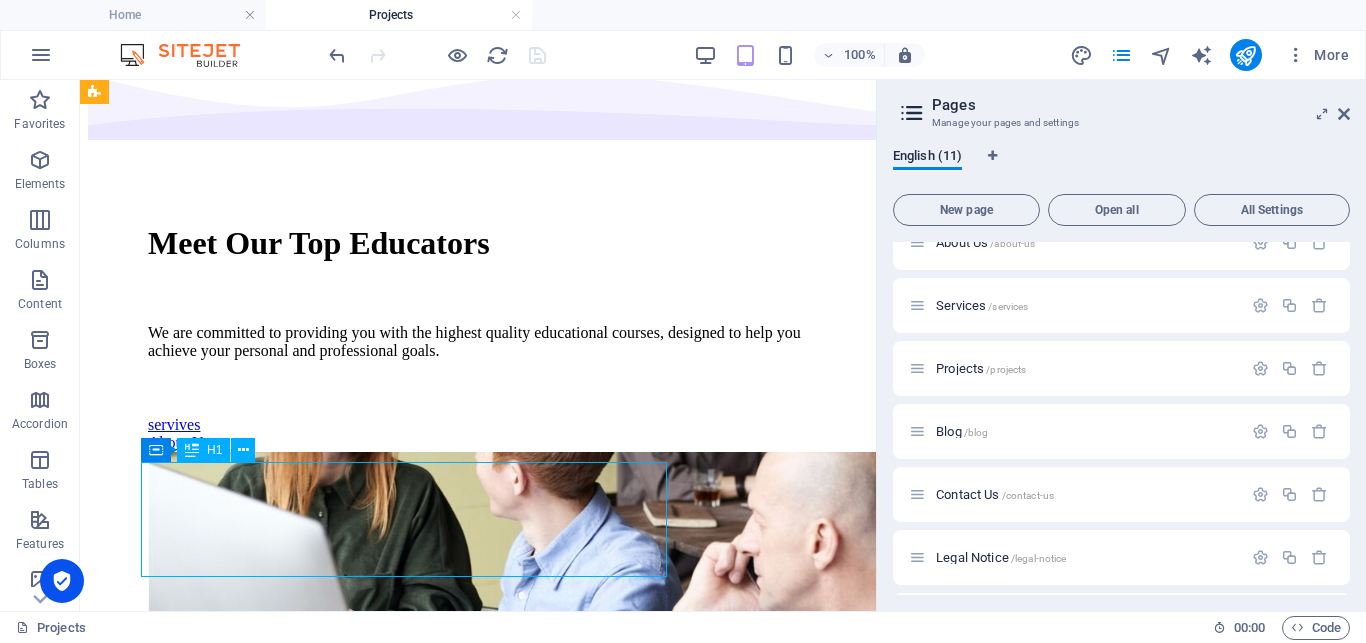 click on "Meet Our Top Educators" at bounding box center [478, 243] 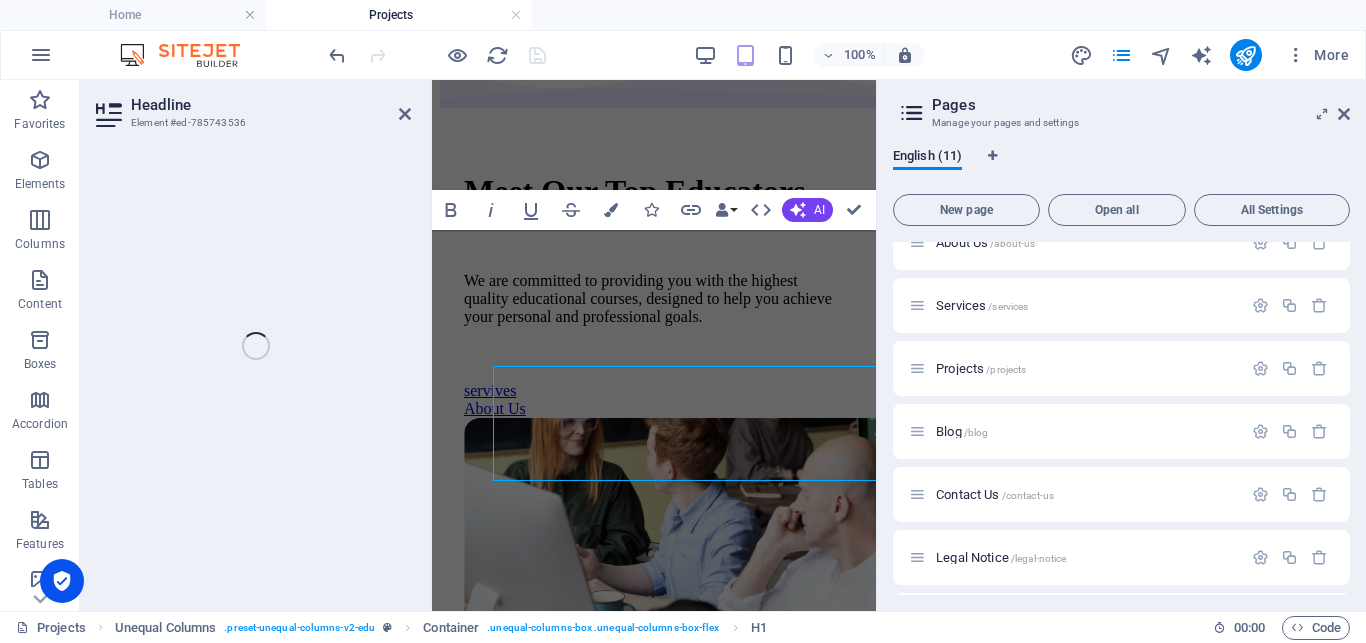 scroll, scrollTop: 300, scrollLeft: 0, axis: vertical 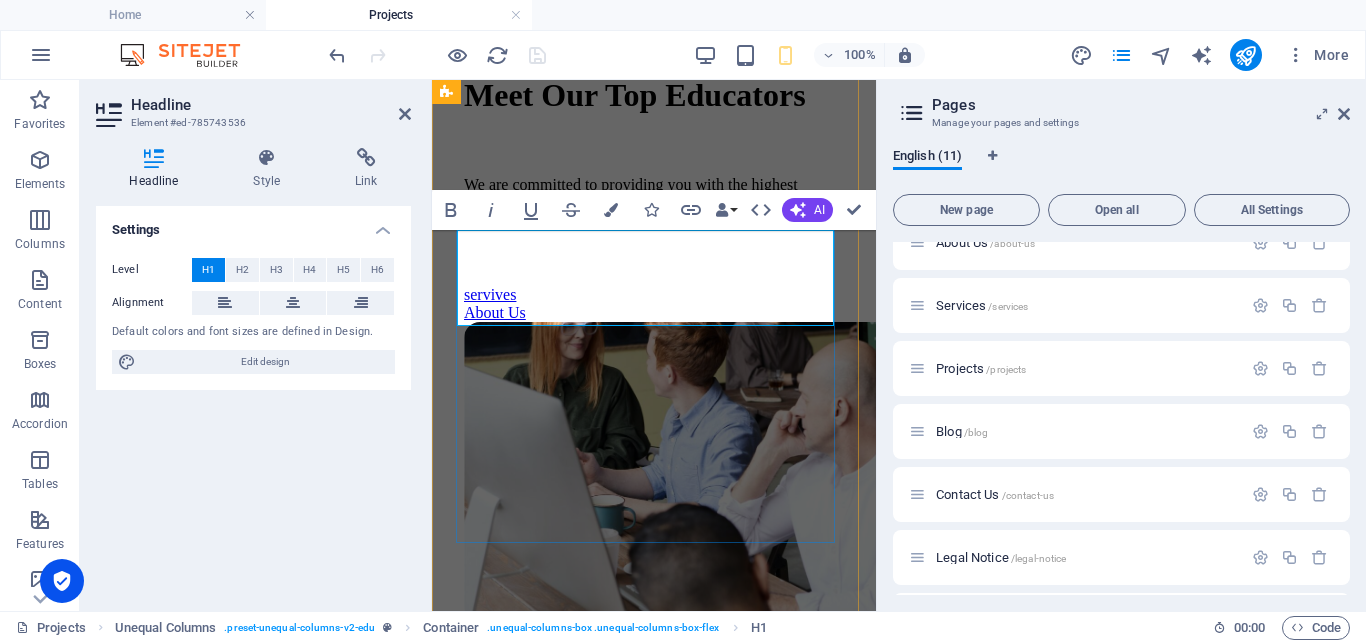 click on "Meet Our Top Educators" at bounding box center [654, 95] 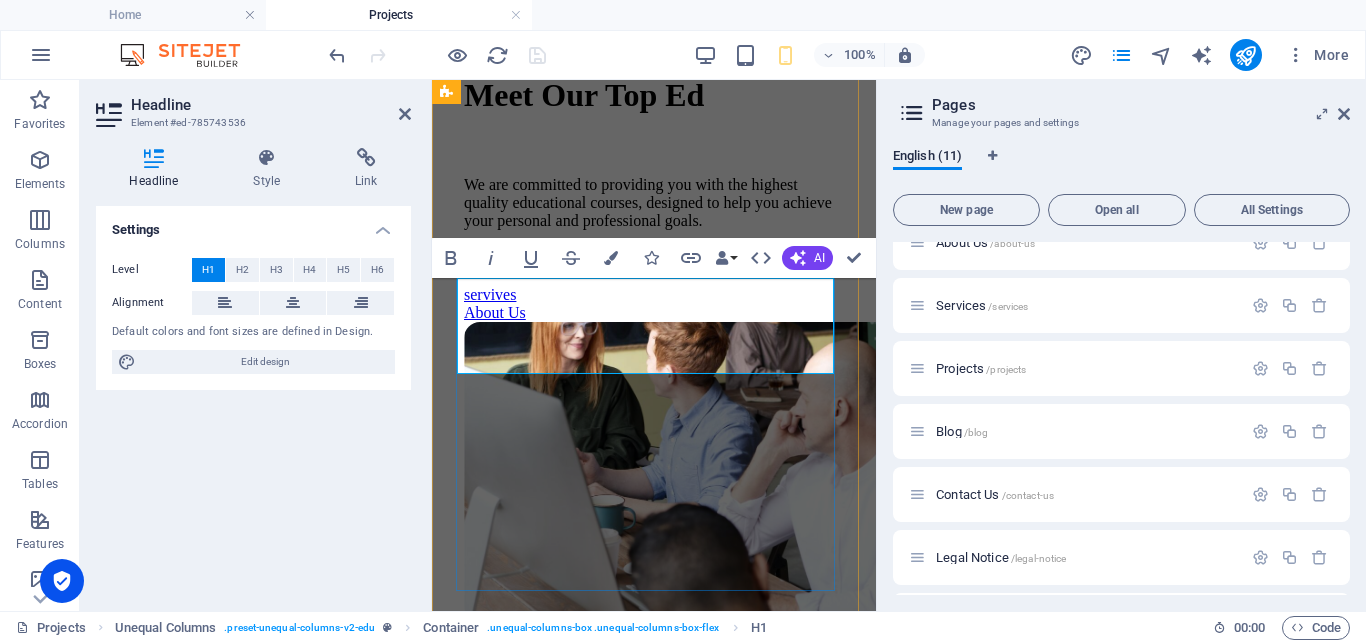 scroll, scrollTop: 252, scrollLeft: 0, axis: vertical 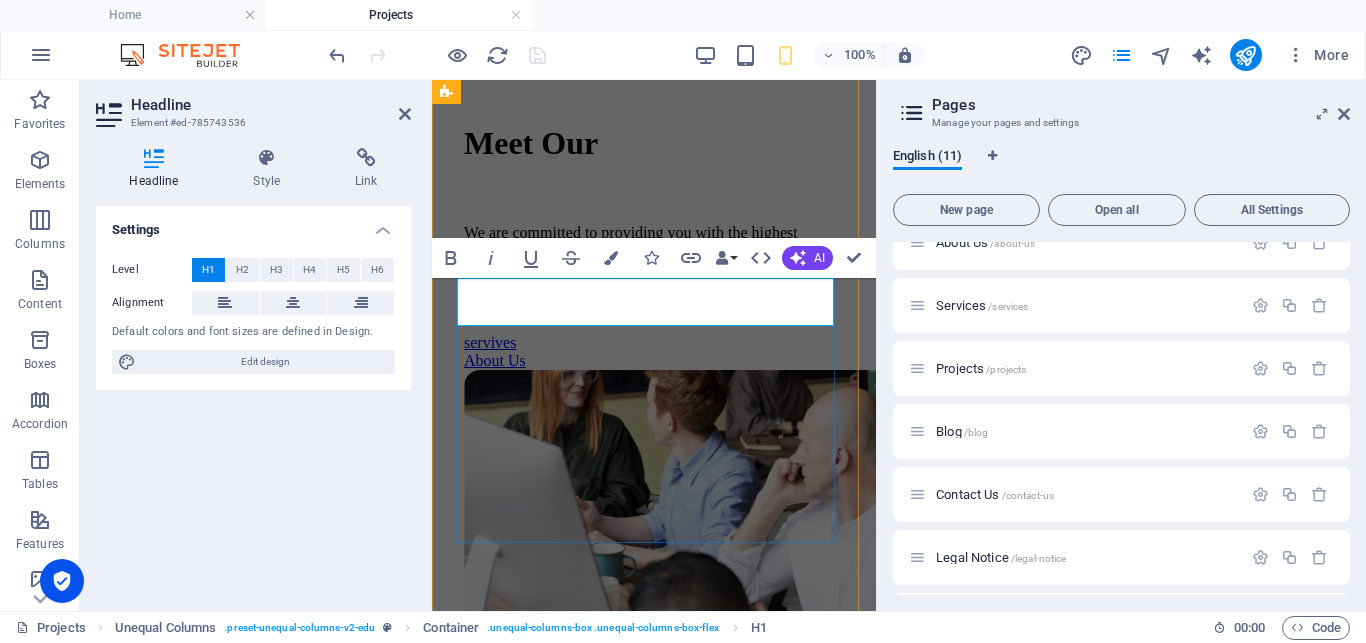 type 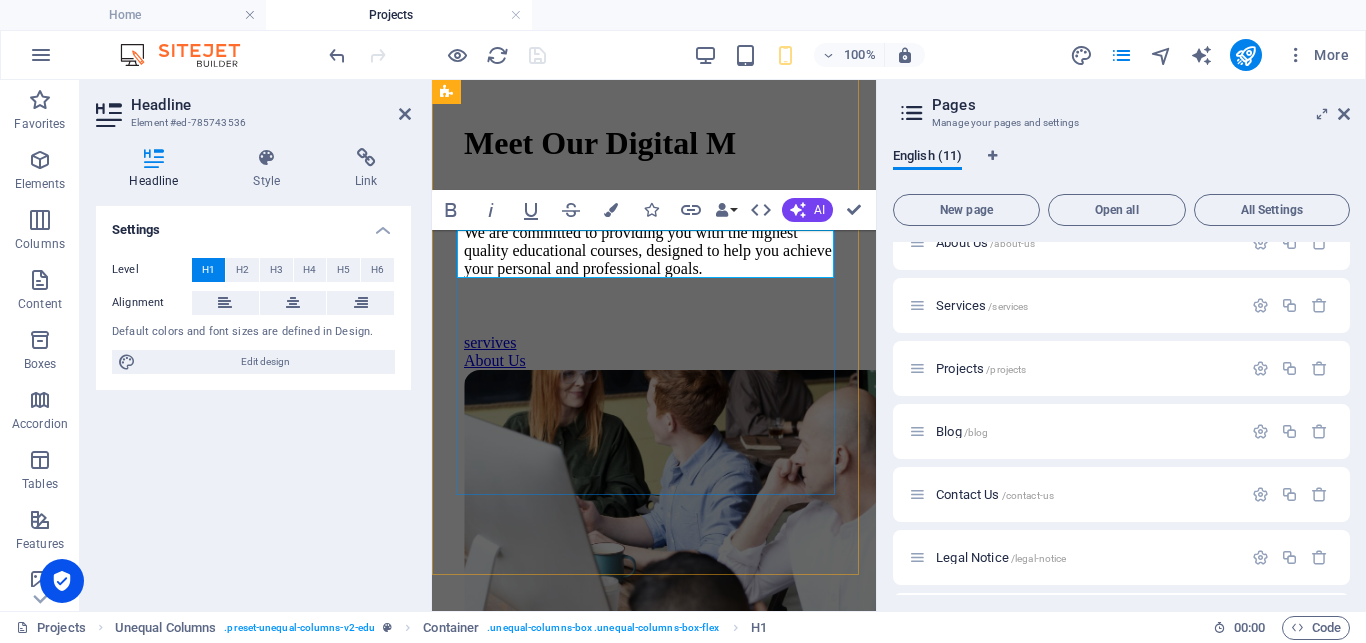 scroll, scrollTop: 300, scrollLeft: 0, axis: vertical 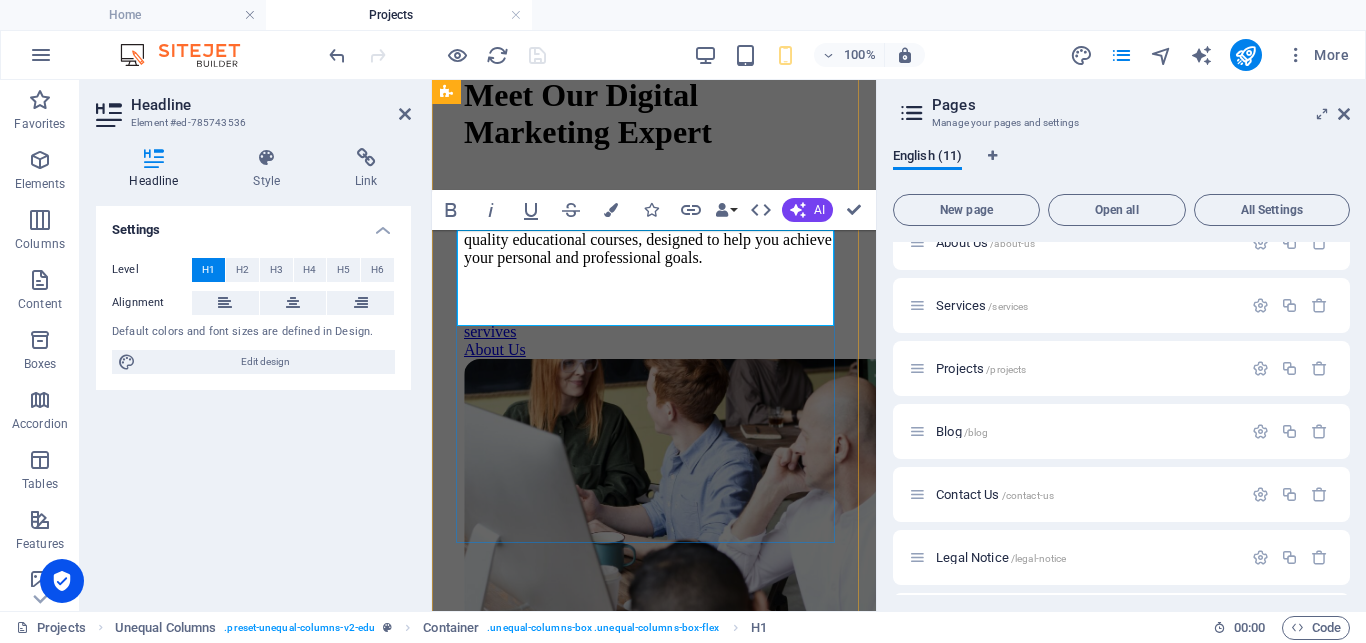 click on "Meet Our Digital Marketing Expert" at bounding box center [654, 114] 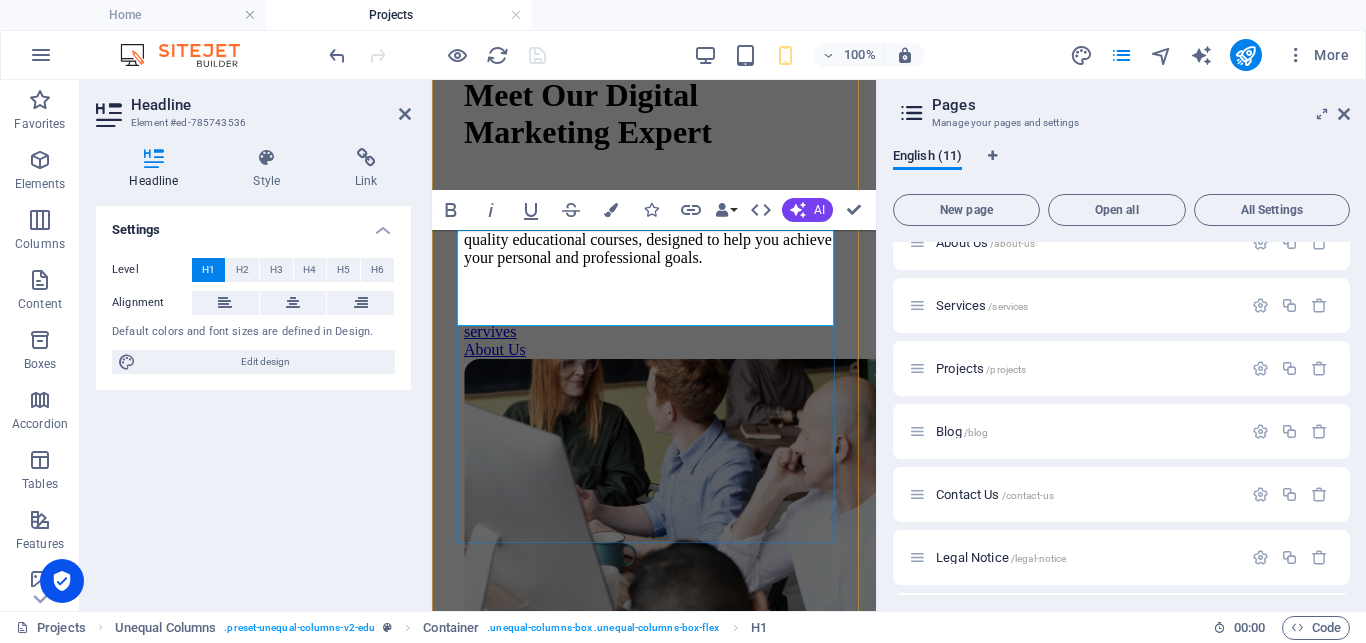 click on "Meet Our Digital Marketing Expert" at bounding box center (654, 114) 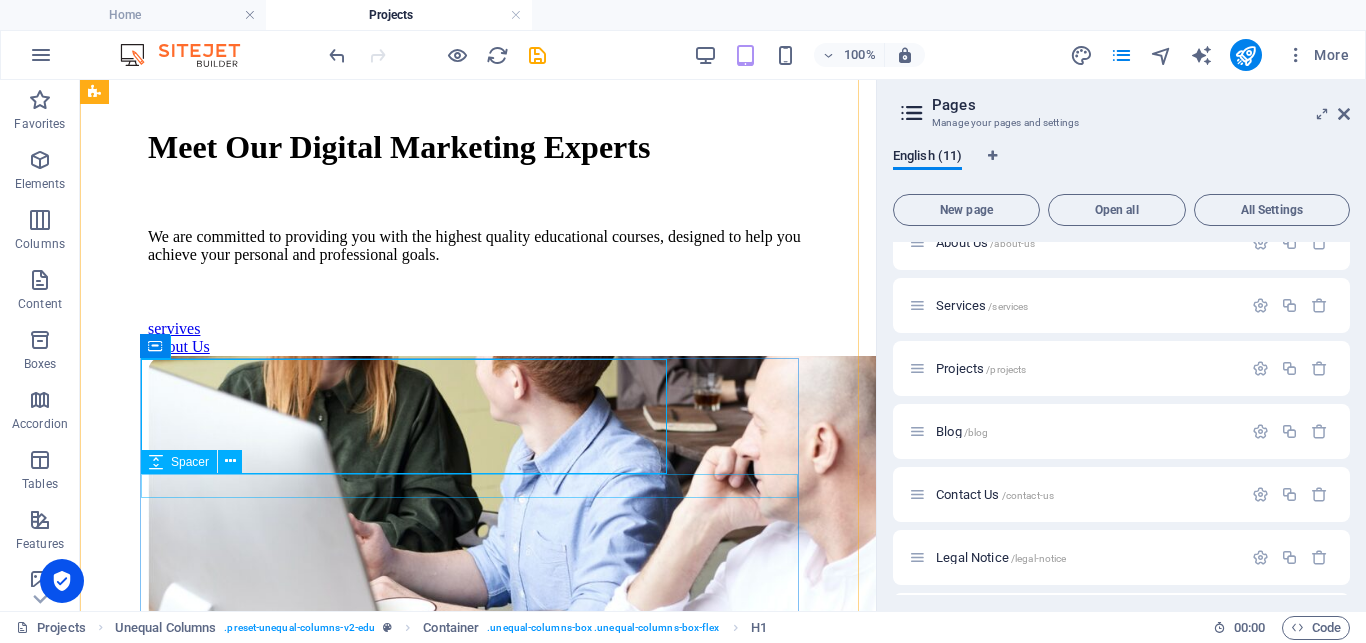scroll, scrollTop: 402, scrollLeft: 0, axis: vertical 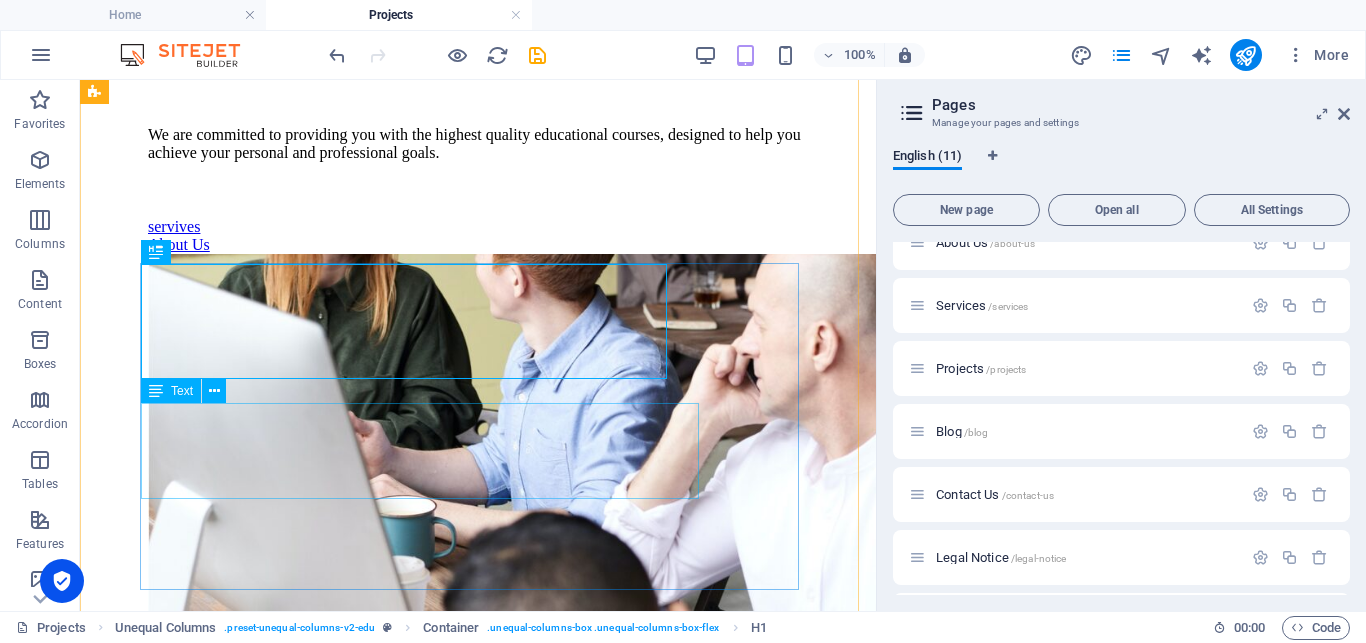 click on "We are committed to providing you with the highest quality educational courses, designed to help you achieve your personal and professional goals." at bounding box center [478, 144] 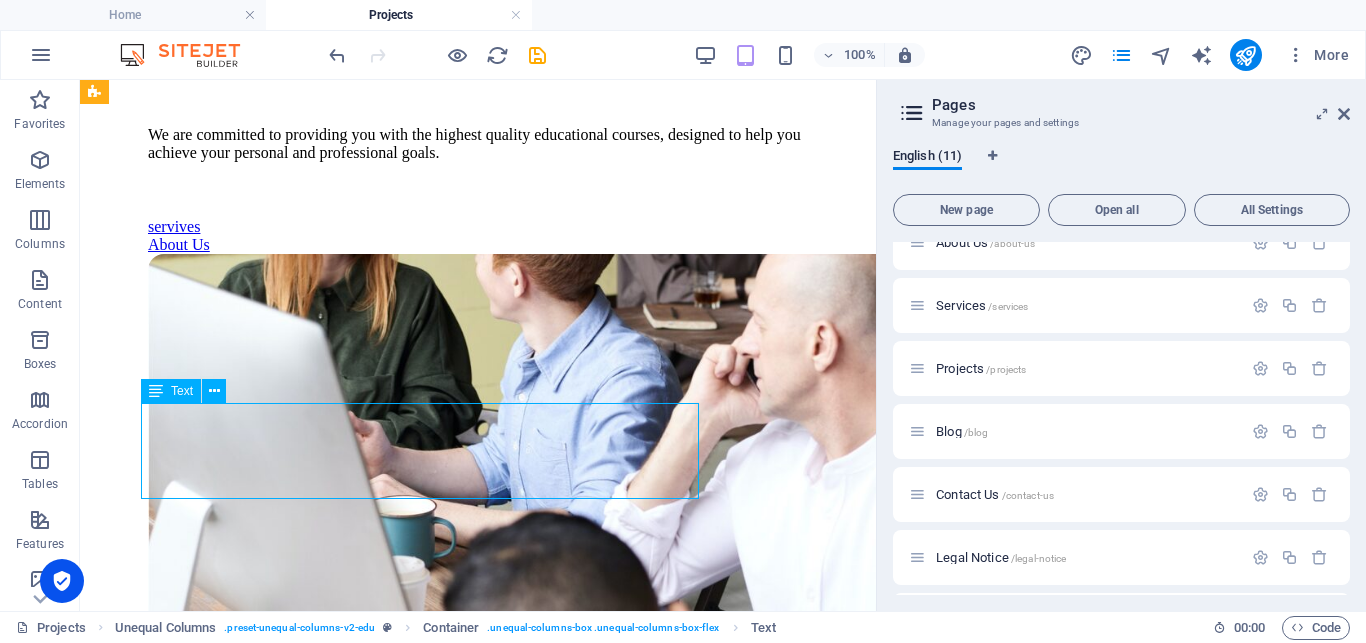 click on "We are committed to providing you with the highest quality educational courses, designed to help you achieve your personal and professional goals." at bounding box center [478, 144] 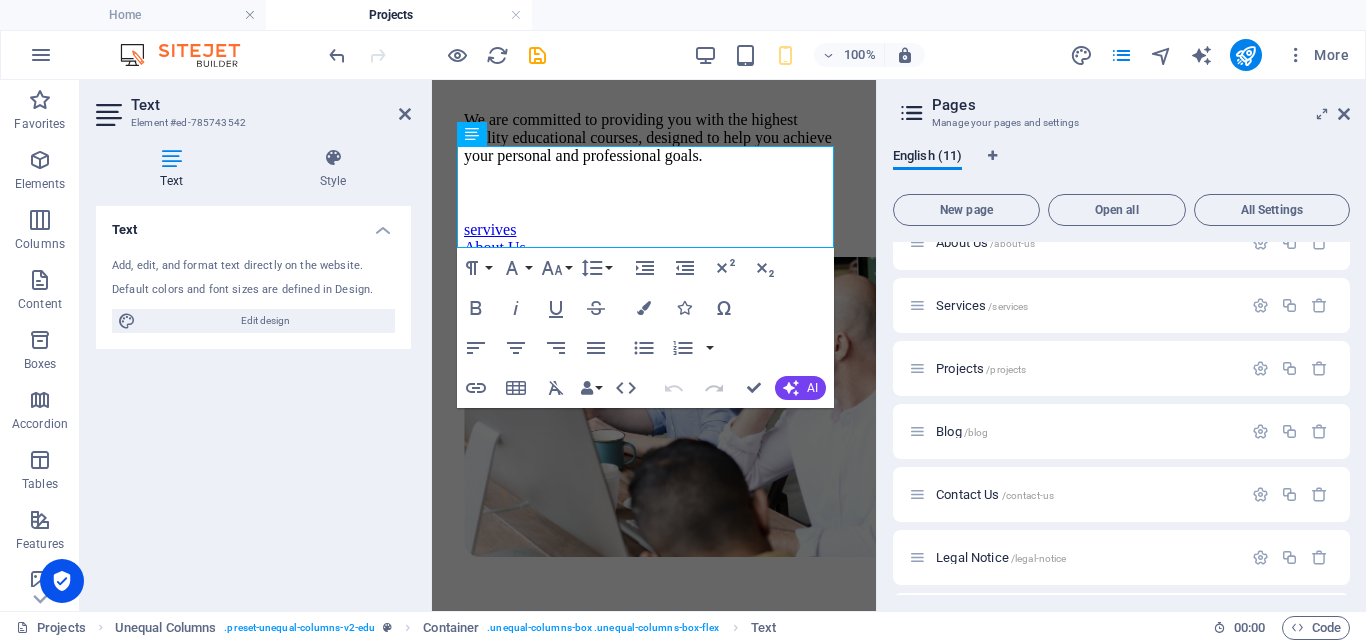 scroll, scrollTop: 504, scrollLeft: 0, axis: vertical 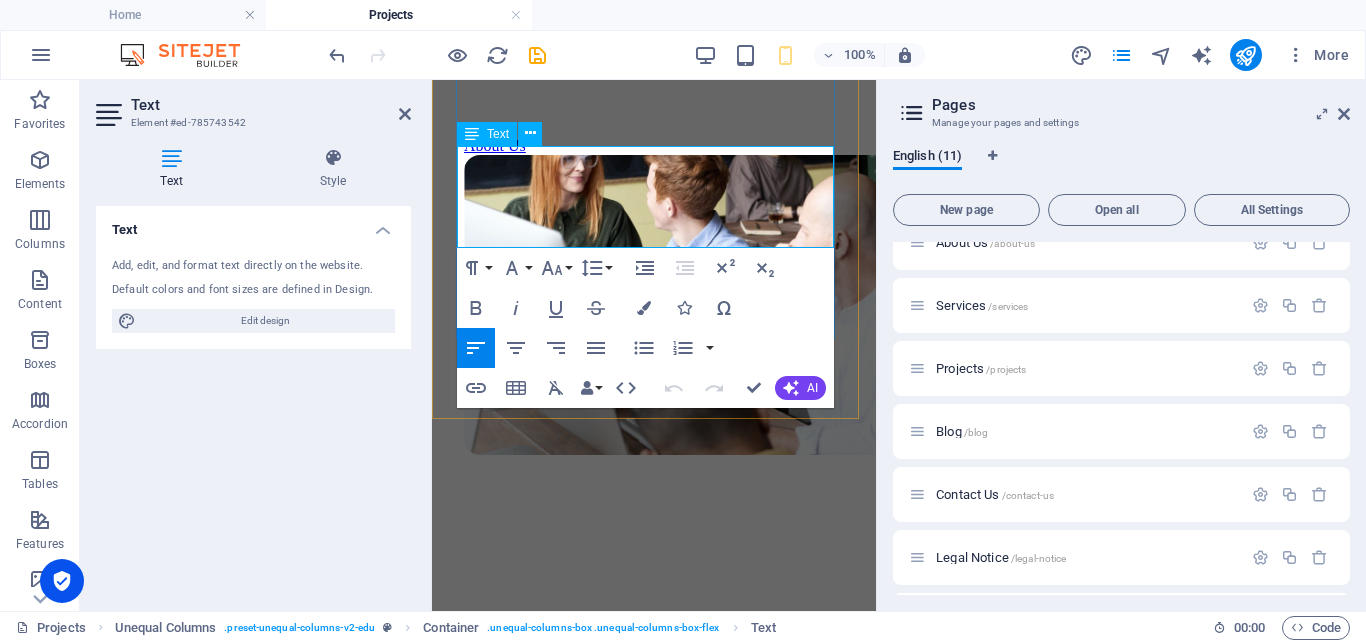 click on "We are committed to providing you with the highest quality educational courses, designed to help you achieve your personal and professional goals." at bounding box center (654, 36) 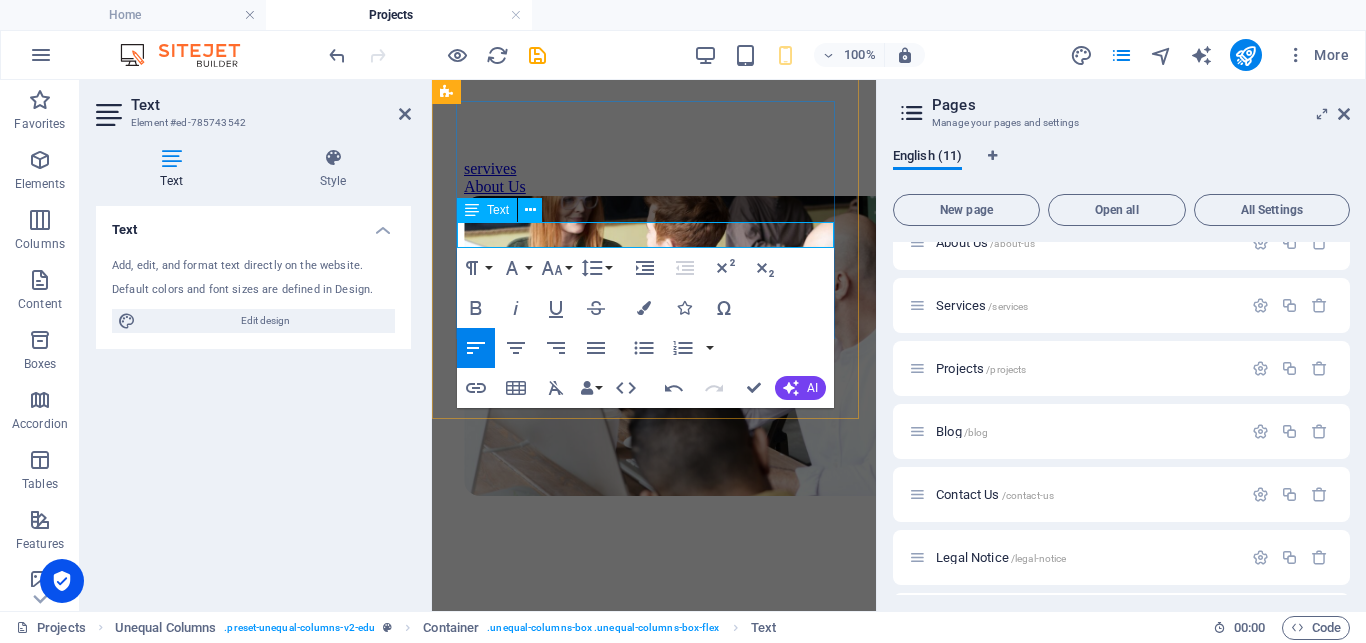 scroll, scrollTop: 581, scrollLeft: 0, axis: vertical 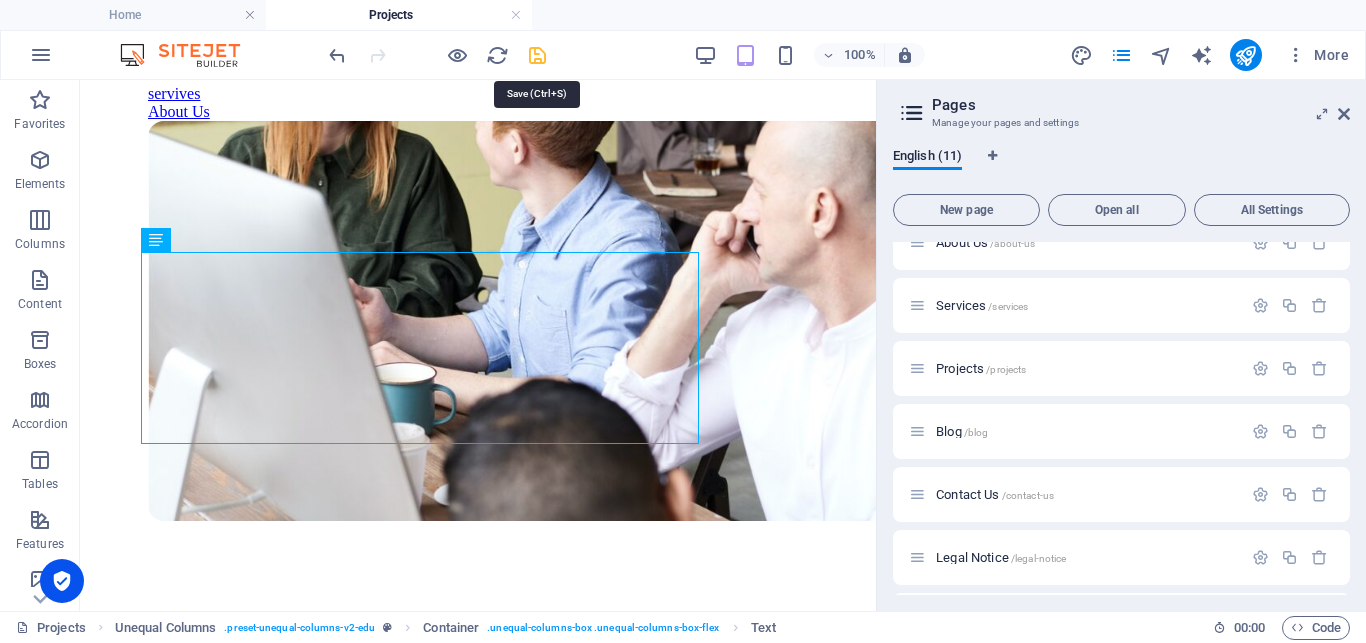 click at bounding box center (537, 55) 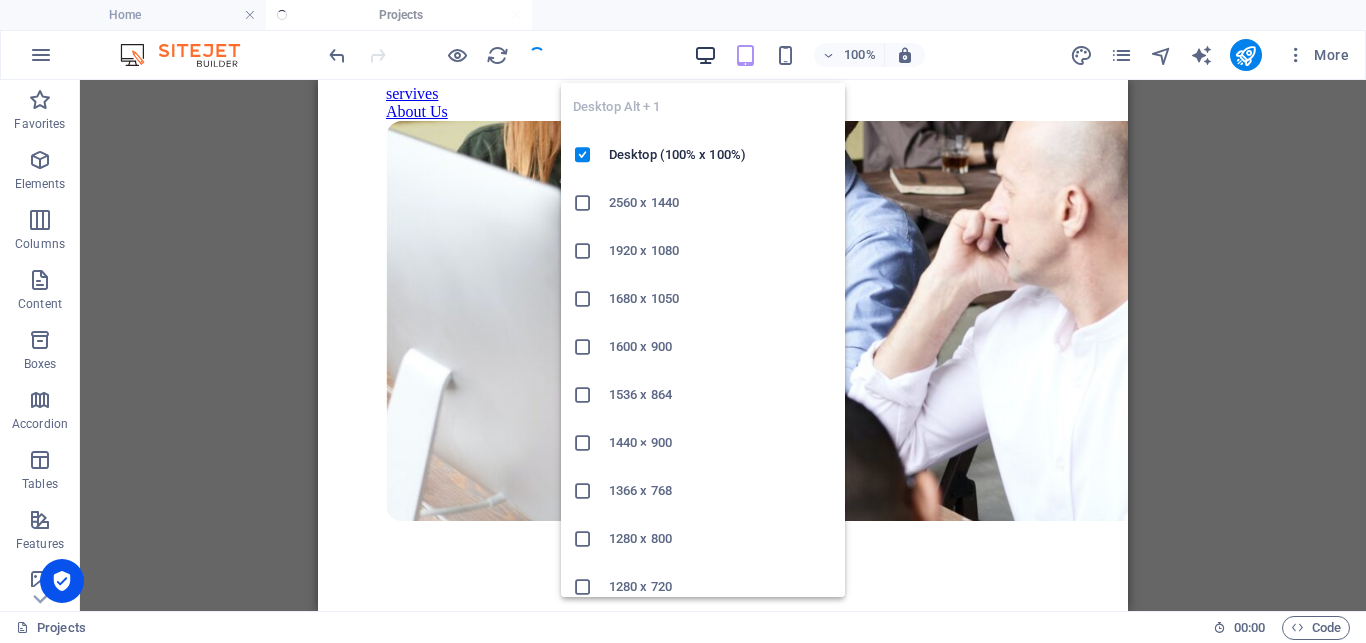 click at bounding box center [705, 55] 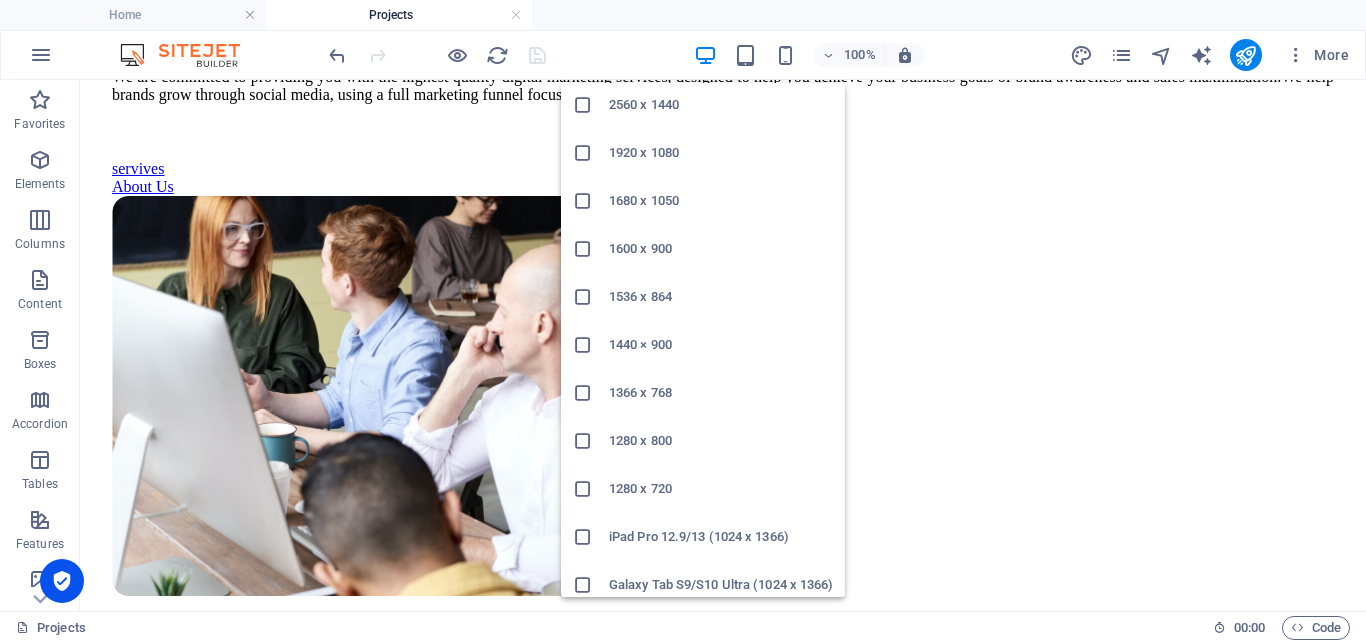 scroll, scrollTop: 110, scrollLeft: 0, axis: vertical 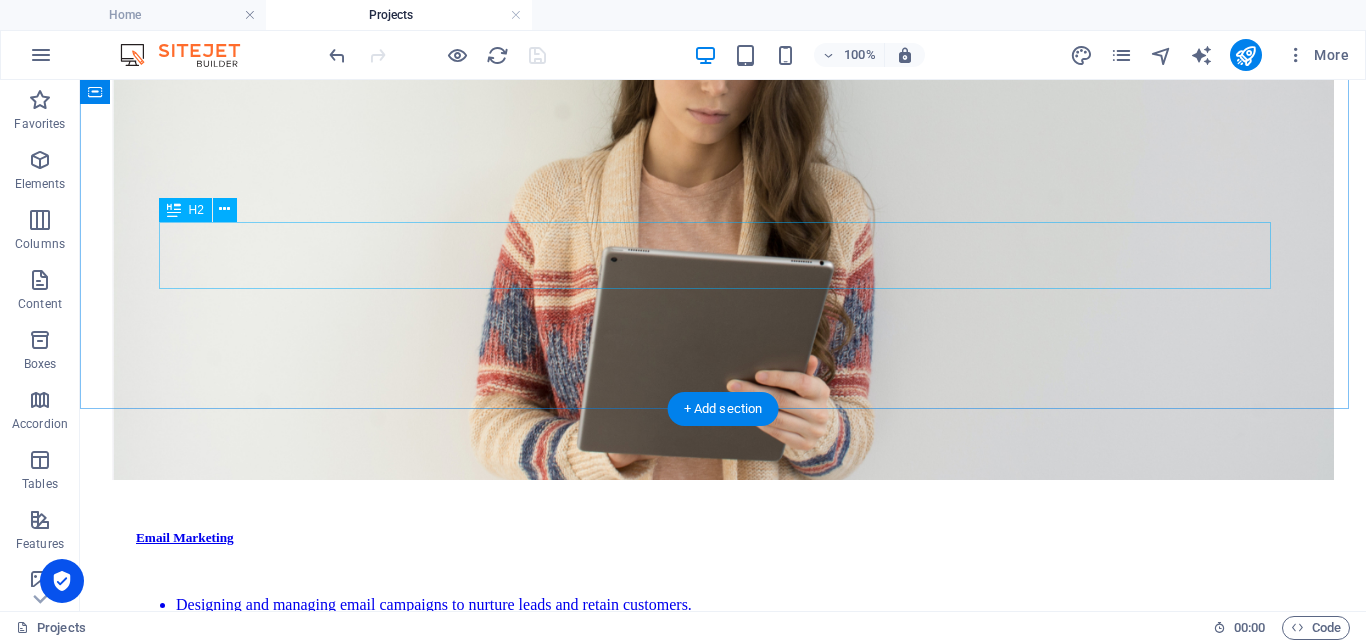 click on "Our top-notch teachers" at bounding box center (723, 5390) 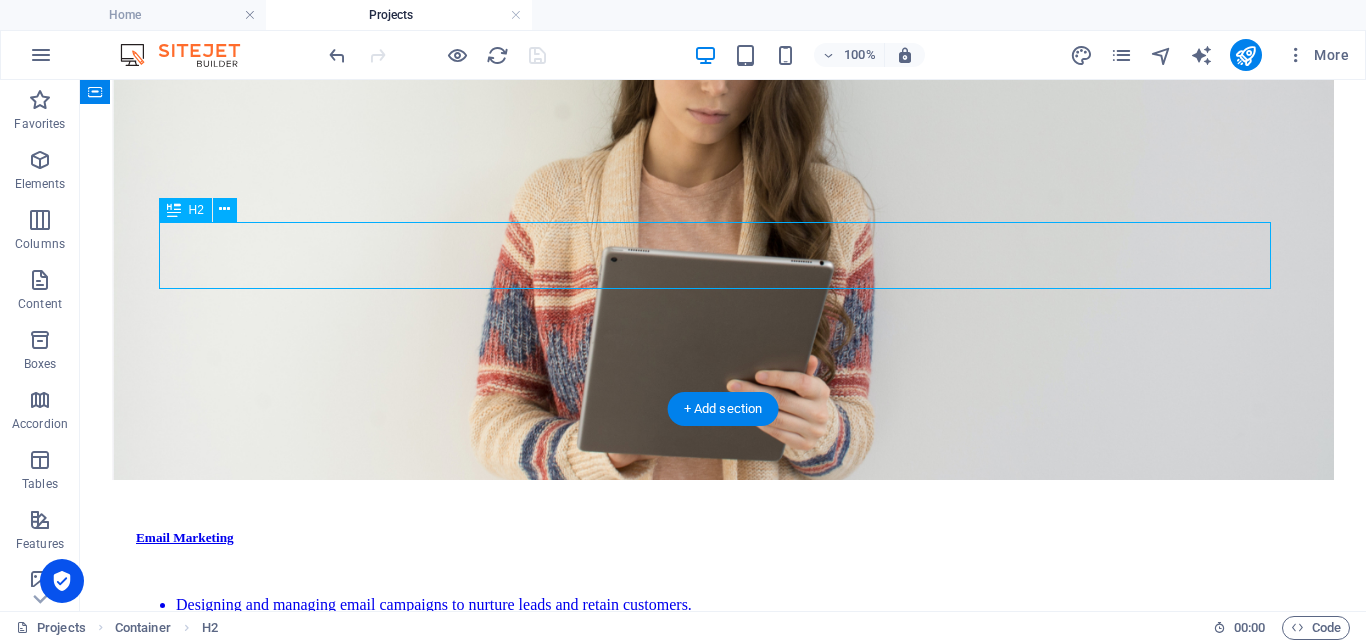 click on "Our top-notch teachers" at bounding box center [723, 5390] 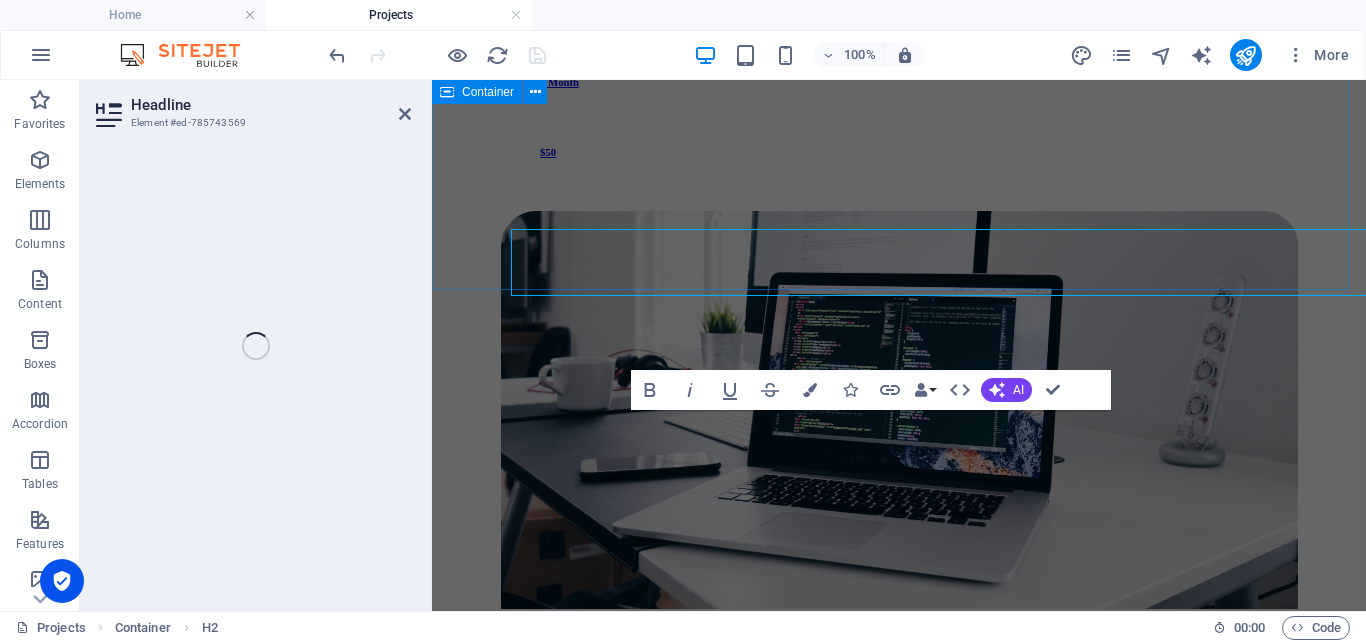 scroll, scrollTop: 2695, scrollLeft: 0, axis: vertical 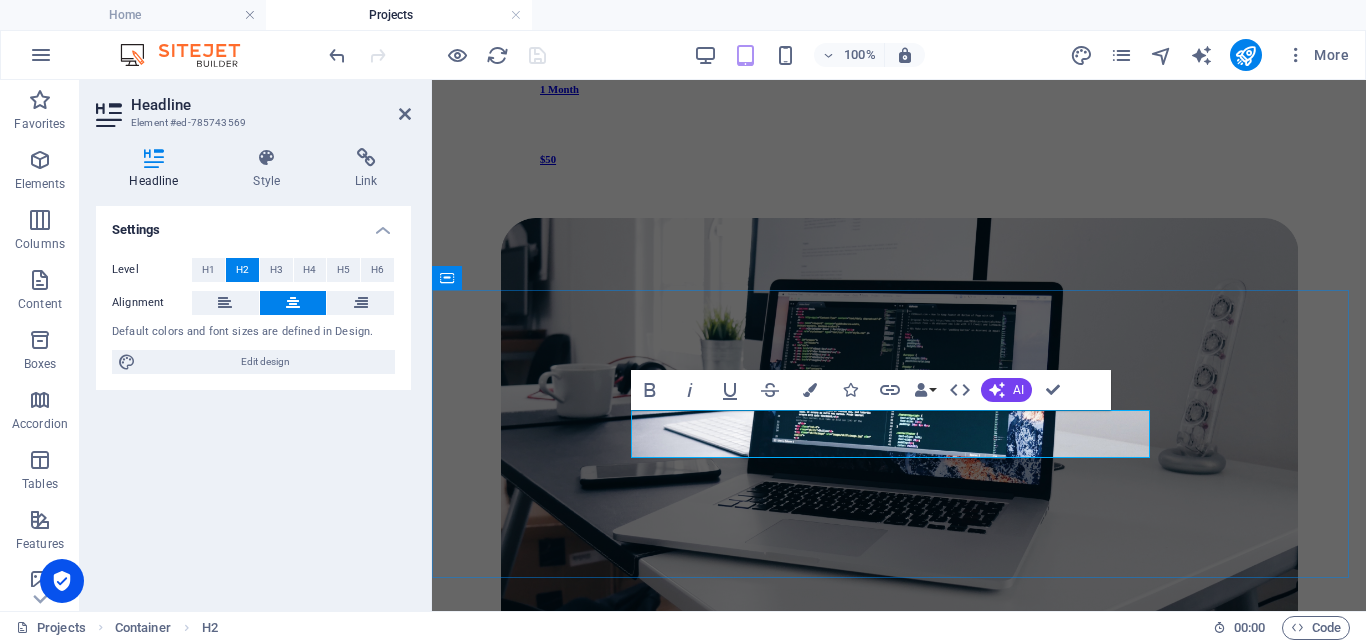 click on "Our top-notch teachers" at bounding box center (899, 3684) 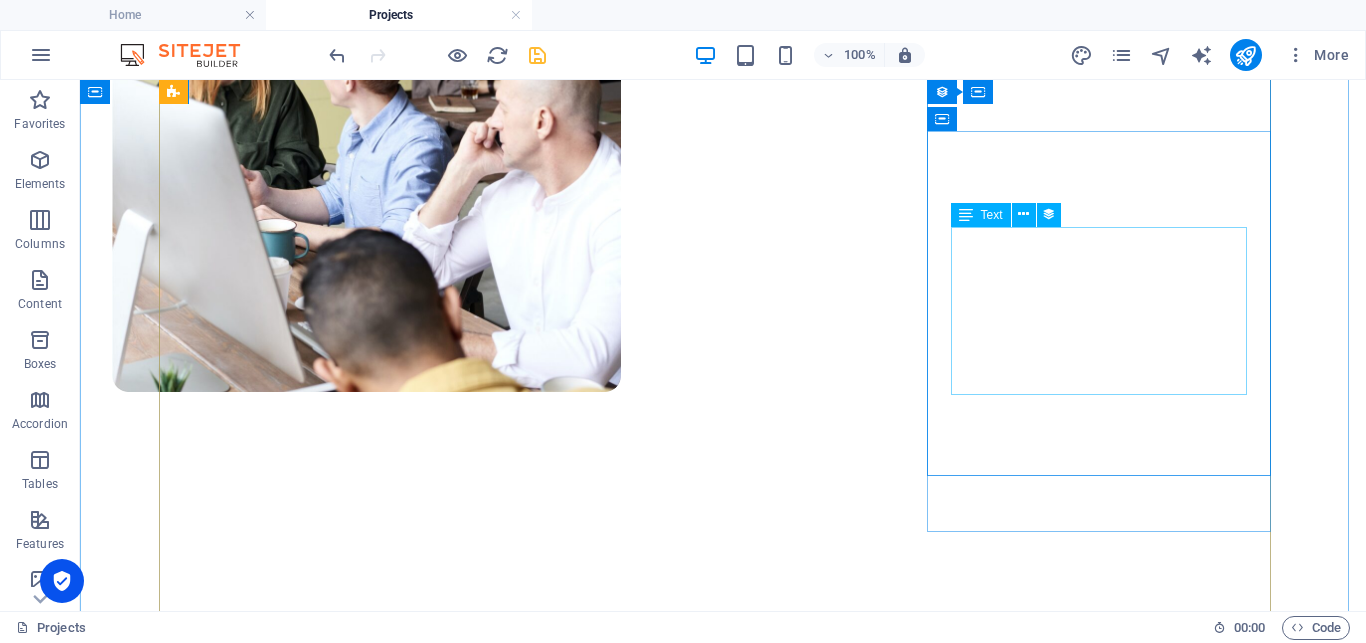 scroll, scrollTop: 1172, scrollLeft: 0, axis: vertical 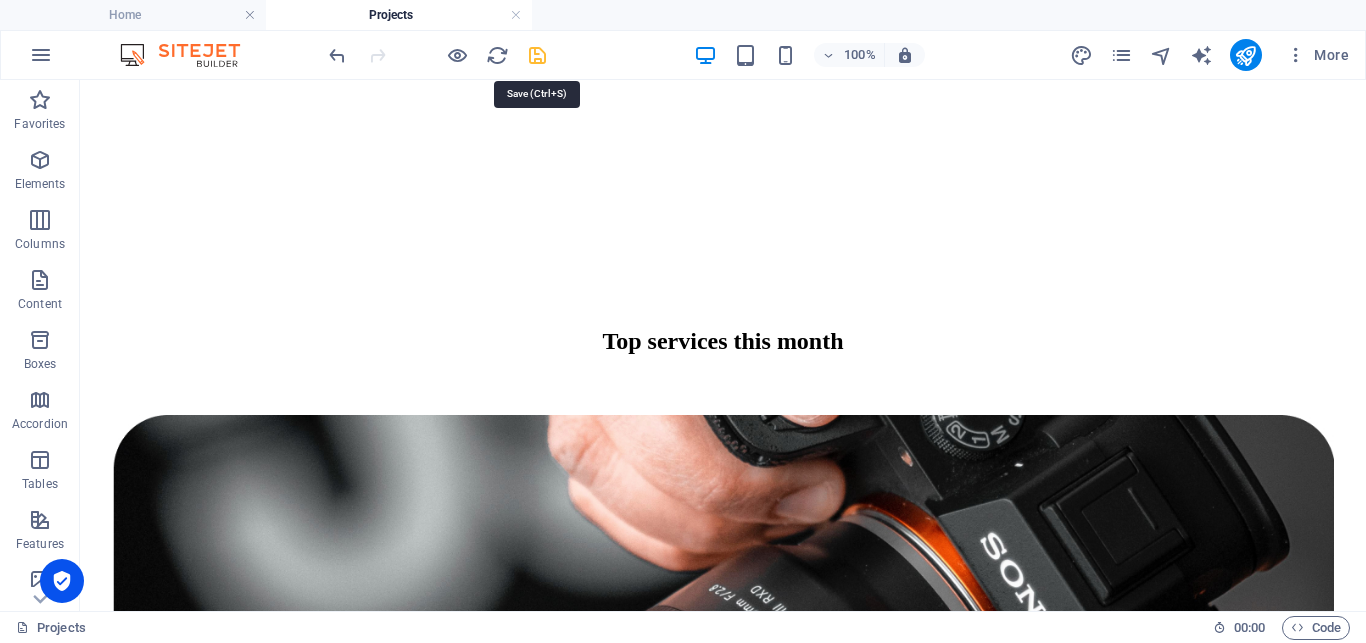 click at bounding box center (537, 55) 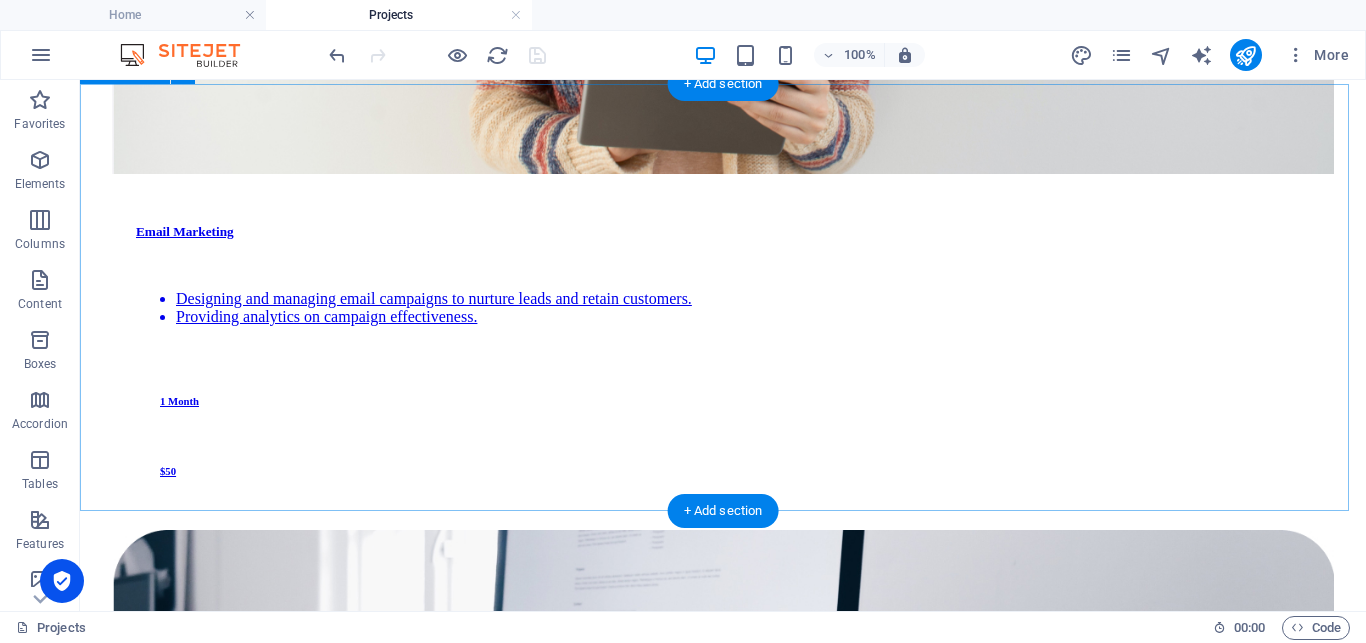 scroll, scrollTop: 2600, scrollLeft: 0, axis: vertical 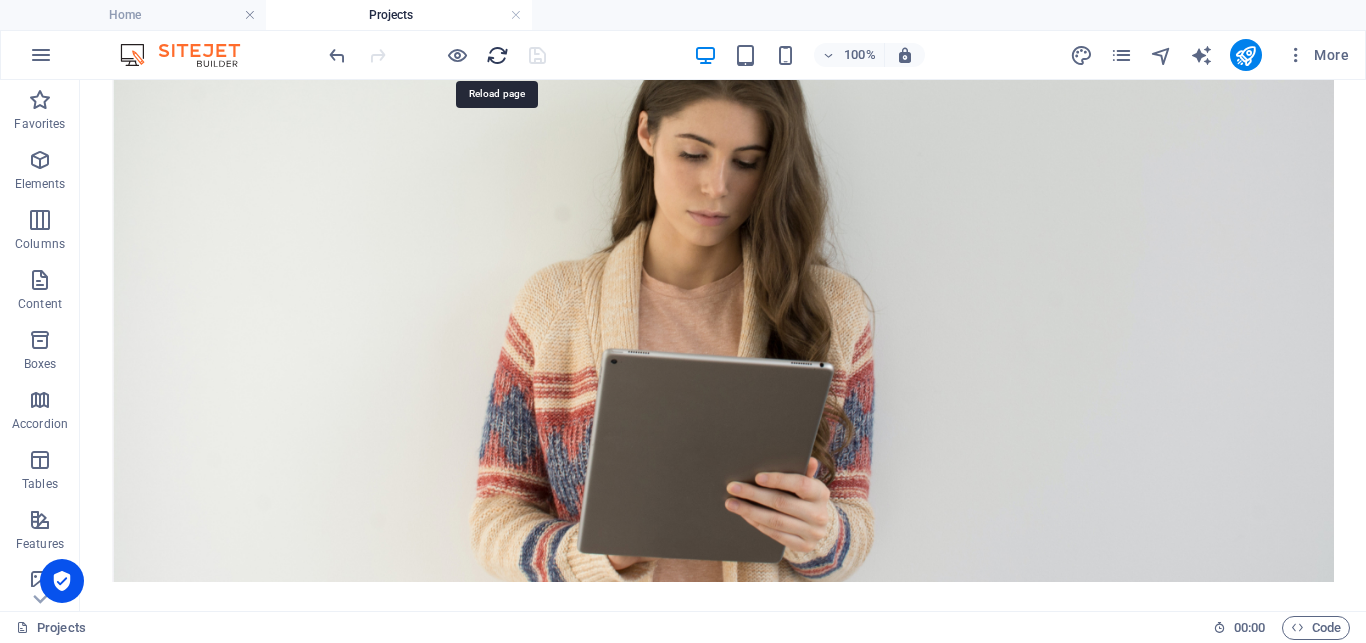 click at bounding box center (497, 55) 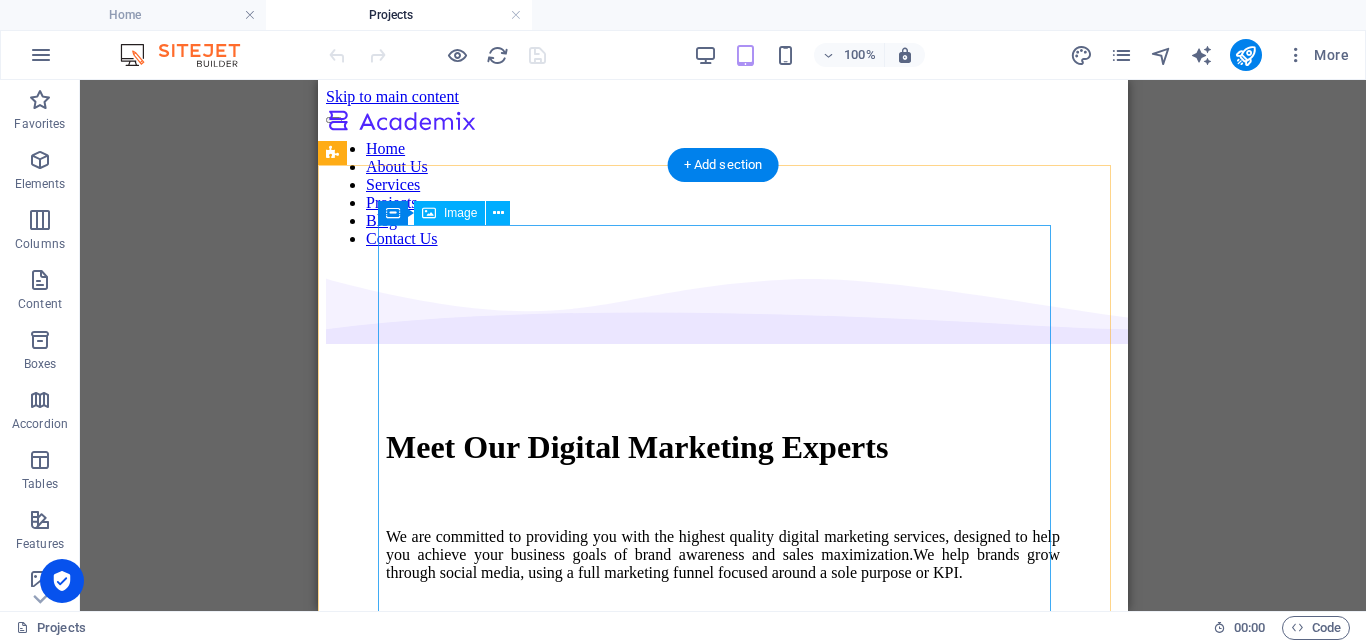 scroll, scrollTop: 0, scrollLeft: 0, axis: both 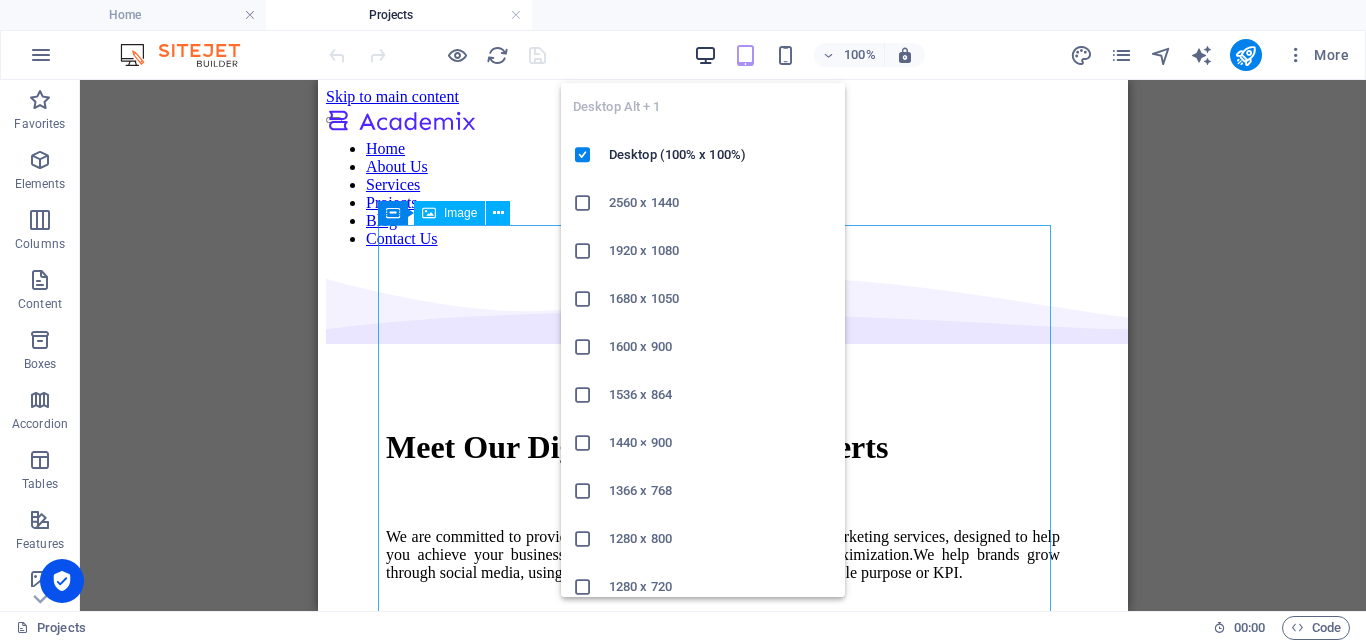 click at bounding box center [705, 55] 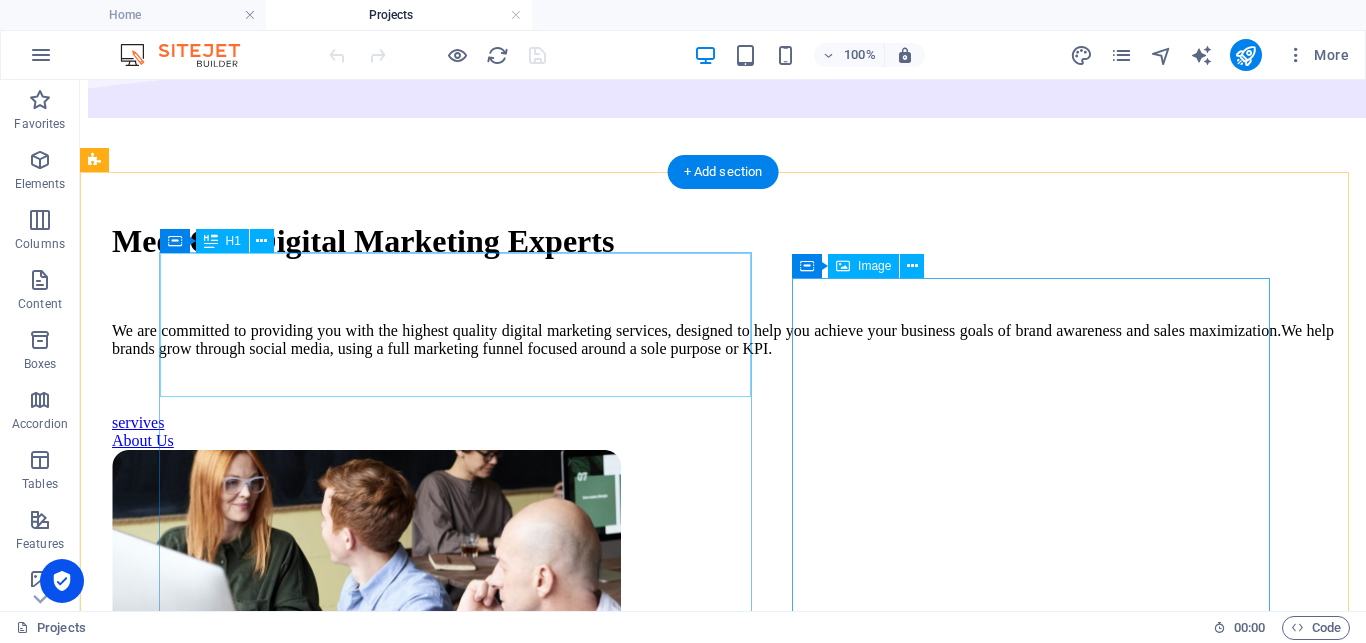 scroll, scrollTop: 0, scrollLeft: 0, axis: both 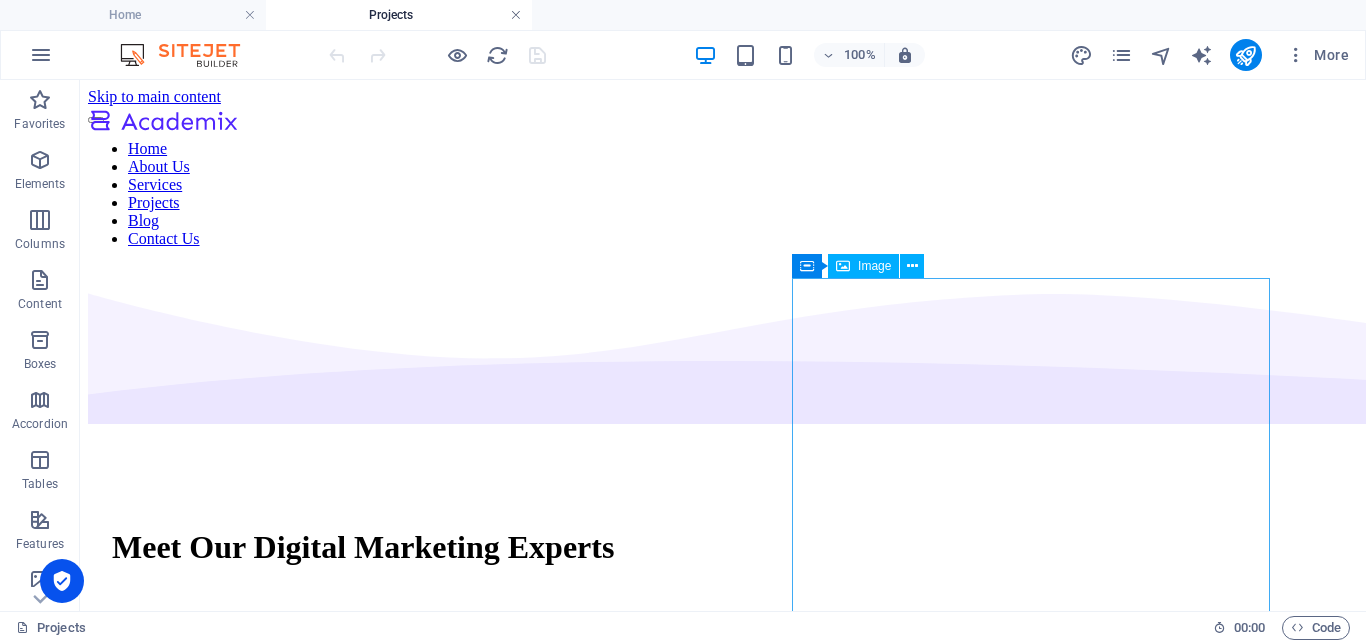 click at bounding box center (516, 15) 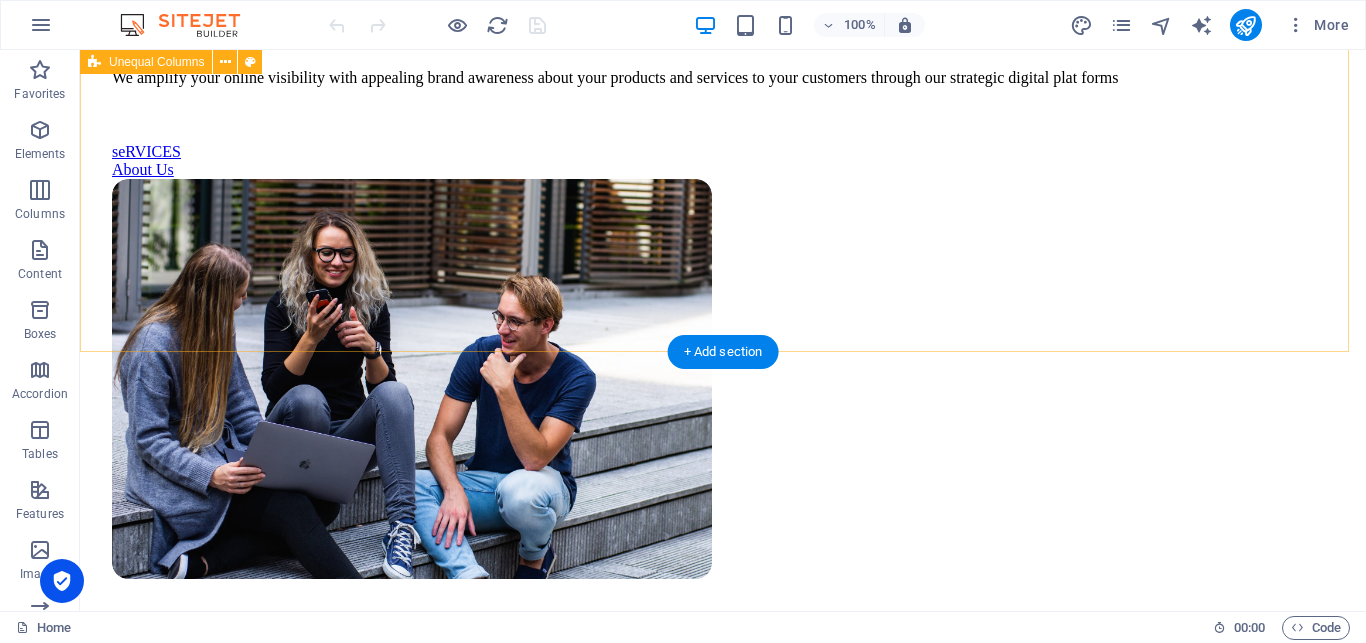 scroll, scrollTop: 0, scrollLeft: 0, axis: both 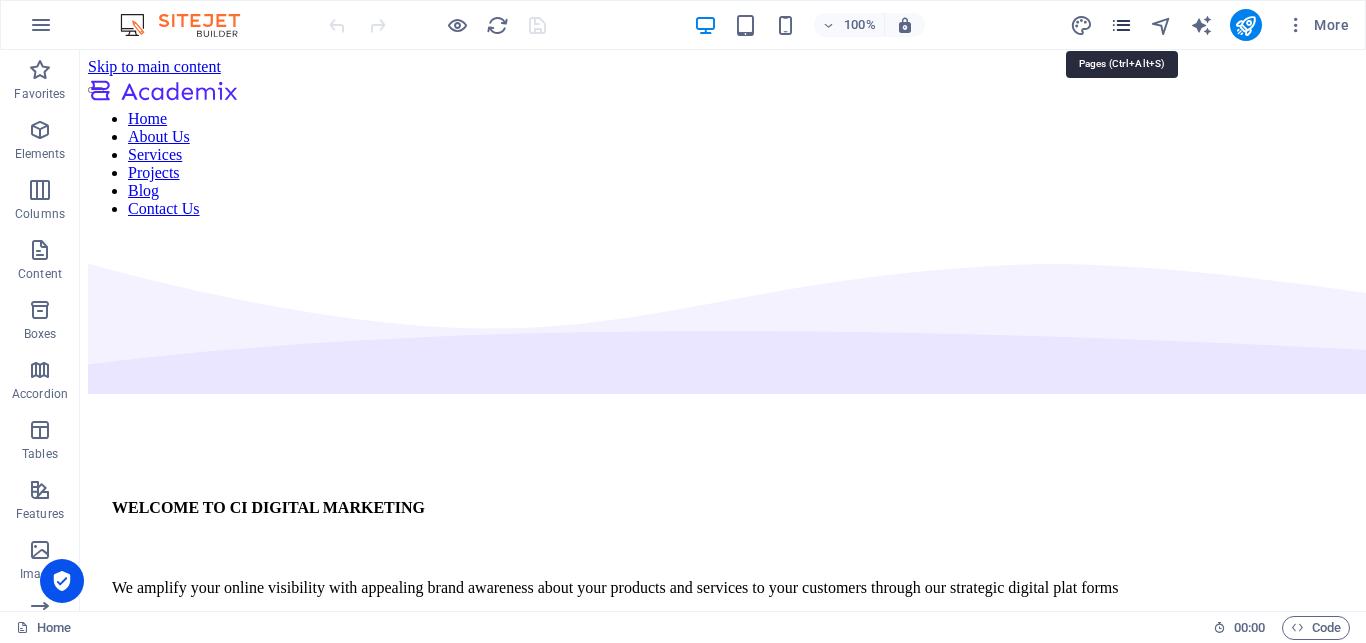 click at bounding box center [1121, 25] 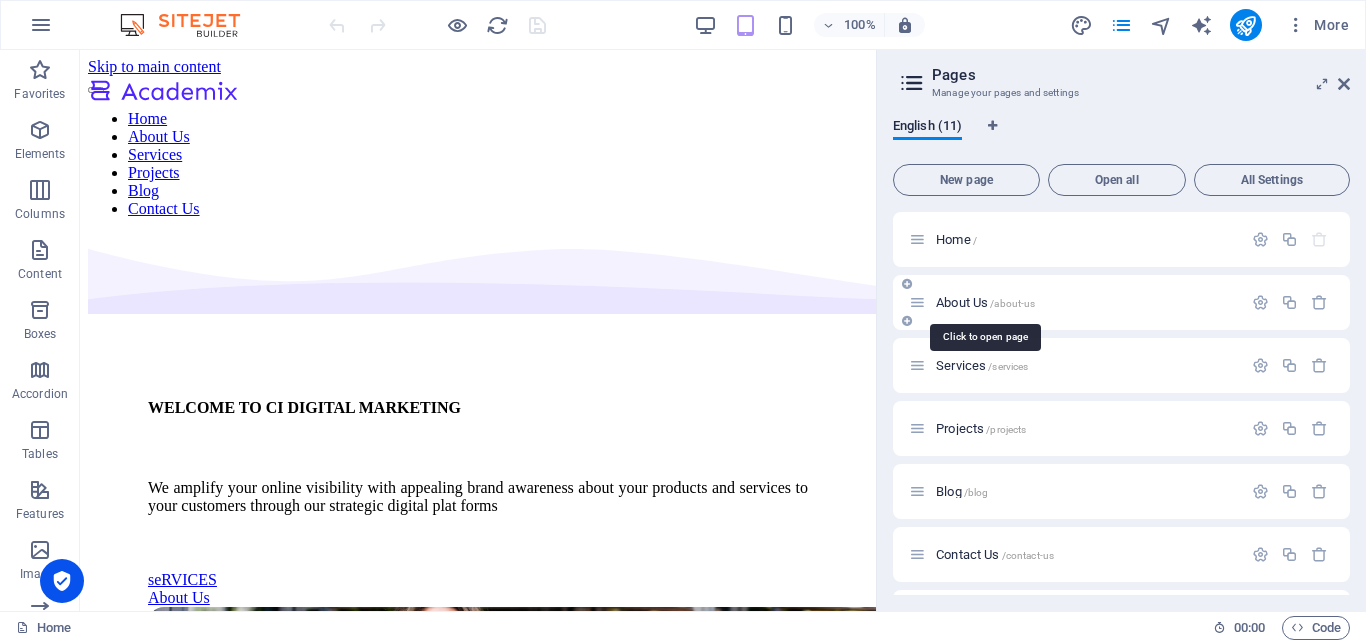 click on "/about-us" at bounding box center (1012, 303) 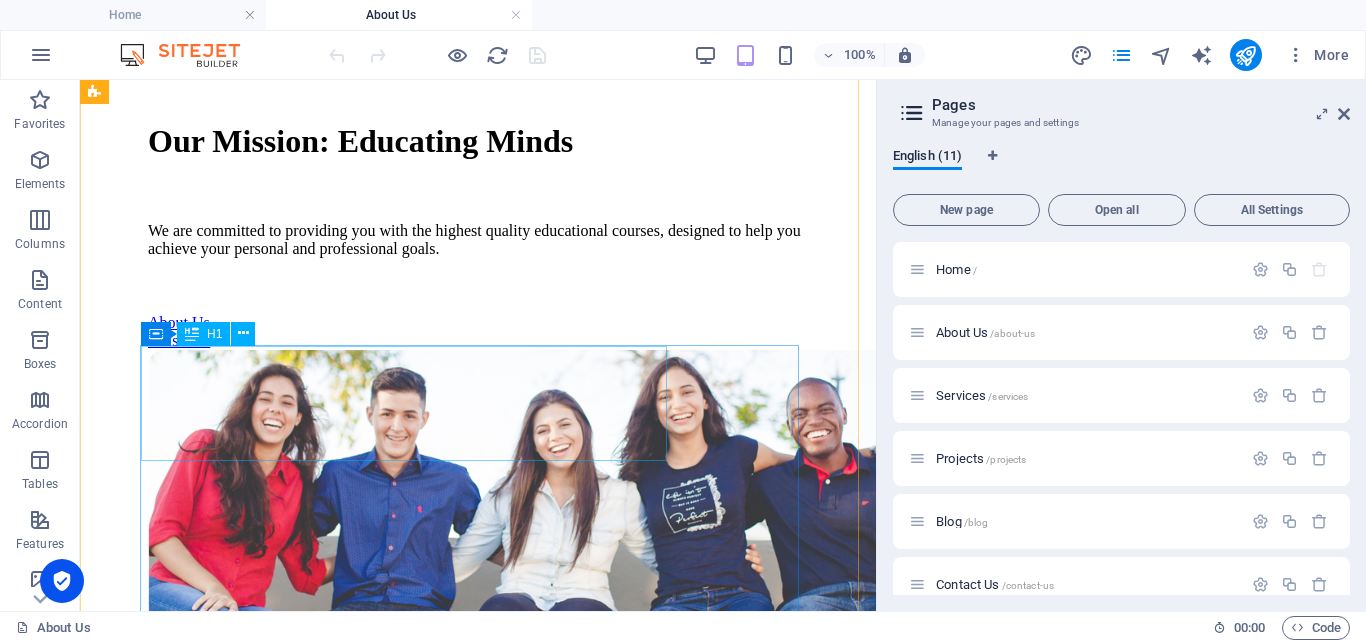 scroll, scrollTop: 408, scrollLeft: 0, axis: vertical 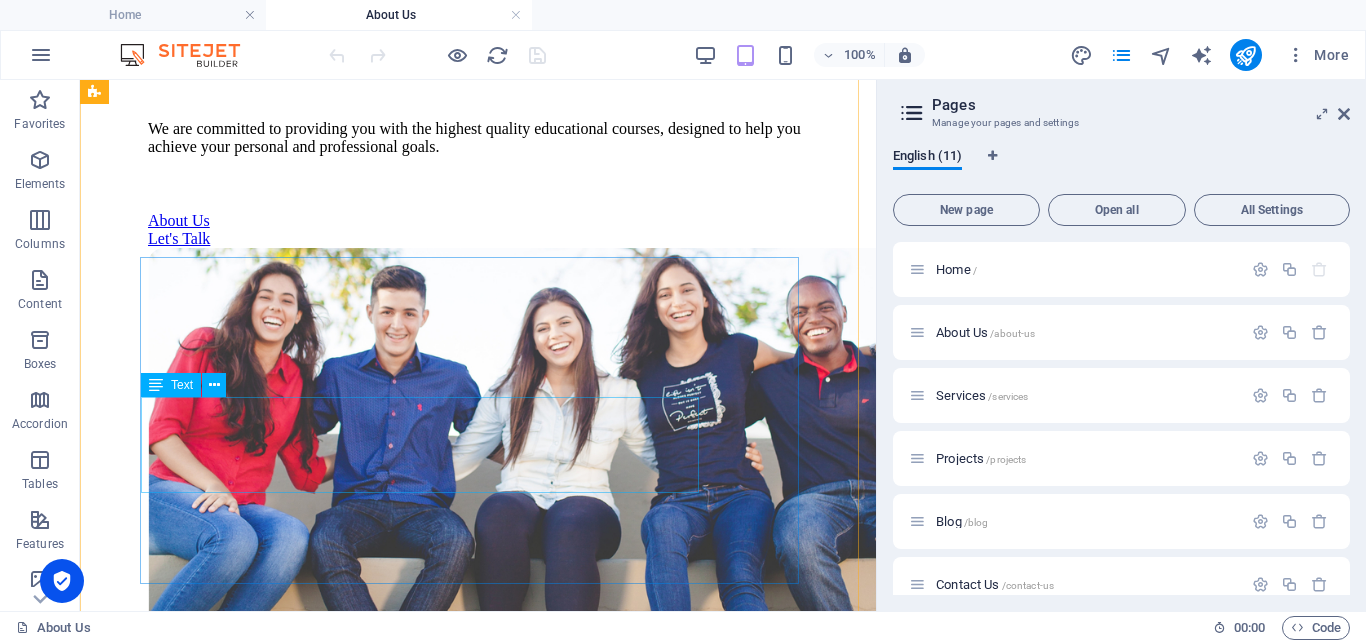 click on "We are committed to providing you with the highest quality educational courses, designed to help you achieve your personal and professional goals." at bounding box center [478, 138] 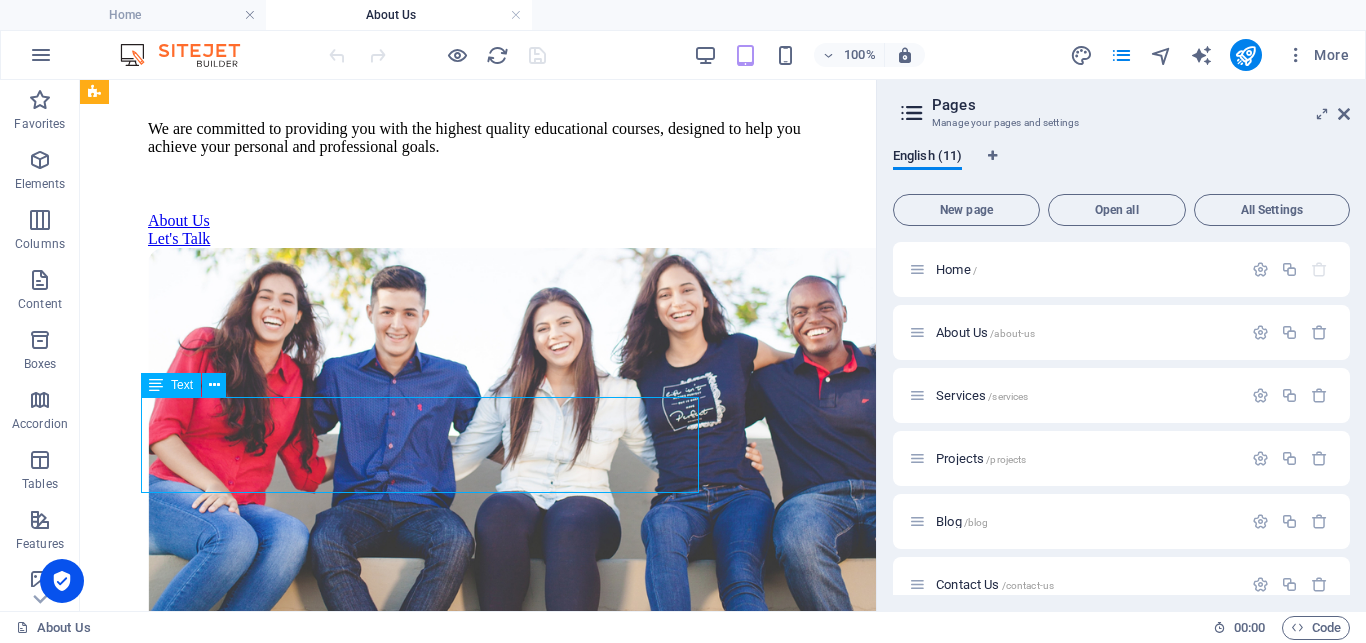 click on "We are committed to providing you with the highest quality educational courses, designed to help you achieve your personal and professional goals." at bounding box center [478, 138] 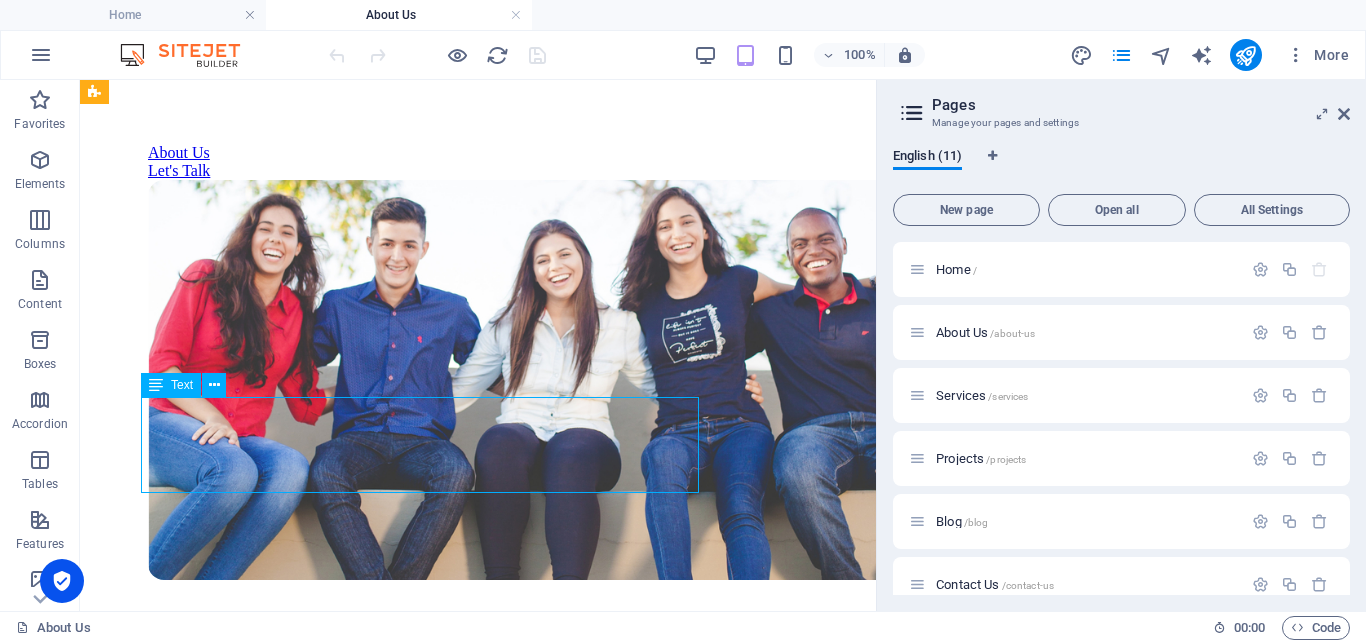 scroll, scrollTop: 347, scrollLeft: 0, axis: vertical 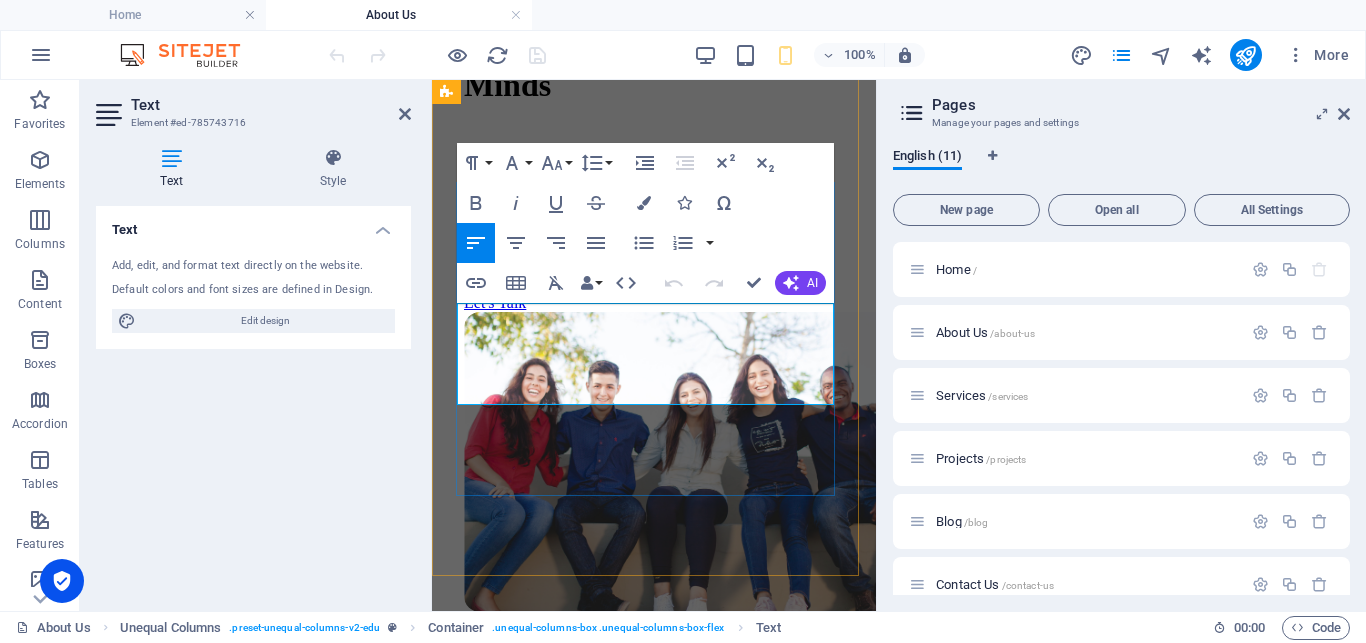 click on "We are committed to providing you with the highest quality educational courses, designed to help you achieve your personal and professional goals." at bounding box center (654, 193) 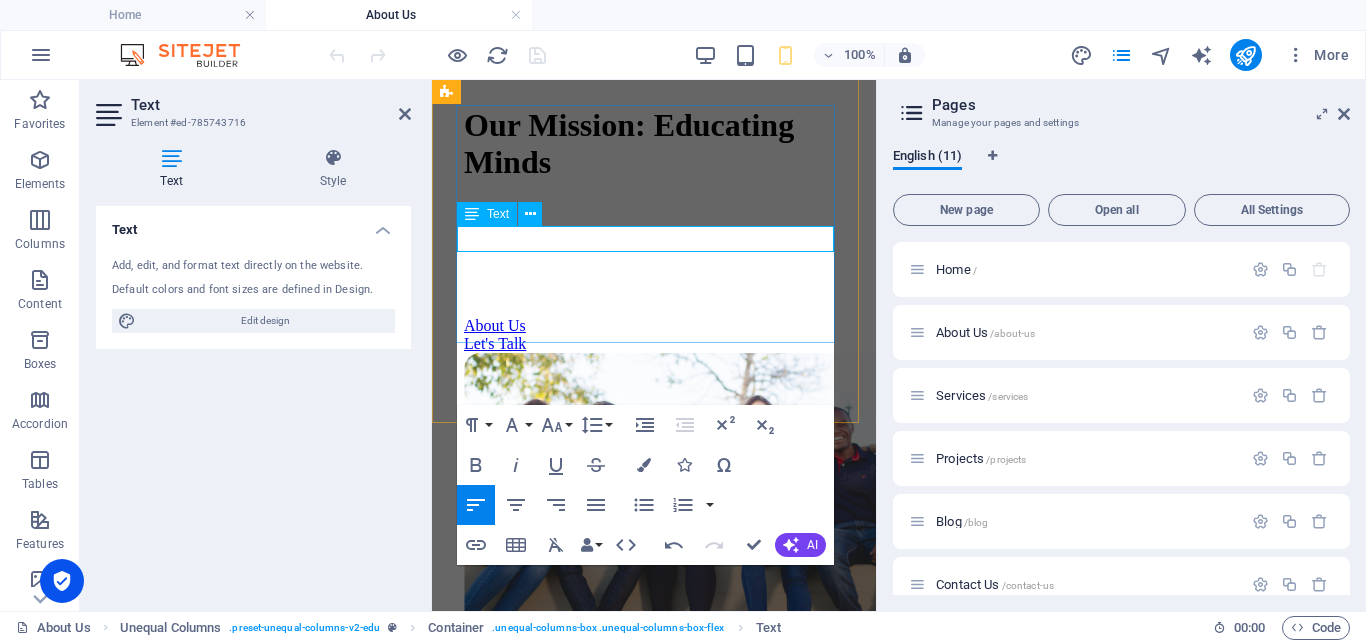 scroll, scrollTop: 424, scrollLeft: 0, axis: vertical 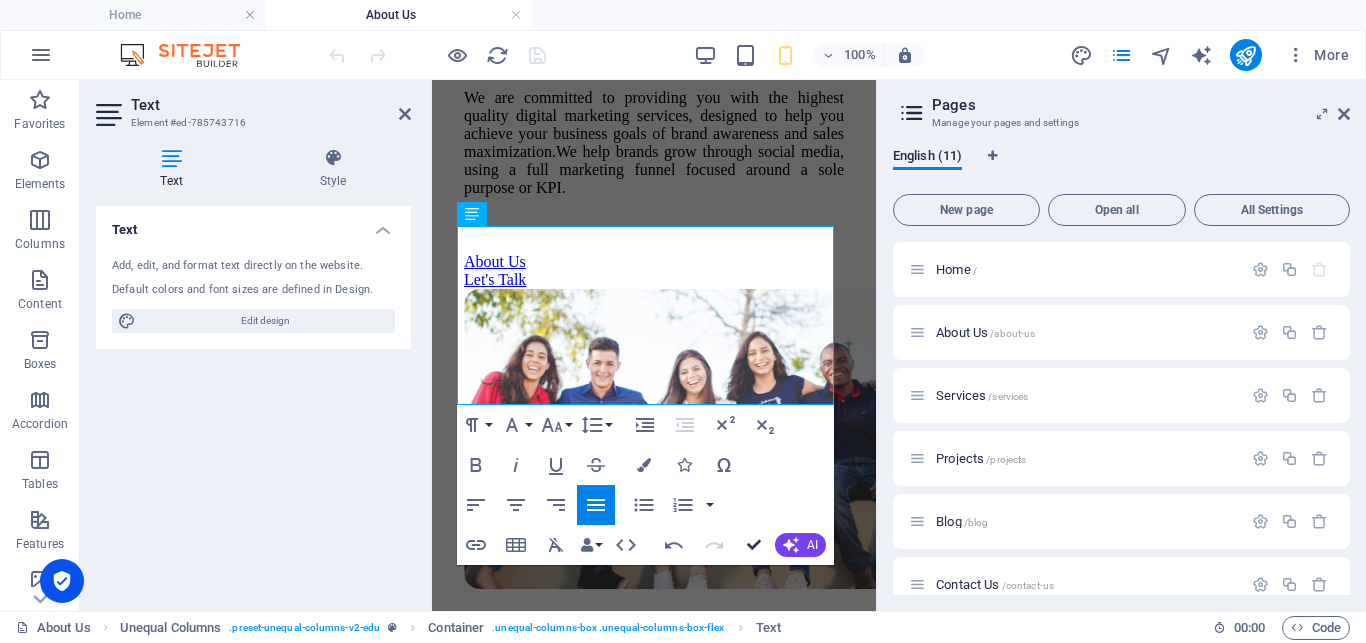 drag, startPoint x: 754, startPoint y: 545, endPoint x: 674, endPoint y: 464, distance: 113.84639 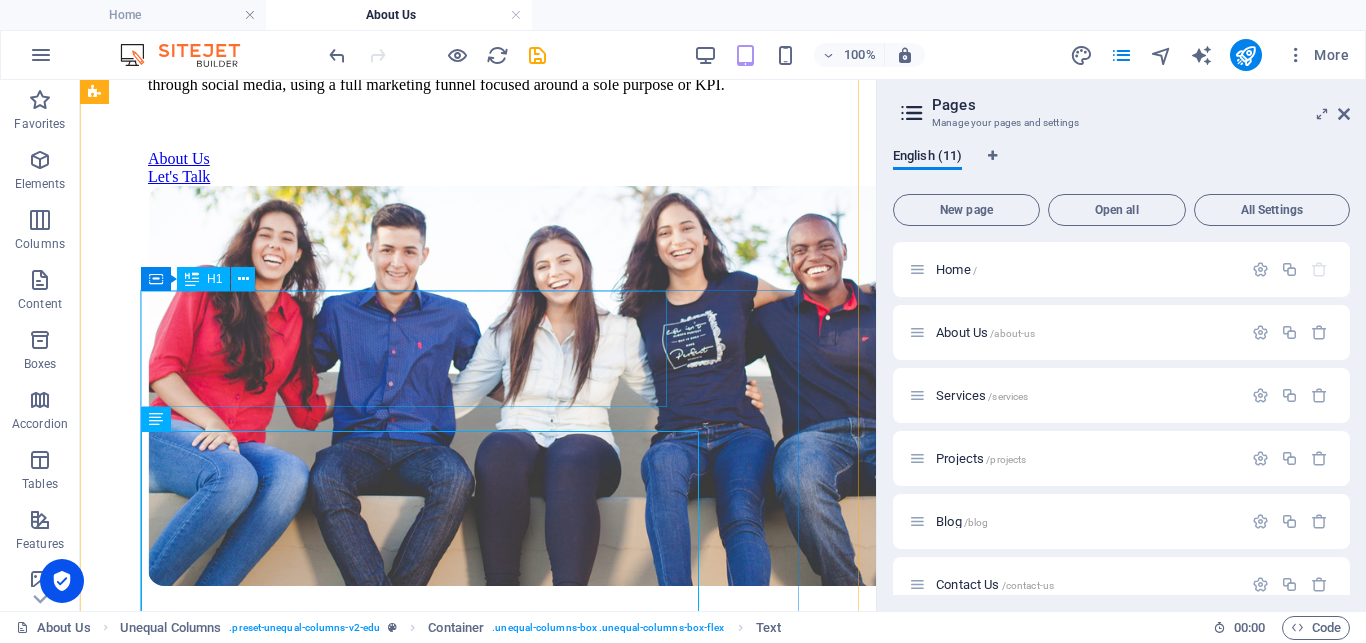 scroll, scrollTop: 294, scrollLeft: 0, axis: vertical 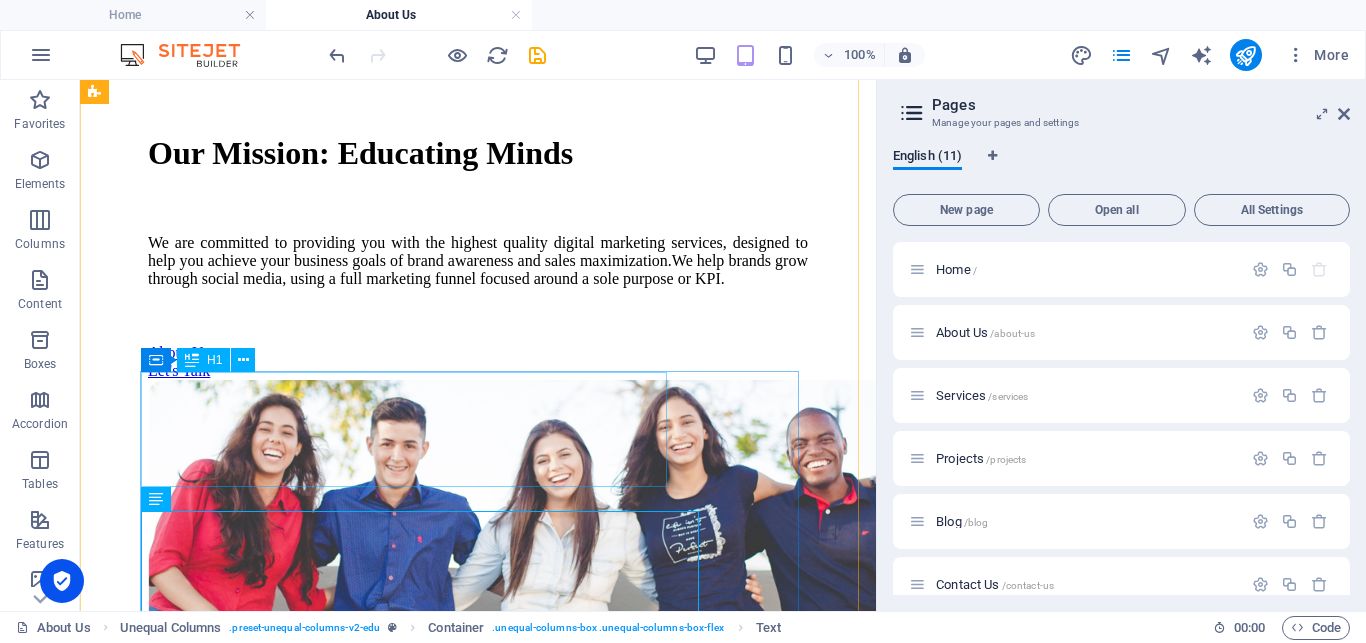 click on "Our Mission: Educating Minds" at bounding box center (478, 153) 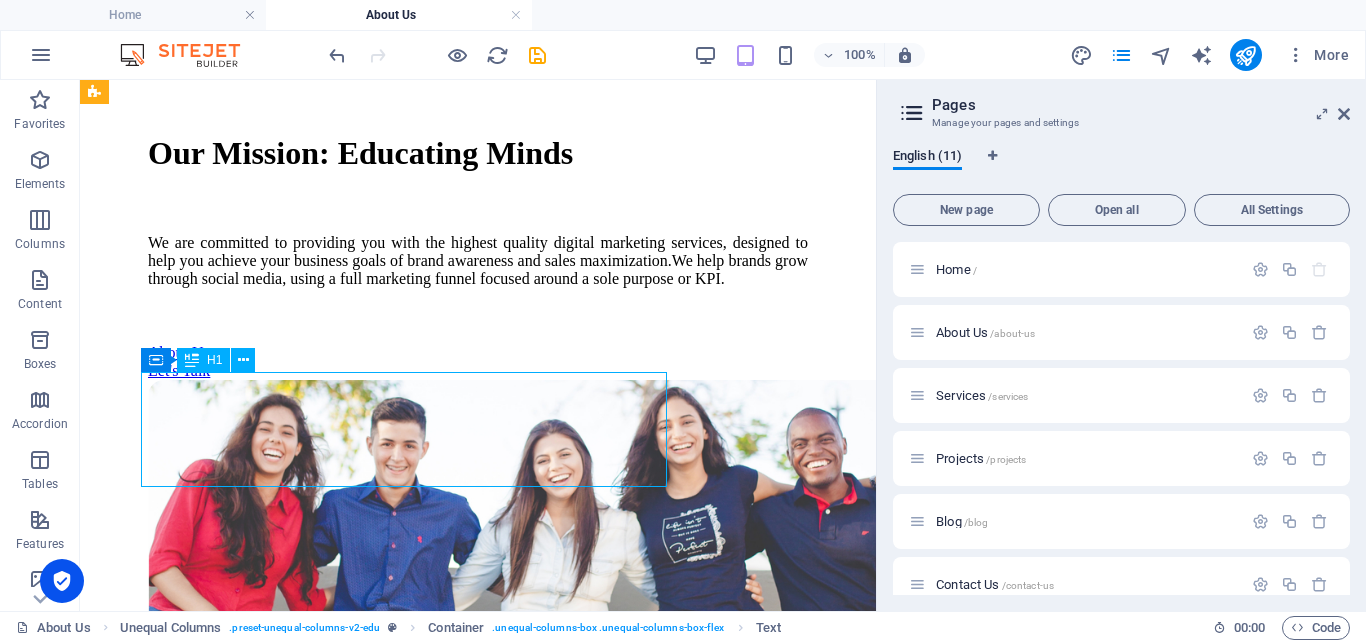 click on "Our Mission: Educating Minds" at bounding box center (478, 153) 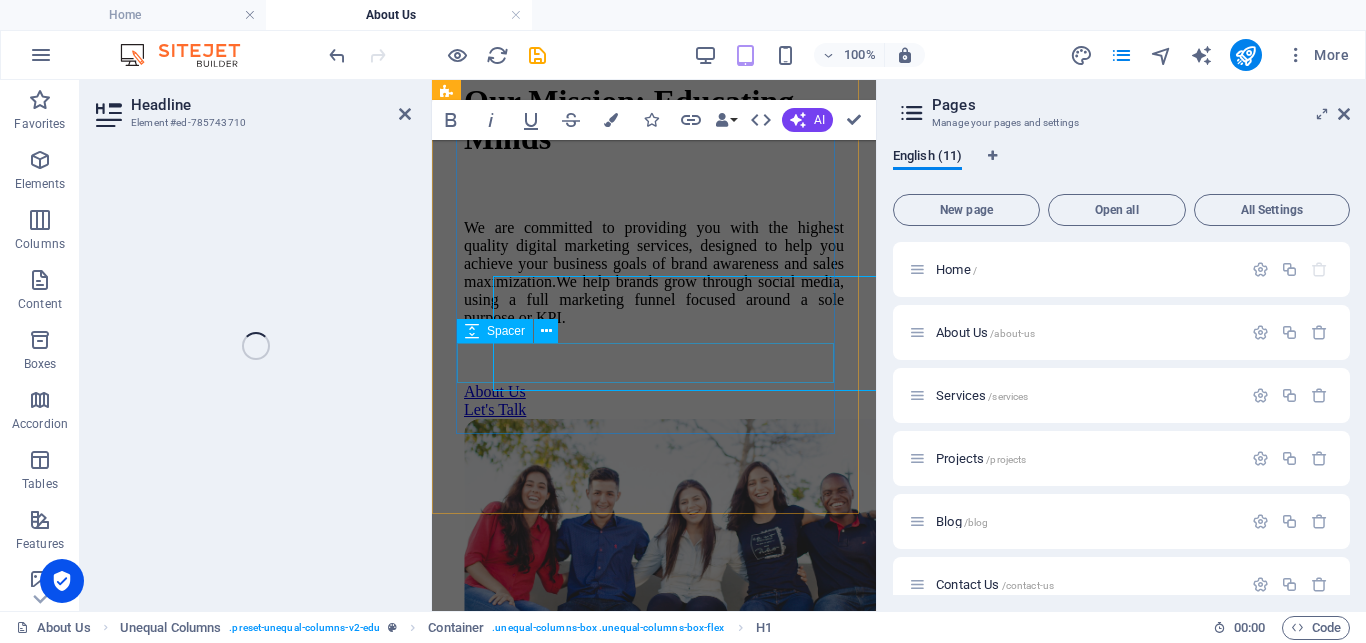 scroll, scrollTop: 390, scrollLeft: 0, axis: vertical 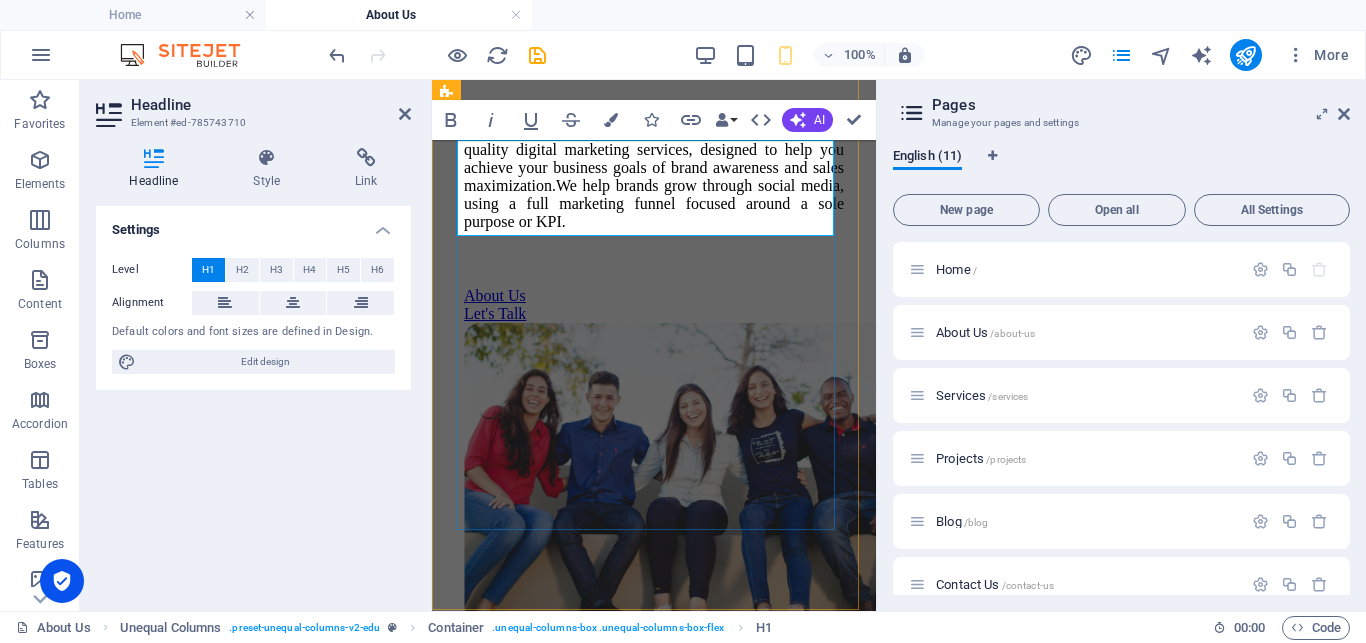 click on "Our Mission: Educating Minds" at bounding box center (654, 24) 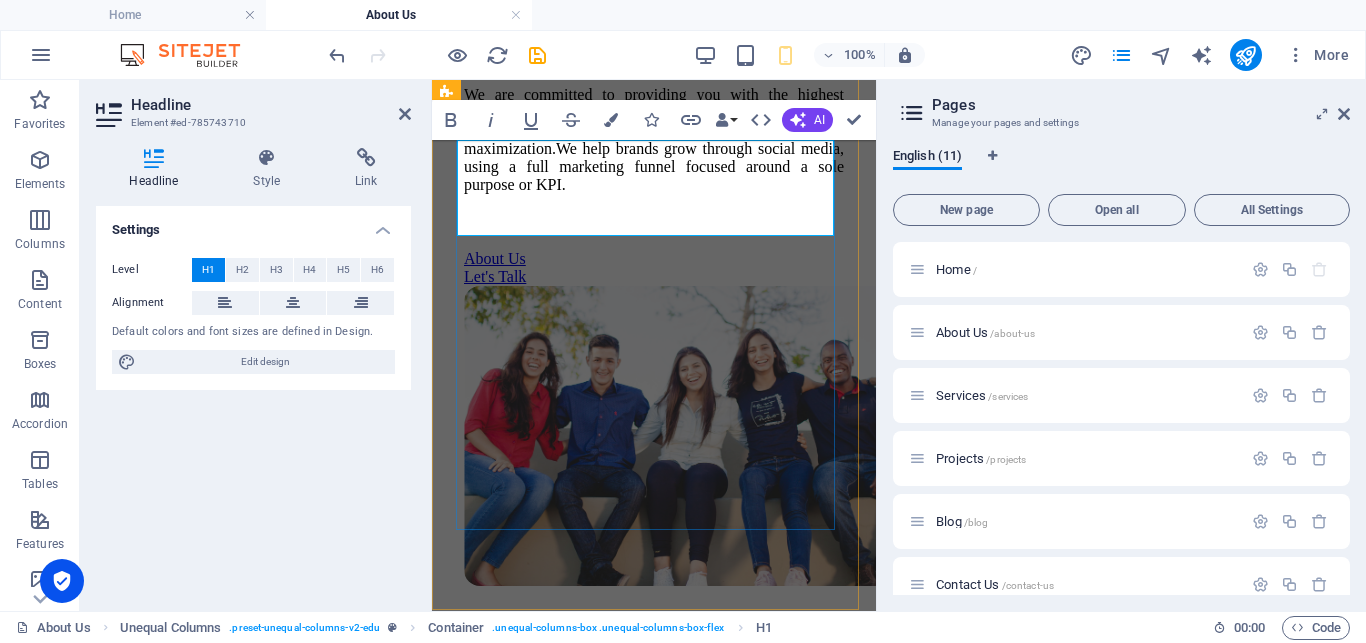 scroll, scrollTop: 342, scrollLeft: 0, axis: vertical 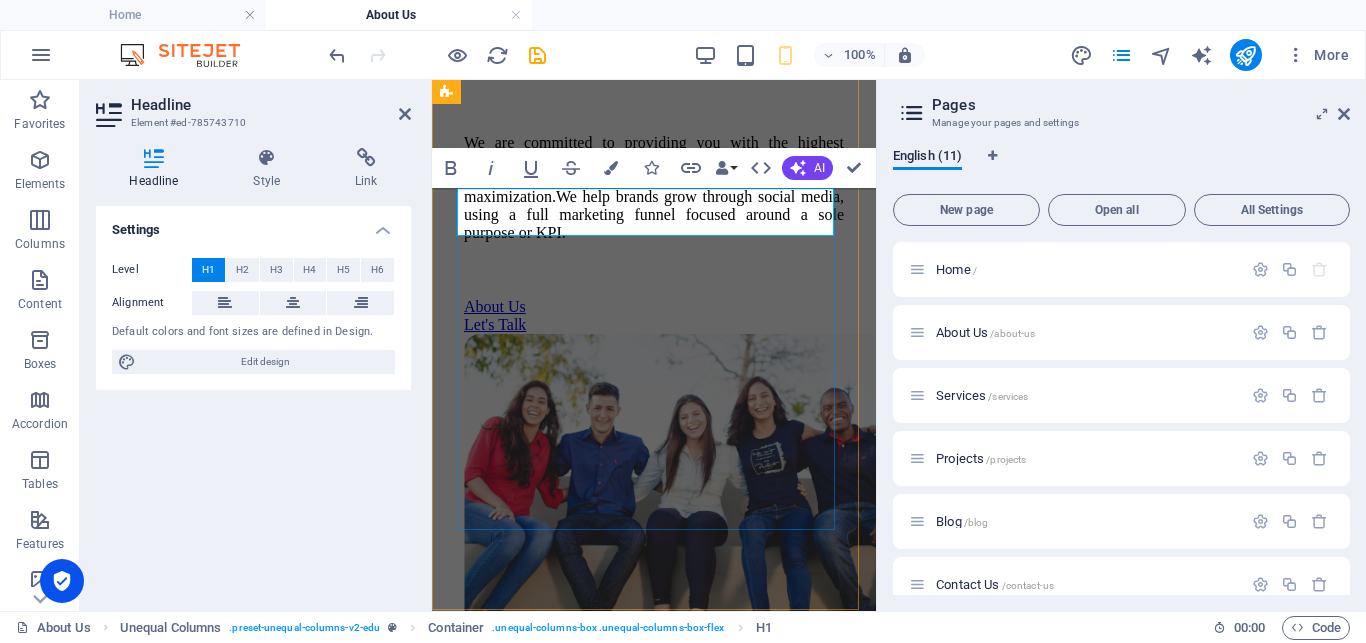 type 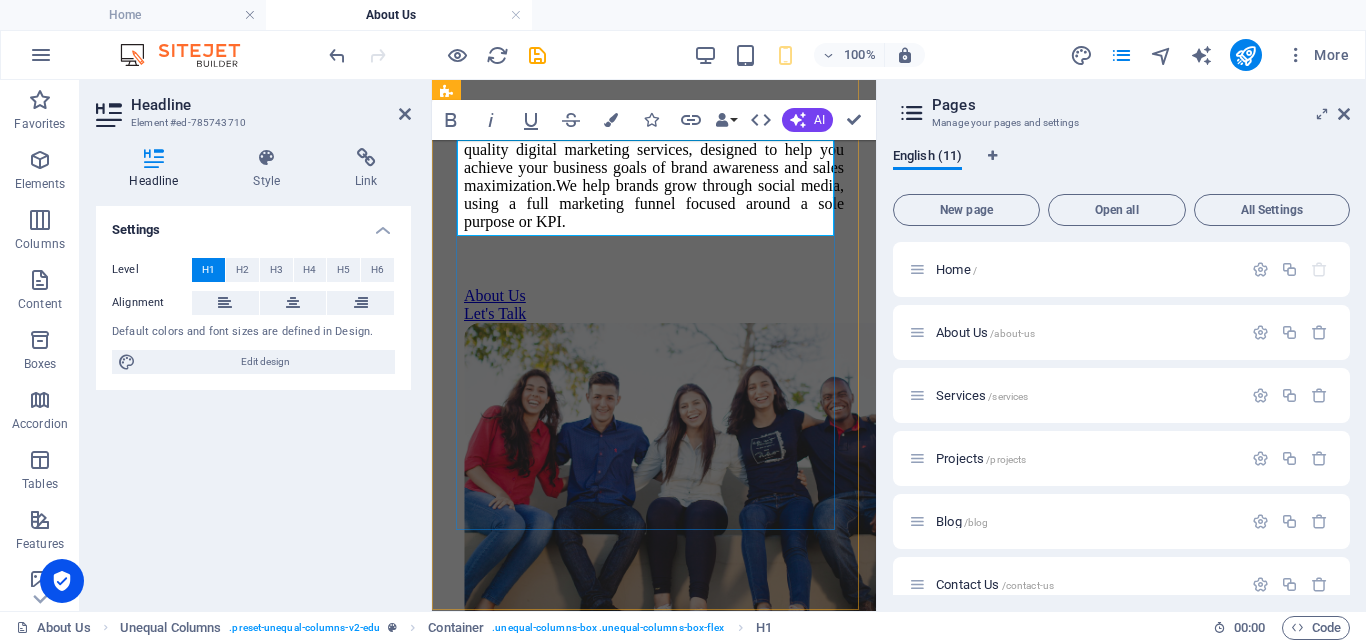 click on "Our Mission: Brand Campaign" at bounding box center [654, 24] 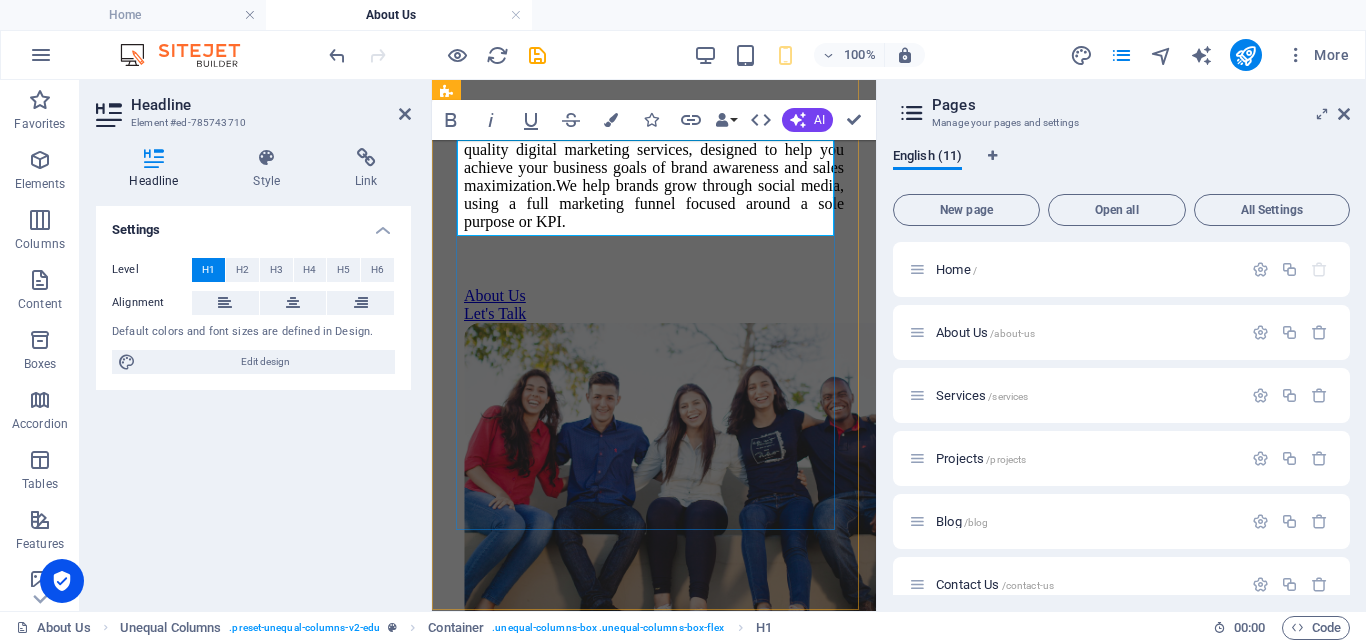click on "Our Mission: Brand Campaign" at bounding box center [654, 24] 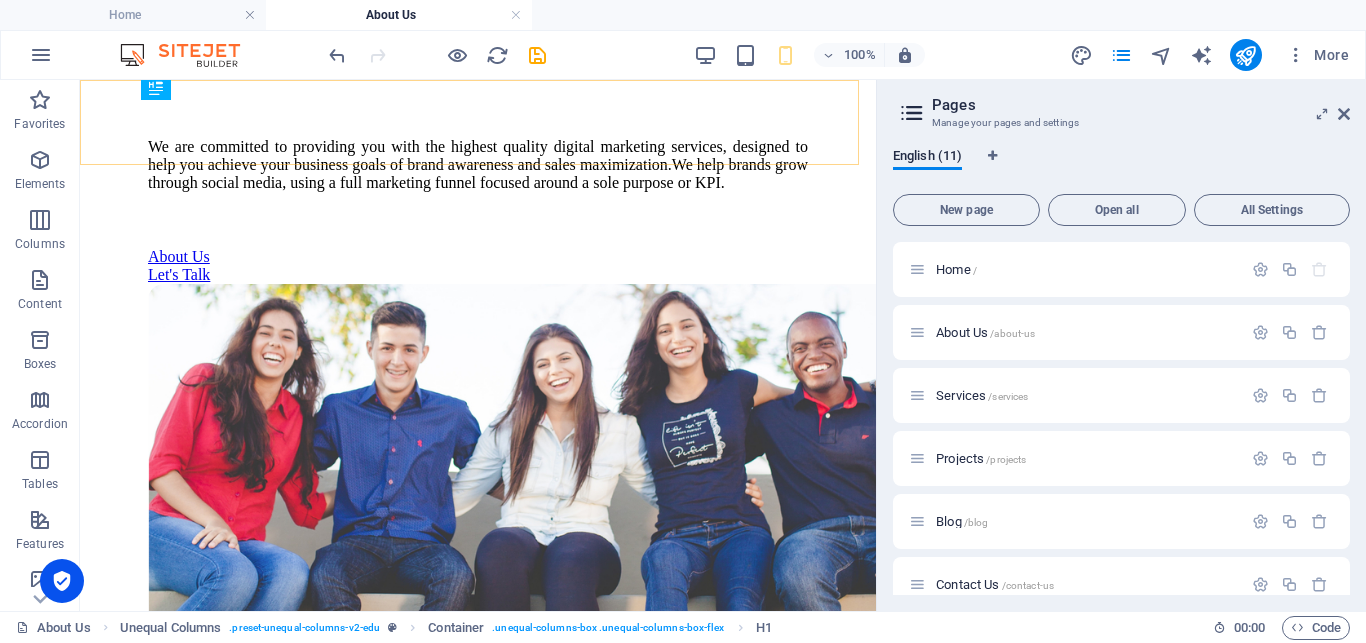 scroll, scrollTop: 566, scrollLeft: 0, axis: vertical 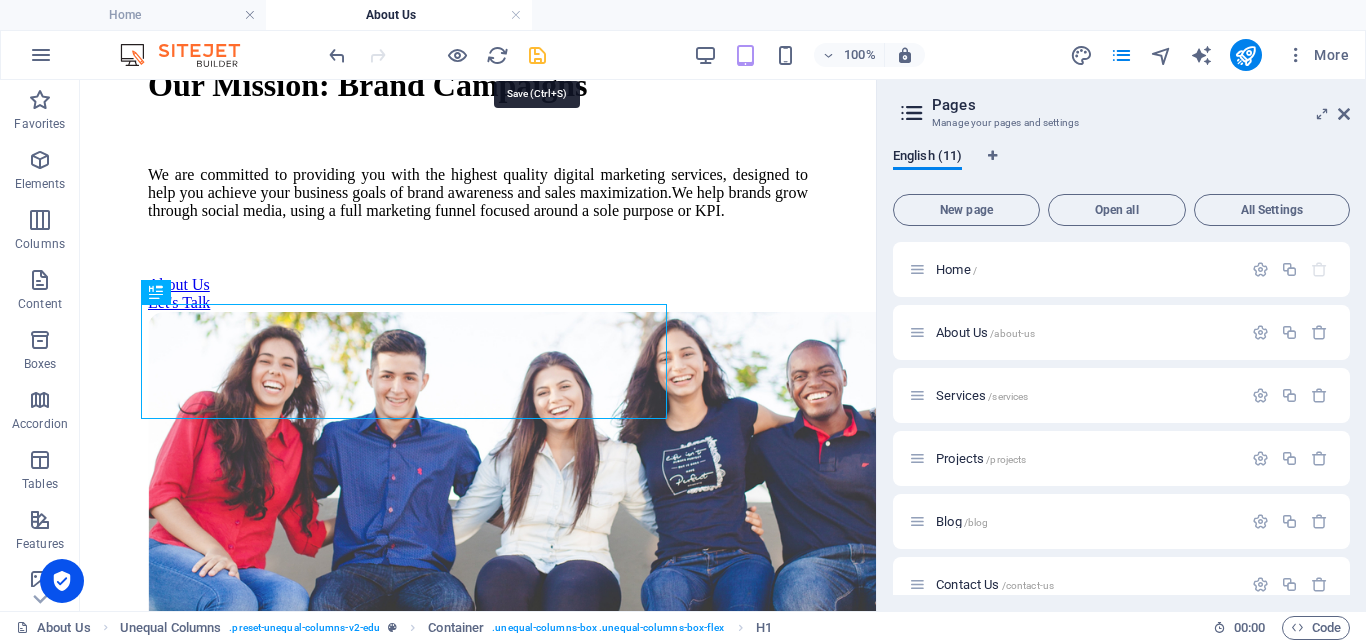 click at bounding box center [537, 55] 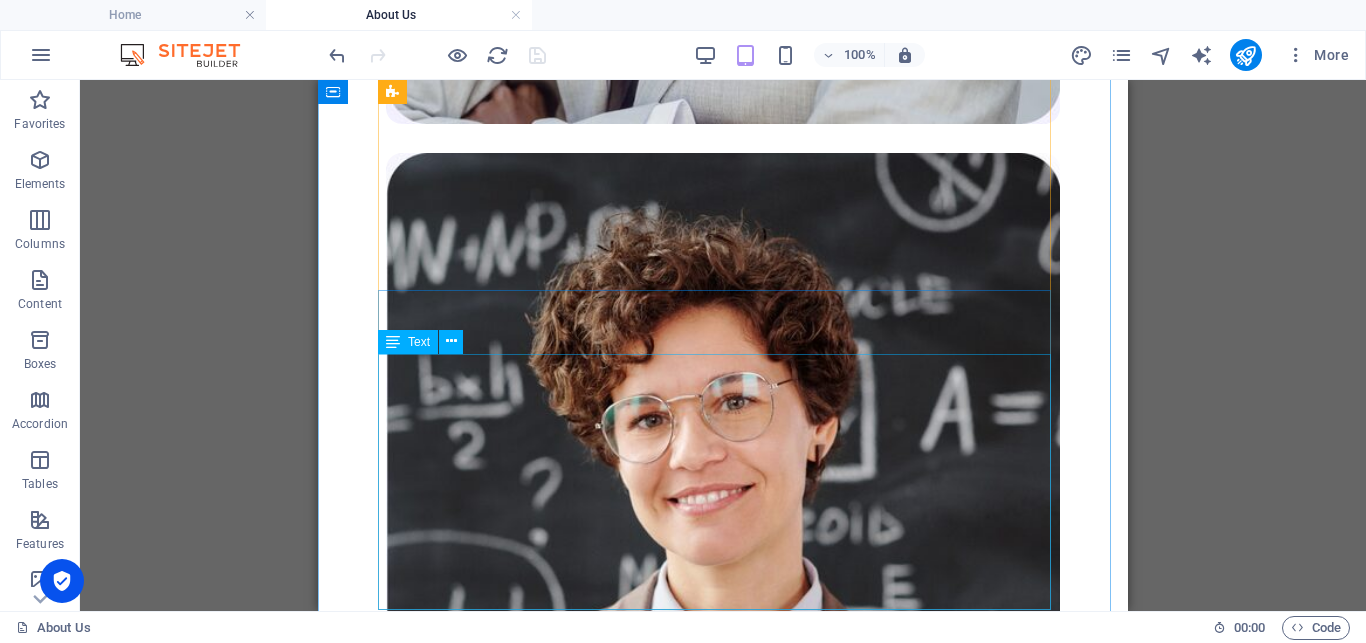 scroll, scrollTop: 2708, scrollLeft: 0, axis: vertical 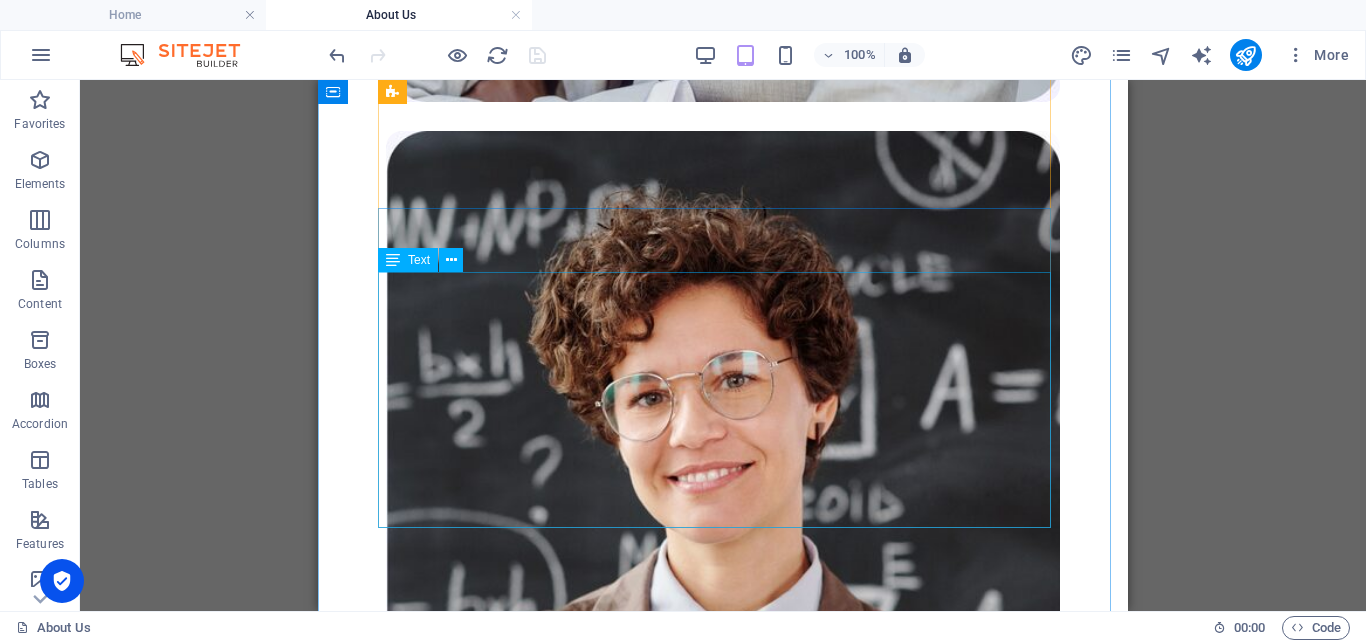 click on "Lorem ipsum dolor sit amet consectetur. Sed habitant turpis vitae curabitur at. Malesuada turpis eleifend elit egestas elit at sem gravida. Egestas commodo eget enim ipsum ligula suspendisse. Pretium morbi aliquet neque consequat magna viverra commodo hendrerit odio. Lorem ipsum dolor sit amet consectetur. Sed habitant turpis vitae curabitur at. Malesuada turpis eleifend elit egestas elit at sem gravida. Egestas commodo eget enim ipsum ligula suspendisse. Pretium morbi aliquet neque consequat magna viverra commodo hendrerit odio." at bounding box center (723, 3266) 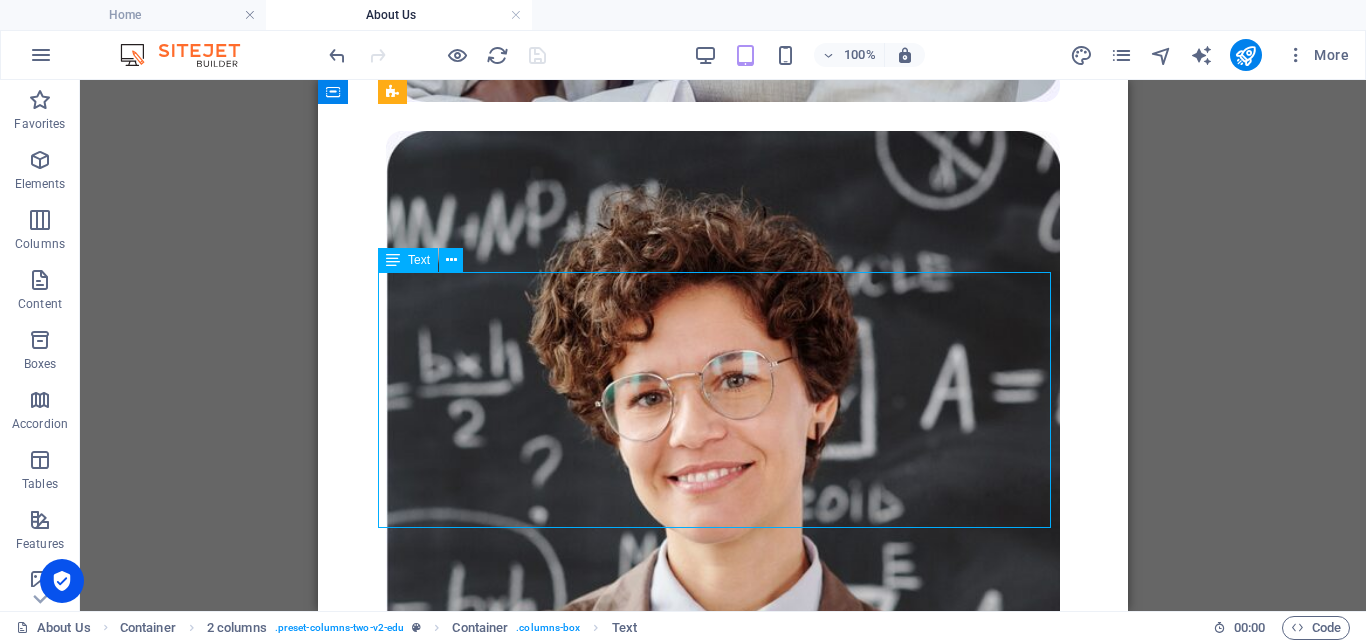 click on "Lorem ipsum dolor sit amet consectetur. Sed habitant turpis vitae curabitur at. Malesuada turpis eleifend elit egestas elit at sem gravida. Egestas commodo eget enim ipsum ligula suspendisse. Pretium morbi aliquet neque consequat magna viverra commodo hendrerit odio. Lorem ipsum dolor sit amet consectetur. Sed habitant turpis vitae curabitur at. Malesuada turpis eleifend elit egestas elit at sem gravida. Egestas commodo eget enim ipsum ligula suspendisse. Pretium morbi aliquet neque consequat magna viverra commodo hendrerit odio." at bounding box center [723, 3266] 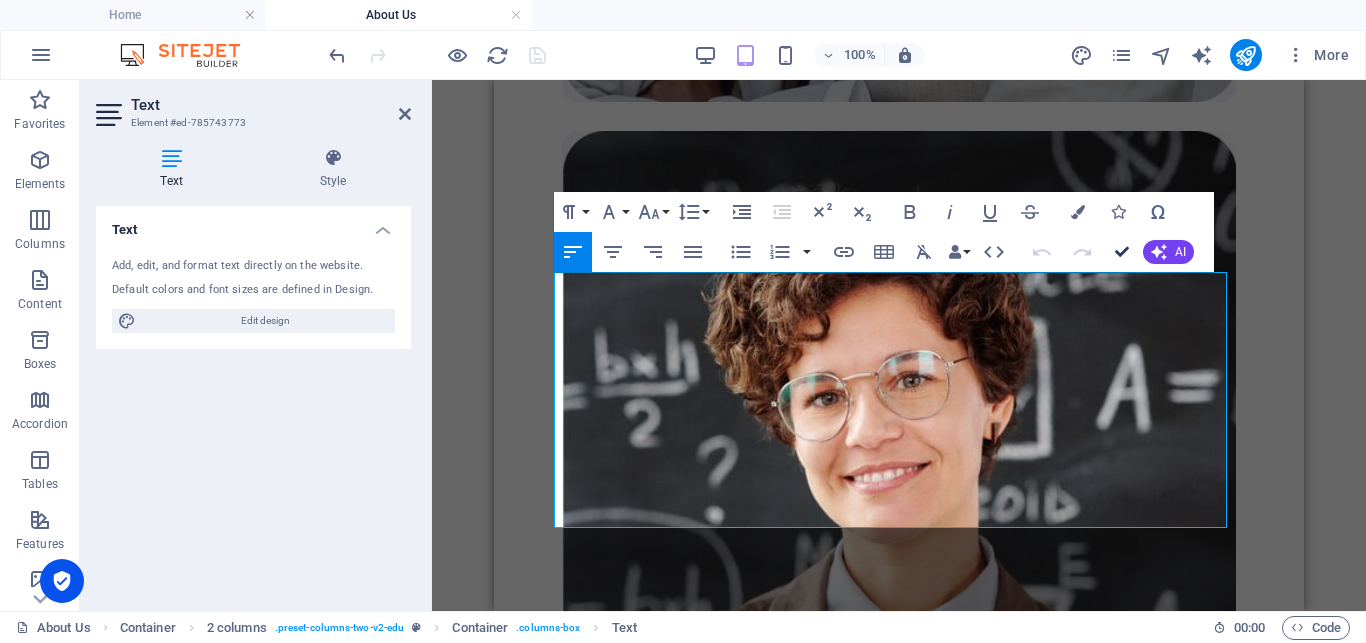 drag, startPoint x: 1123, startPoint y: 255, endPoint x: 791, endPoint y: 188, distance: 338.69308 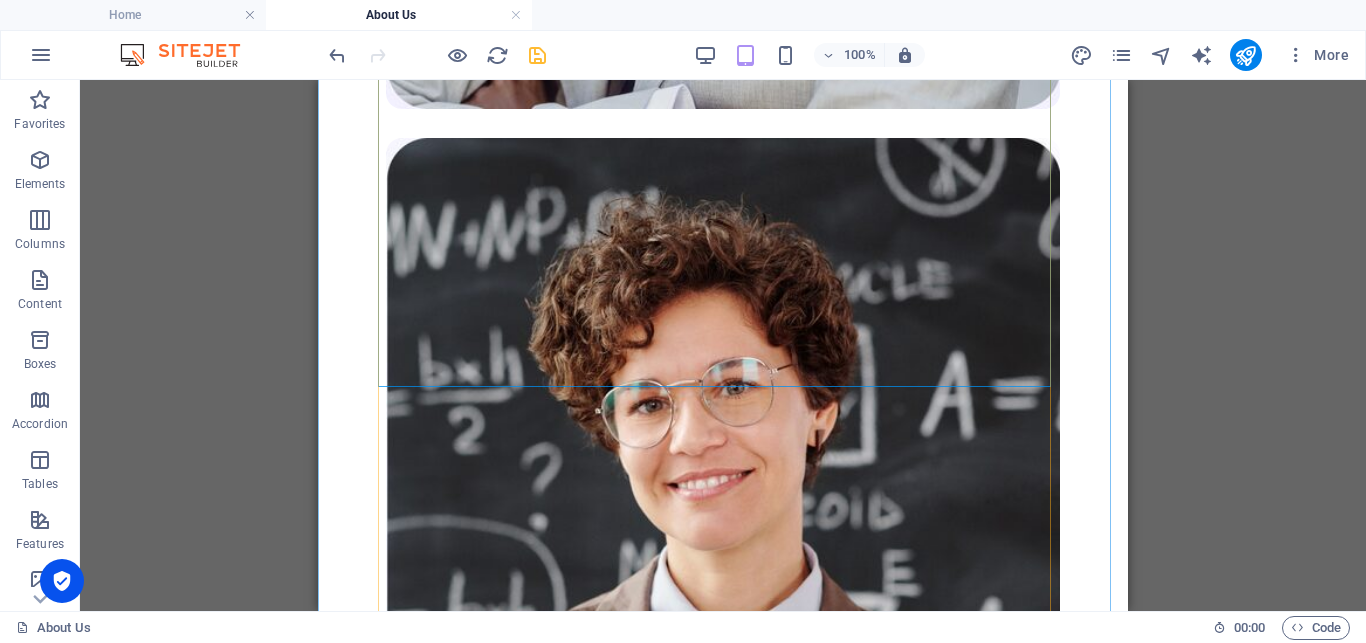 scroll, scrollTop: 2708, scrollLeft: 0, axis: vertical 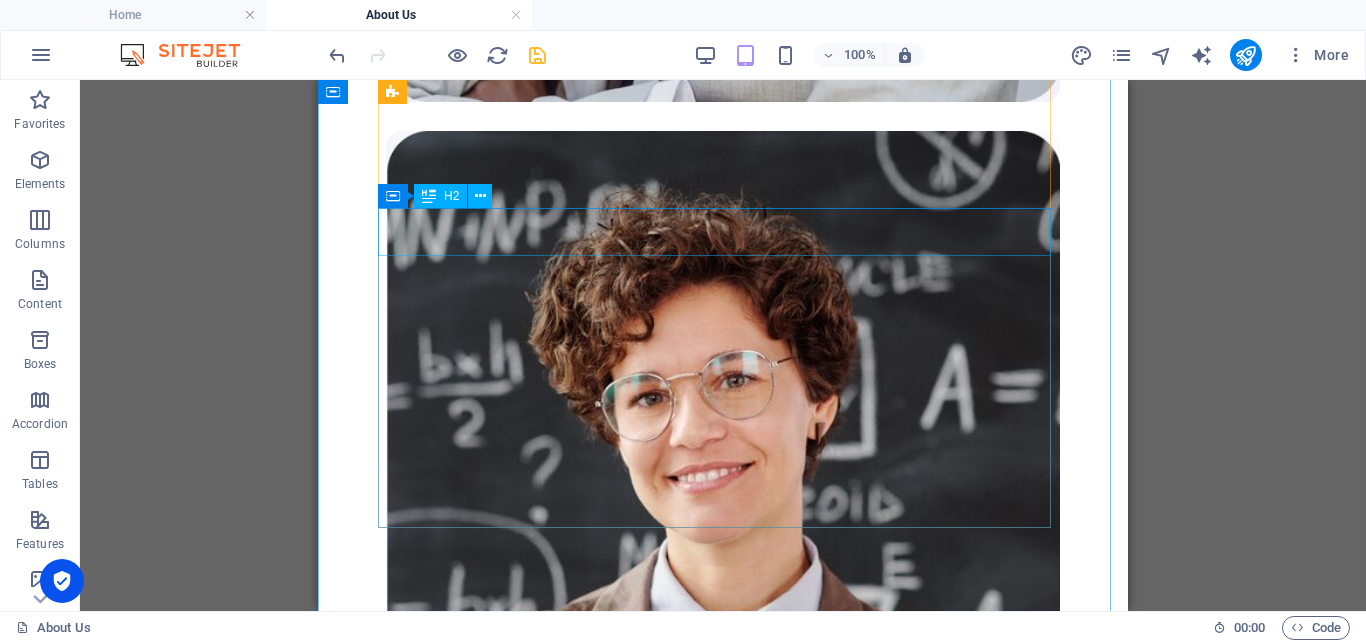 click on "How we started" at bounding box center [723, 3138] 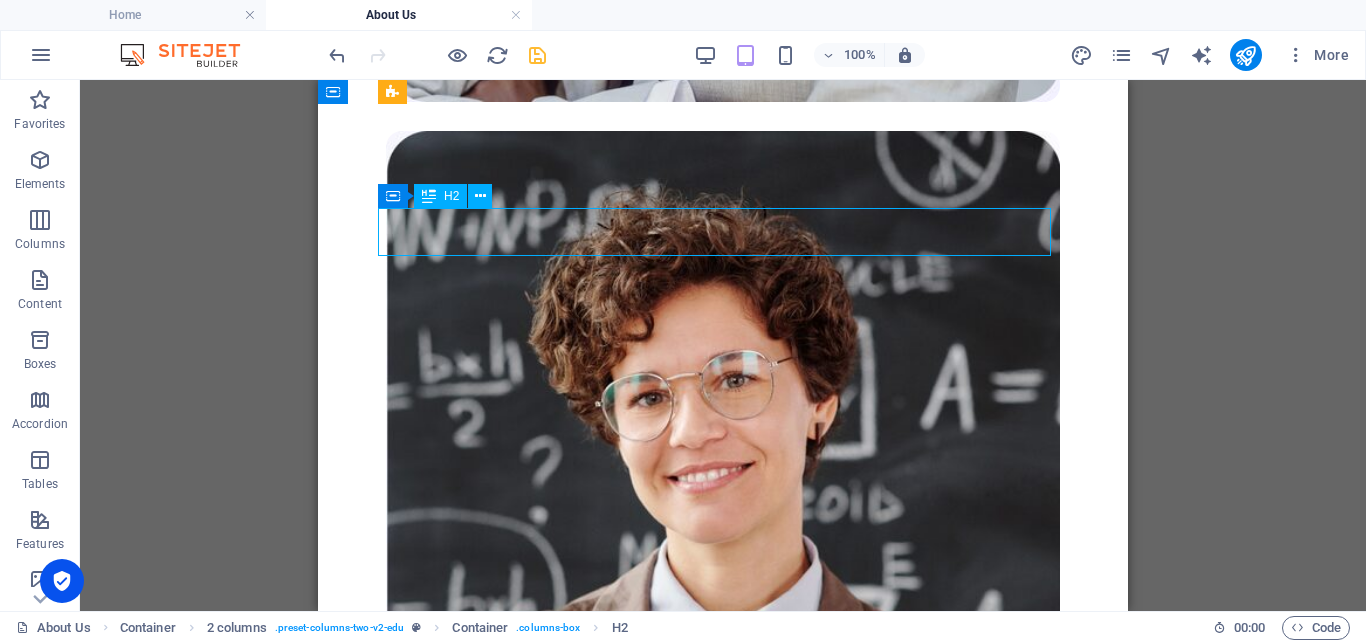 click on "How we started" at bounding box center [723, 3138] 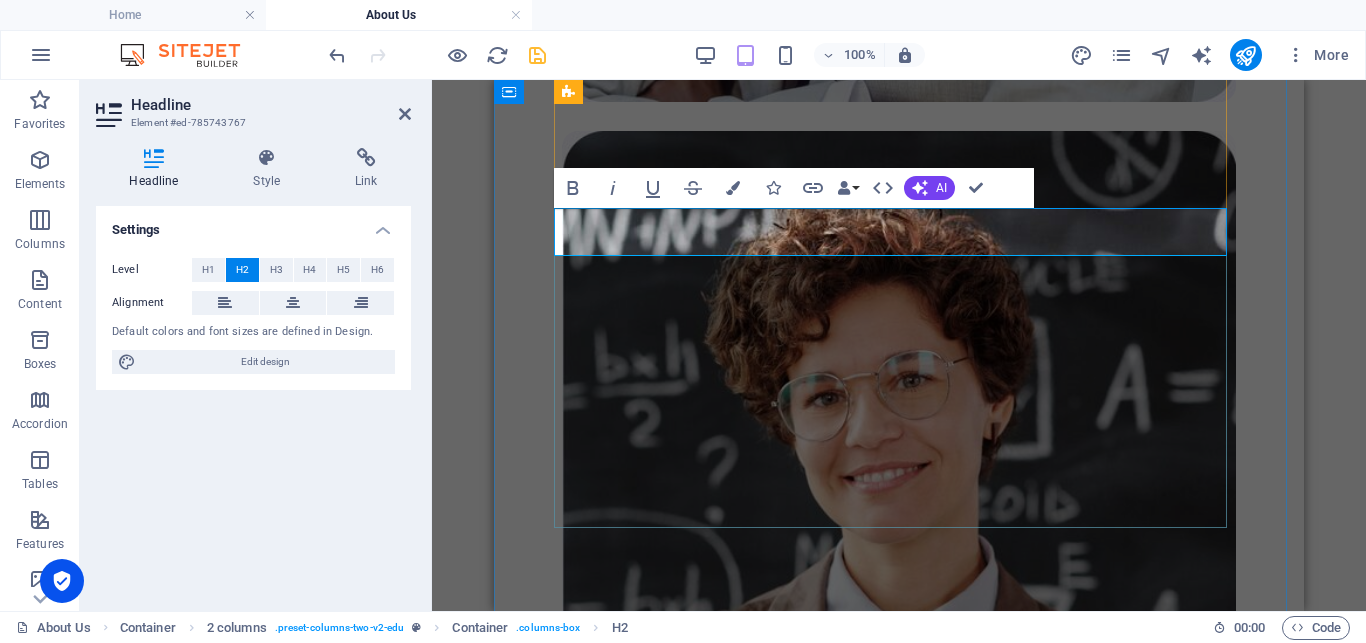 click on "How we started" at bounding box center (899, 3138) 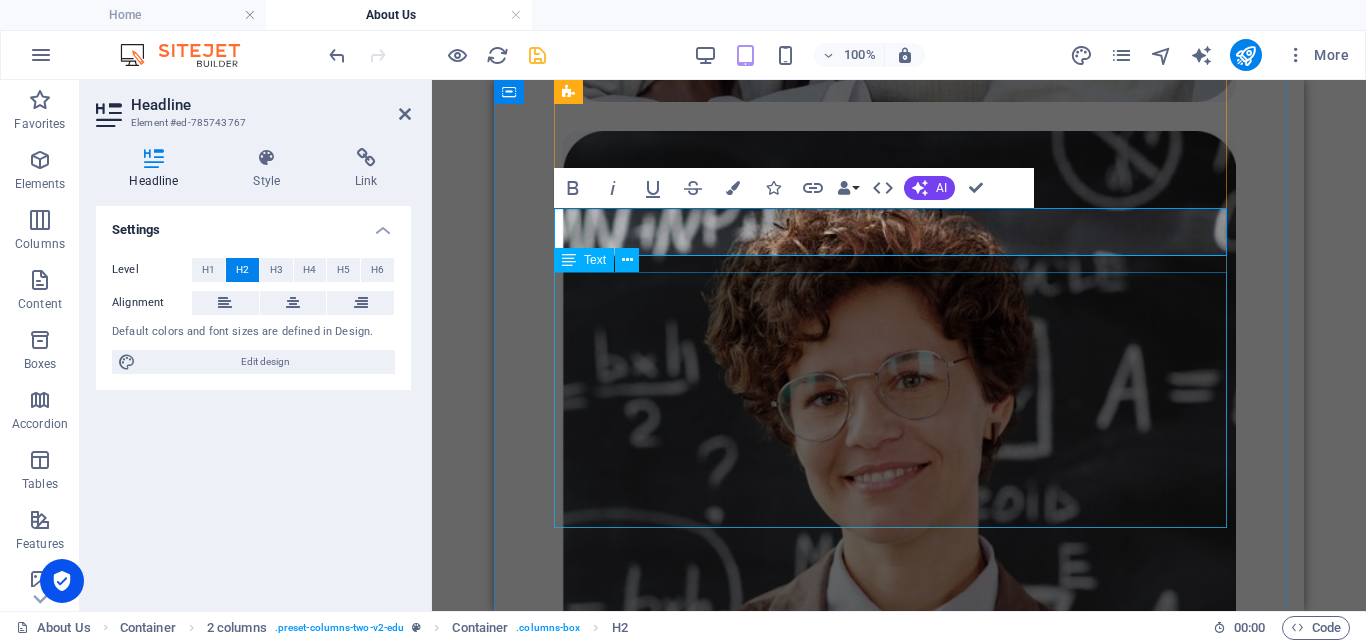 click on "Lorem ipsum dolor sit amet consectetur. Sed habitant turpis vitae curabitur at. Malesuada turpis eleifend elit egestas elit at sem gravida. Egestas commodo eget enim ipsum ligula suspendisse. Pretium morbi aliquet neque consequat magna viverra commodo hendrerit odio. Lorem ipsum dolor sit amet consectetur. Sed habitant turpis vitae curabitur at. Malesuada turpis eleifend elit egestas elit at sem gravida. Egestas commodo eget enim ipsum ligula suspendisse. Pretium morbi aliquet neque consequat magna viverra commodo hendrerit odio." at bounding box center (899, 3266) 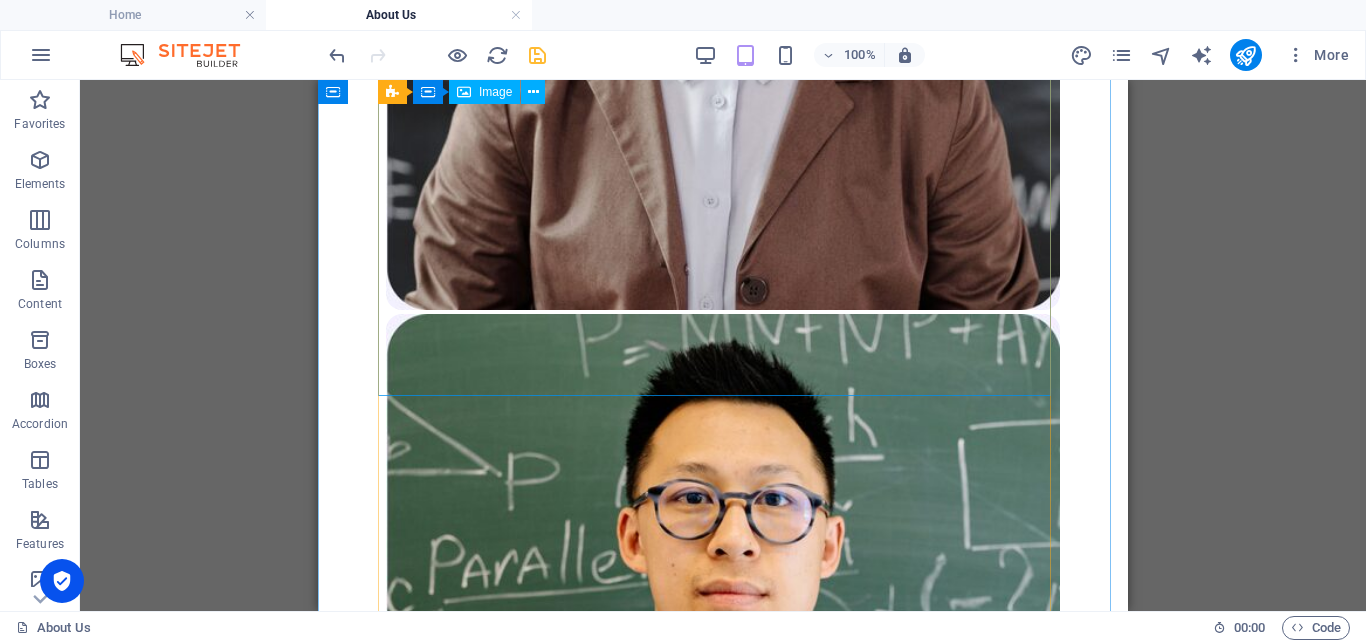scroll, scrollTop: 2708, scrollLeft: 0, axis: vertical 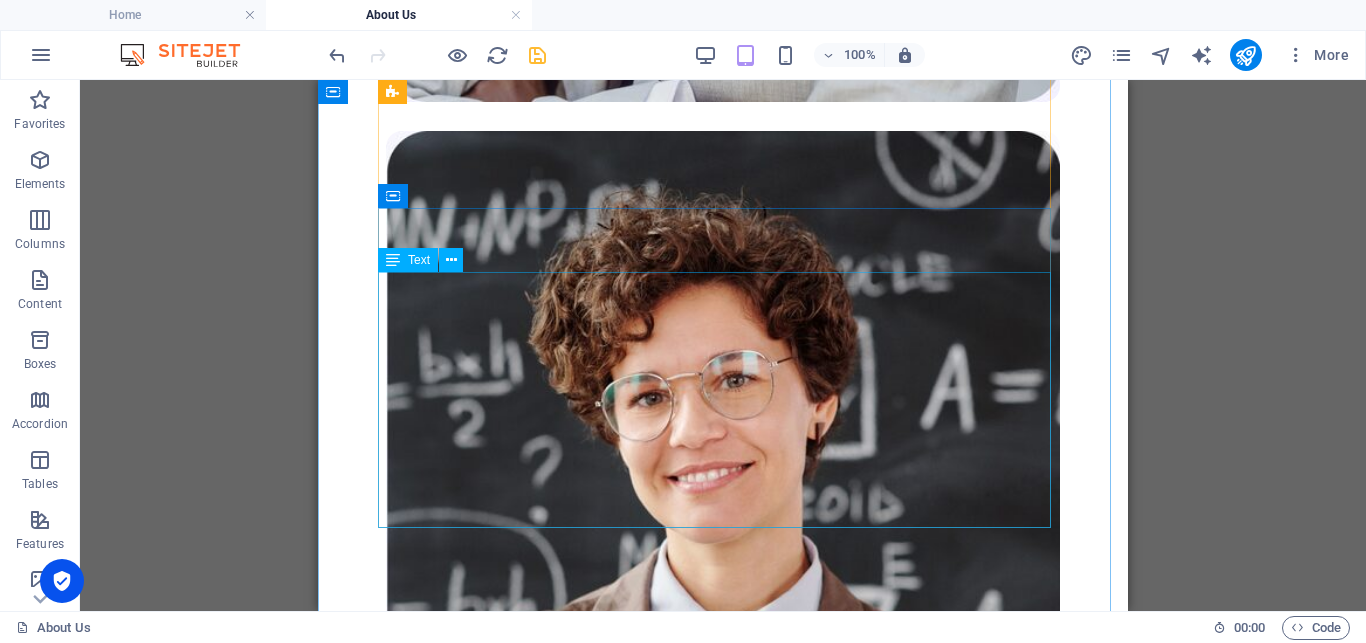 click on "Lorem ipsum dolor sit amet consectetur. Sed habitant turpis vitae curabitur at. Malesuada turpis eleifend elit egestas elit at sem gravida. Egestas commodo eget enim ipsum ligula suspendisse. Pretium morbi aliquet neque consequat magna viverra commodo hendrerit odio. Lorem ipsum dolor sit amet consectetur. Sed habitant turpis vitae curabitur at. Malesuada turpis eleifend elit egestas elit at sem gravida. Egestas commodo eget enim ipsum ligula suspendisse. Pretium morbi aliquet neque consequat magna viverra commodo hendrerit odio." at bounding box center (723, 3266) 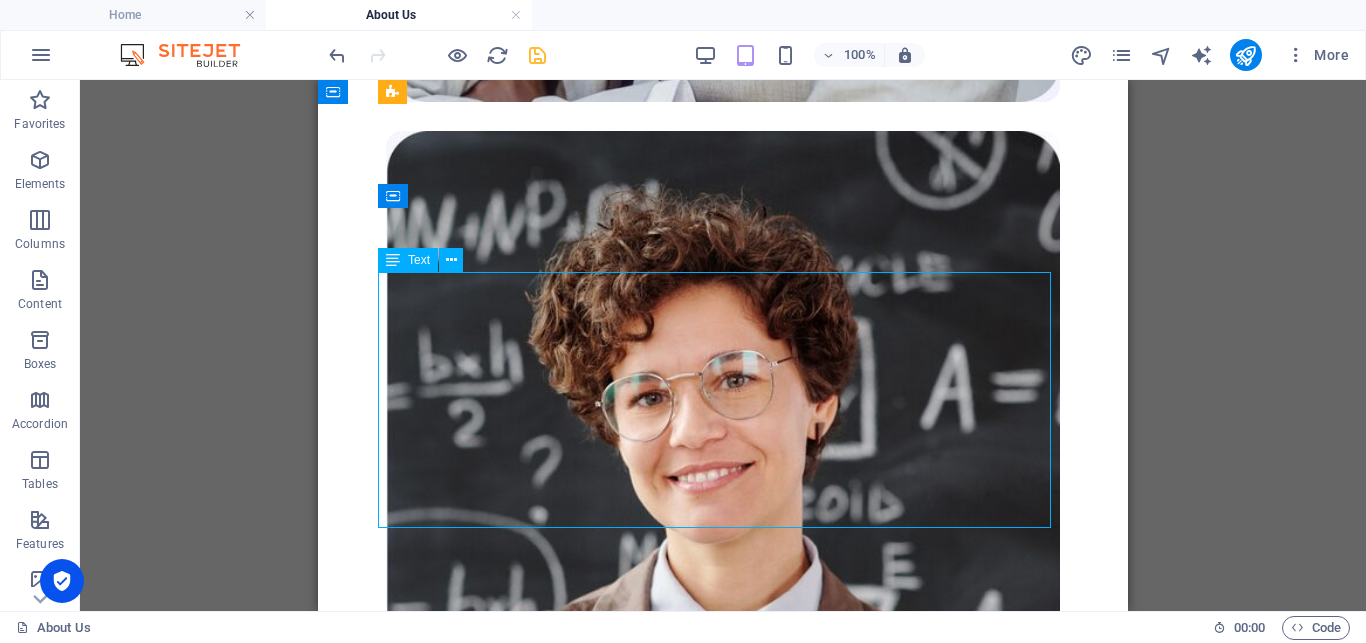 click on "Lorem ipsum dolor sit amet consectetur. Sed habitant turpis vitae curabitur at. Malesuada turpis eleifend elit egestas elit at sem gravida. Egestas commodo eget enim ipsum ligula suspendisse. Pretium morbi aliquet neque consequat magna viverra commodo hendrerit odio. Lorem ipsum dolor sit amet consectetur. Sed habitant turpis vitae curabitur at. Malesuada turpis eleifend elit egestas elit at sem gravida. Egestas commodo eget enim ipsum ligula suspendisse. Pretium morbi aliquet neque consequat magna viverra commodo hendrerit odio." at bounding box center [723, 3266] 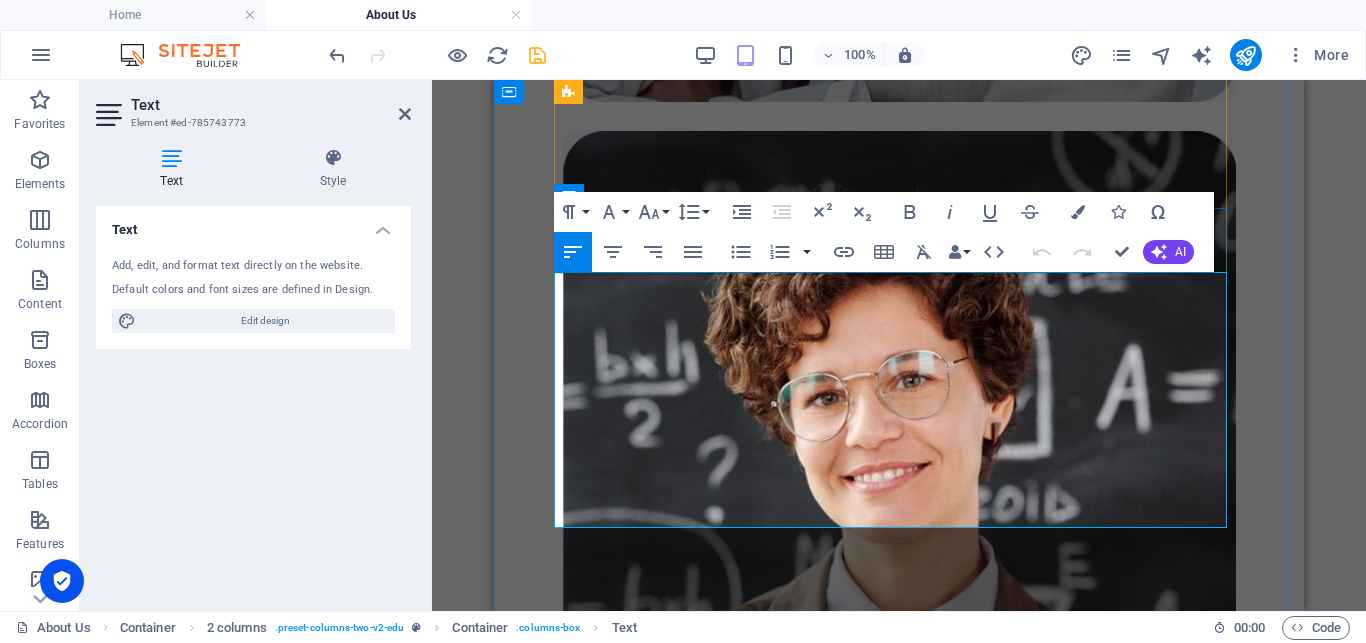 click on "Lorem ipsum dolor sit amet consectetur. Sed habitant turpis vitae curabitur at. Malesuada turpis eleifend elit egestas elit at sem gravida. Egestas commodo eget enim ipsum ligula suspendisse. Pretium morbi aliquet neque consequat magna viverra commodo hendrerit odio." at bounding box center [899, 3301] 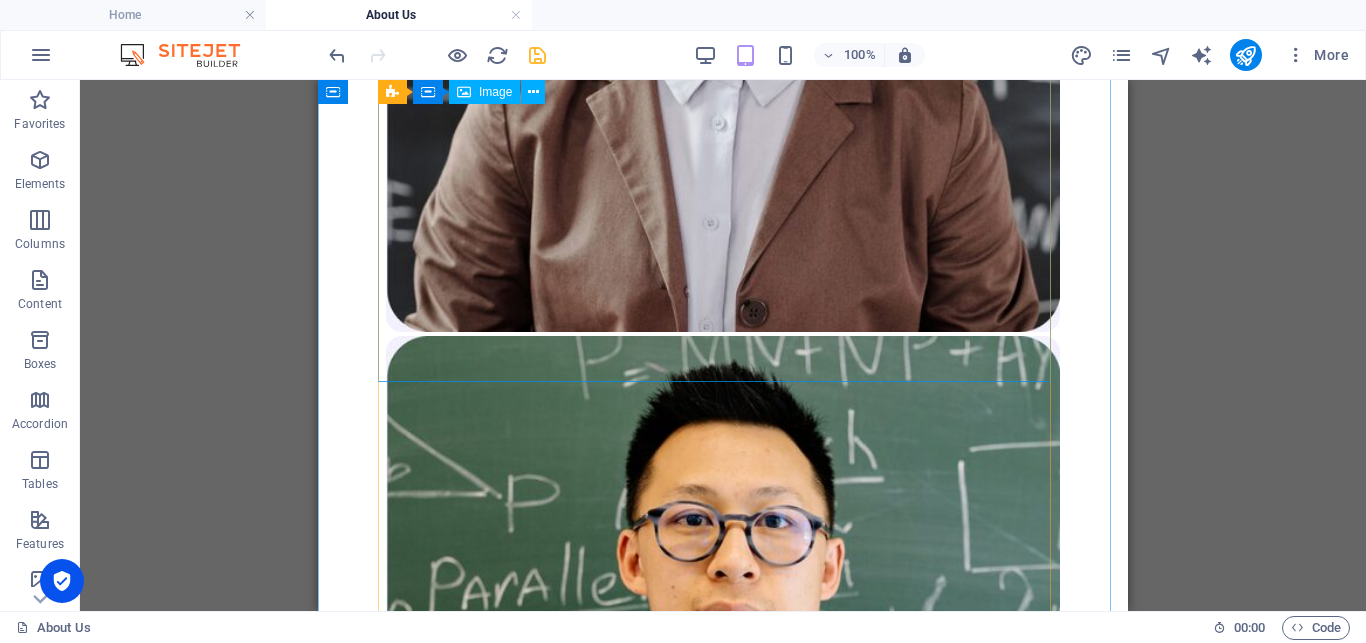scroll, scrollTop: 3422, scrollLeft: 0, axis: vertical 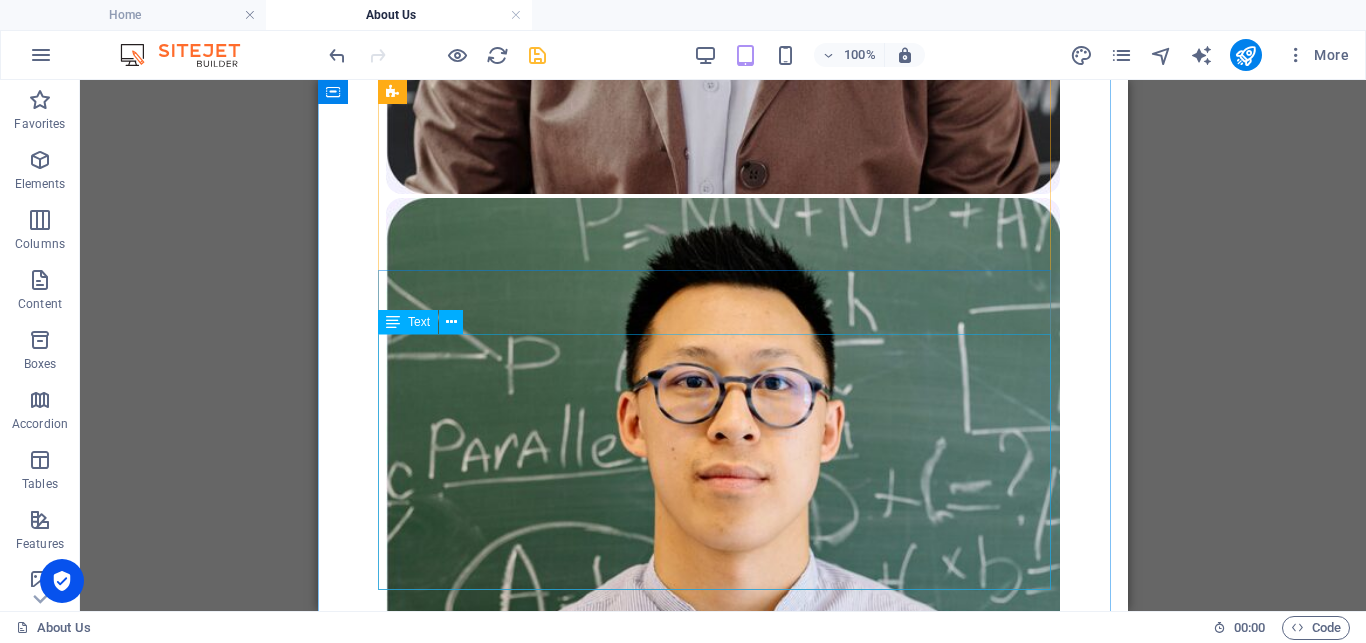 click on "Lorem ipsum dolor sit amet consectetur. Sed habitant turpis vitae curabitur at. Malesuada turpis eleifend elit egestas elit at sem gravida. Egestas commodo eget enim ipsum ligula suspendisse. Pretium morbi aliquet neque consequat magna viverra commodo hendrerit odio. Lorem ipsum dolor sit amet consectetur. Sed habitant turpis vitae curabitur at. Malesuada turpis eleifend elit egestas elit at sem gravida. Egestas commodo eget enim ipsum ligula suspendisse. Pretium morbi aliquet neque consequat magna viverra commodo hendrerit odio." at bounding box center [723, 3240] 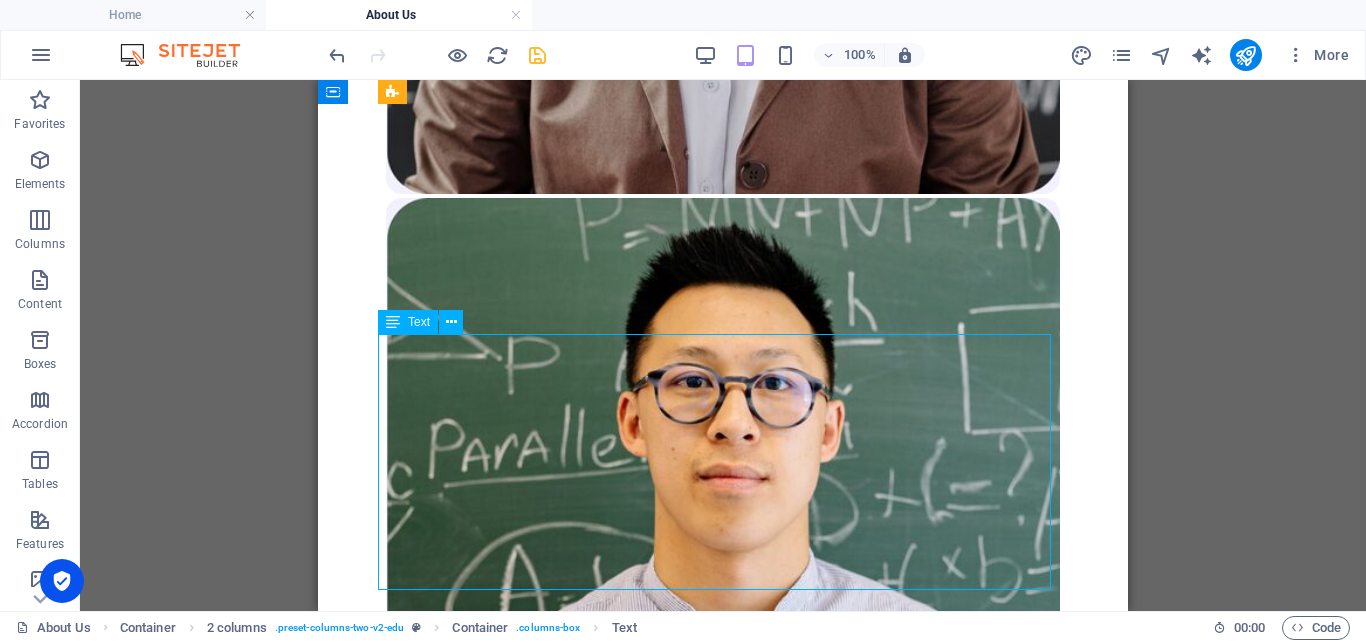 click on "Lorem ipsum dolor sit amet consectetur. Sed habitant turpis vitae curabitur at. Malesuada turpis eleifend elit egestas elit at sem gravida. Egestas commodo eget enim ipsum ligula suspendisse. Pretium morbi aliquet neque consequat magna viverra commodo hendrerit odio. Lorem ipsum dolor sit amet consectetur. Sed habitant turpis vitae curabitur at. Malesuada turpis eleifend elit egestas elit at sem gravida. Egestas commodo eget enim ipsum ligula suspendisse. Pretium morbi aliquet neque consequat magna viverra commodo hendrerit odio." at bounding box center (723, 3240) 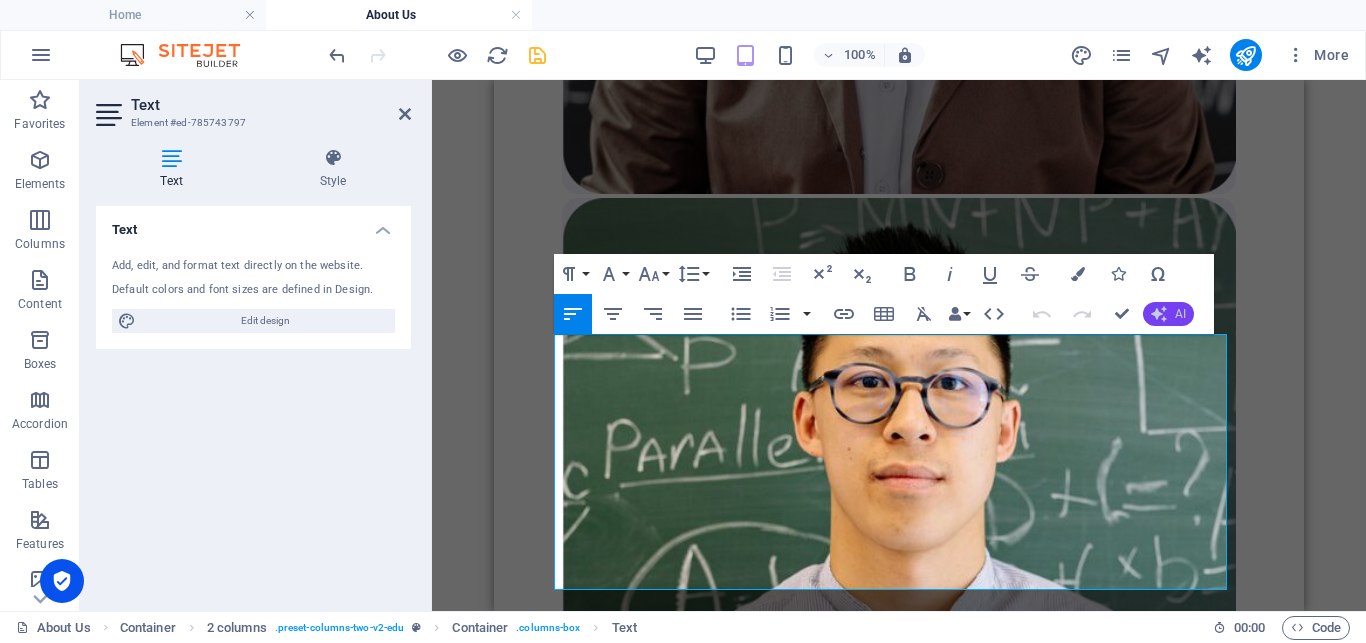 click on "AI" at bounding box center [1168, 314] 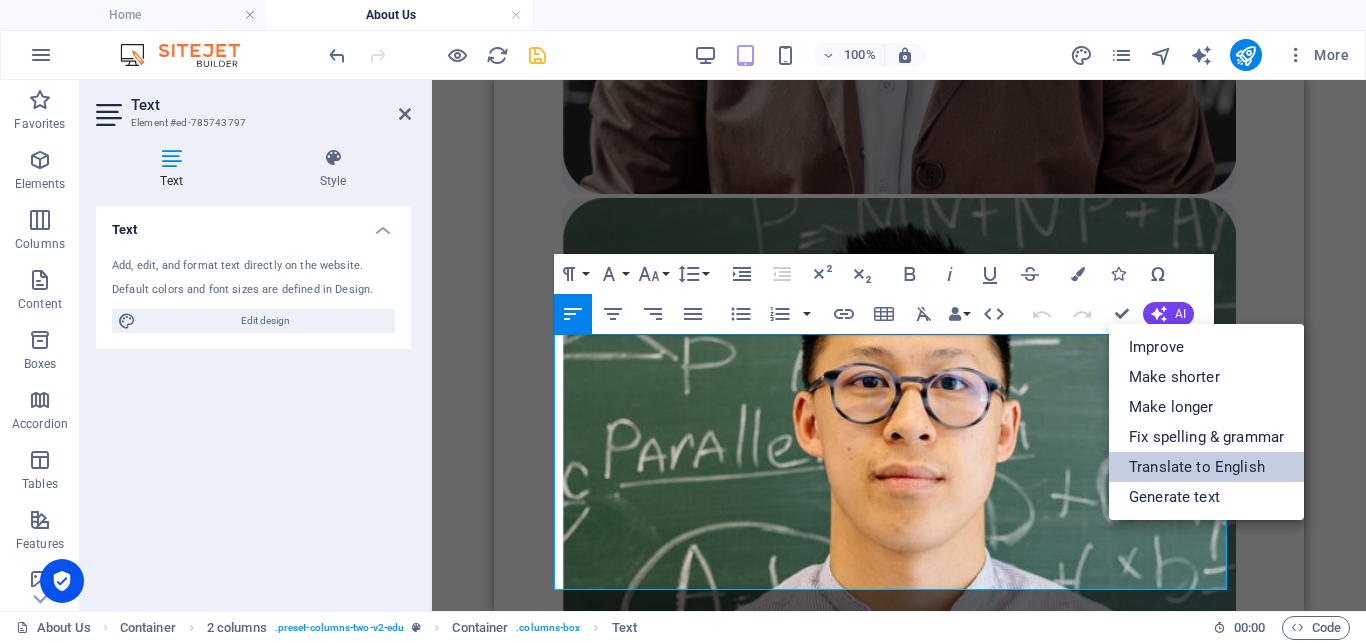 click on "Translate to English" at bounding box center [1206, 467] 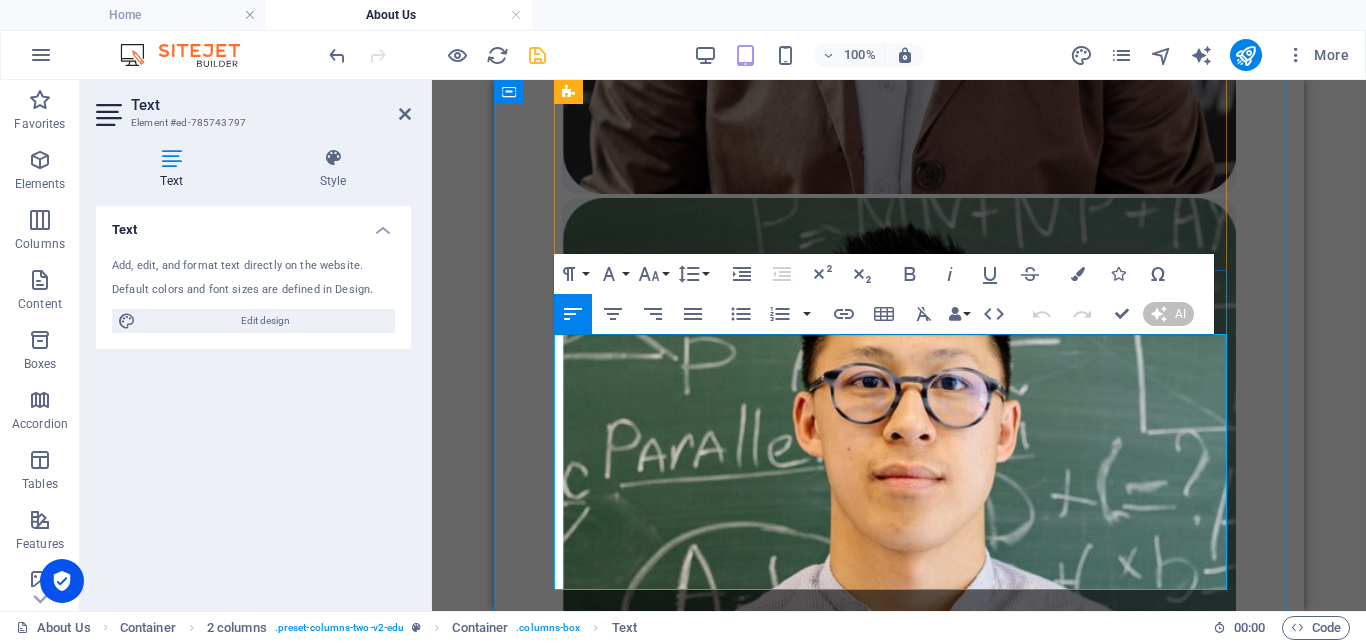 type 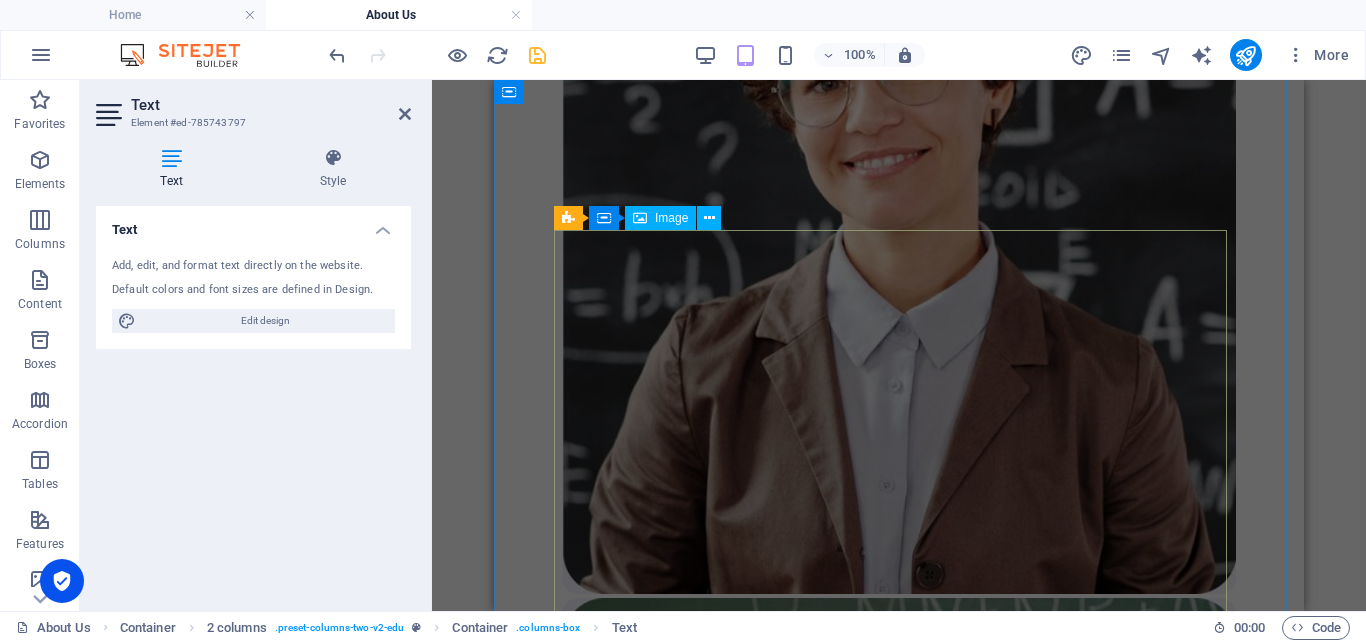 scroll, scrollTop: 3328, scrollLeft: 0, axis: vertical 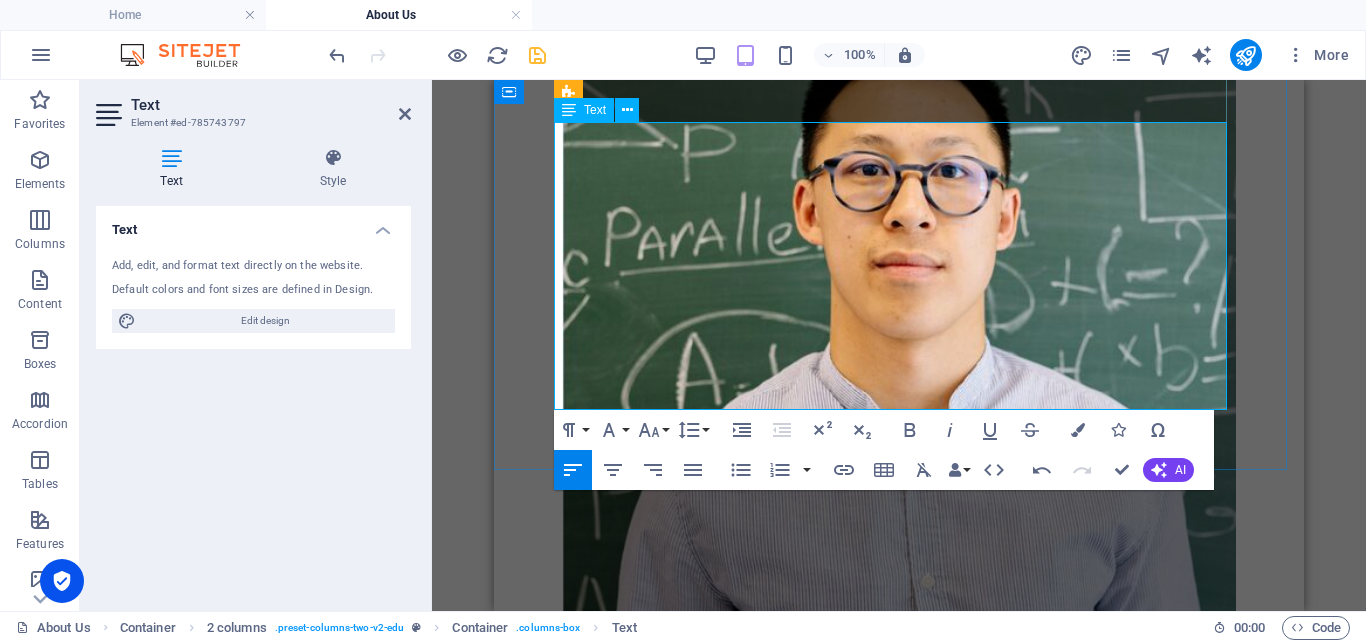 click on "Lorem ipsum dolor sit amet consectetur. Sed habitant turpis vitae curabitur at. Malesuada turpis eleifend elit egestas elit at sem gravida. Egestas commodo eget enim ipsum ligula suspendisse. Pretium morbi aliquet neque consequat magna viverra commodo hendrerit odio. Lorem ipsum dolor sit amet consectetur. Sed habitant turpis vitae curabitur at. Malesuada turpis eleifend elit egestas elit at sem gravida. Egestas commodo eget enim ipsum ligula suspendisse. Pretium morbi aliquet neque consequat magna viverra commodo hendrerit odio." at bounding box center (899, 3013) 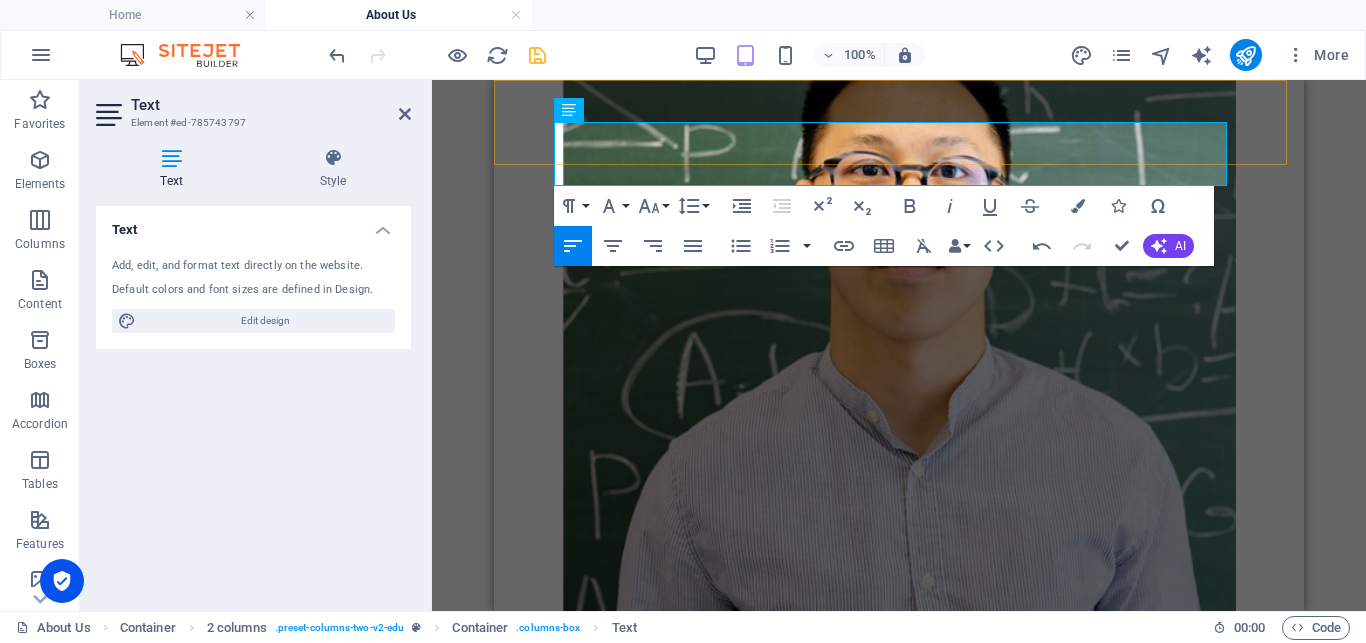 click on "Home About Us Services Projects Blog Contact Us" at bounding box center (899, -3457) 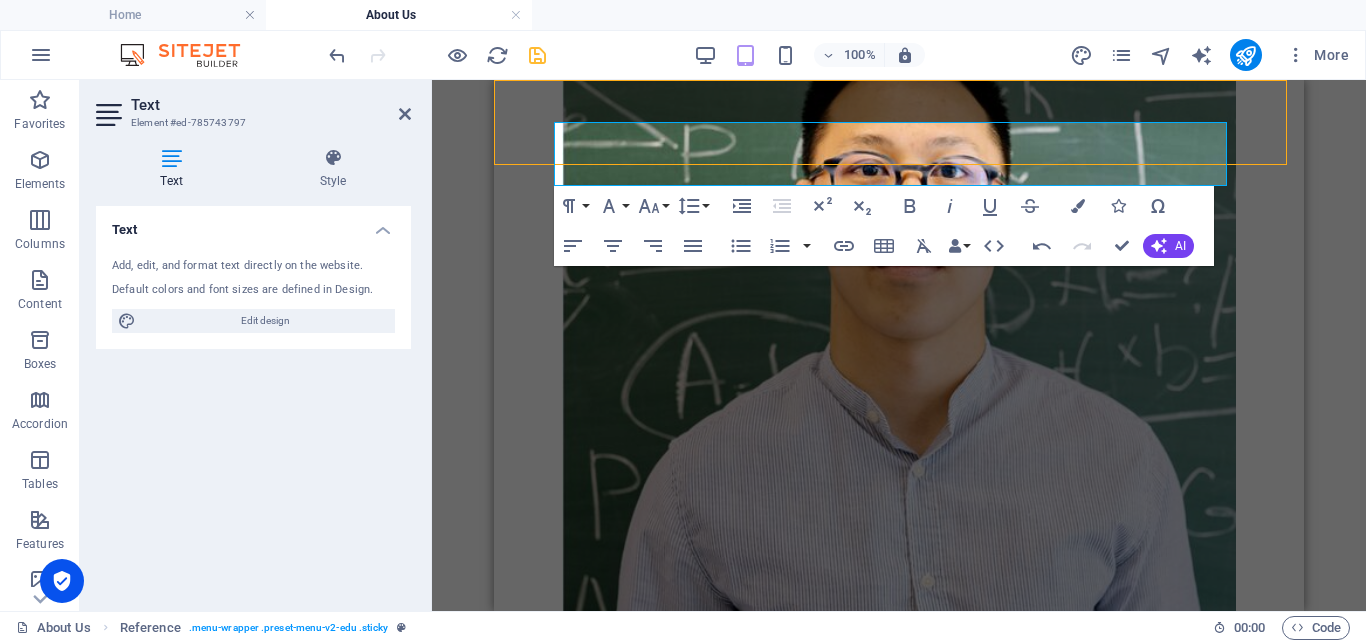 click on "Home About Us Services Projects Blog Contact Us" at bounding box center (899, -3457) 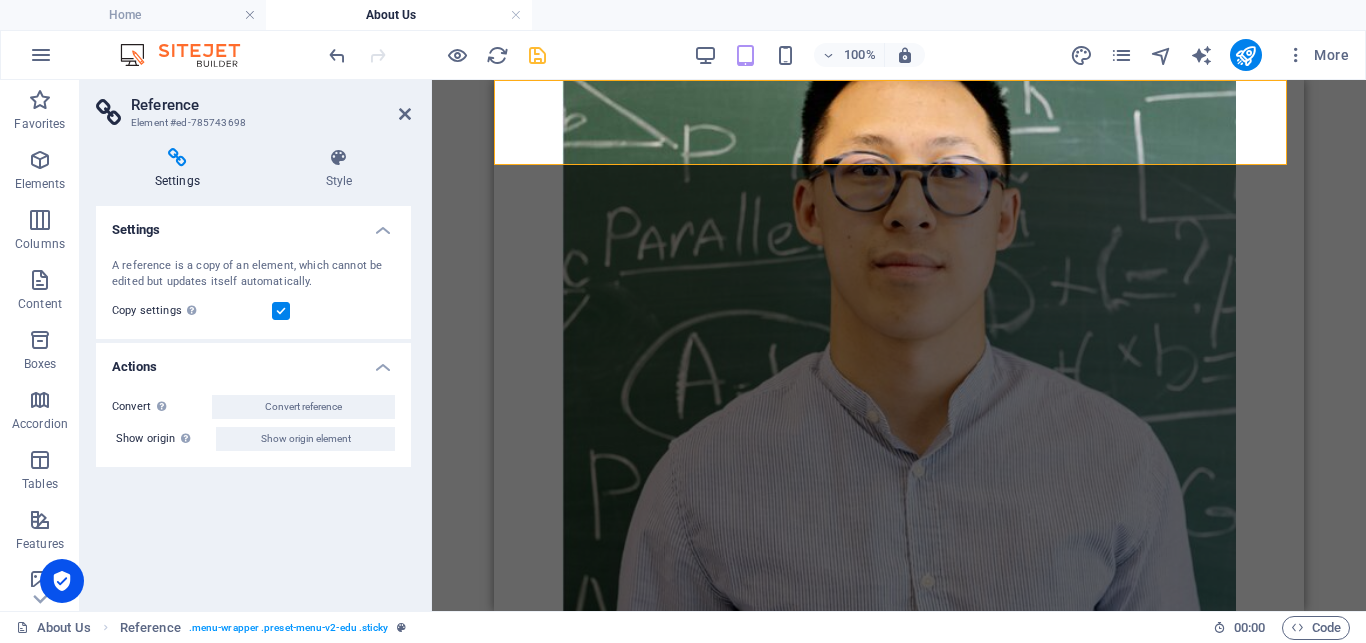 click on "Home About Us Services Projects Blog Contact Us" at bounding box center (899, -3457) 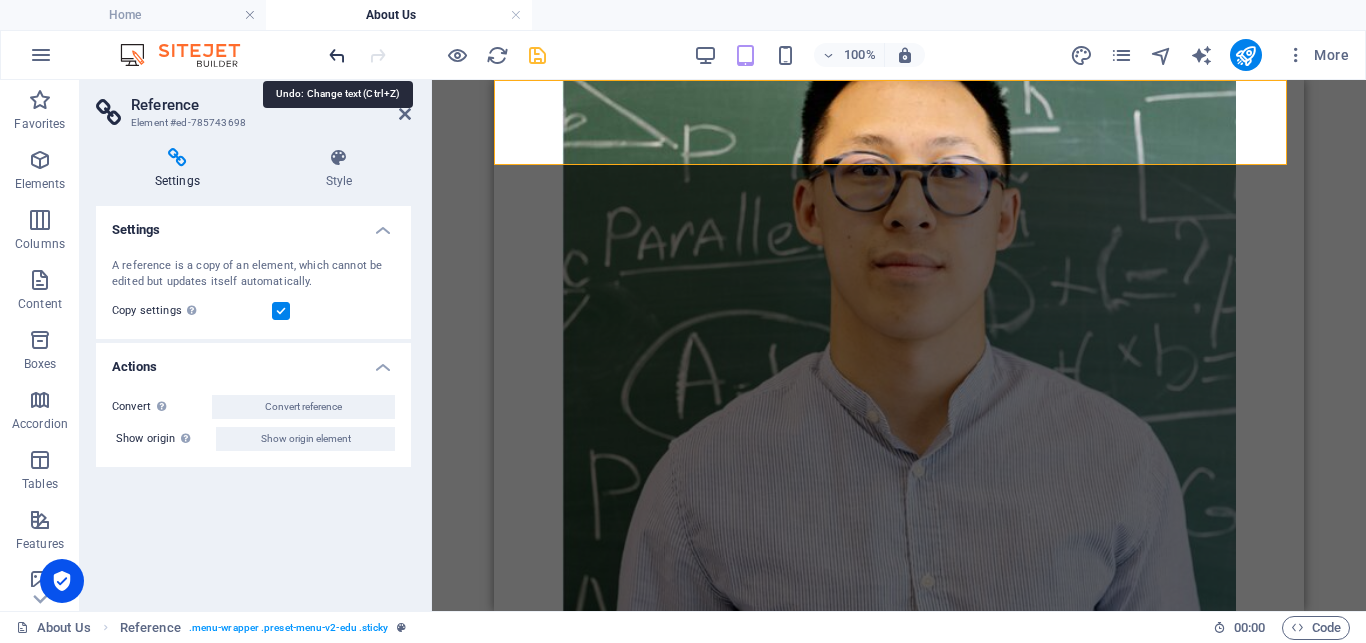 click at bounding box center [337, 55] 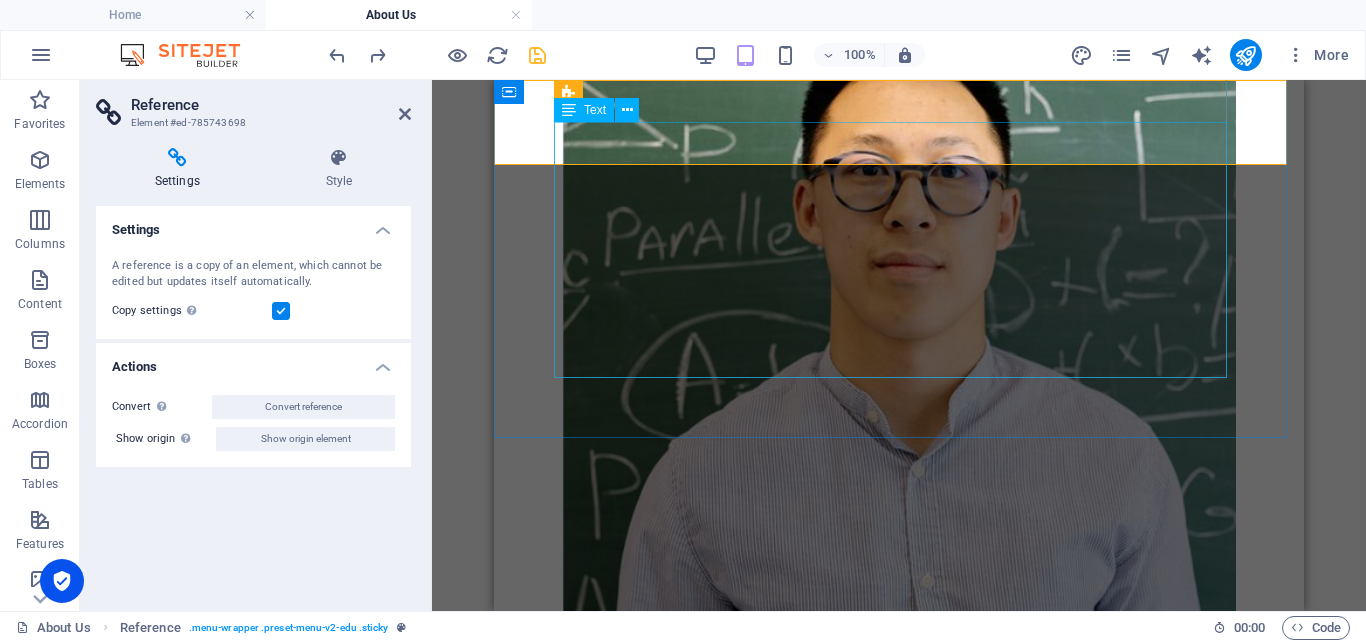 click on "Lorem ipsum dolor sit amet consectetur. Sed habitant turpis vitae curabitur at. Malesuada turpis eleifend elit egestas elit at sem gravida. Egestas commodo eget enim ipsum ligula suspendisse. Pretium morbi aliquet neque consequat magna viverra commodo hendrerit odio. Lorem ipsum dolor sit amet consectetur. Sed habitant turpis vitae curabitur at. Malesuada turpis eleifend elit egestas elit at sem gravida. Egestas commodo eget enim ipsum ligula suspendisse. Pretium morbi aliquet neque consequat magna viverra commodo hendrerit odio." at bounding box center (899, 3028) 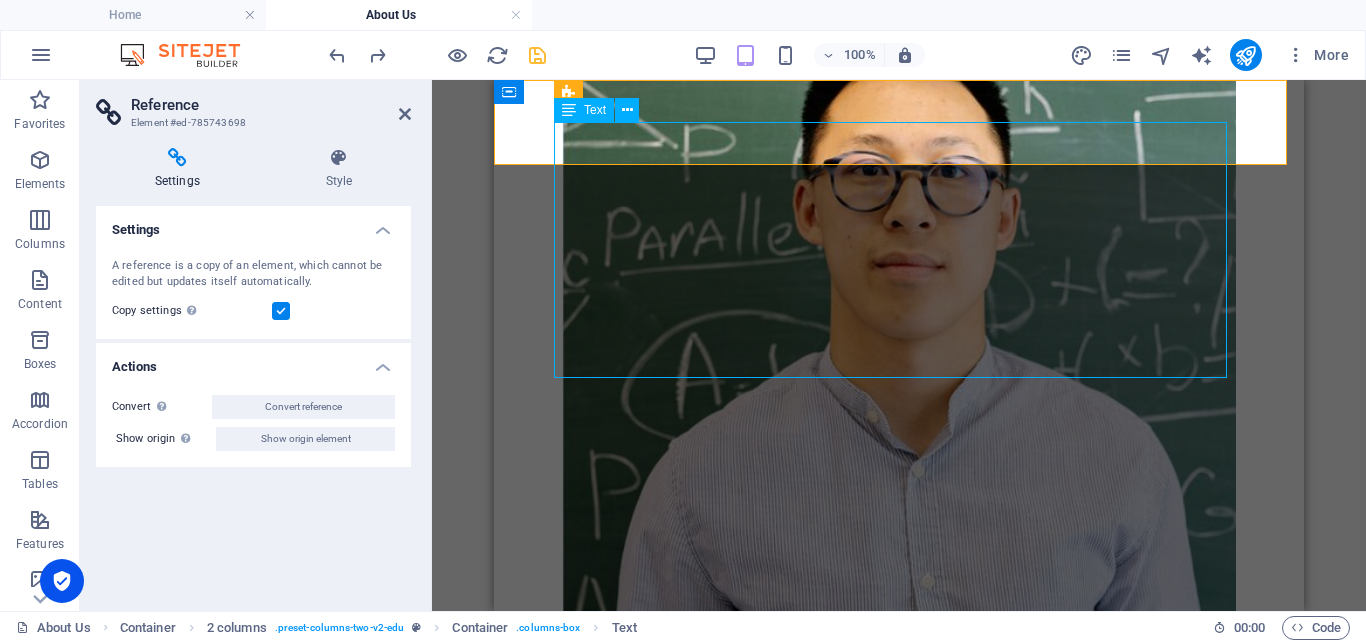 click on "Lorem ipsum dolor sit amet consectetur. Sed habitant turpis vitae curabitur at. Malesuada turpis eleifend elit egestas elit at sem gravida. Egestas commodo eget enim ipsum ligula suspendisse. Pretium morbi aliquet neque consequat magna viverra commodo hendrerit odio. Lorem ipsum dolor sit amet consectetur. Sed habitant turpis vitae curabitur at. Malesuada turpis eleifend elit egestas elit at sem gravida. Egestas commodo eget enim ipsum ligula suspendisse. Pretium morbi aliquet neque consequat magna viverra commodo hendrerit odio." at bounding box center [899, 3028] 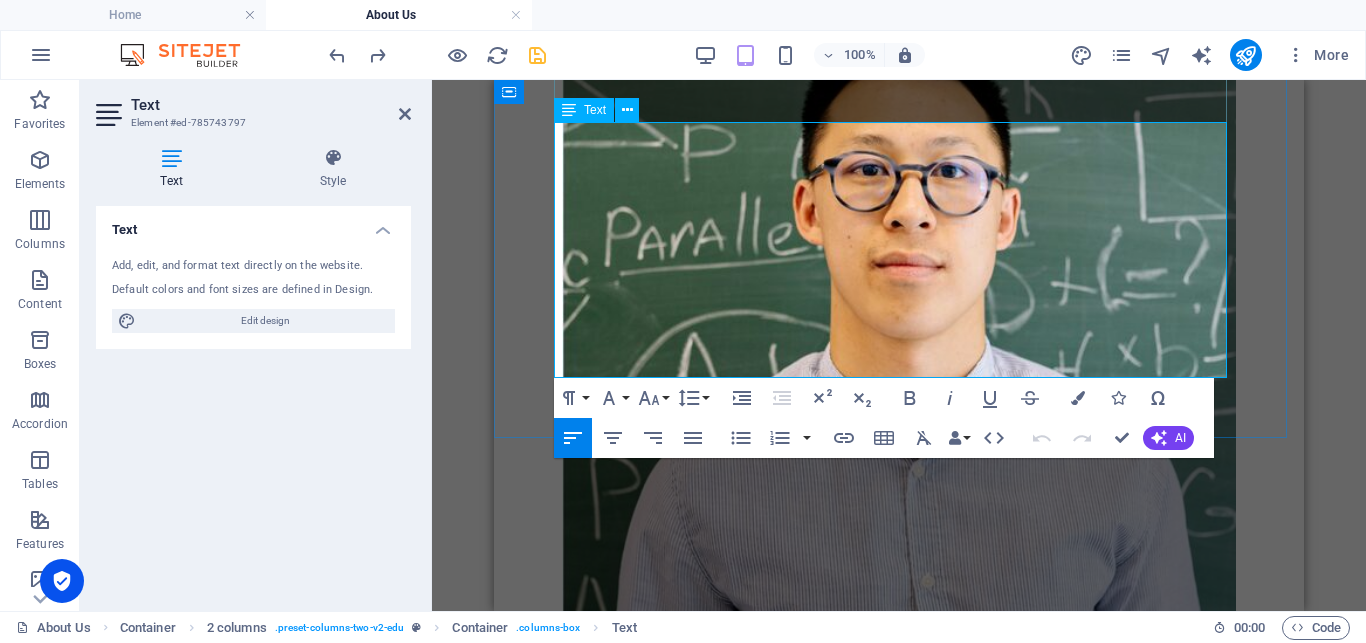 click on "Lorem ipsum dolor sit amet consectetur. Sed habitant turpis vitae curabitur at. Malesuada turpis eleifend elit egestas elit at sem gravida. Egestas commodo eget enim ipsum ligula suspendisse. Pretium morbi aliquet neque consequat magna viverra commodo hendrerit odio." at bounding box center [899, 3063] 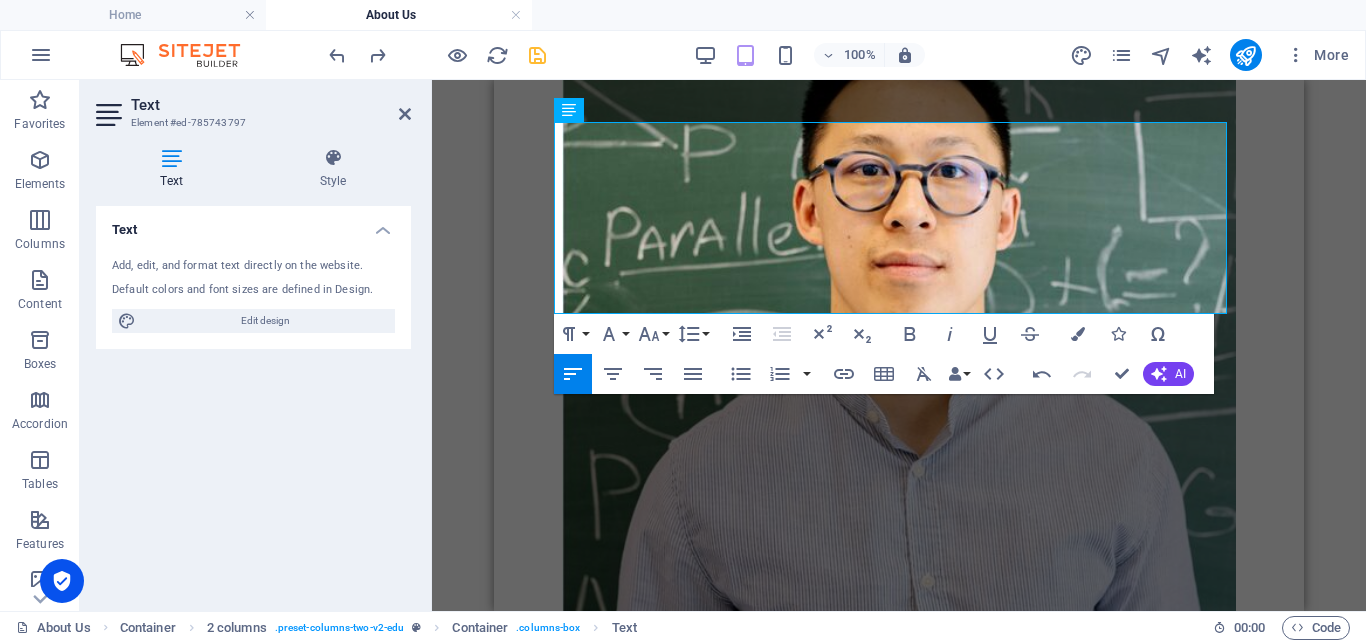 type 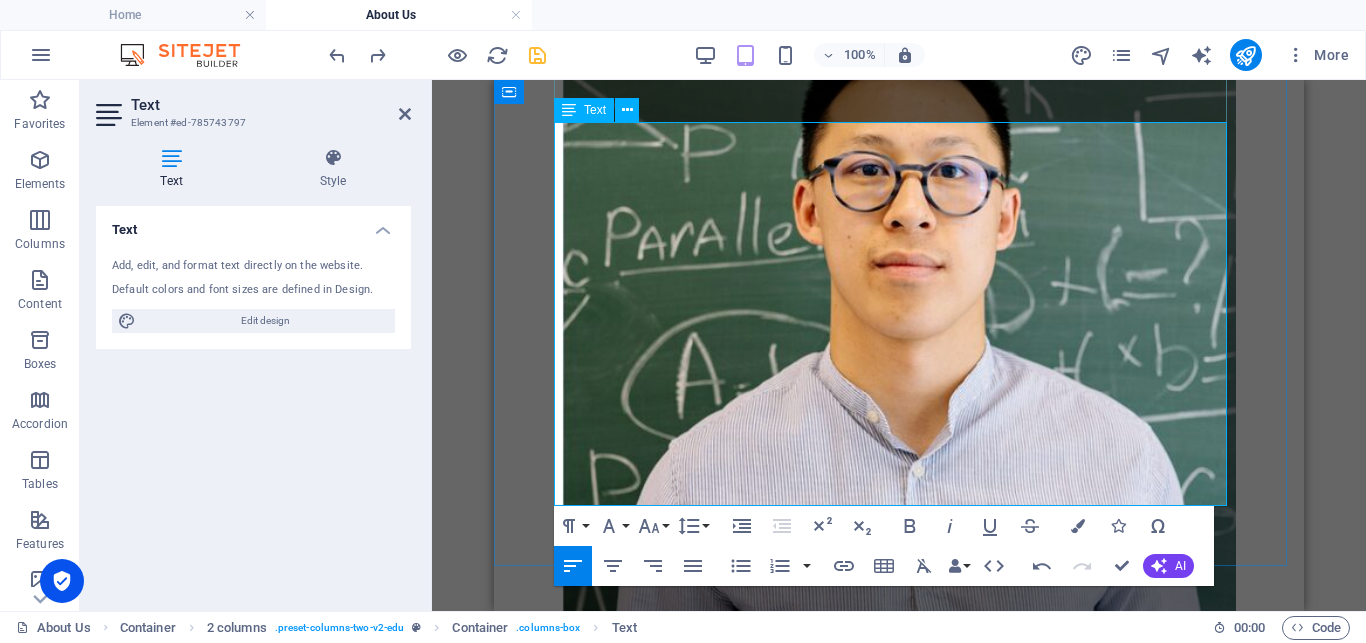 click on "Lorem ipsum dolor sit amet consectetur. Sed habitant turpis vitae curabitur at. Malesua     CI Digital Marketing.We are Experienced and Professional Online Marketing Agency specializing in creating engaging content and building thriving online communities. Proficient in various platforms, including Facebook, Instagram, and LinkedIn, with a proven track record of driving brand visibility and engagement.we are a team of enthusiastic,Inovative, Creative People and Marketing Experts" at bounding box center (899, 3081) 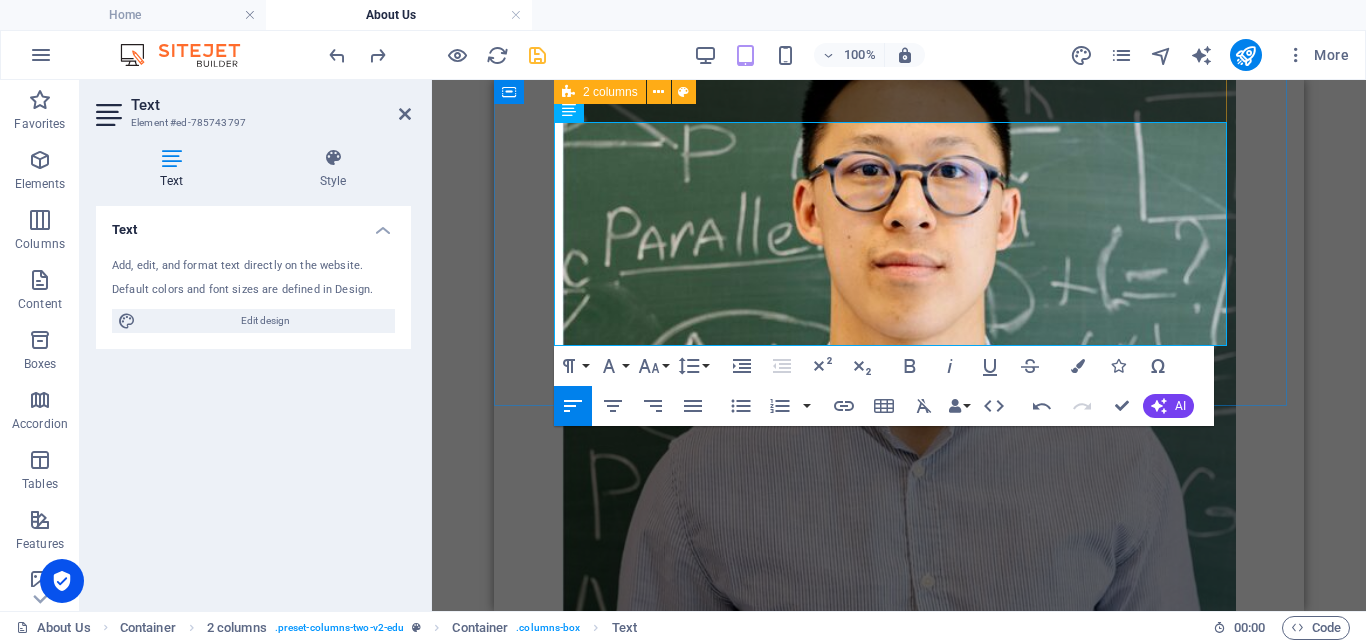drag, startPoint x: 1156, startPoint y: 332, endPoint x: 749, endPoint y: 241, distance: 417.04916 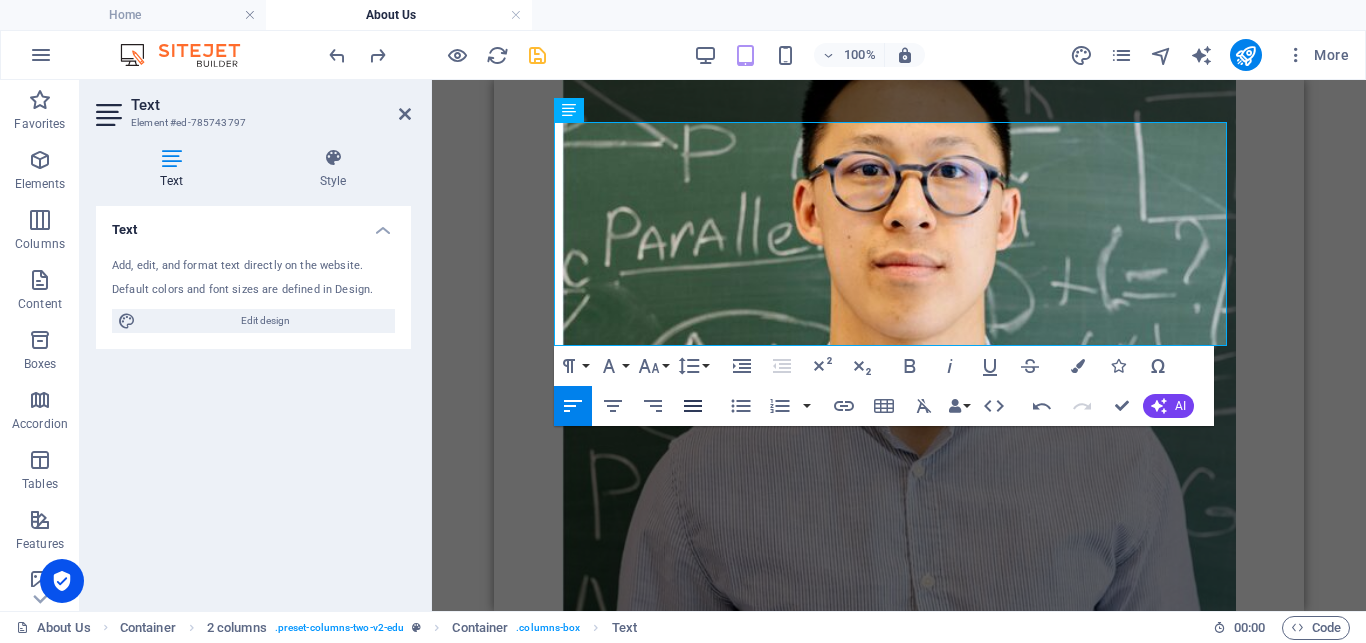 click 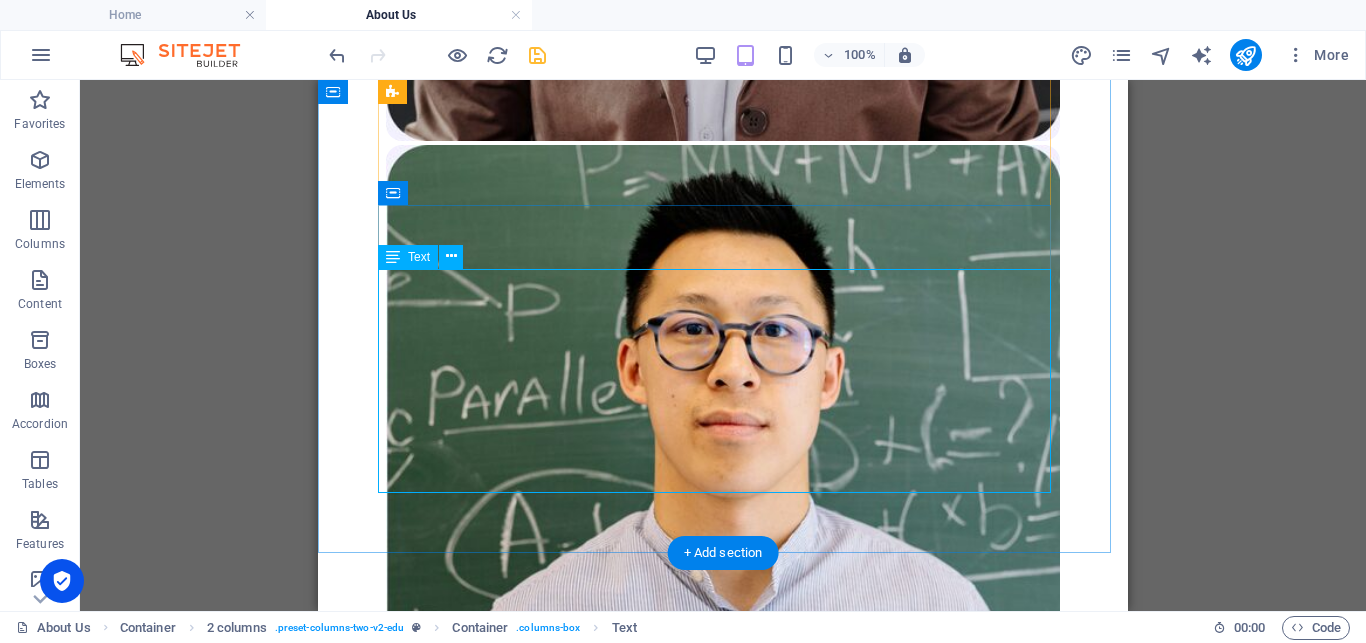 scroll, scrollTop: 3430, scrollLeft: 0, axis: vertical 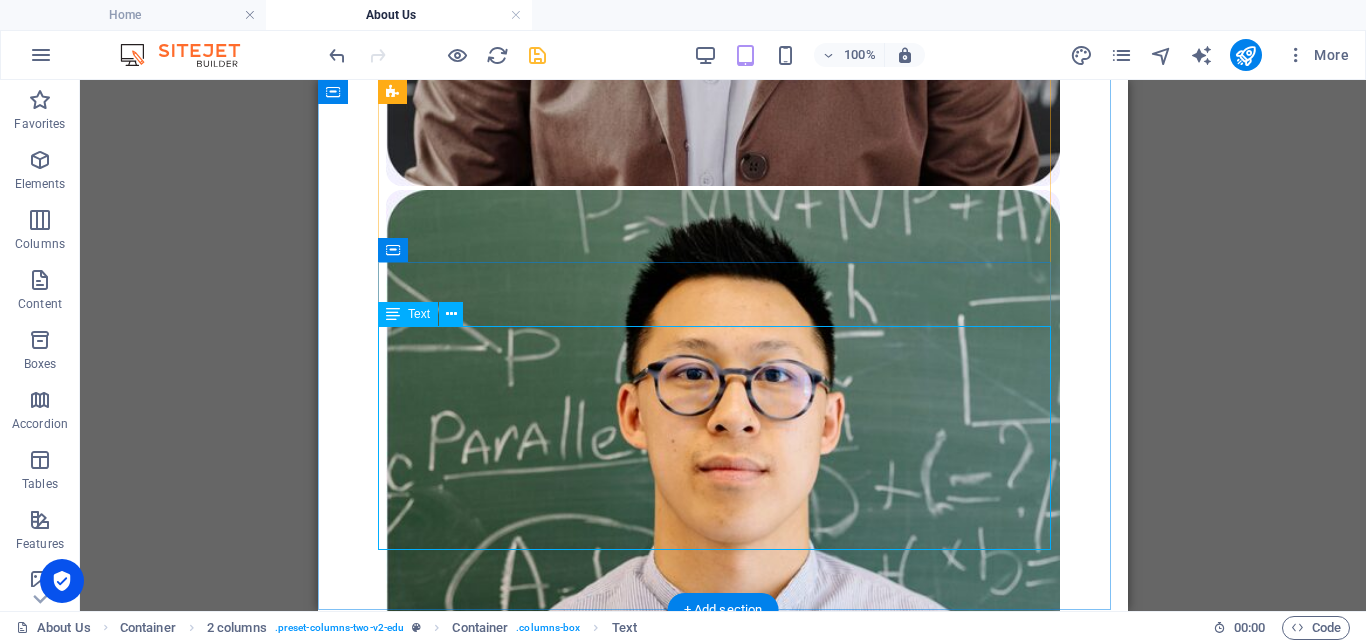 click on "Lorem ipsum dolor sit amet consectetur. Sed habitant turpis vitae cCI Digital Marketing.We are Experienced and Professional Online Marketing Agency specializing in creating engaging content and building thriving online communities. Proficient in various platforms, including Facebook, Instagram, and LinkedIn, with a proven track record of driving brand visibility and engagement.we are a team of enthusiastic,Inovative, Creative People and Marketing Experts" at bounding box center (723, 3215) 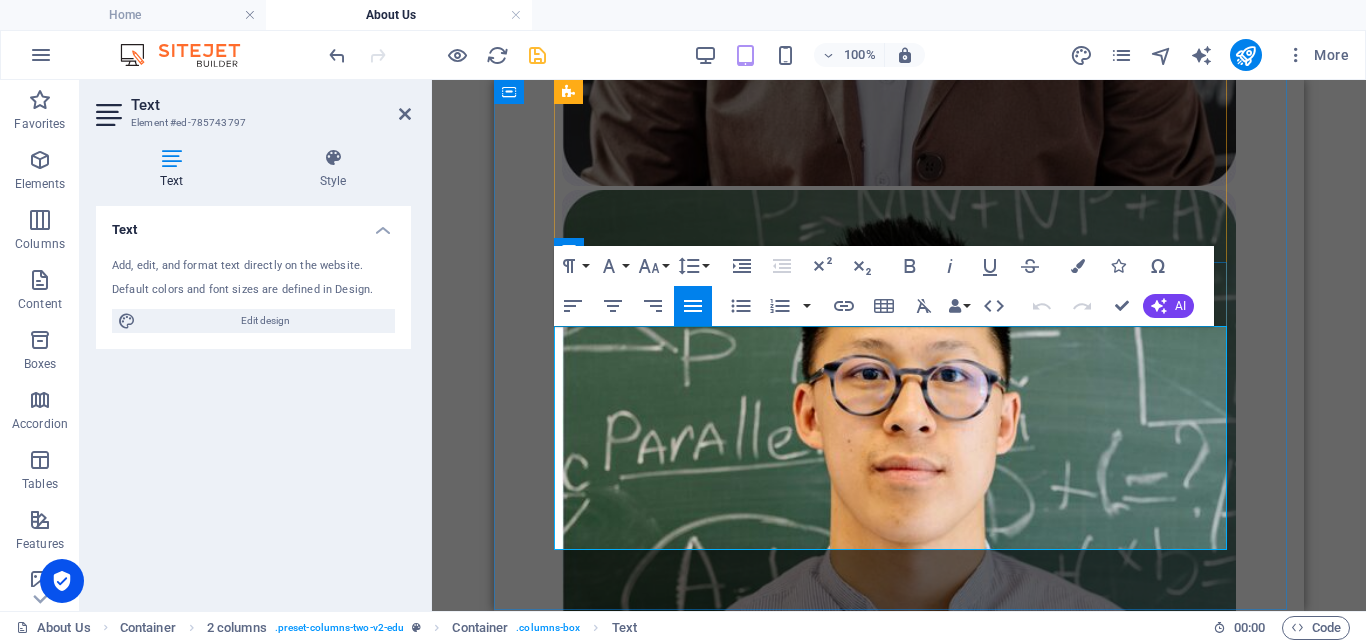drag, startPoint x: 1205, startPoint y: 344, endPoint x: 1201, endPoint y: 354, distance: 10.770329 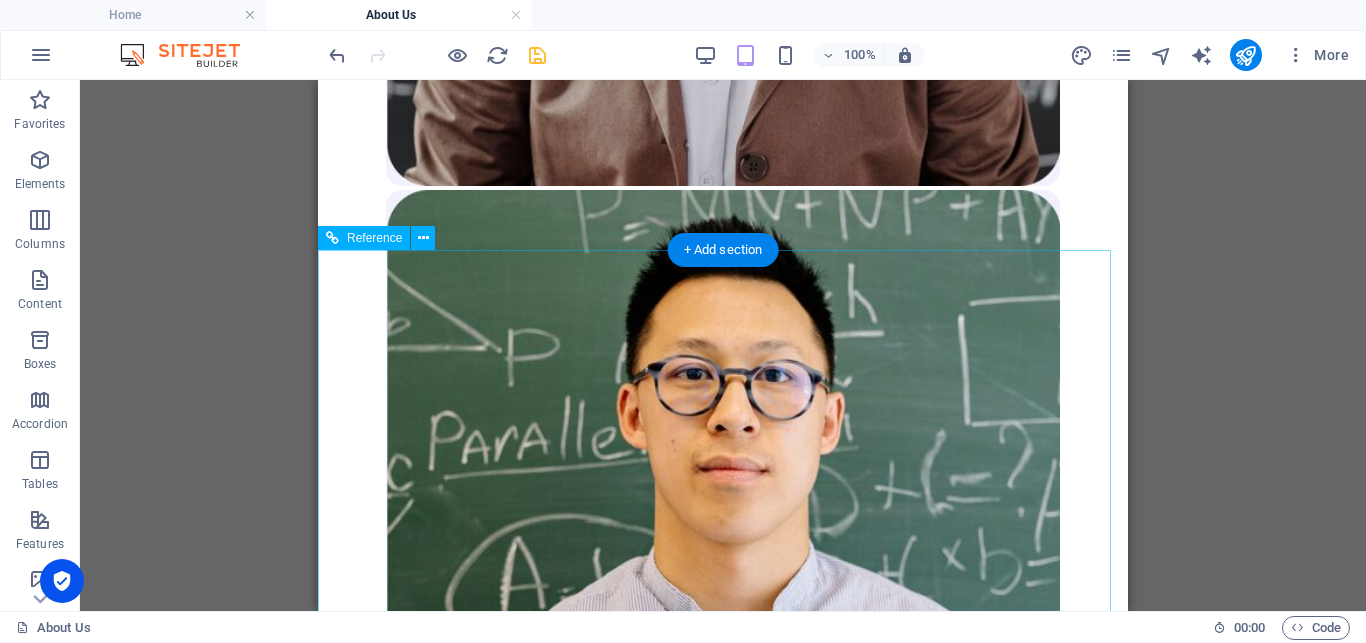 scroll, scrollTop: 3838, scrollLeft: 0, axis: vertical 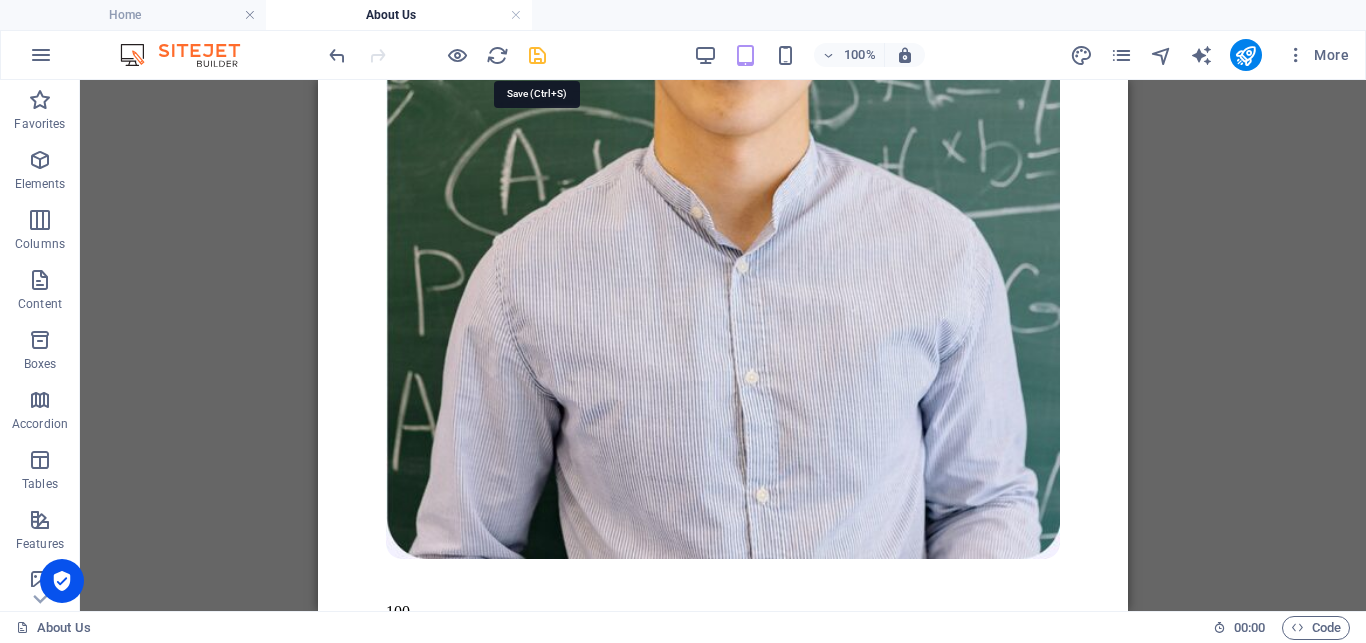 click at bounding box center (537, 55) 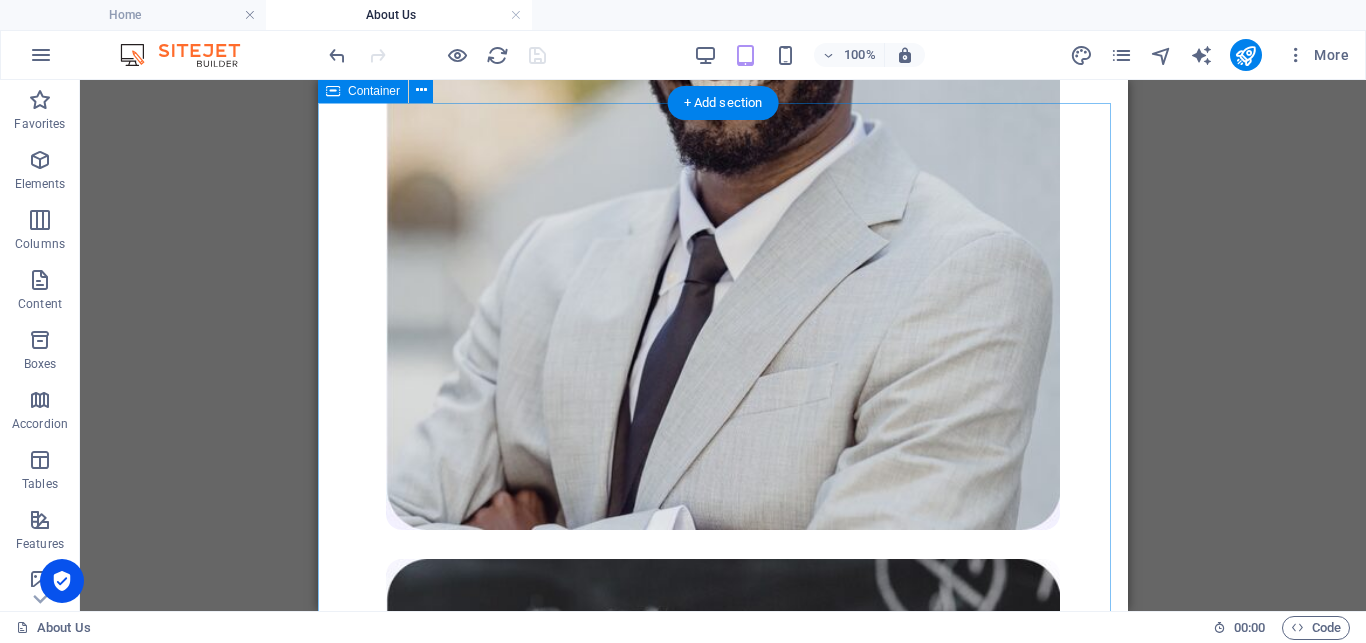 scroll, scrollTop: 2206, scrollLeft: 0, axis: vertical 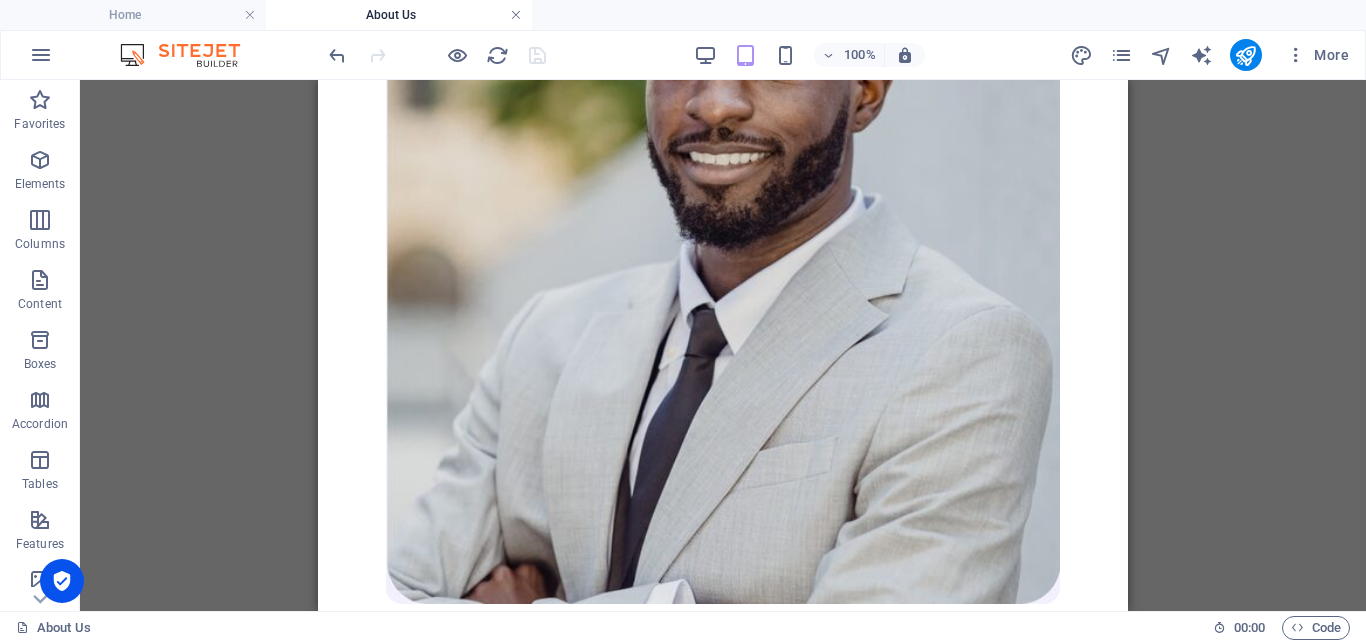 click at bounding box center (516, 15) 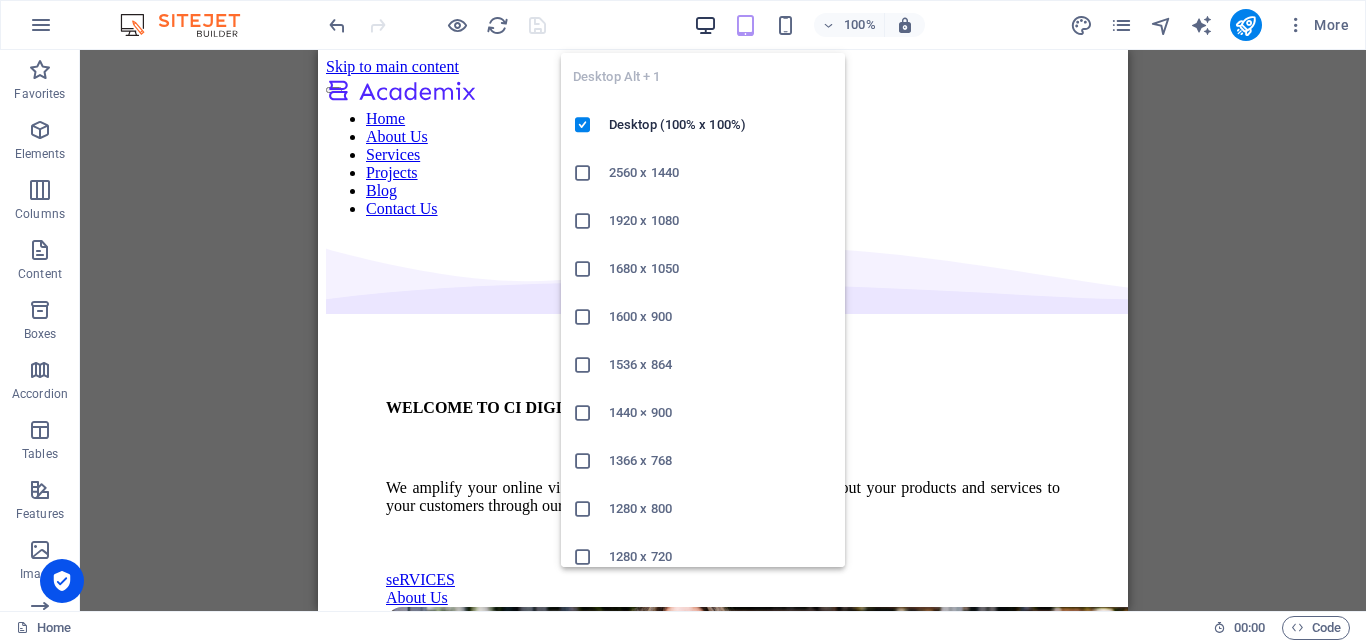 click at bounding box center (705, 25) 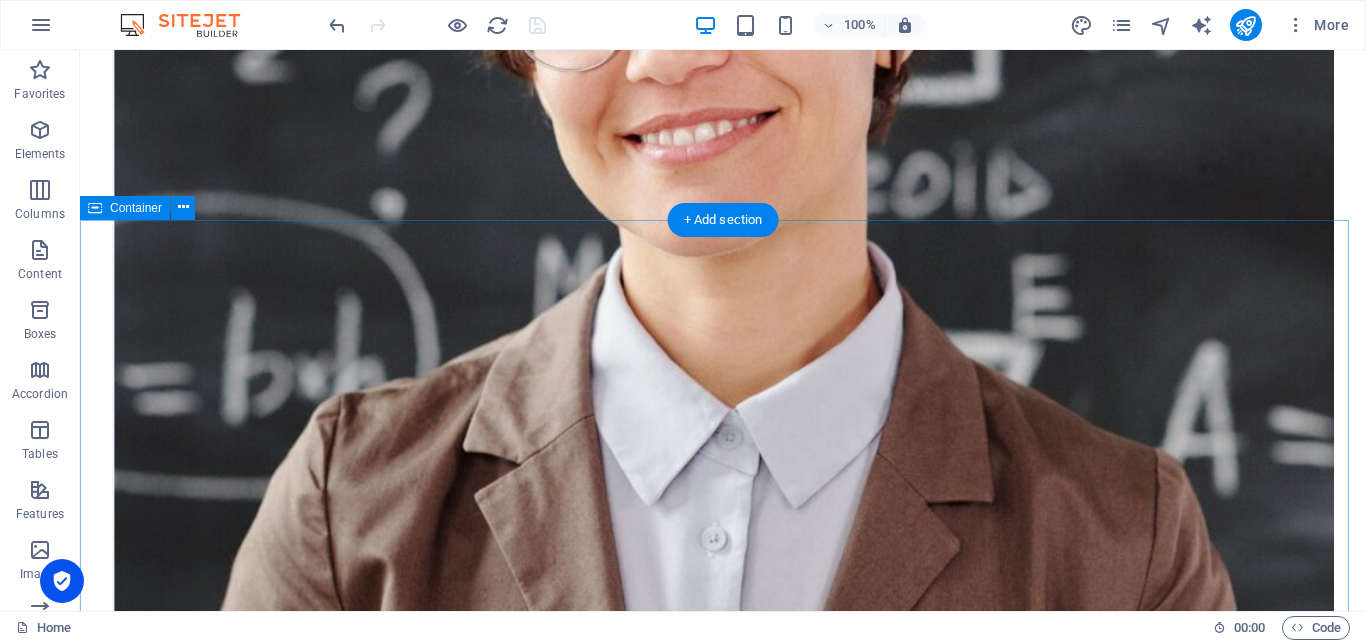 scroll, scrollTop: 4386, scrollLeft: 0, axis: vertical 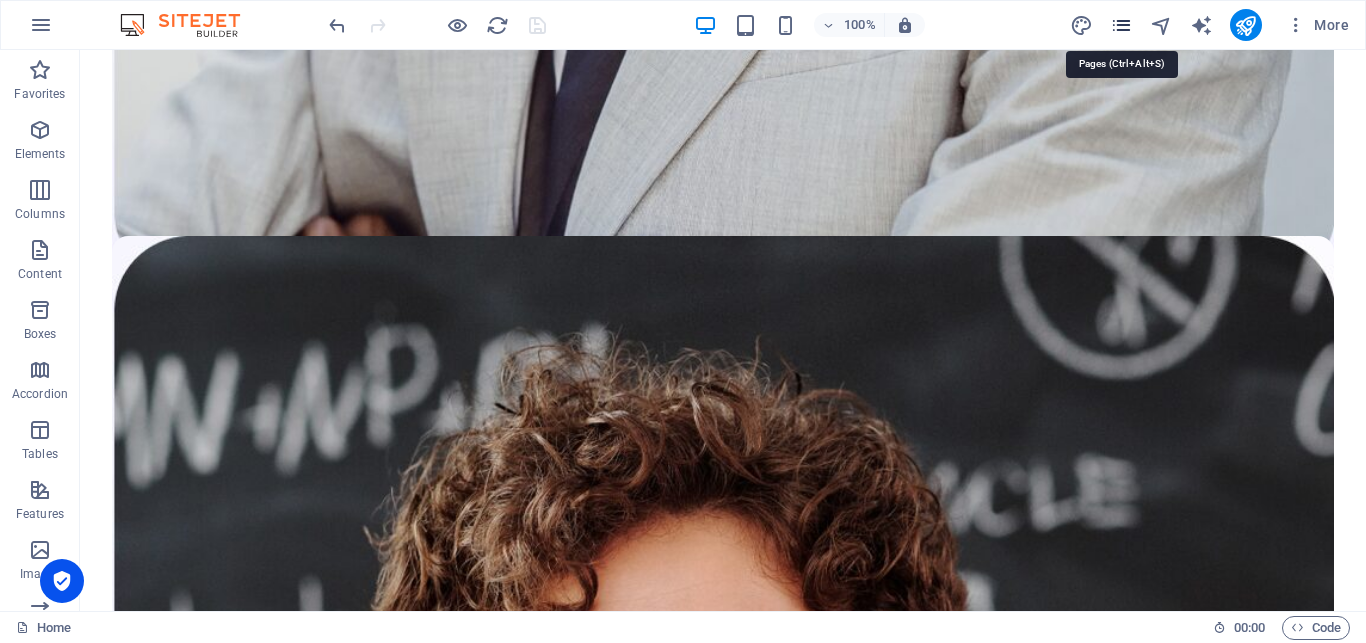 click at bounding box center (1121, 25) 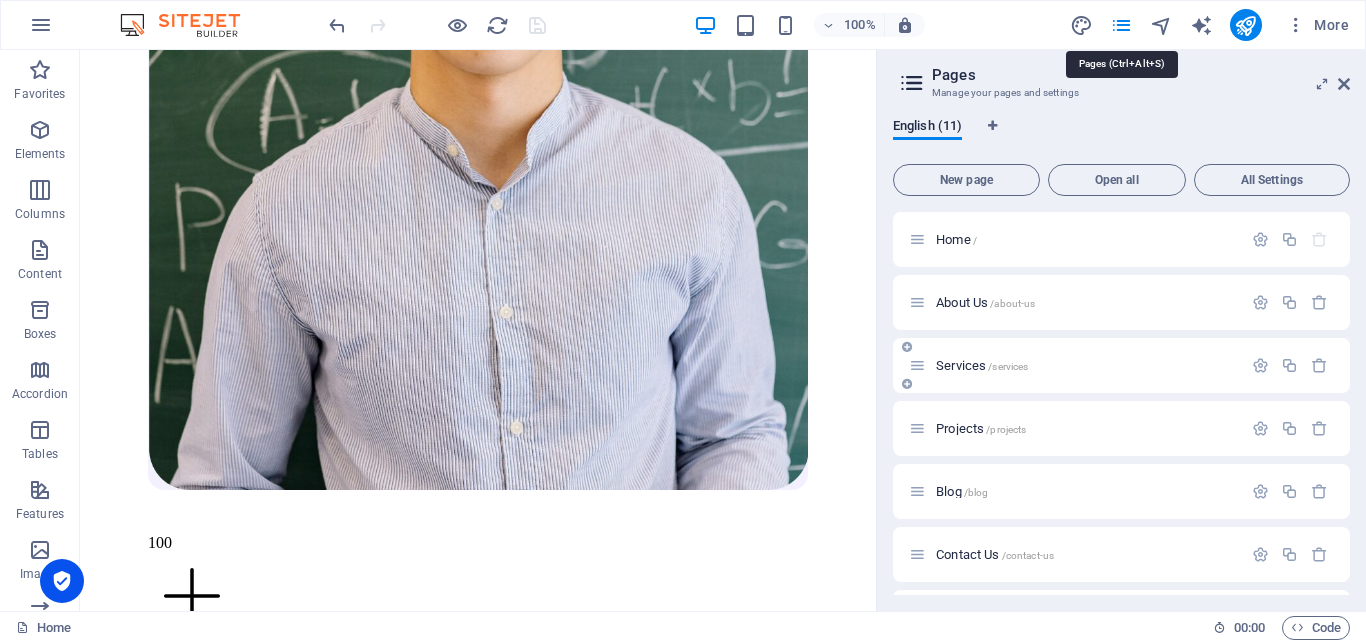 scroll, scrollTop: 3767, scrollLeft: 0, axis: vertical 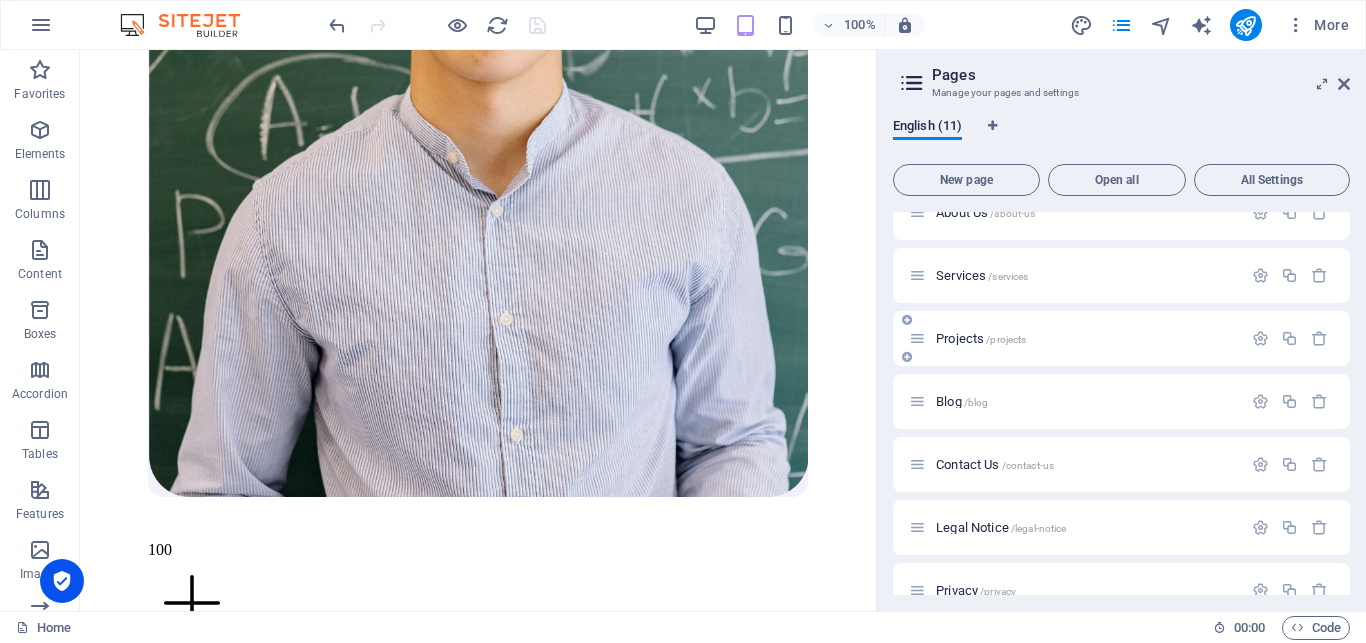 click on "Projects /projects" at bounding box center (981, 338) 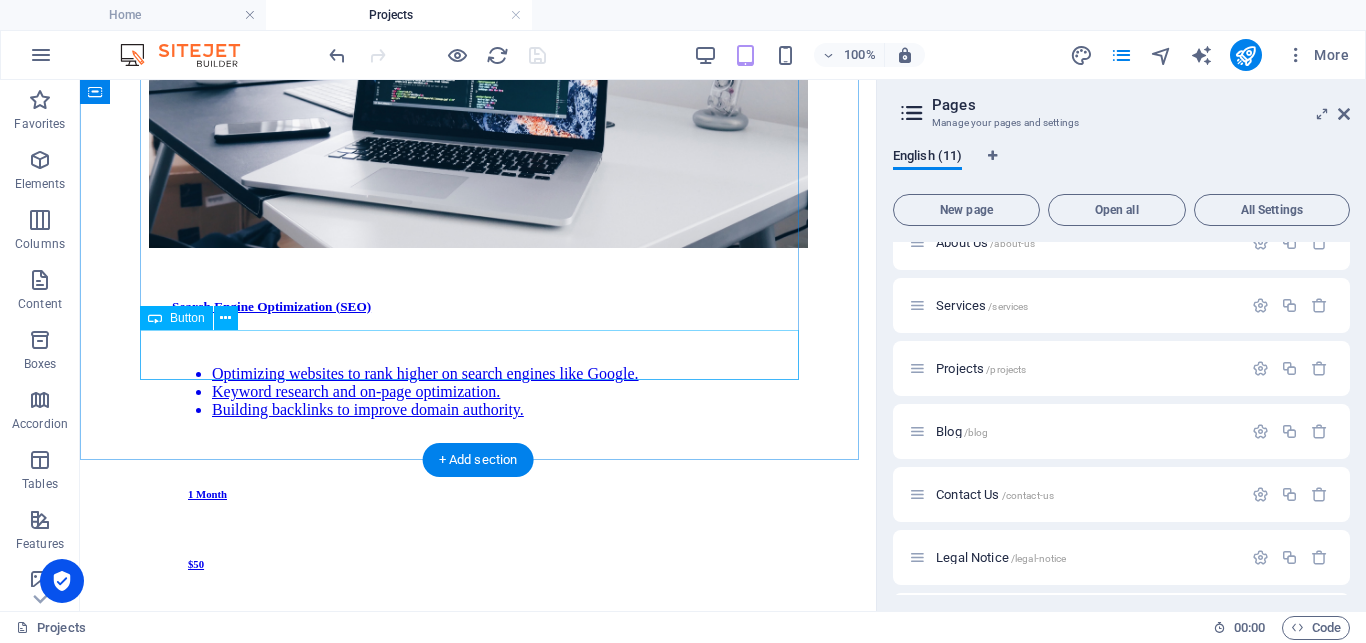 scroll, scrollTop: 2958, scrollLeft: 0, axis: vertical 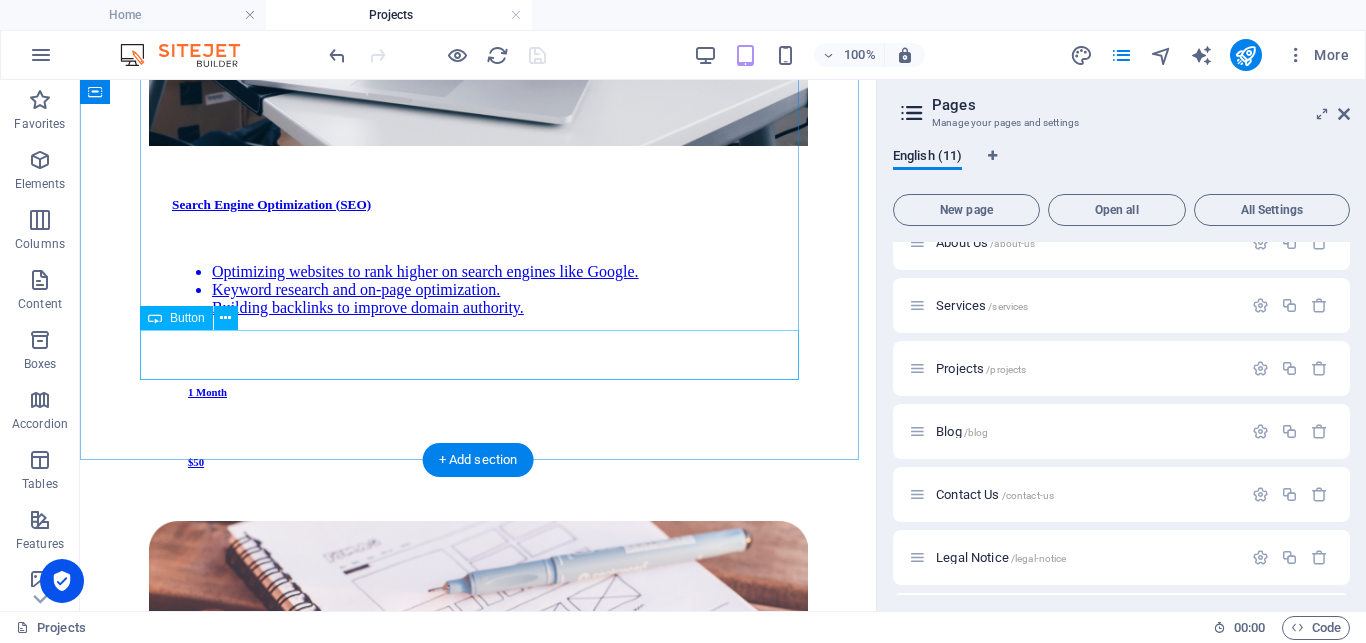 click on "All Courses" at bounding box center [478, 2718] 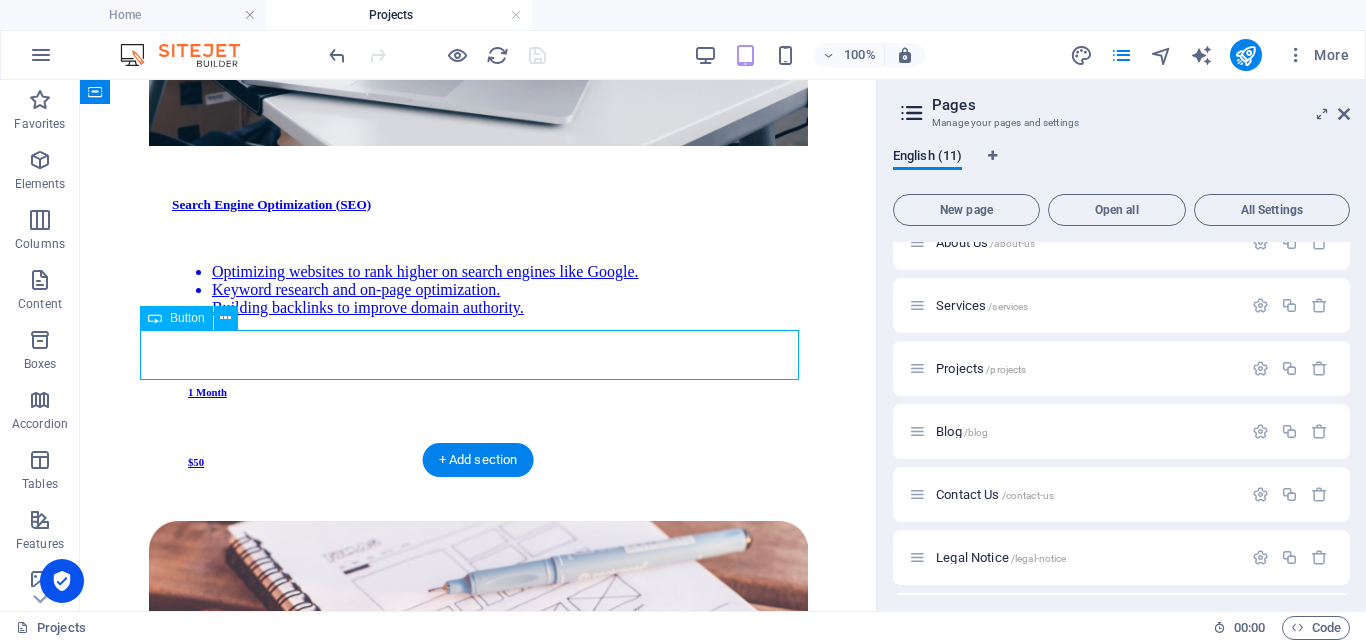 click on "All Courses" at bounding box center [478, 2718] 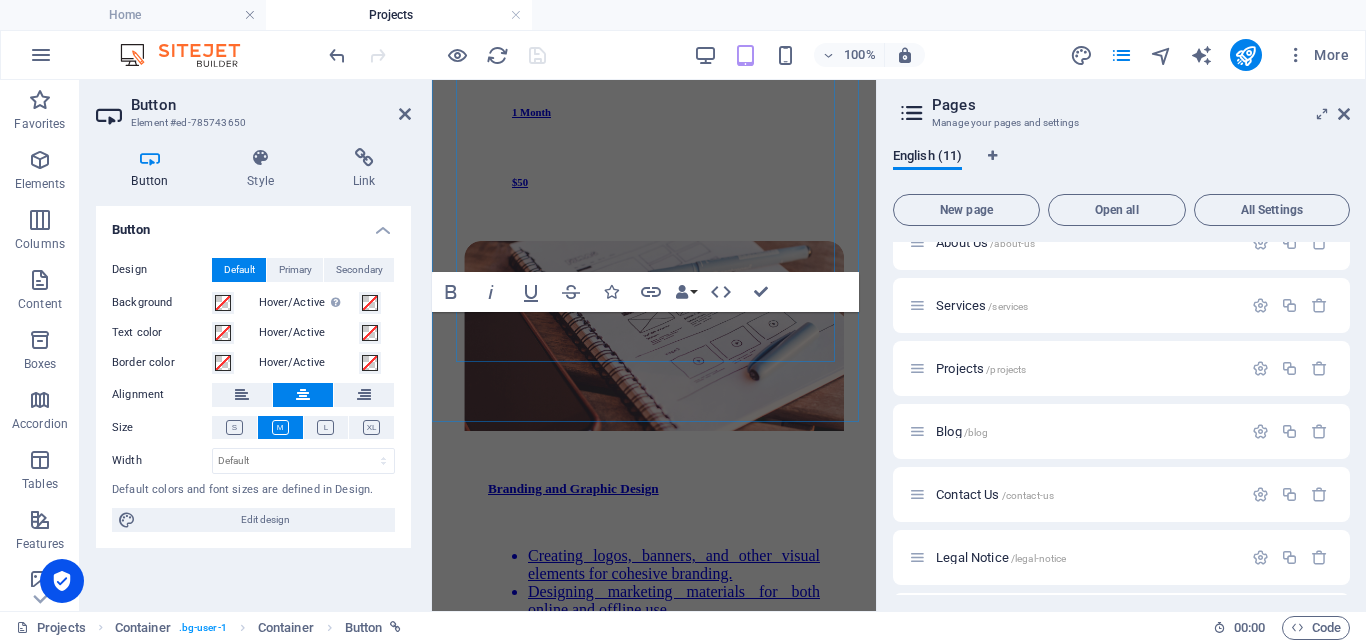 scroll, scrollTop: 3836, scrollLeft: 0, axis: vertical 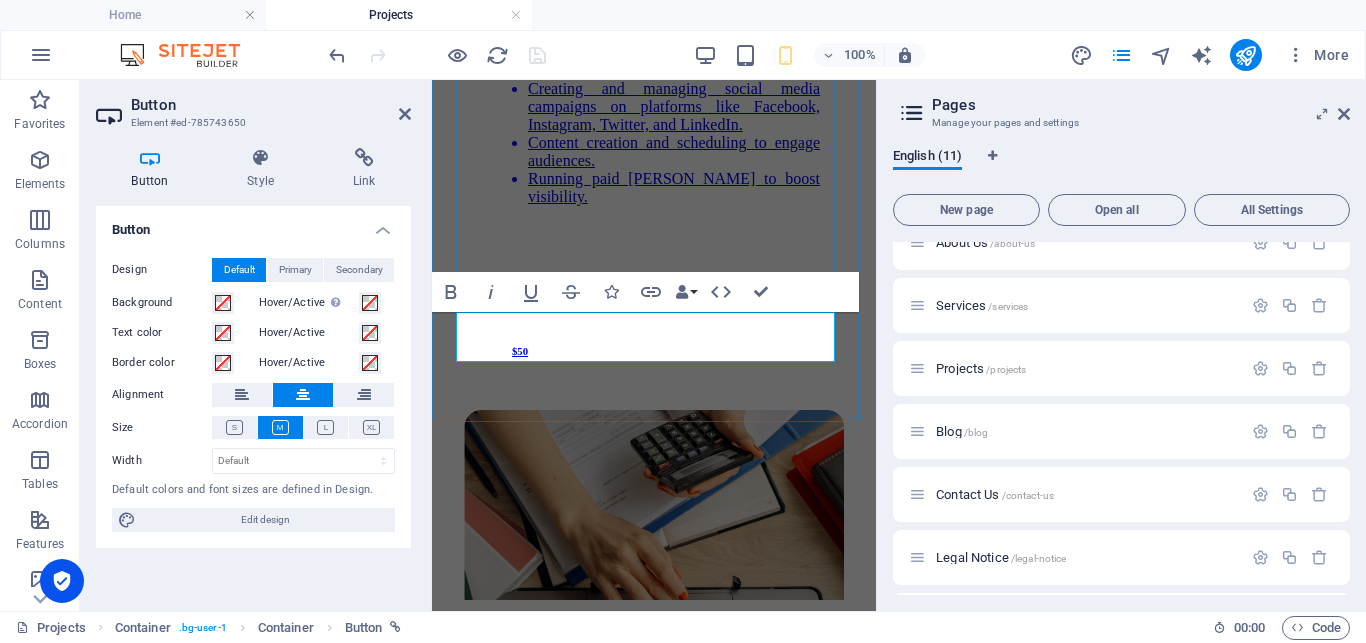 click on "All Courses" at bounding box center (654, 1076) 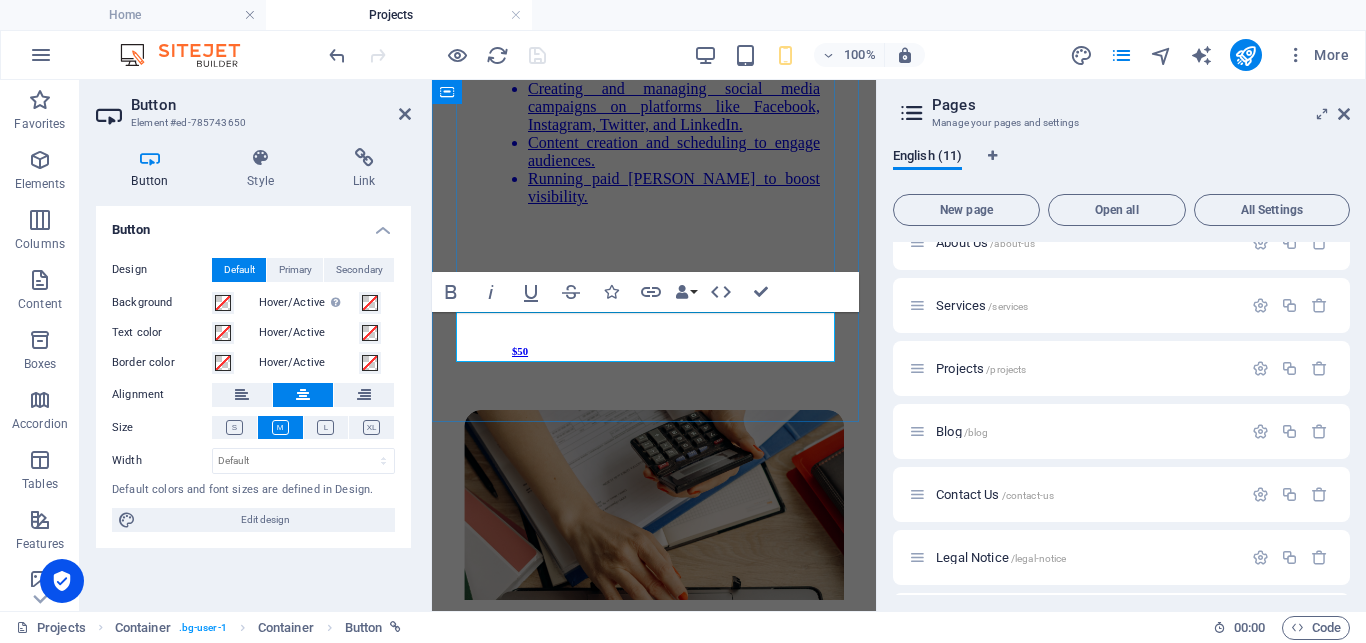 click on "All" at bounding box center [654, 1076] 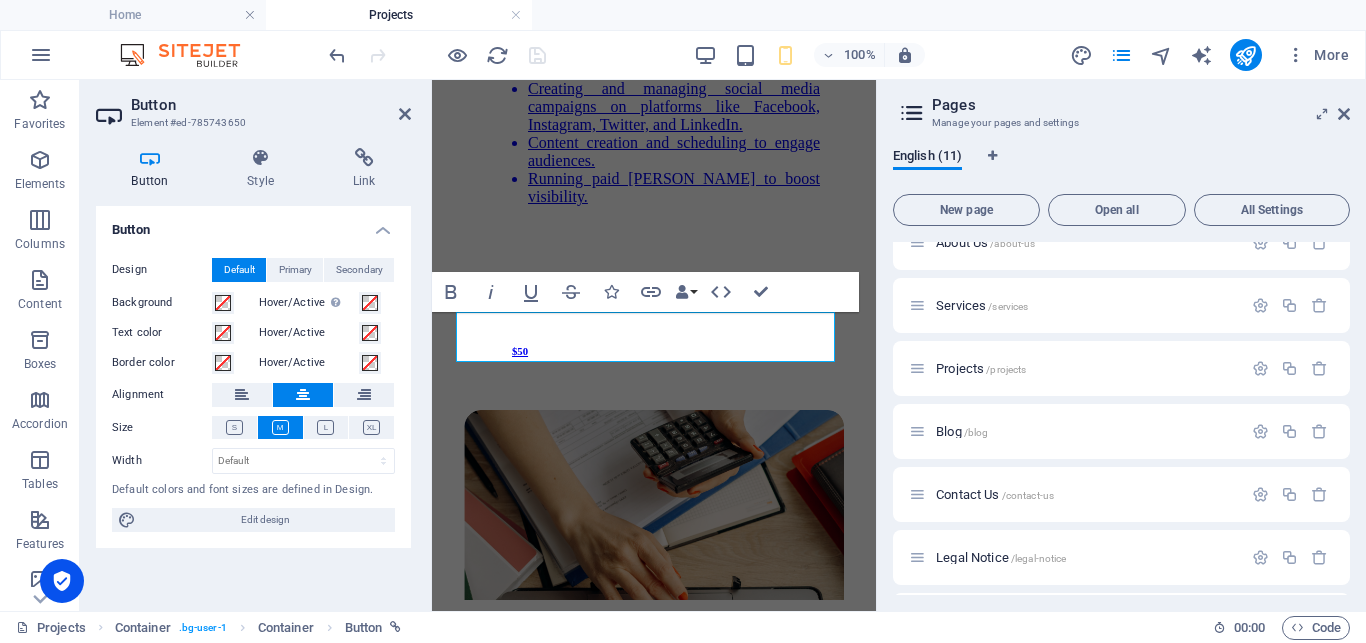 type 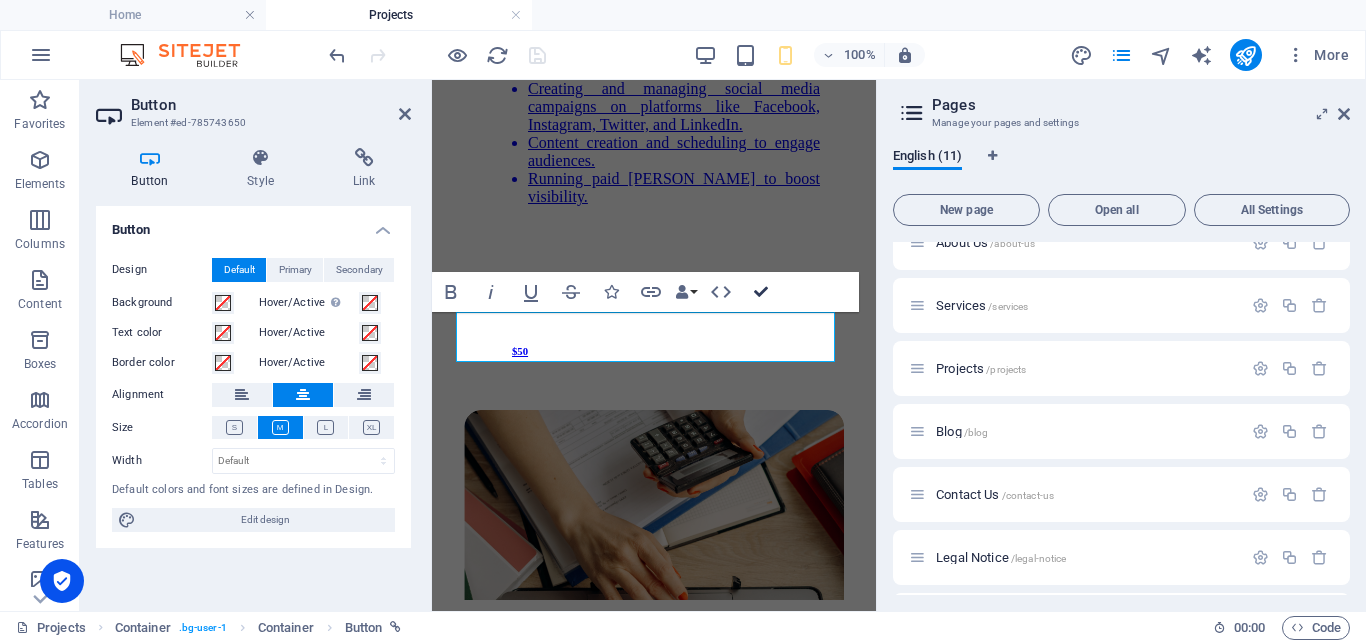 drag, startPoint x: 762, startPoint y: 292, endPoint x: 682, endPoint y: 212, distance: 113.137085 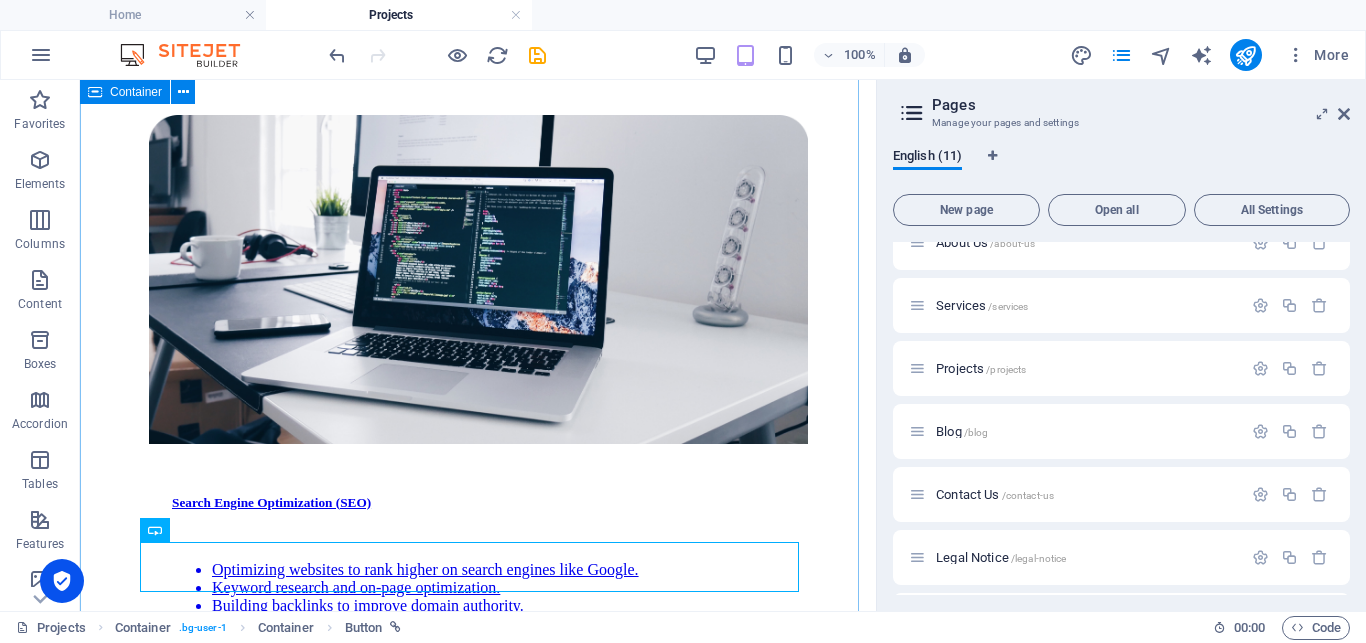 scroll, scrollTop: 2746, scrollLeft: 0, axis: vertical 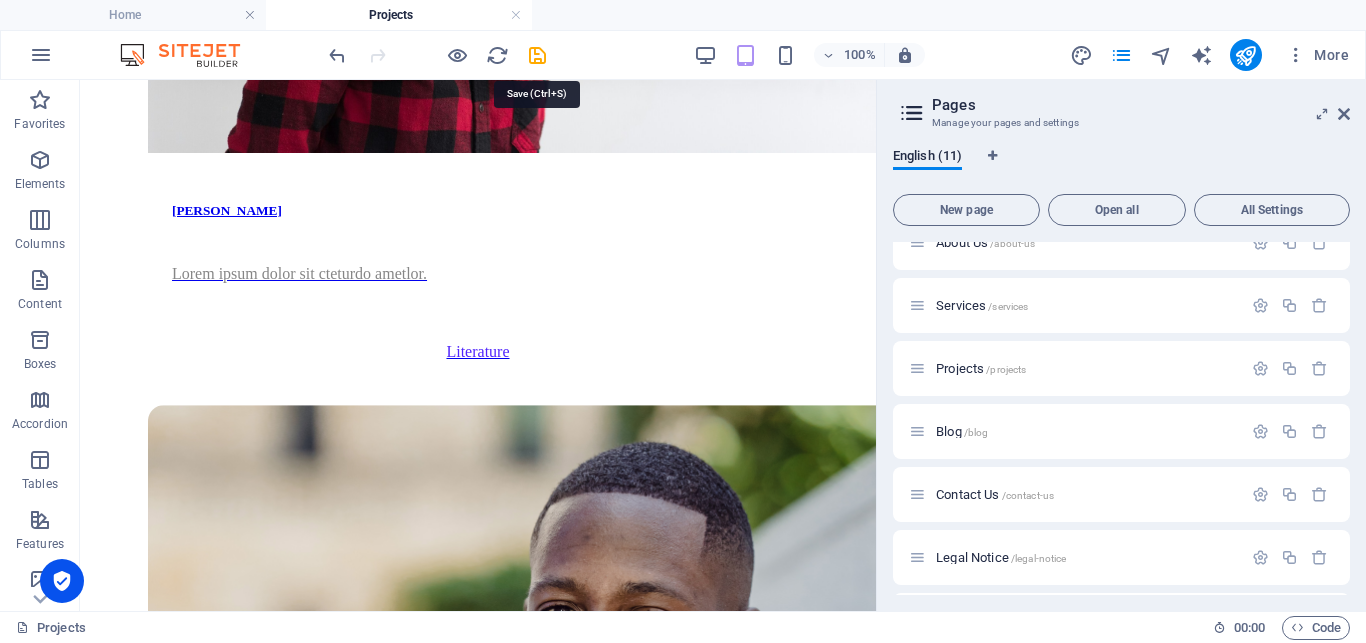 click at bounding box center [537, 55] 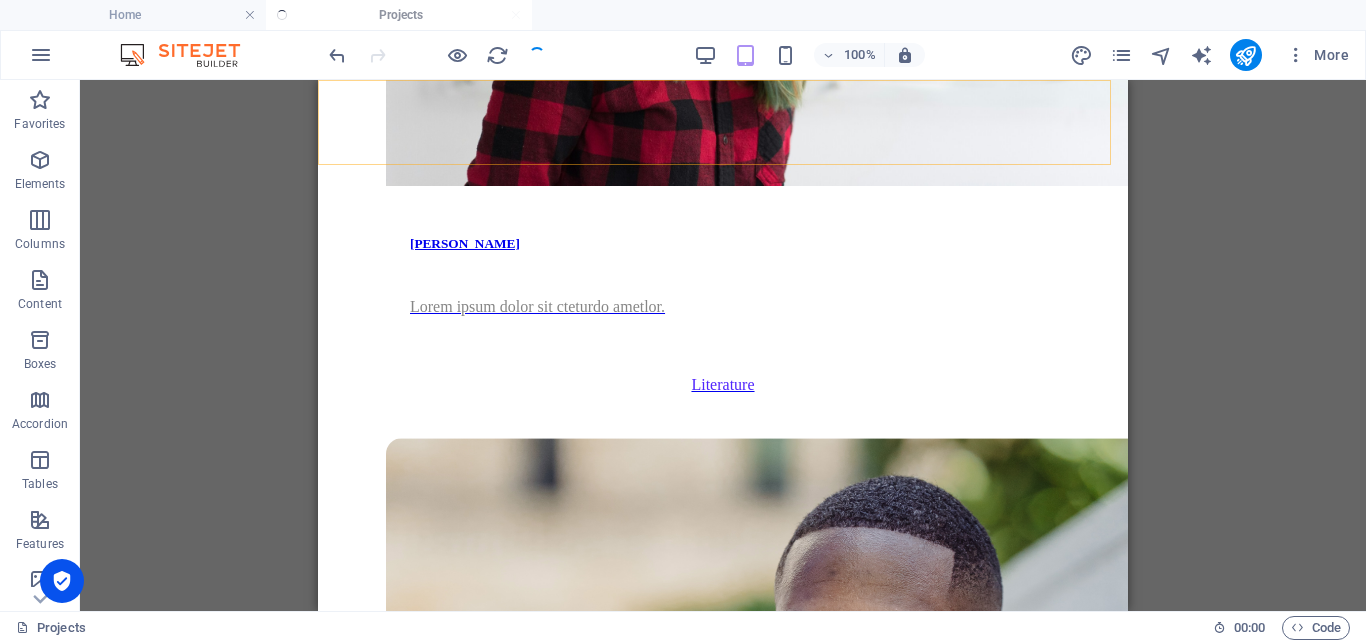 scroll, scrollTop: 6461, scrollLeft: 0, axis: vertical 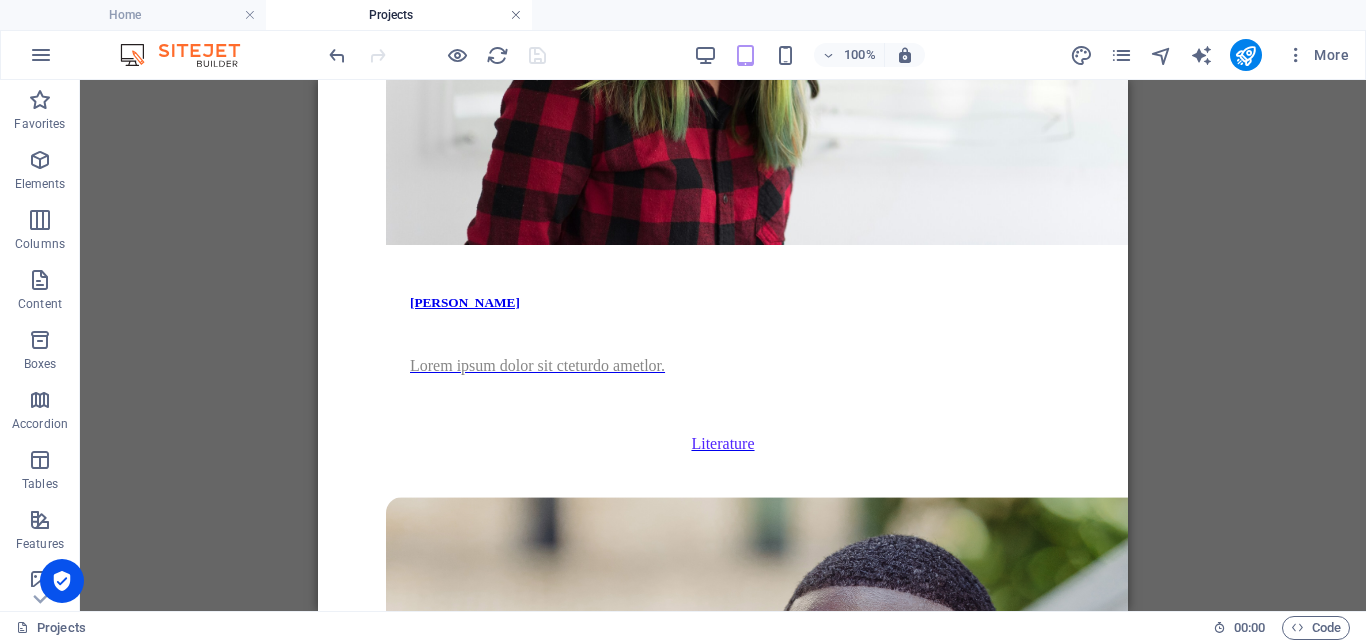 click at bounding box center [516, 15] 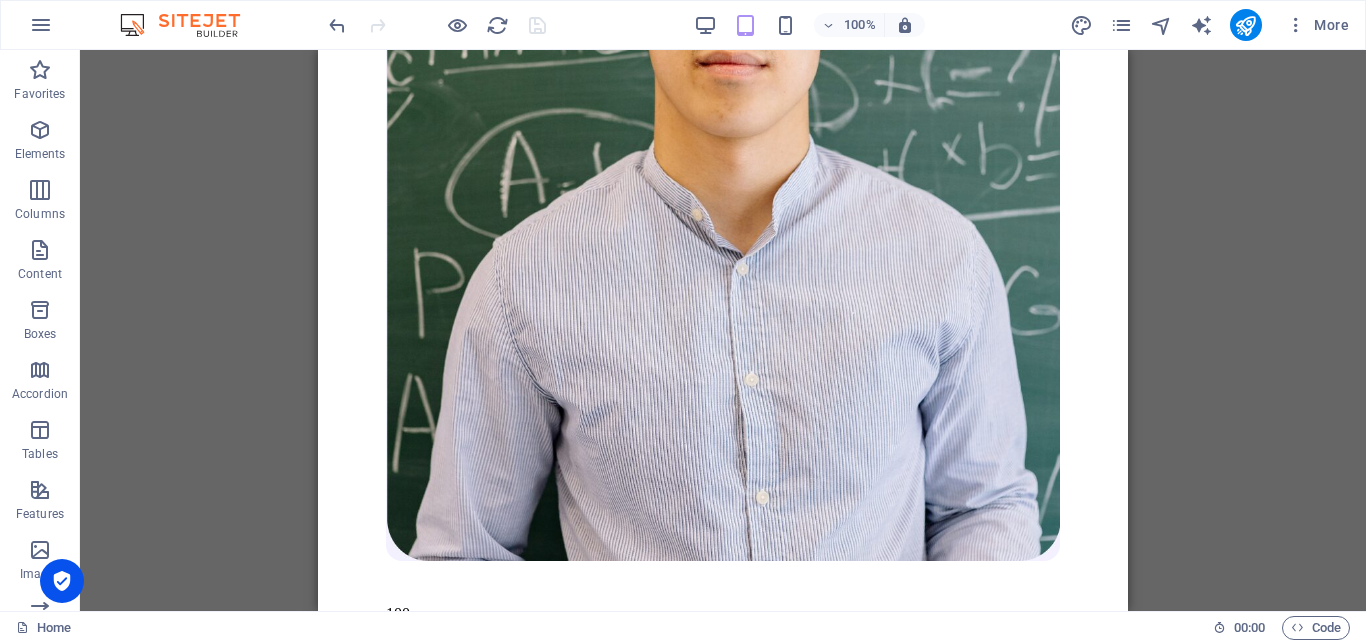scroll, scrollTop: 3767, scrollLeft: 0, axis: vertical 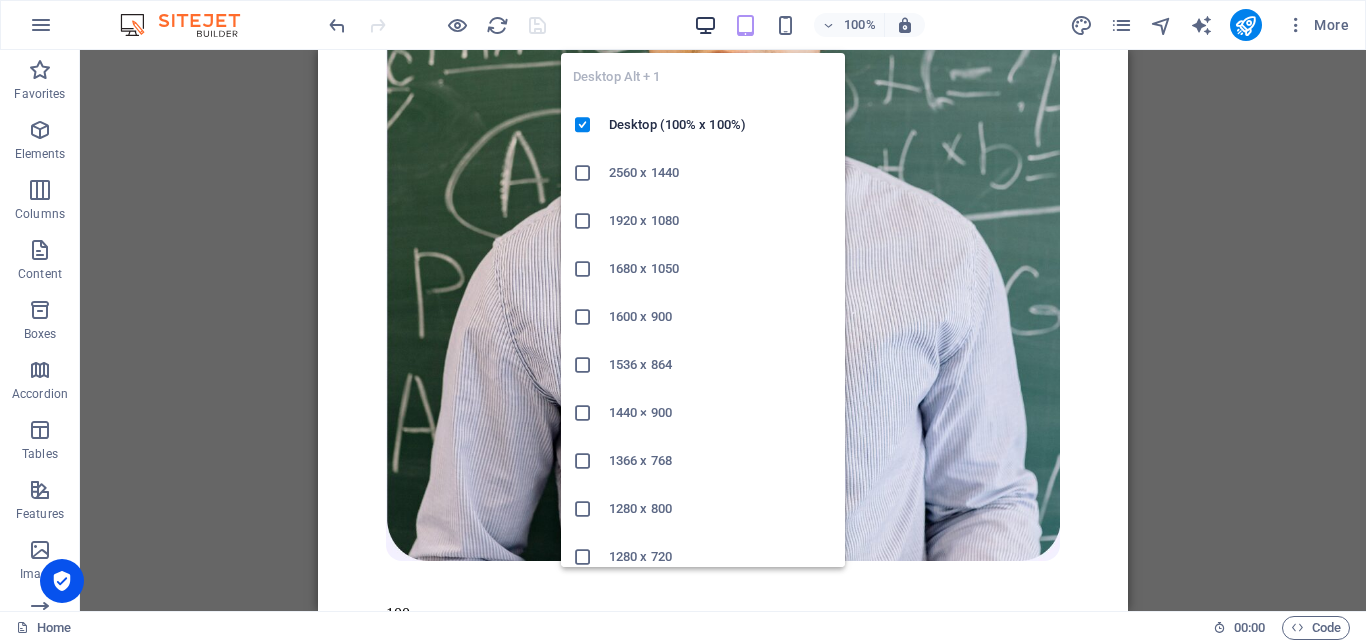 click at bounding box center [705, 25] 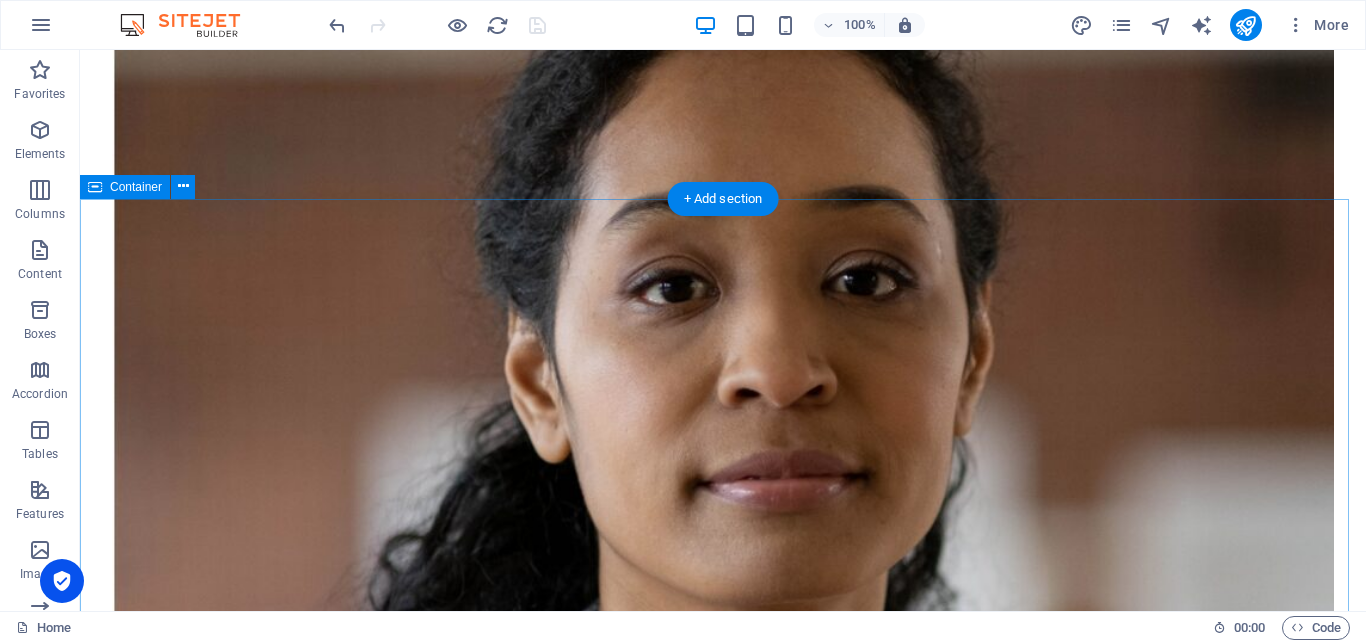 scroll, scrollTop: 2040, scrollLeft: 0, axis: vertical 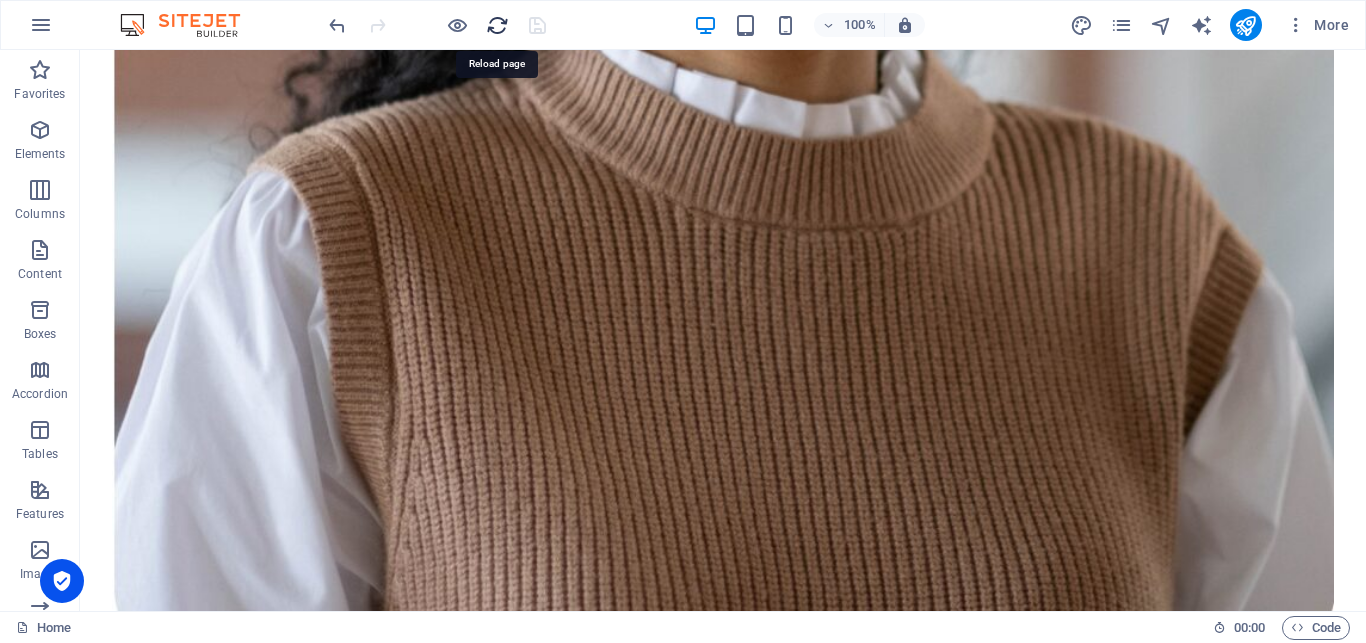 click at bounding box center (497, 25) 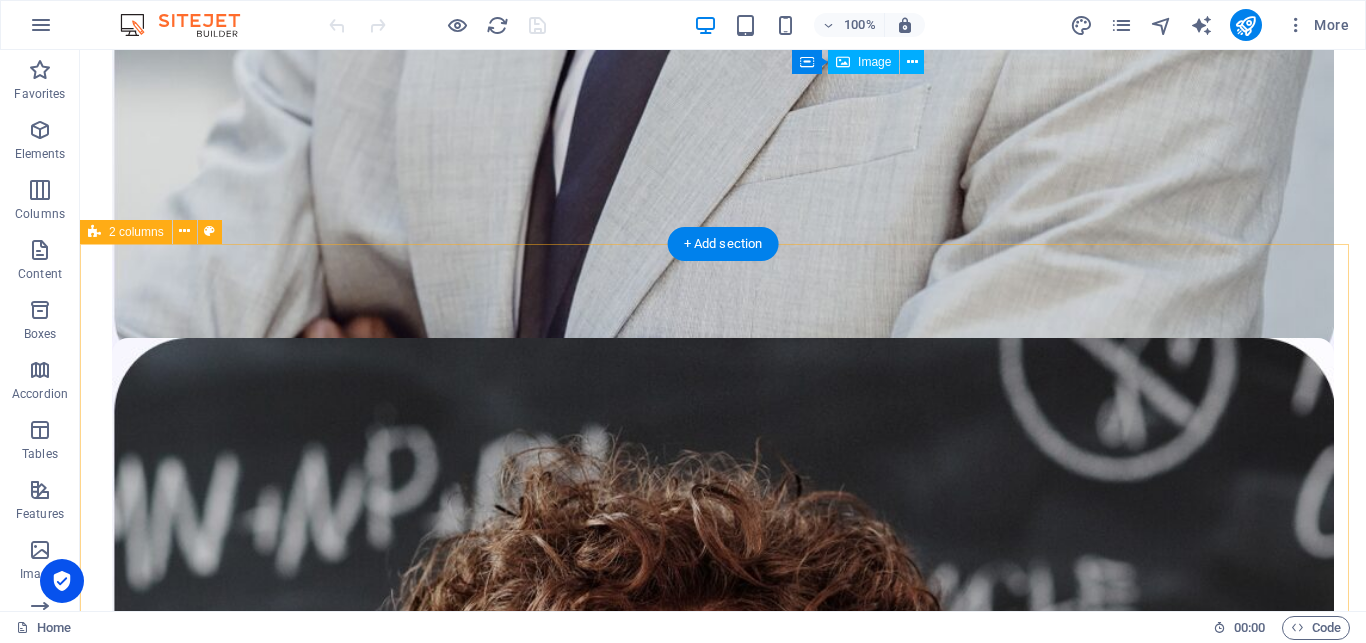 scroll, scrollTop: 3876, scrollLeft: 0, axis: vertical 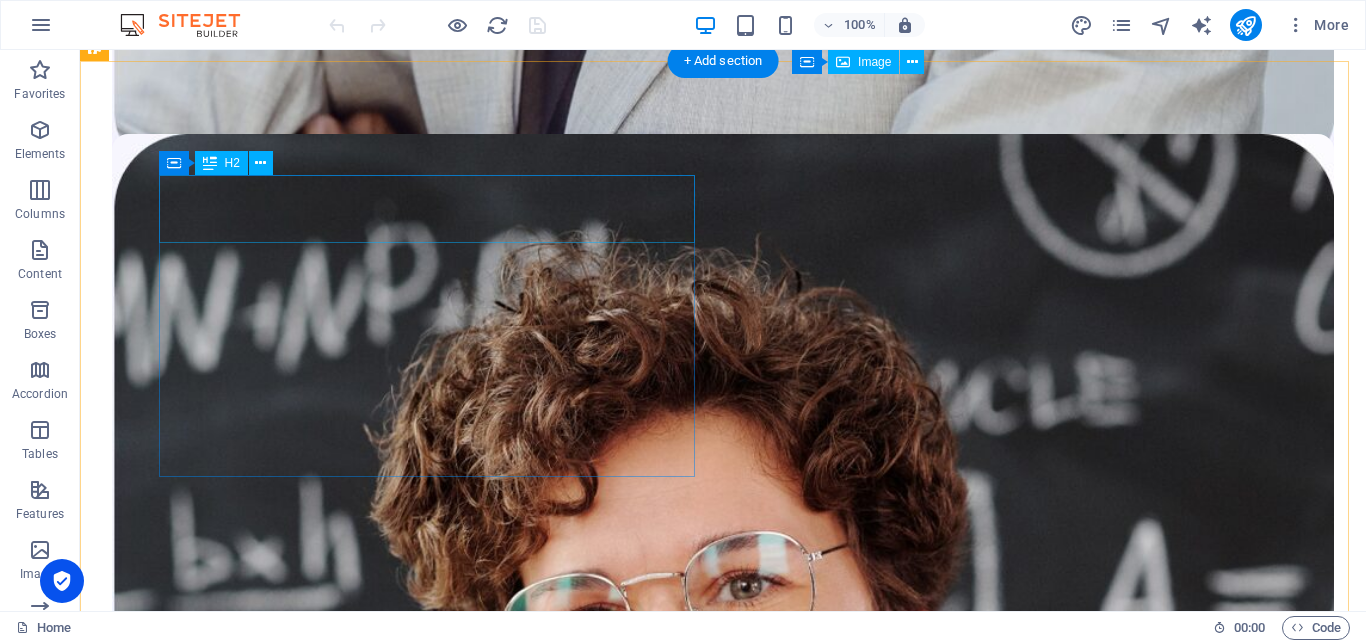 click on "Our Teachers" at bounding box center [723, 12697] 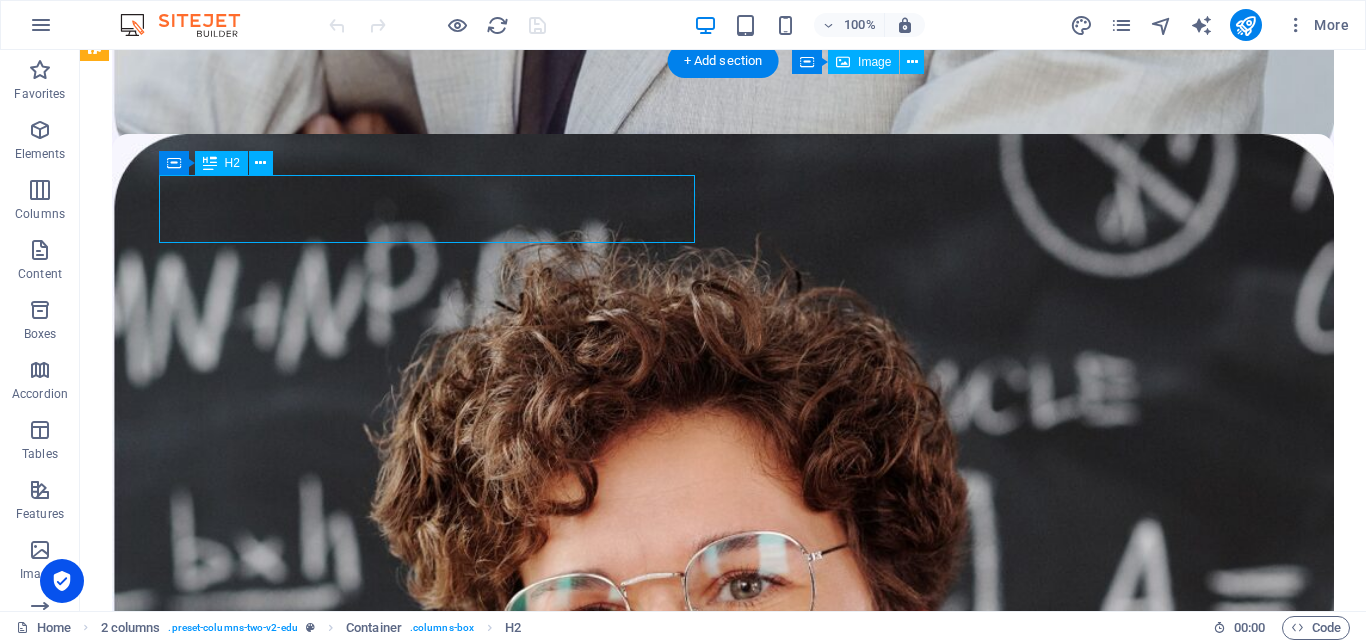 click on "Our Teachers" at bounding box center [723, 12697] 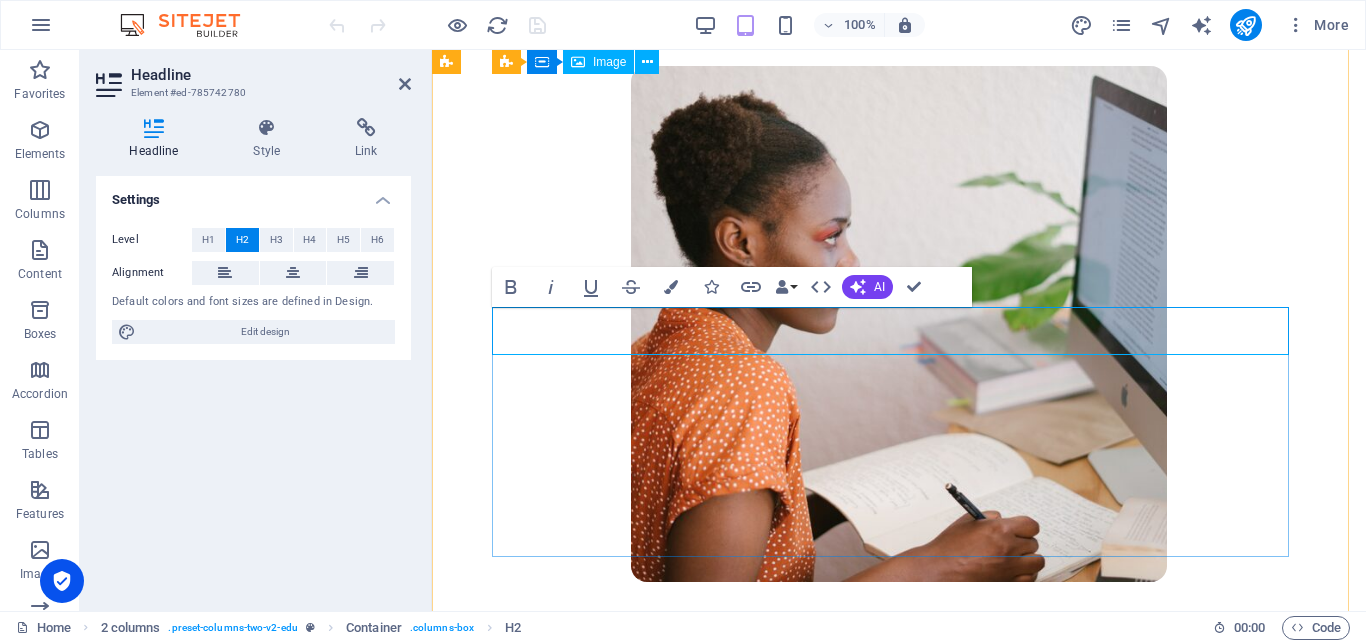 click on "Our Teachers" at bounding box center (899, 7169) 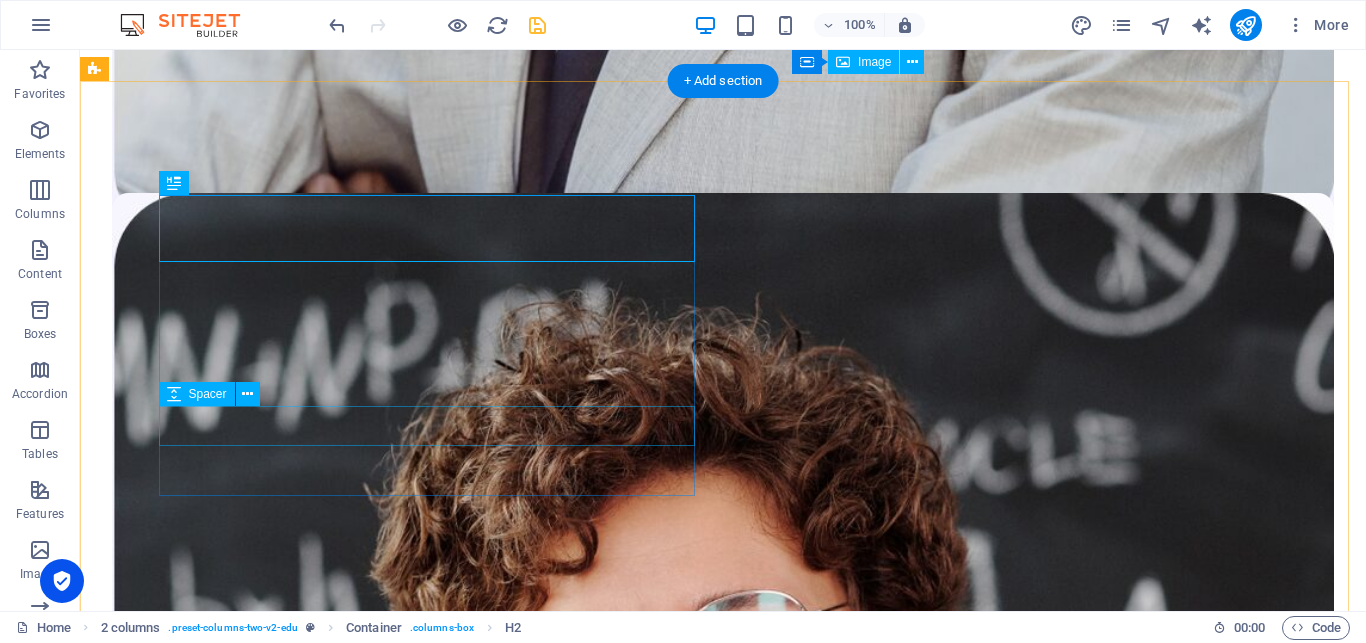 scroll, scrollTop: 3856, scrollLeft: 0, axis: vertical 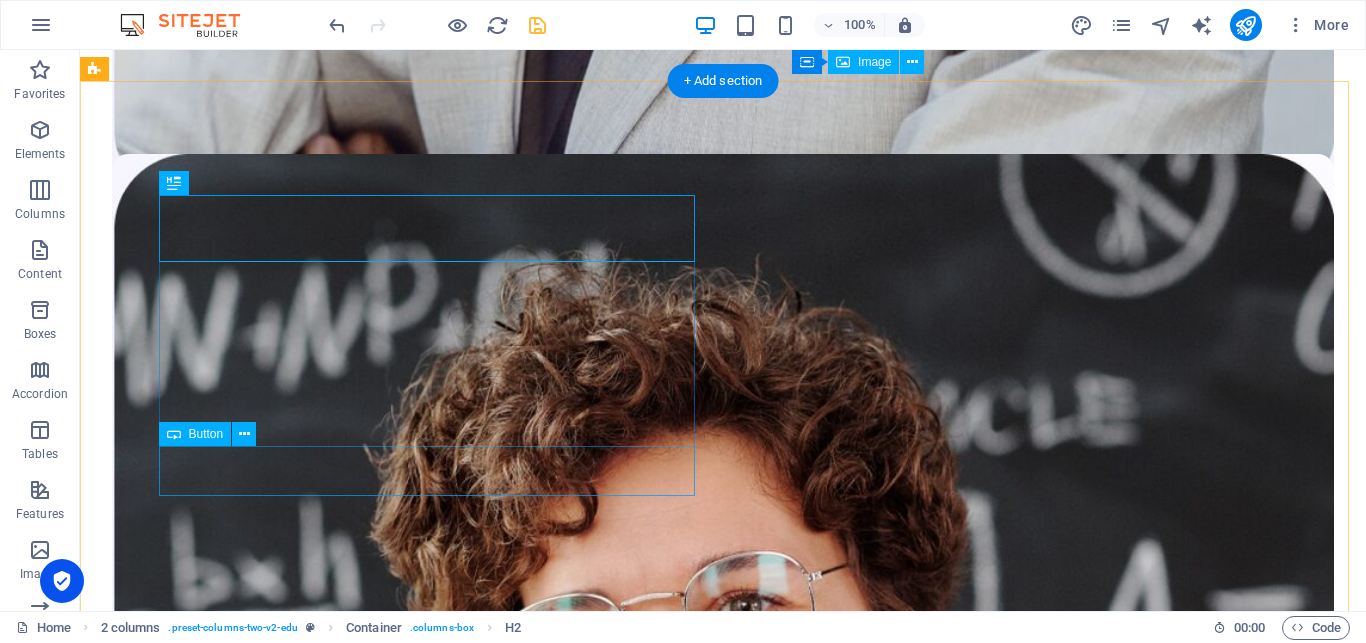 click on "All teachers" at bounding box center [723, 12866] 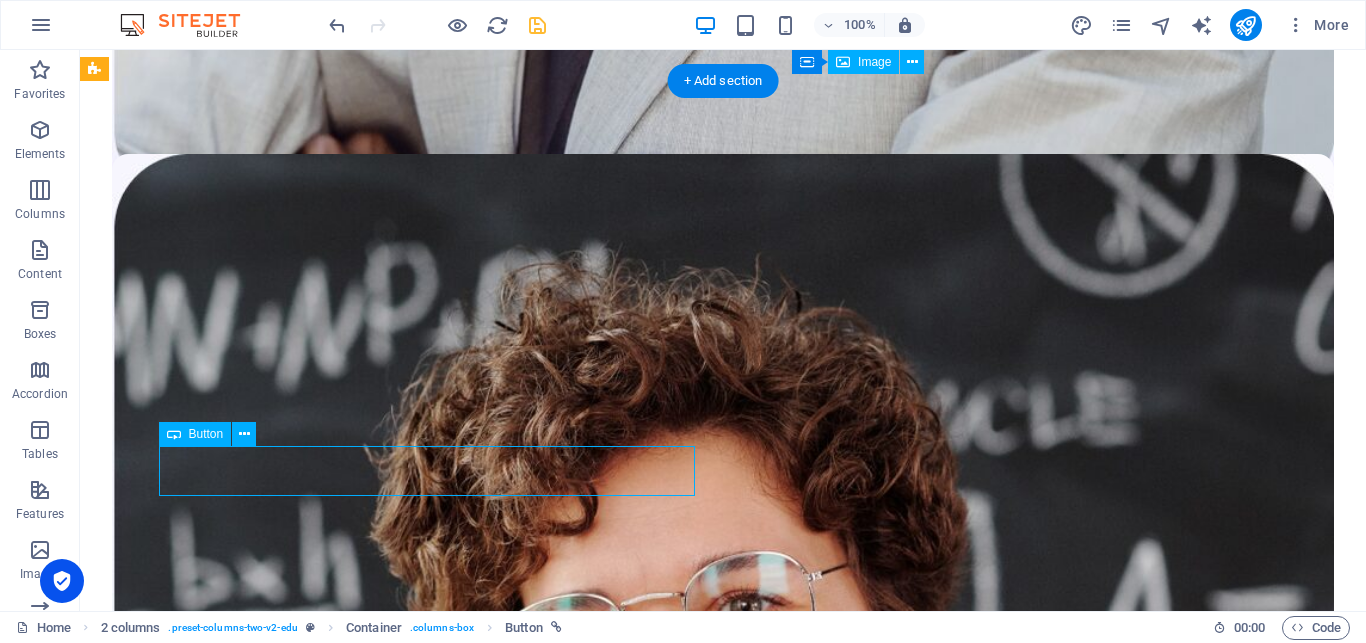 click on "All teachers" at bounding box center (723, 12866) 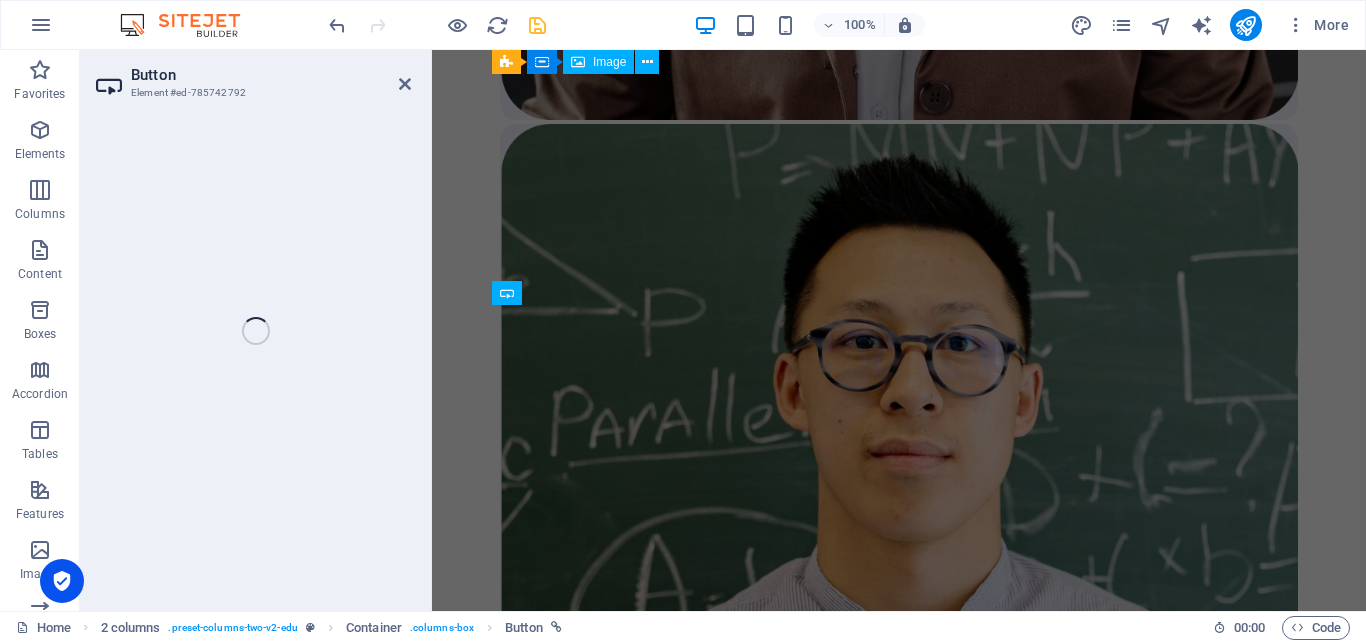 scroll, scrollTop: 5843, scrollLeft: 0, axis: vertical 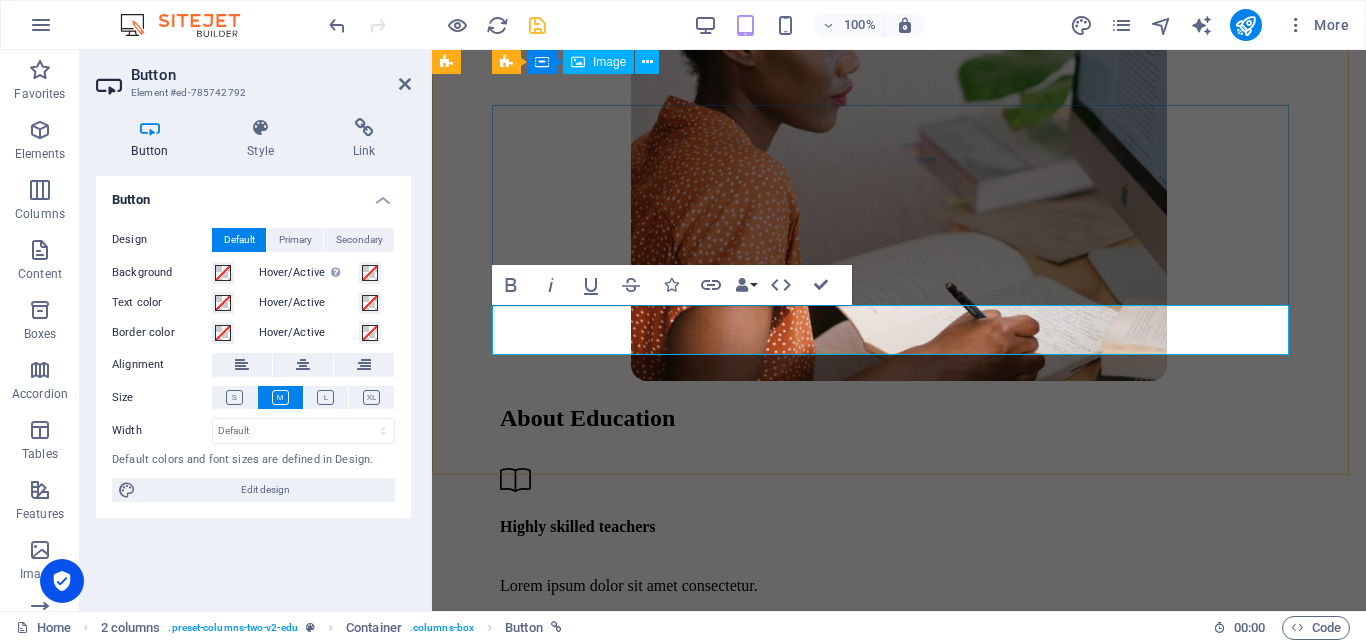 click on "All teachers" at bounding box center (538, 7134) 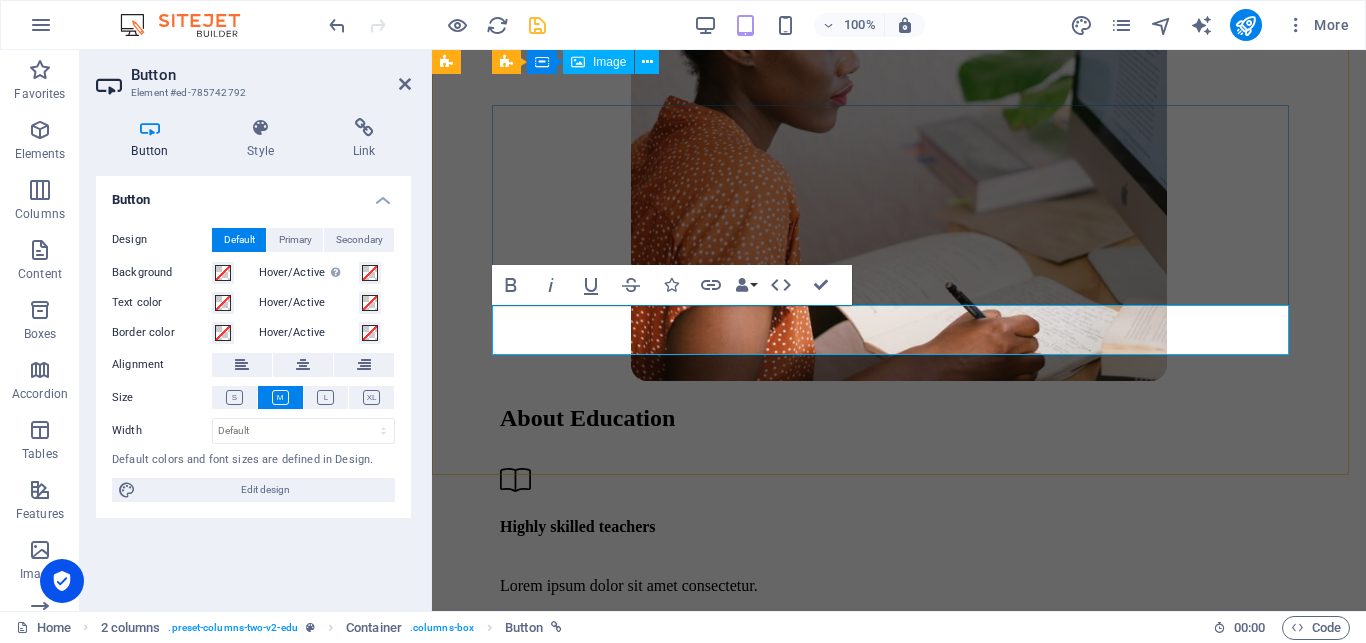 type 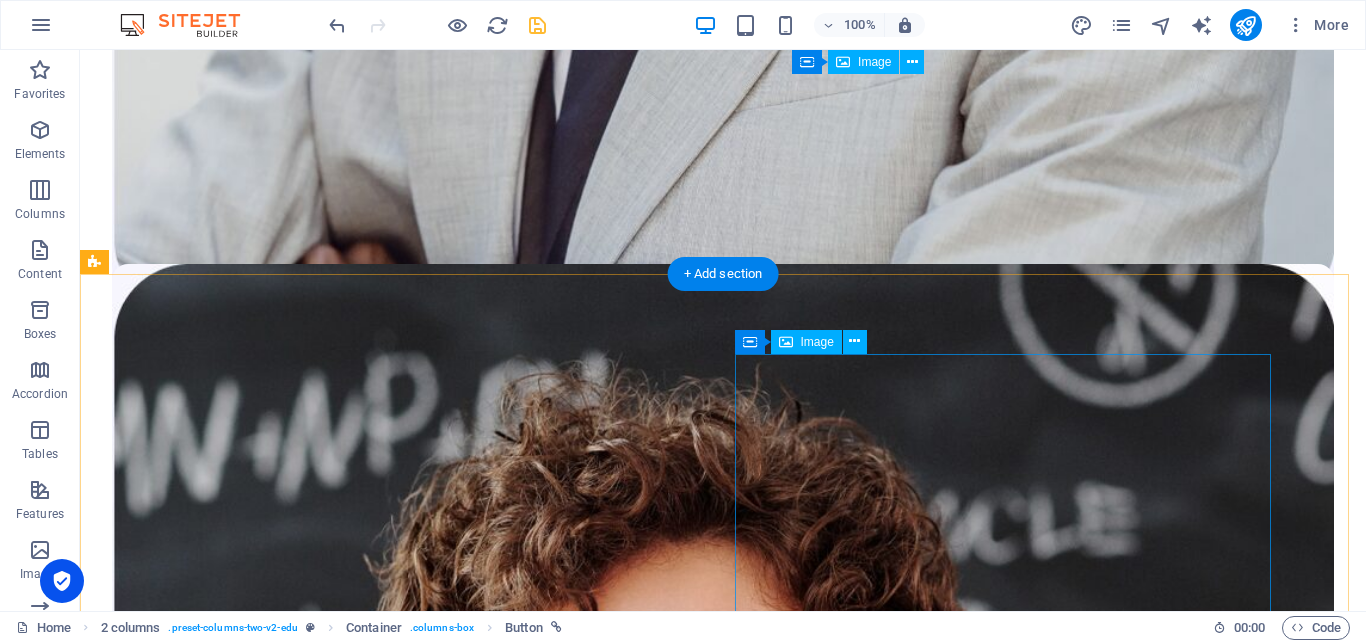 scroll, scrollTop: 3765, scrollLeft: 0, axis: vertical 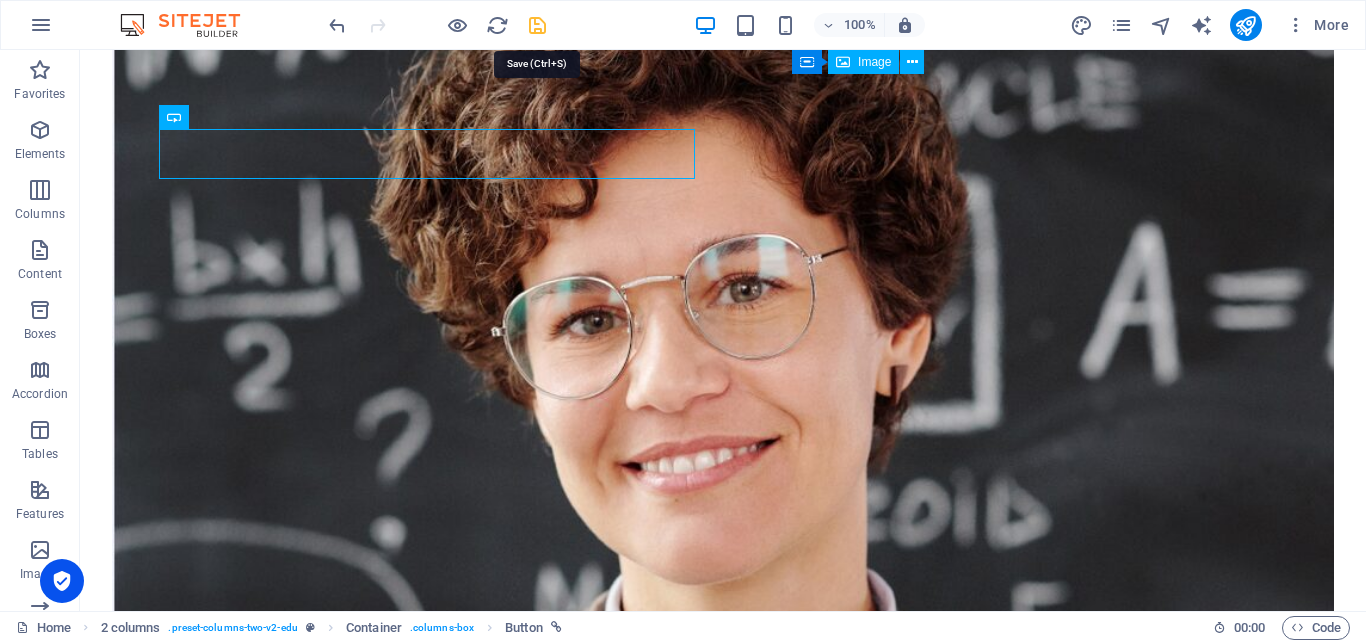 drag, startPoint x: 544, startPoint y: 24, endPoint x: 502, endPoint y: 62, distance: 56.63921 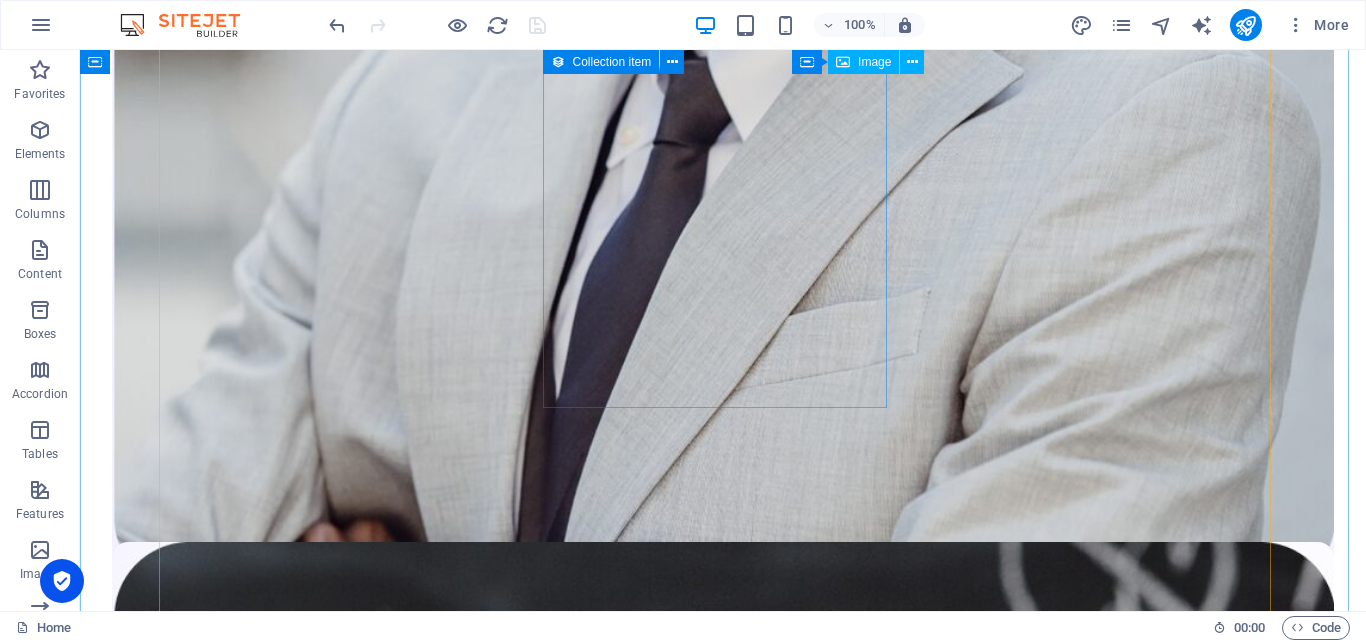 scroll, scrollTop: 2550, scrollLeft: 0, axis: vertical 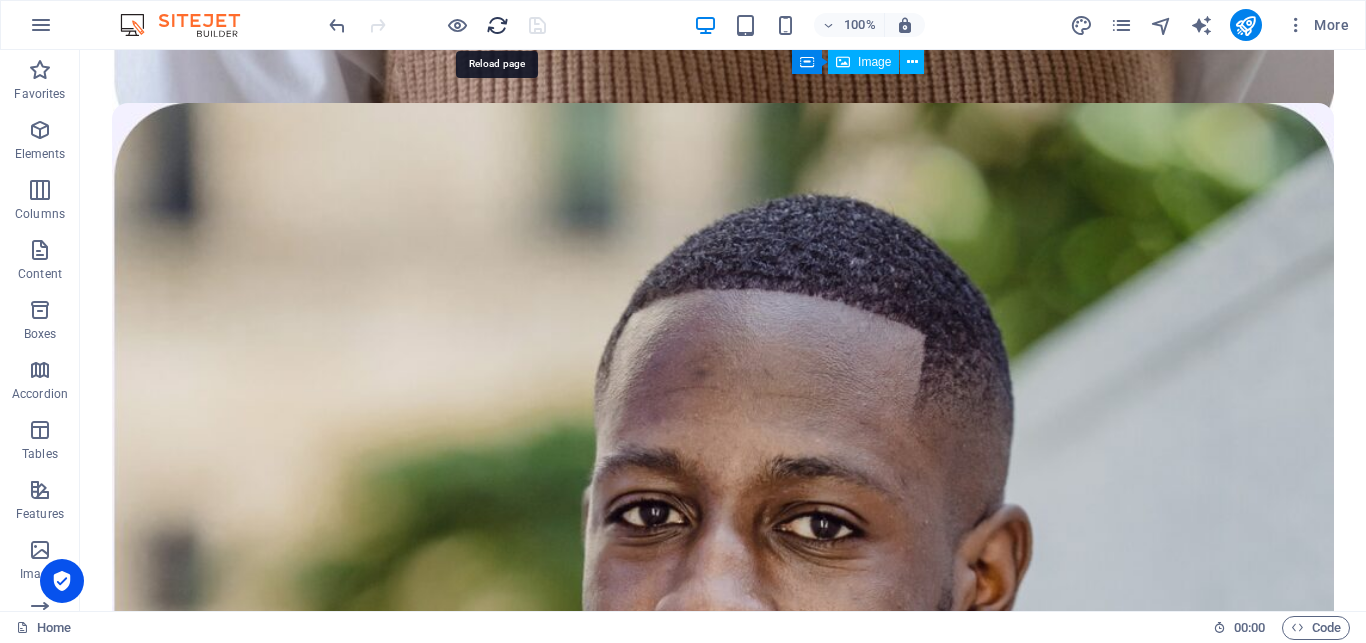 click at bounding box center (497, 25) 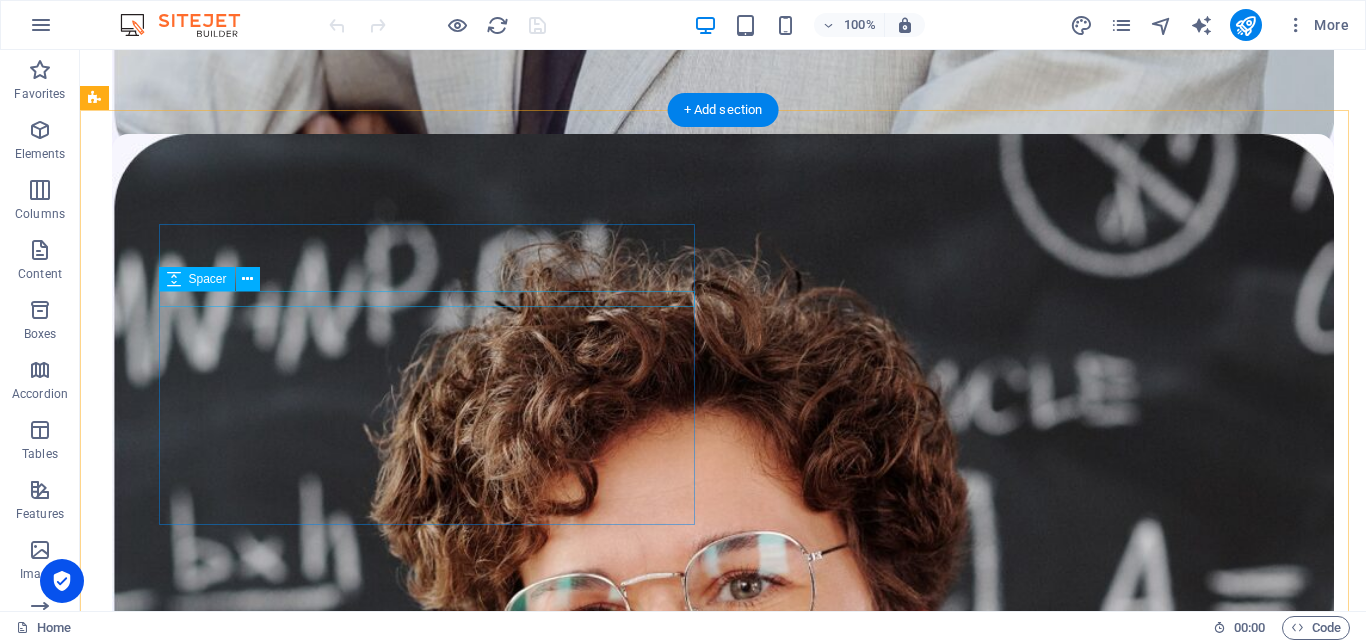 scroll, scrollTop: 3774, scrollLeft: 0, axis: vertical 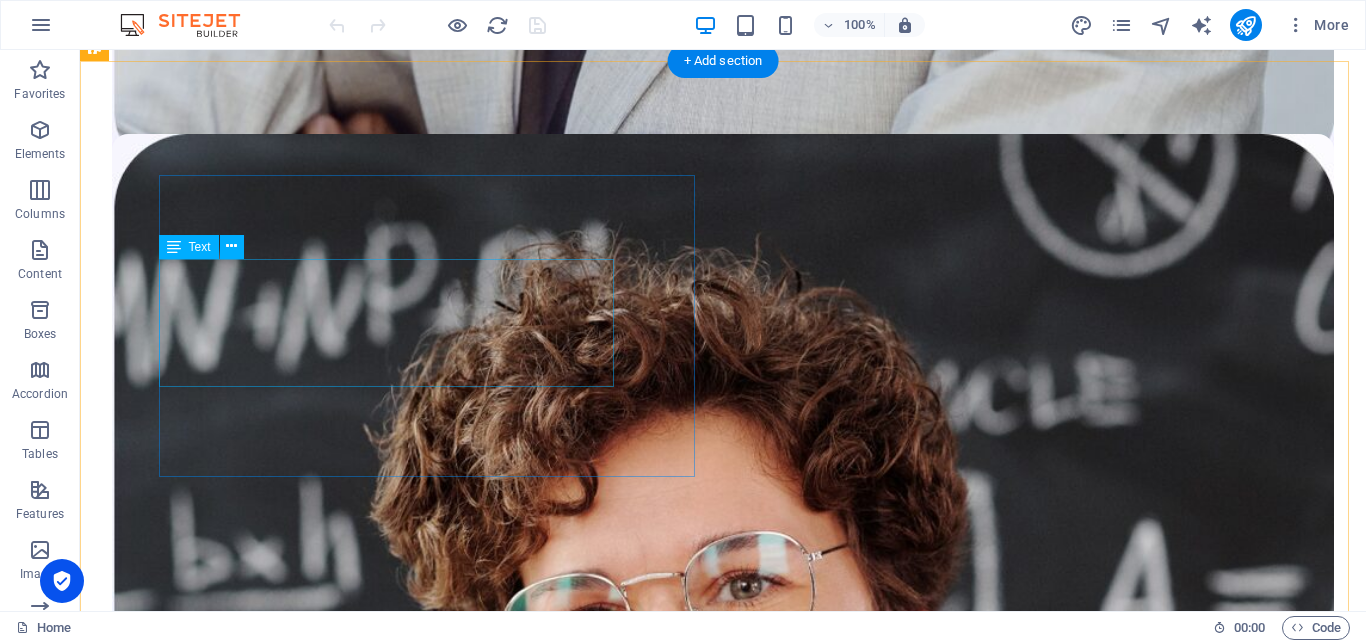 click on "Our comprehensive range of courses, programs and resources are carefully crafted to meet the needs of learners from all backgrounds and skill levels." at bounding box center (723, 12772) 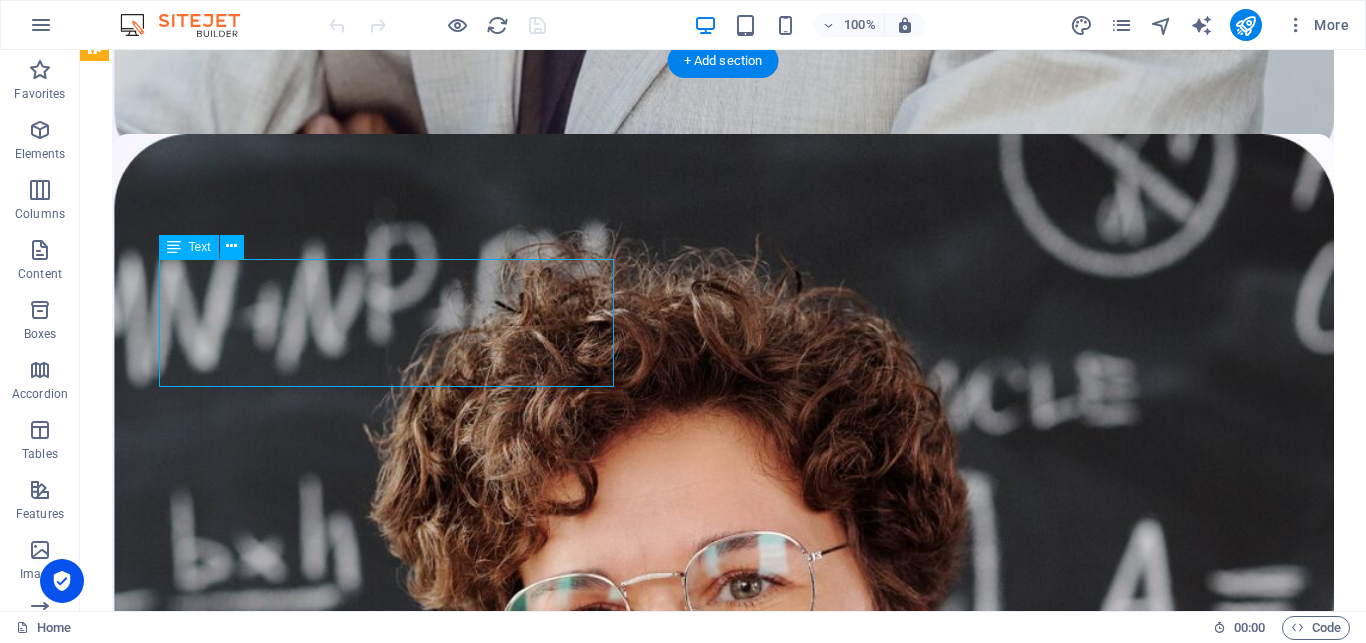 click on "Our comprehensive range of courses, programs and resources are carefully crafted to meet the needs of learners from all backgrounds and skill levels." at bounding box center [723, 12772] 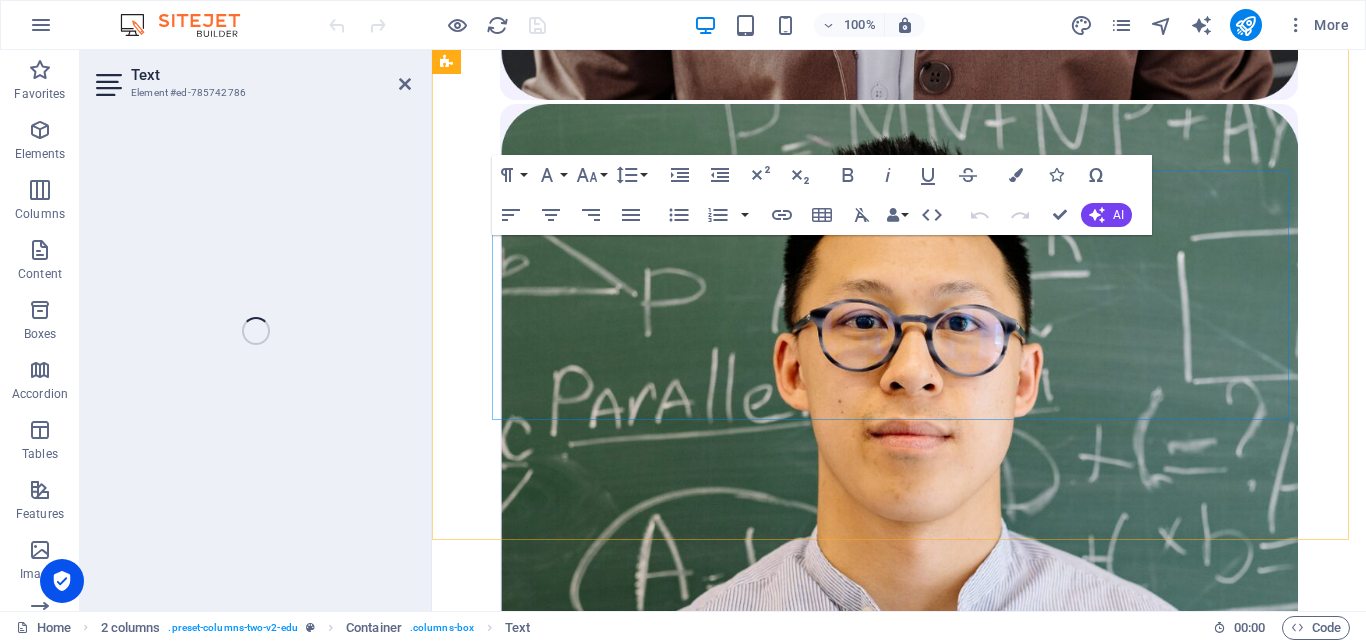 scroll, scrollTop: 5778, scrollLeft: 0, axis: vertical 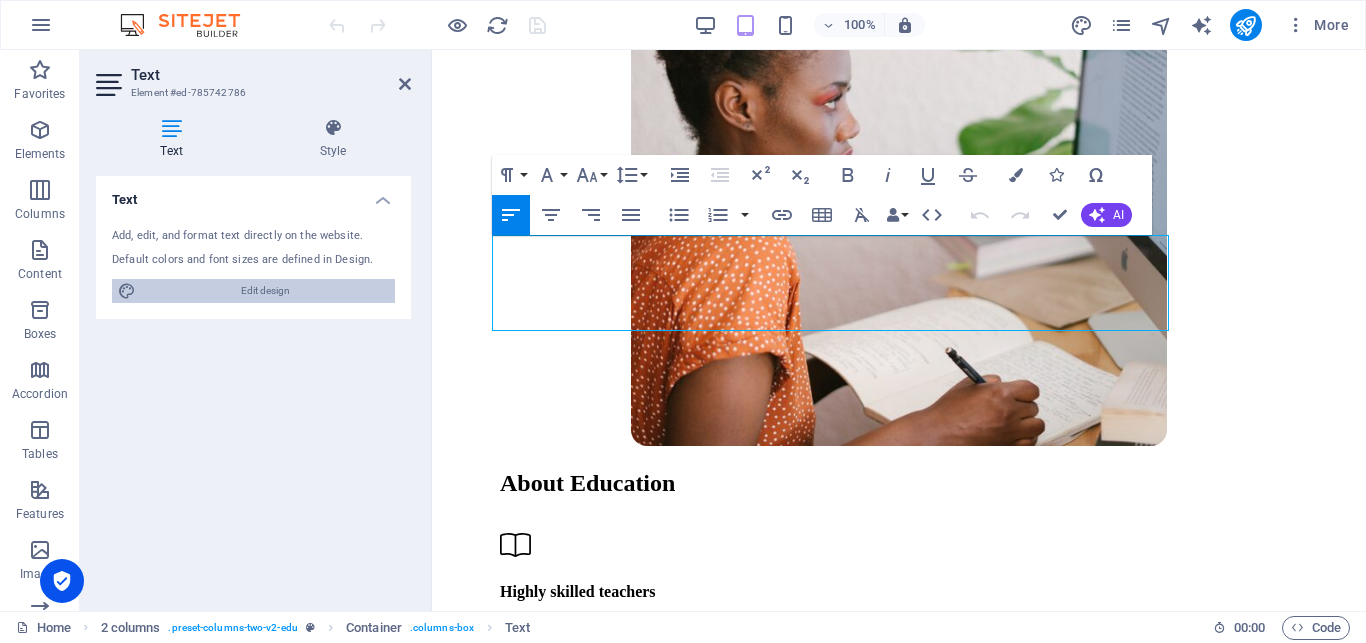 click on "Edit design" at bounding box center (265, 291) 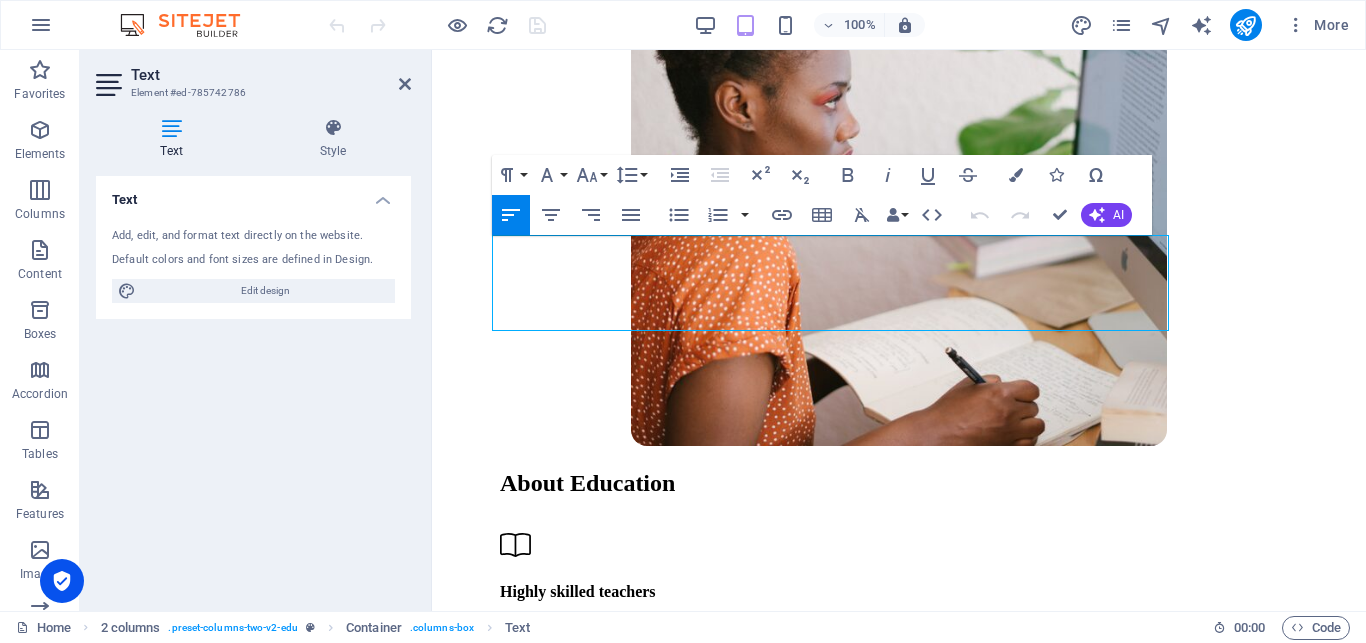 select on "px" 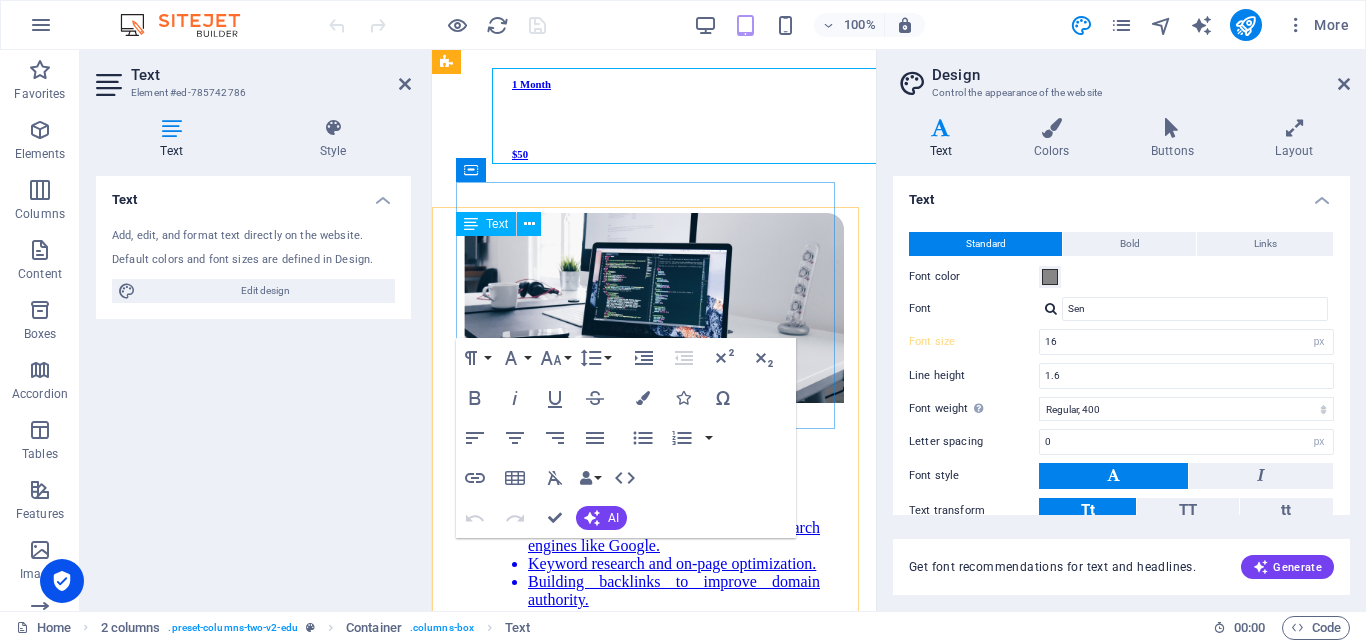 scroll, scrollTop: 5945, scrollLeft: 0, axis: vertical 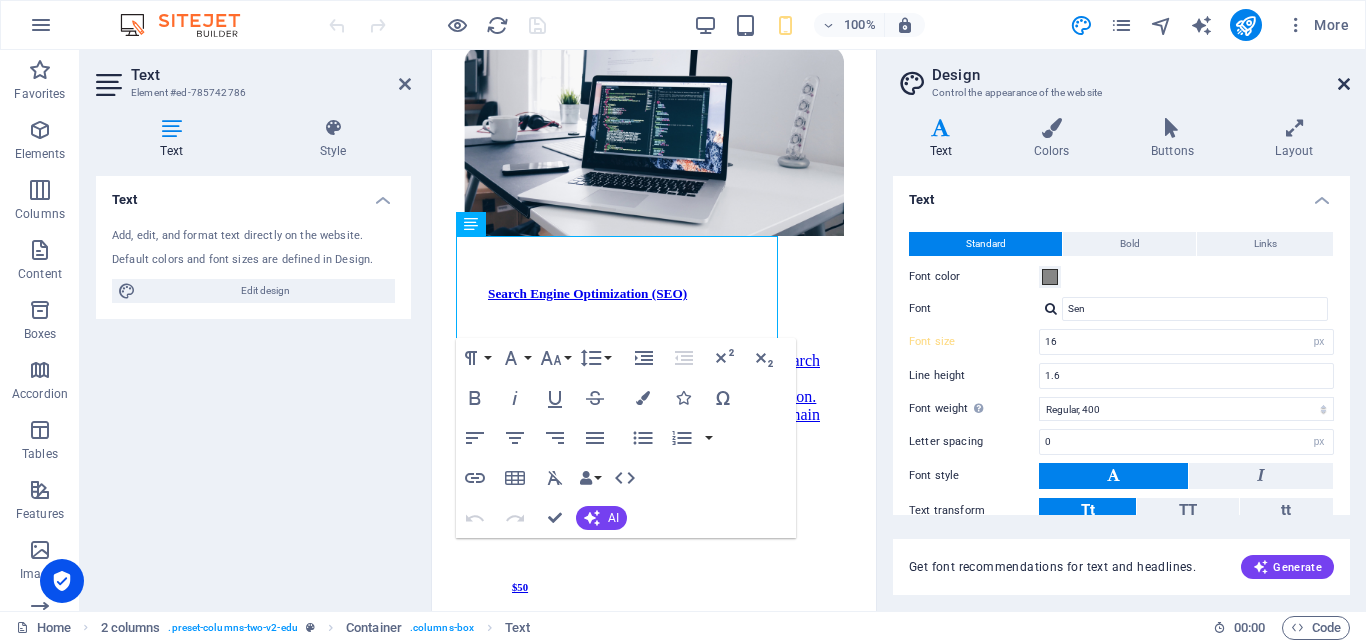 click at bounding box center (1344, 84) 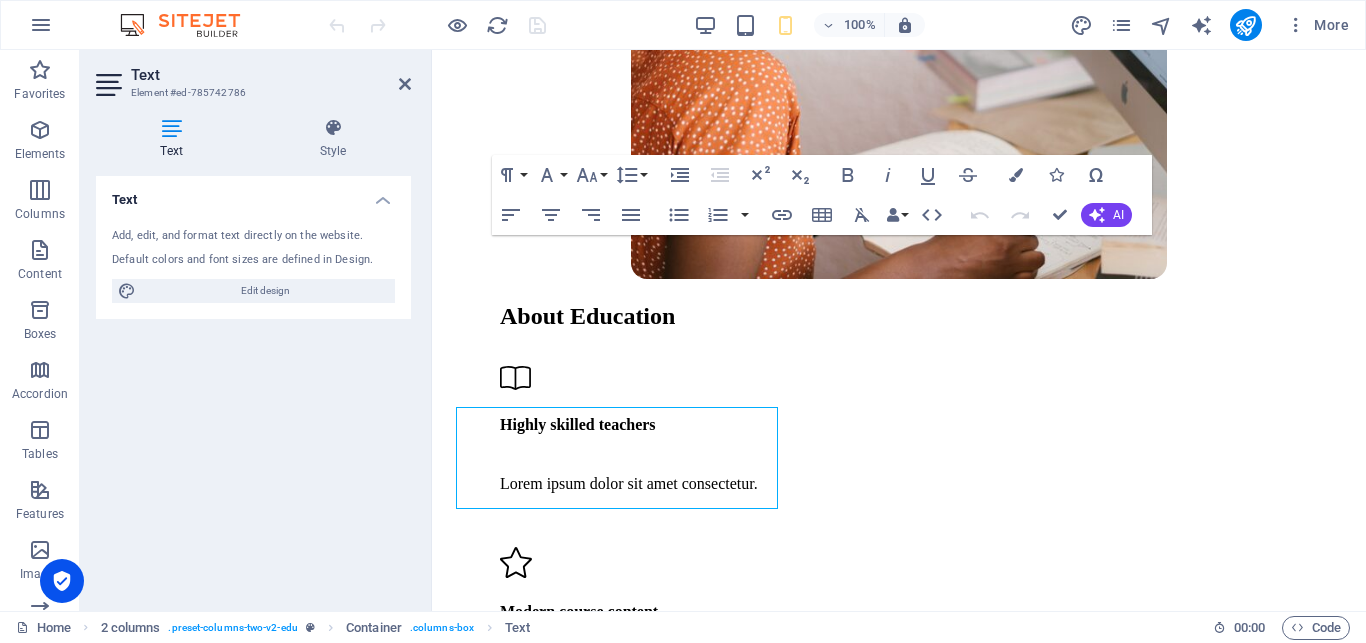 scroll, scrollTop: 5778, scrollLeft: 0, axis: vertical 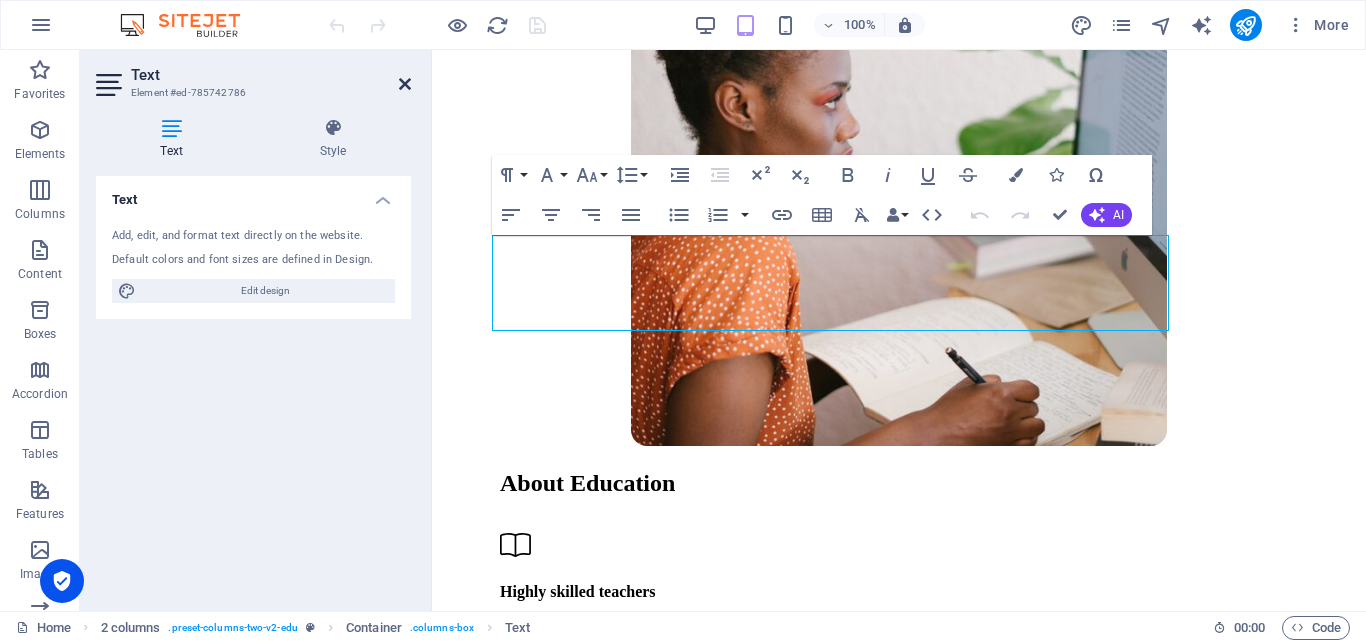 click at bounding box center (405, 84) 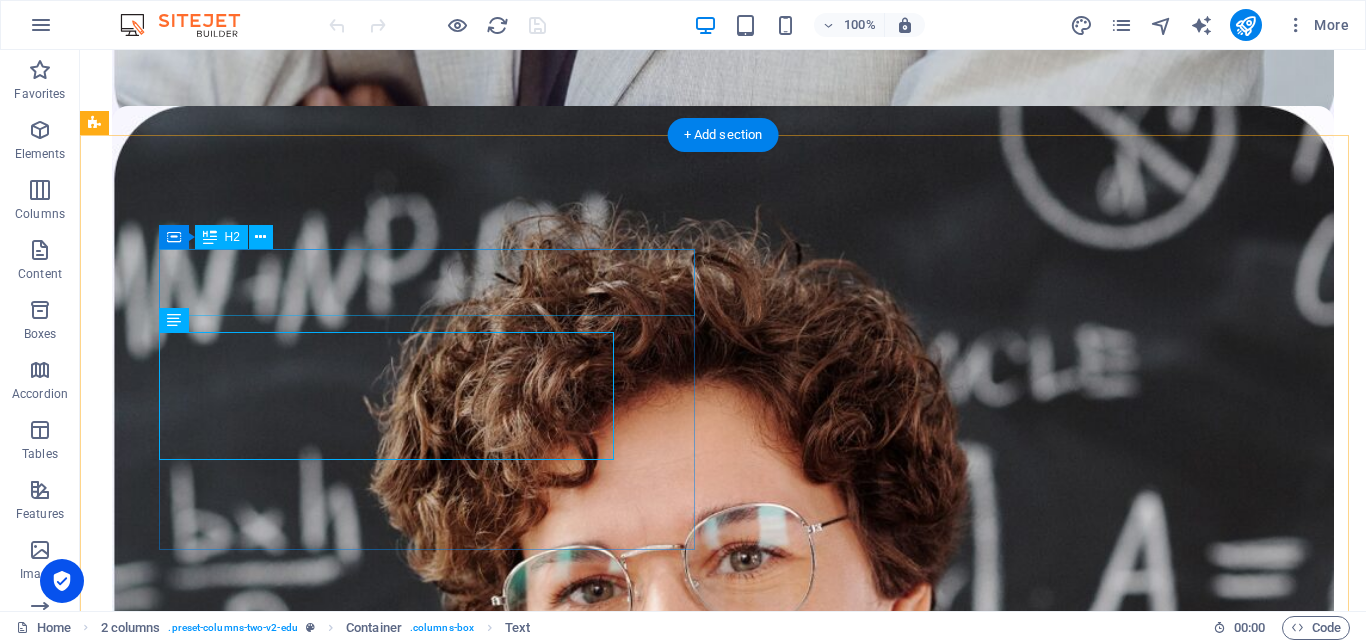 scroll, scrollTop: 3802, scrollLeft: 0, axis: vertical 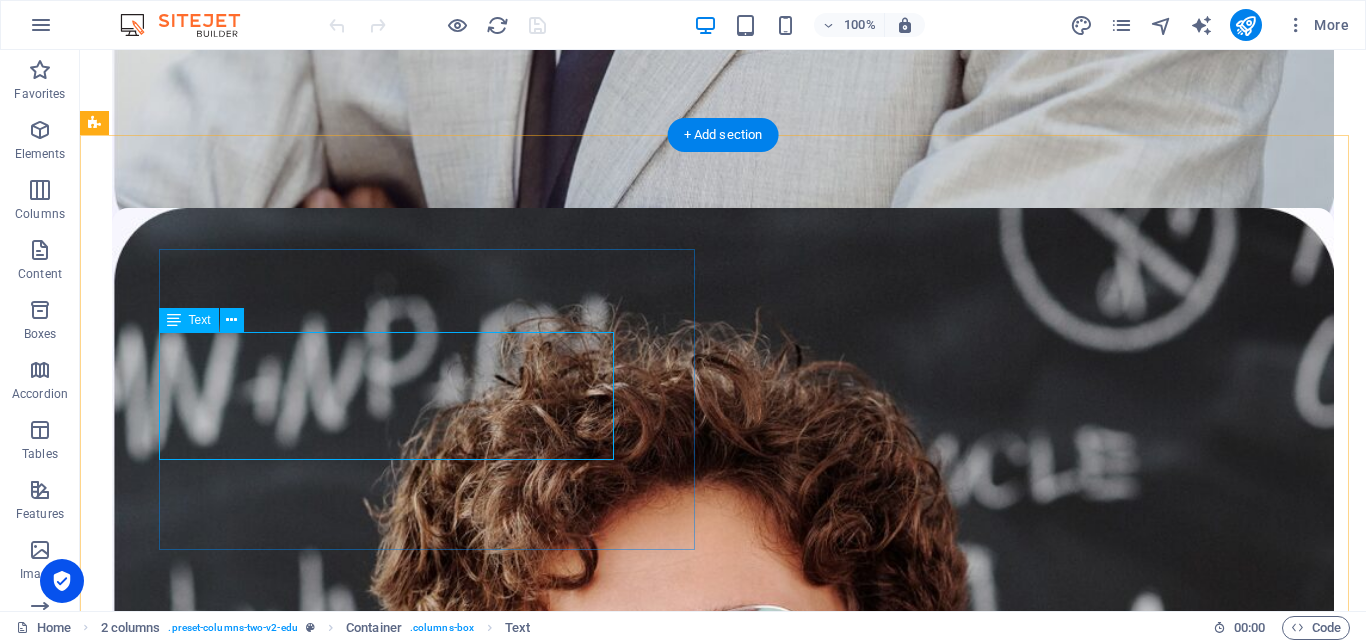 click on "Our comprehensive range of courses, programs and resources are carefully crafted to meet the needs of learners from all backgrounds and skill levels." at bounding box center [723, 12846] 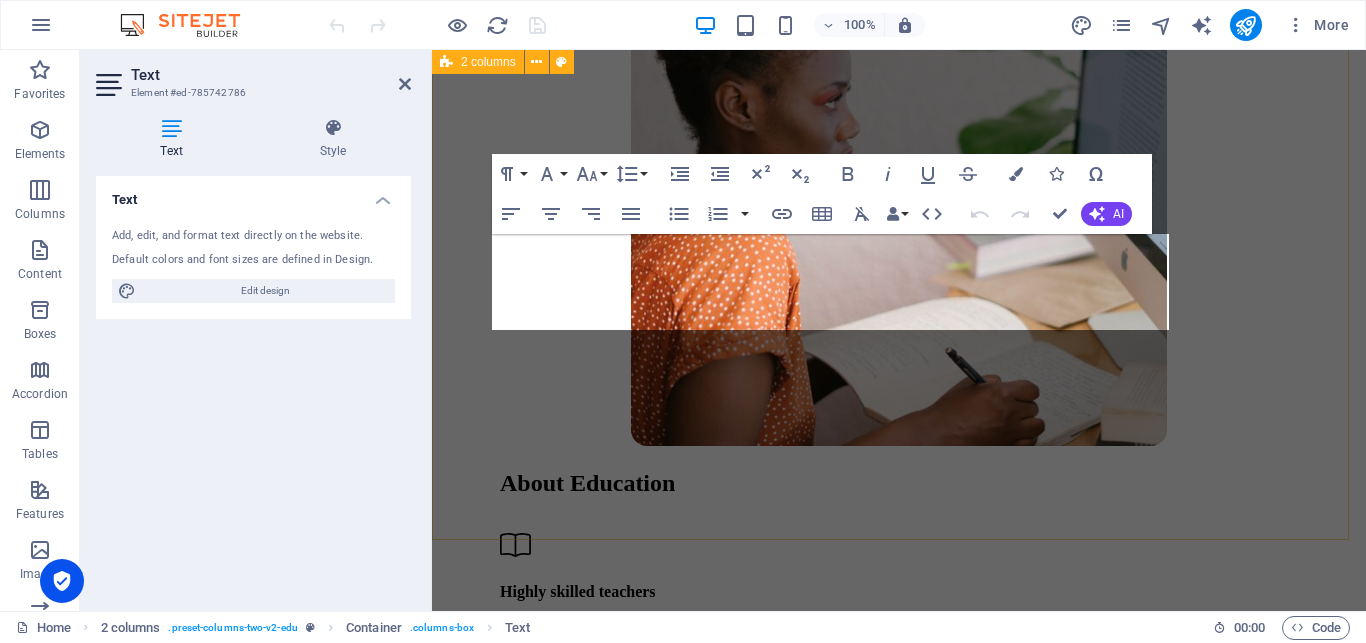 scroll, scrollTop: 5778, scrollLeft: 0, axis: vertical 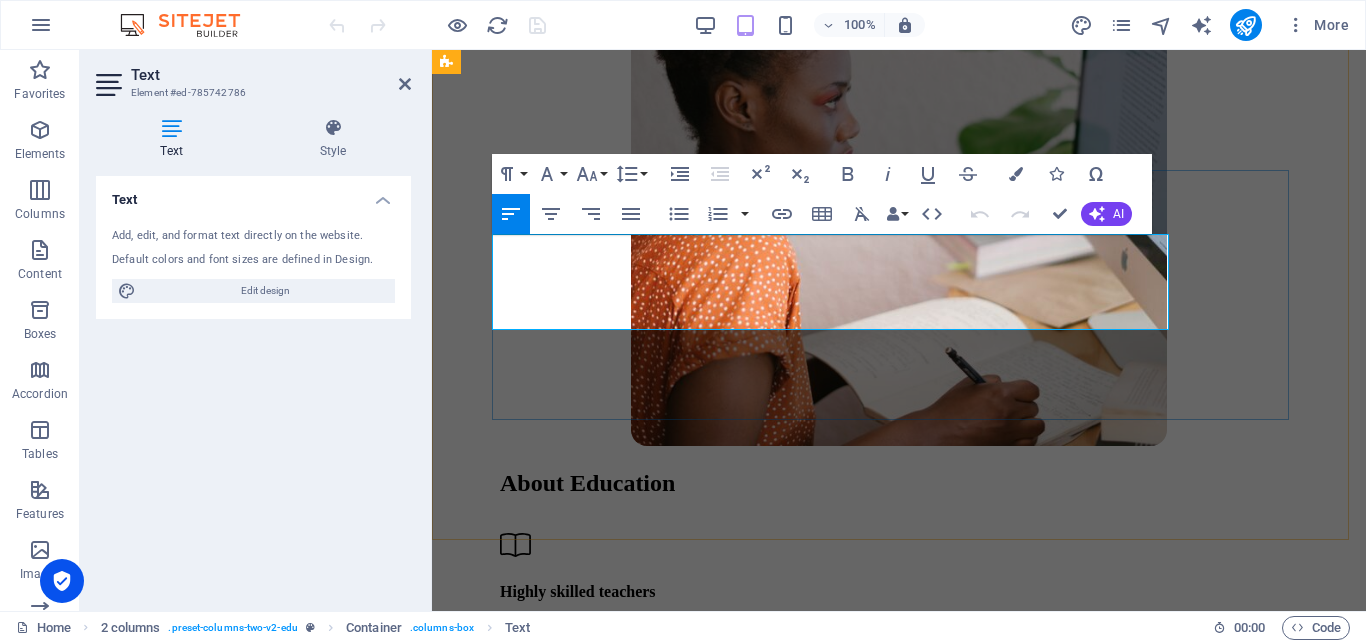 click on "Our comprehensive range of courses, programs and resources are carefully crafted to meet the needs of learners from all backgrounds and skill levels." at bounding box center [899, 7117] 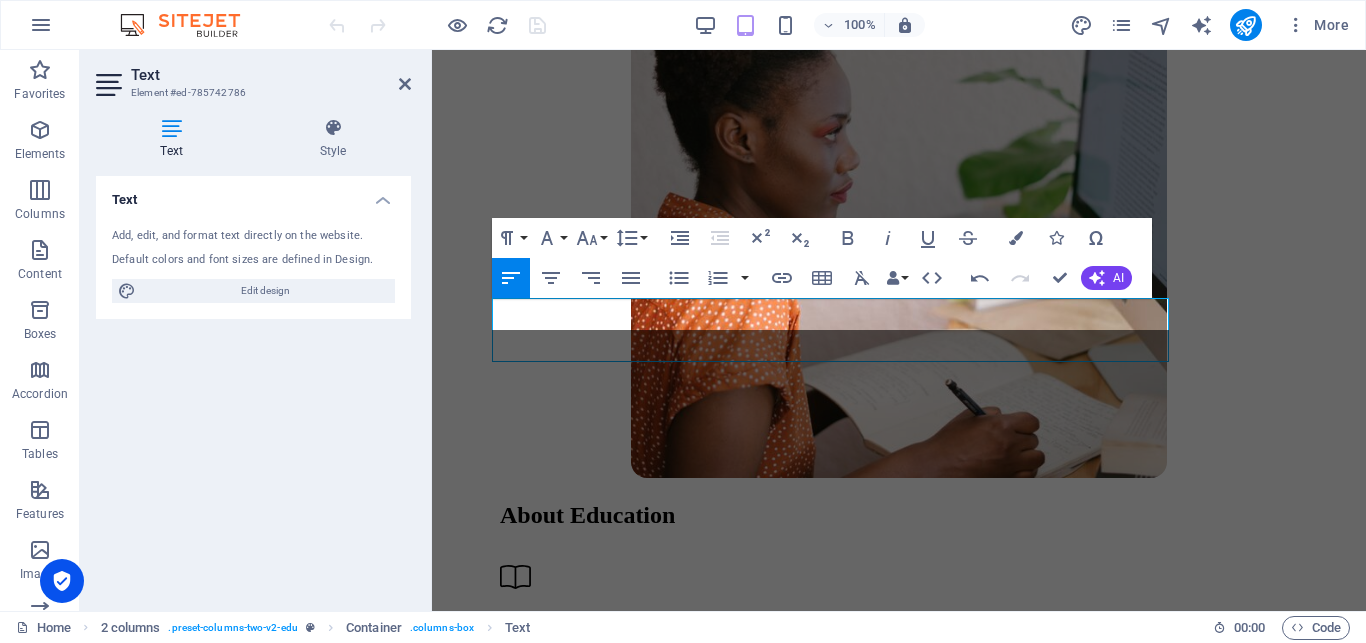 scroll, scrollTop: 5714, scrollLeft: 0, axis: vertical 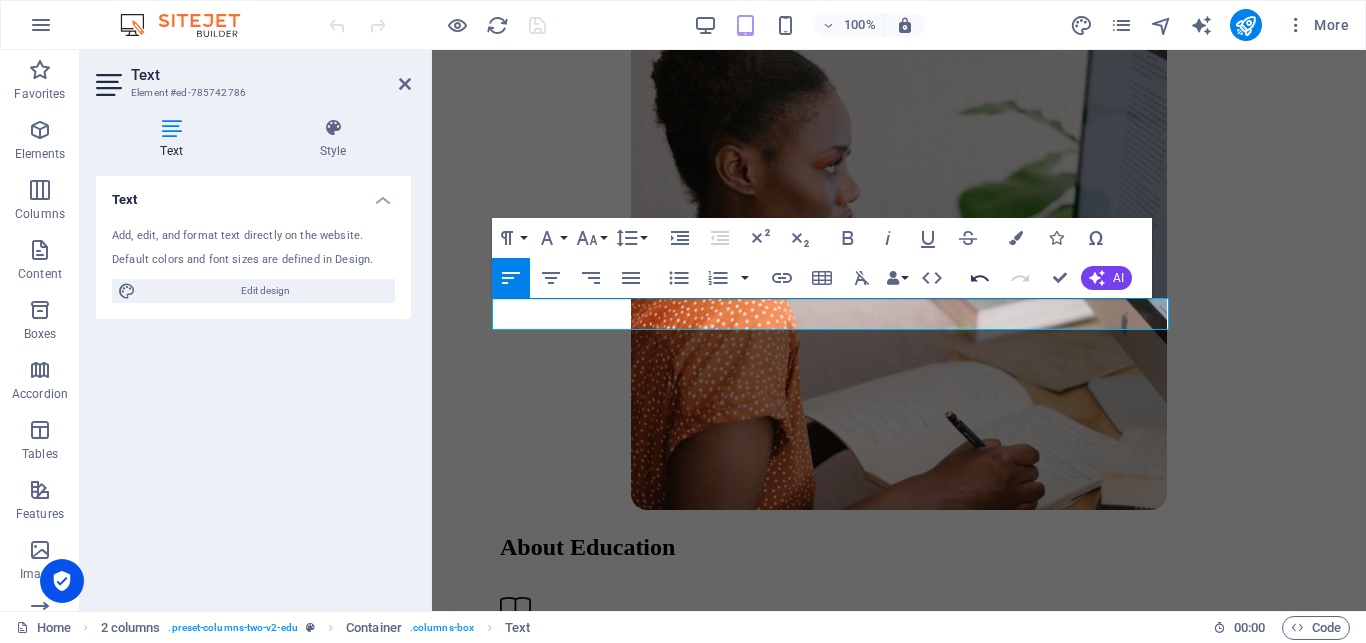 click 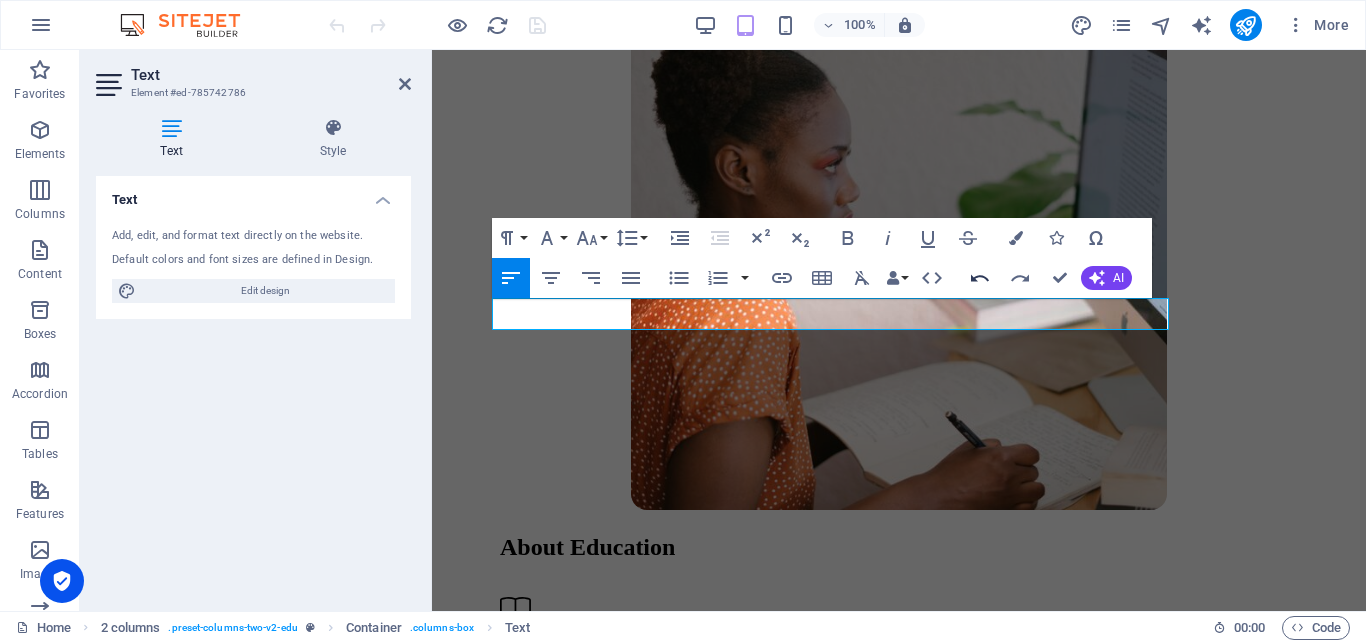 click 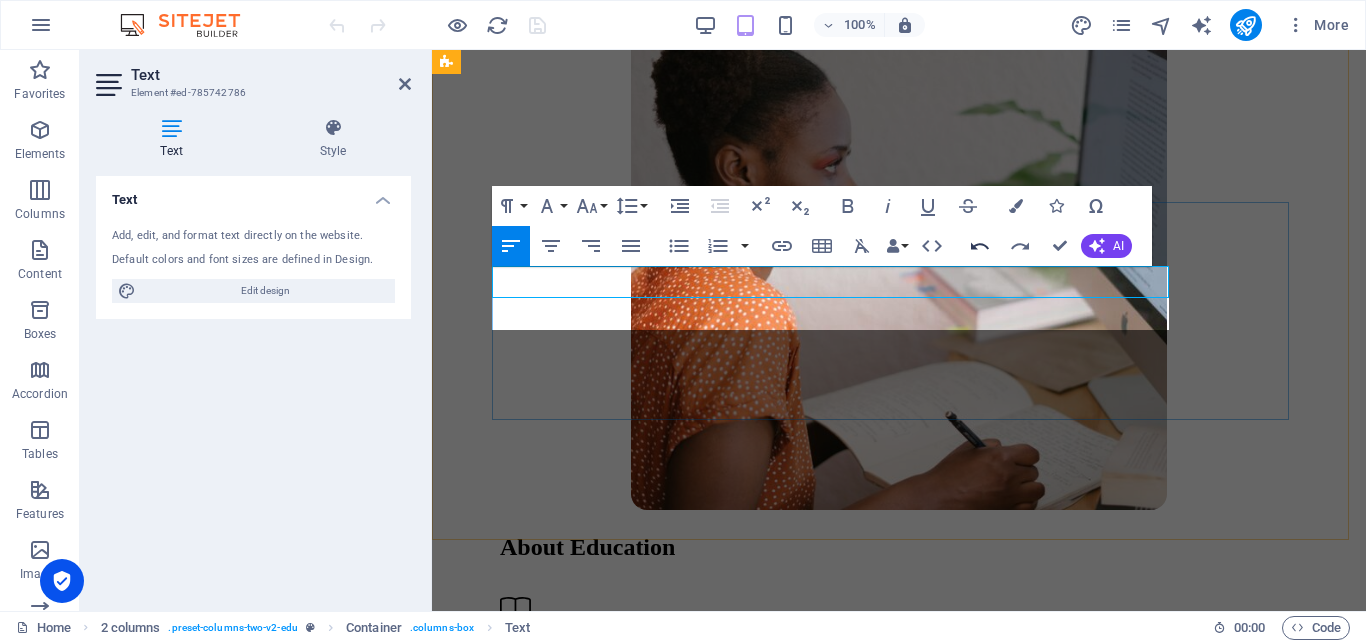 click on "Our comprehensive range of courses, programs and resources are careful" at bounding box center (899, 7172) 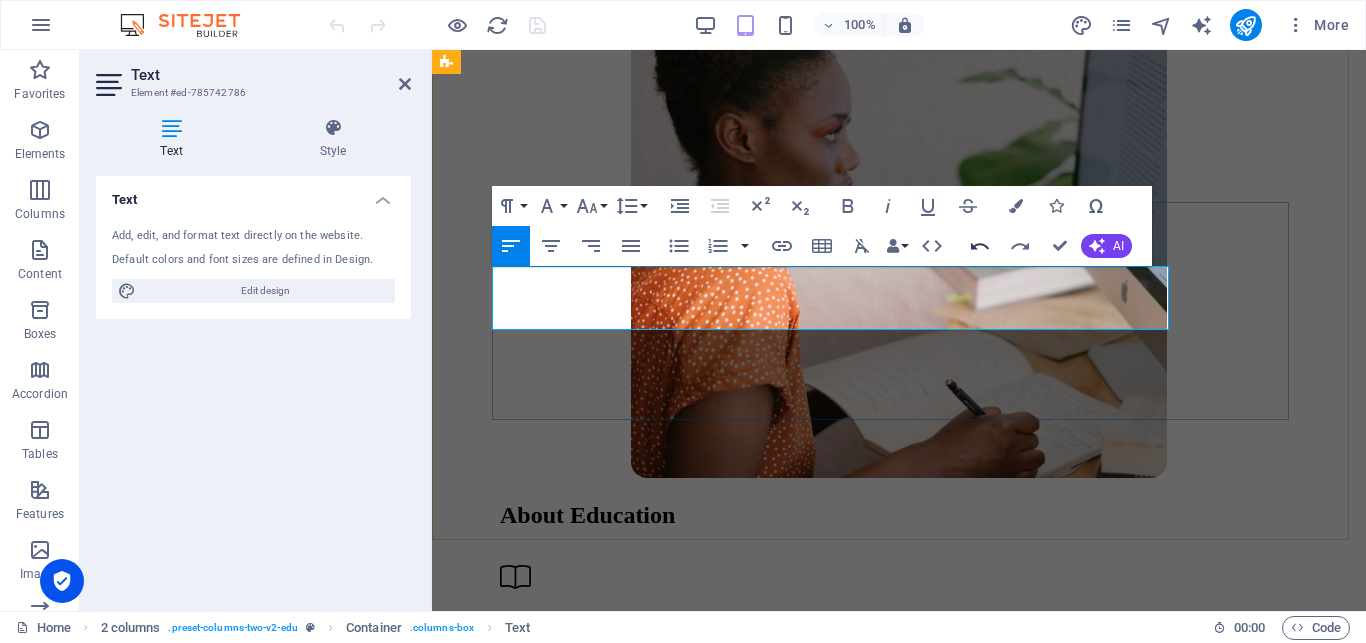 click on "Our comprehensive range of courses, programs and resources are careful" at bounding box center [899, 7140] 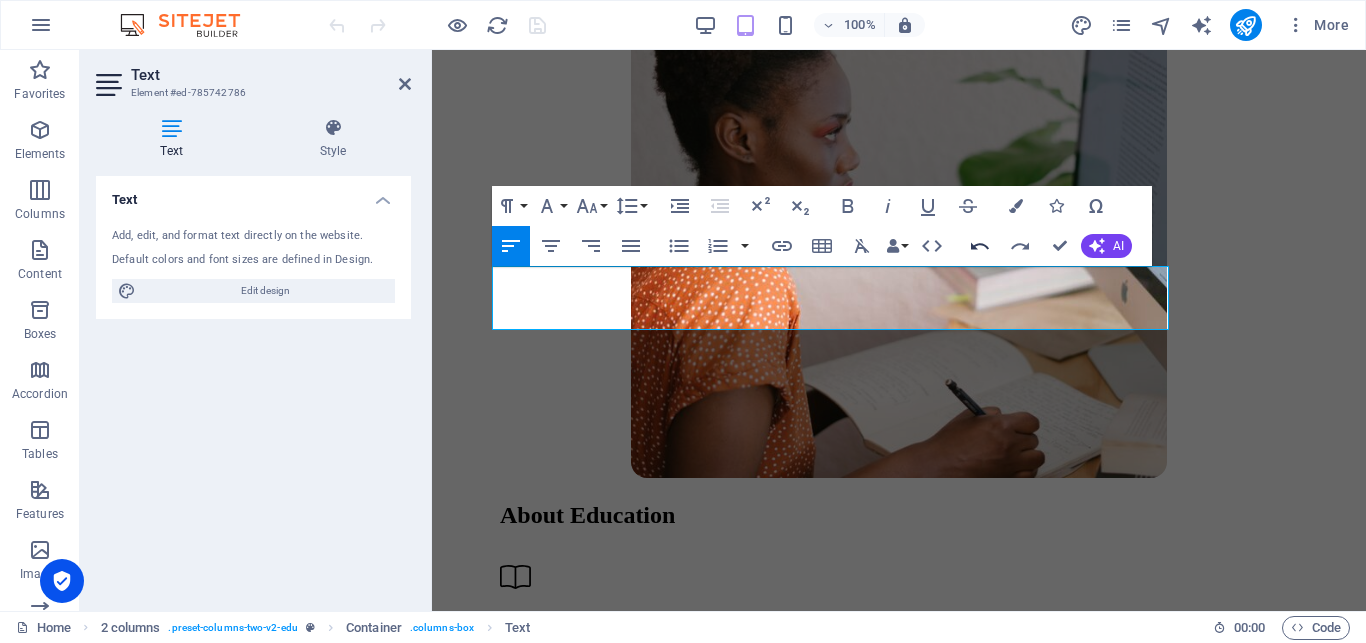 click 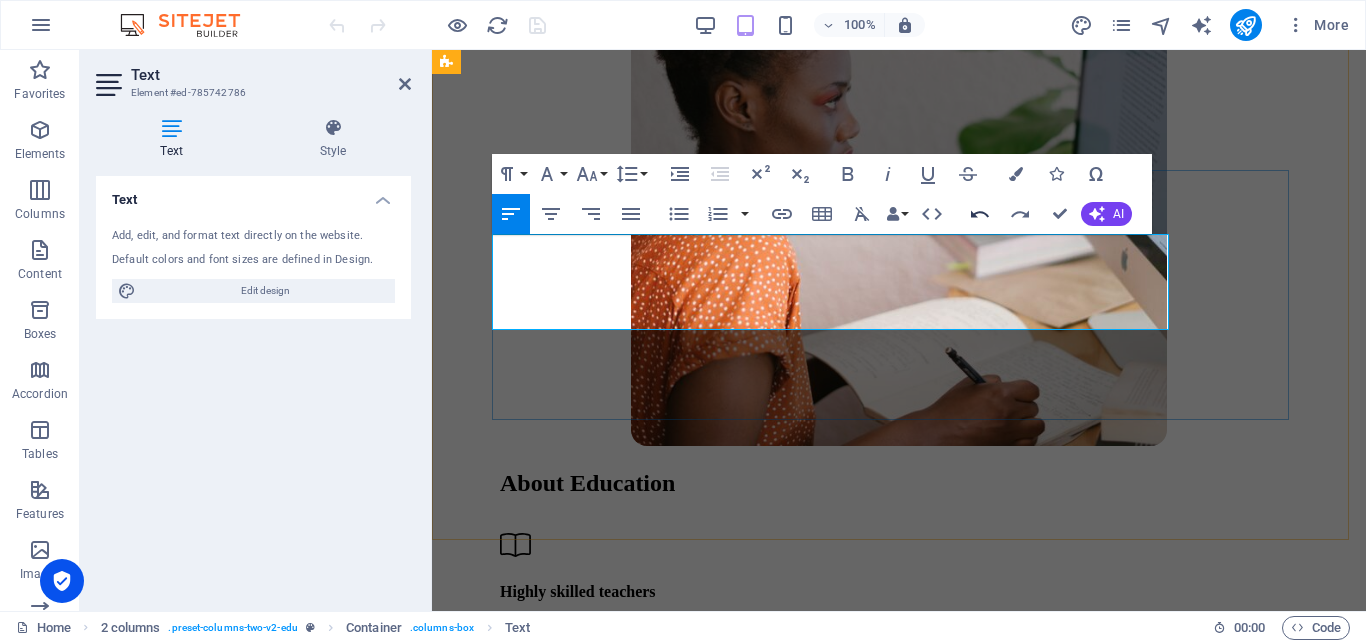 click on "Our comprehensive range of courses, programs and resources are carefully crafted to meet the needs of learners from all backgrounds and skill levels" at bounding box center [899, 7117] 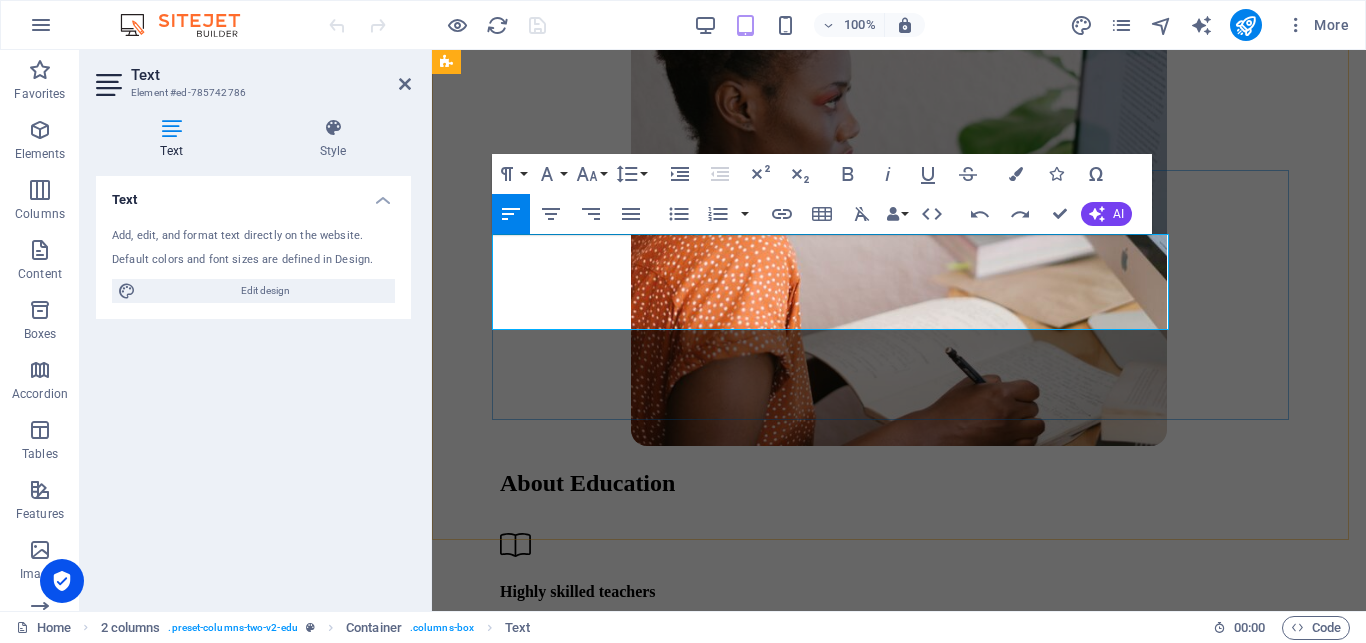 click on "Our comprehensive range of courses, programs and resources are carefully crafted to meet the needs of learners from all backgrounds and skill levels" at bounding box center [899, 7117] 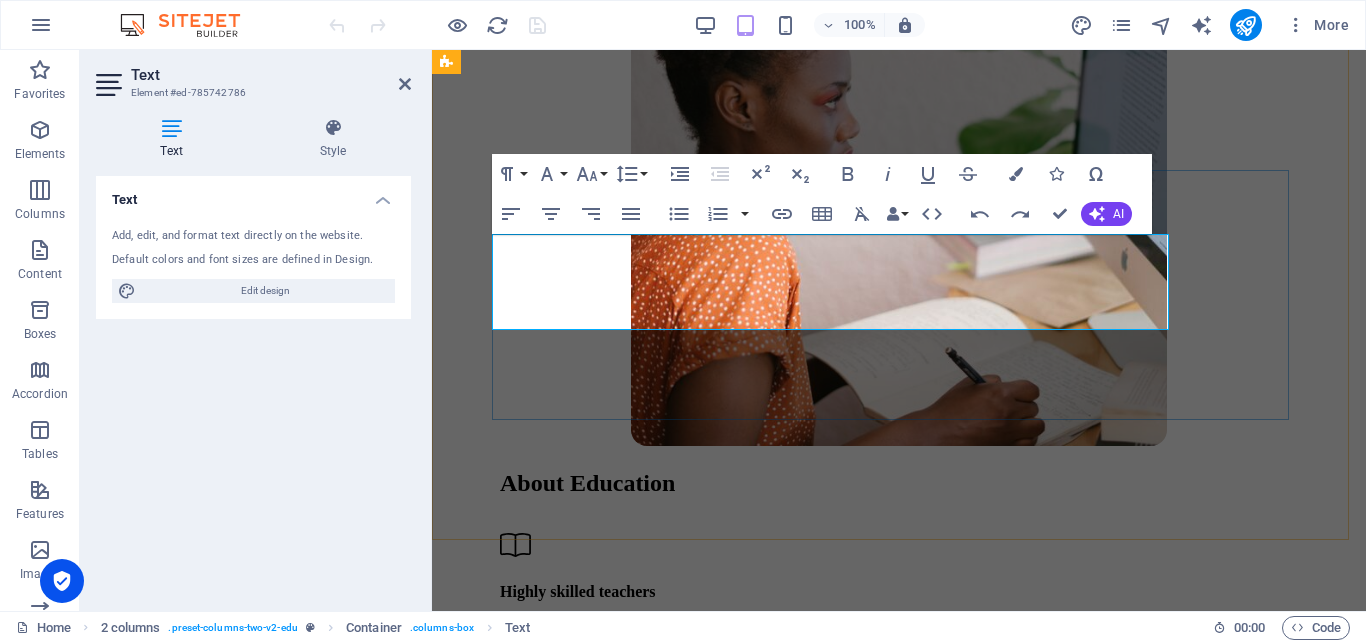 click on "Our comprehensive range of courses, programs and resources are carefully crafted to meet the needs of learners from all backgrounds and skill levels" at bounding box center (899, 7117) 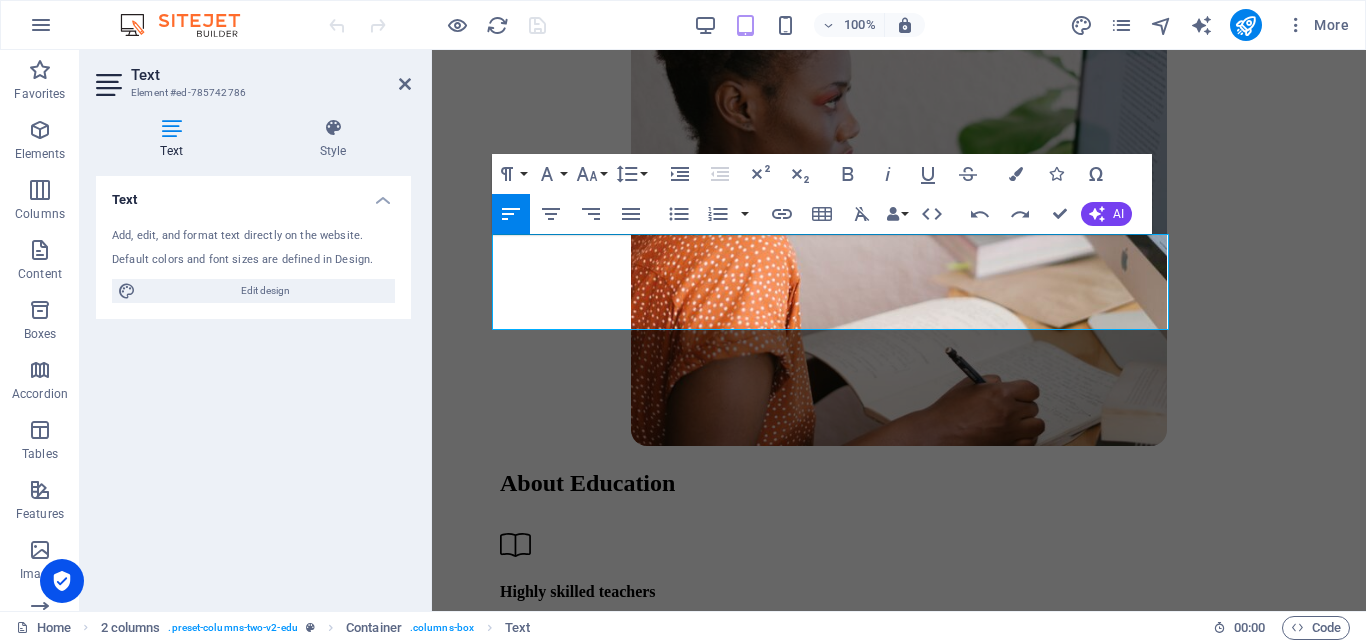 type 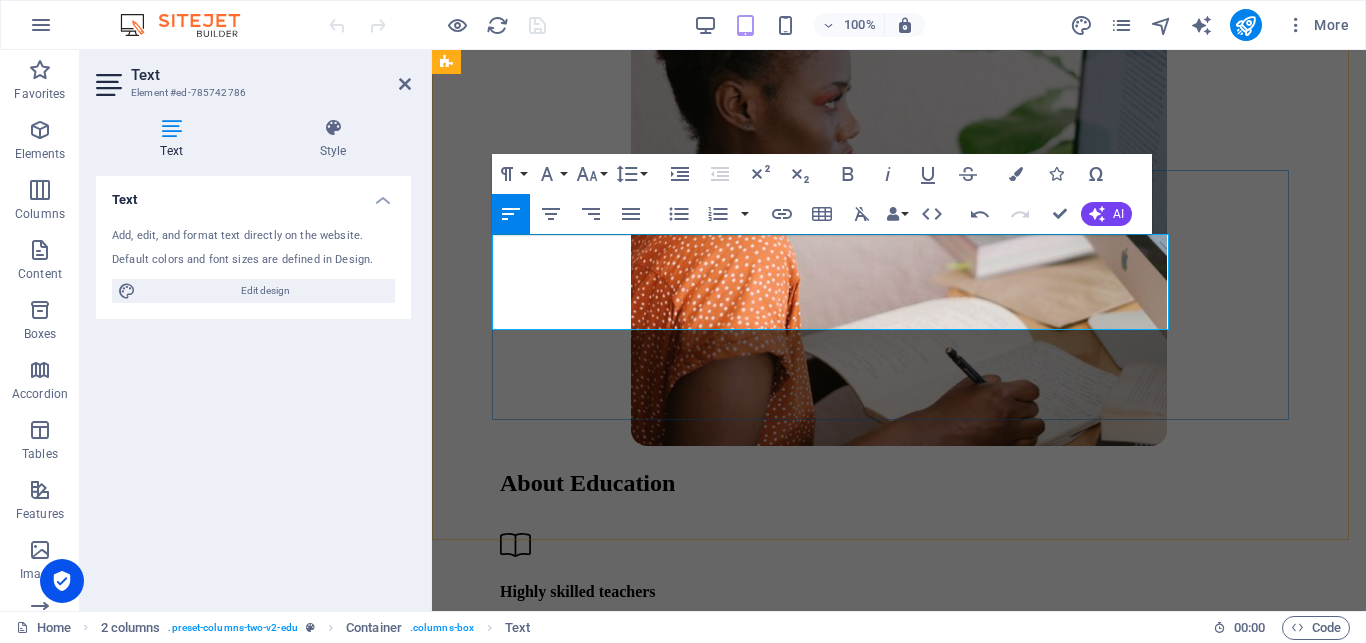 click on "Our succeesfuly complted   comprehensive range of courses, programs and resources are carefully crafted to meet the needs of learners from all backgrounds and skill levels" at bounding box center (899, 7117) 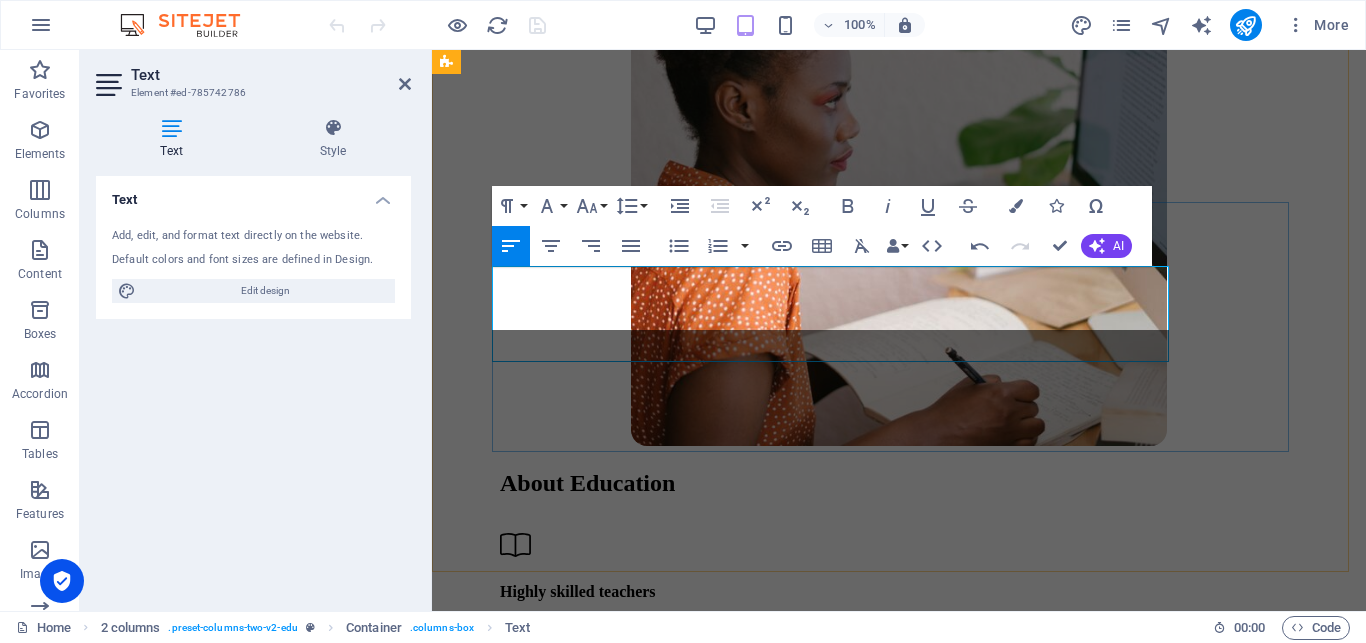 scroll, scrollTop: 5746, scrollLeft: 0, axis: vertical 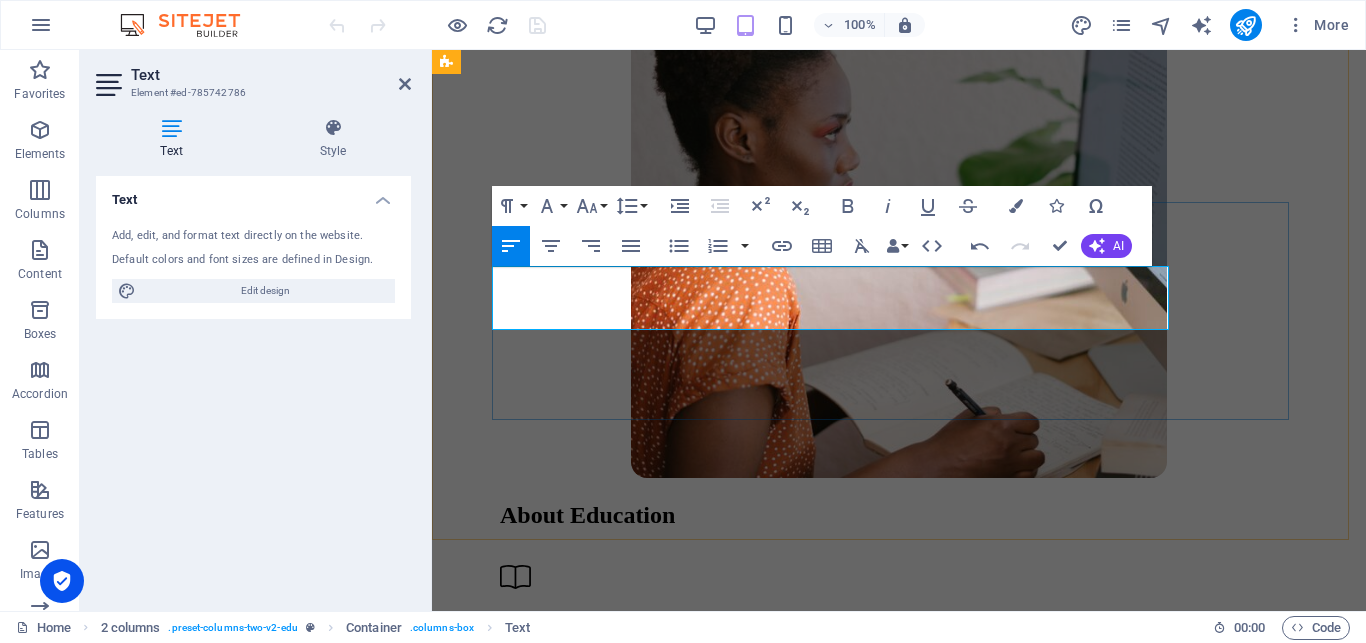 click on "Our successfully competed  projects and resources are carefully crafted to meet the needs of learners from all backgrounds and skill levels" at bounding box center (899, 7149) 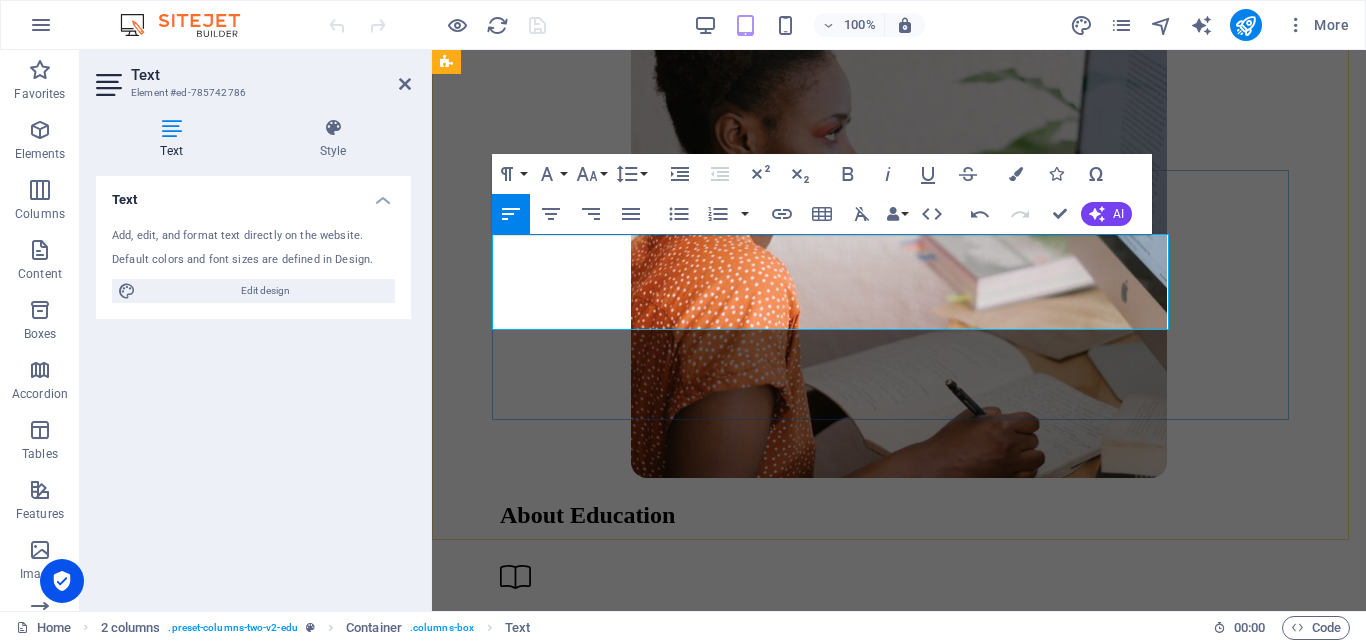 scroll, scrollTop: 5778, scrollLeft: 0, axis: vertical 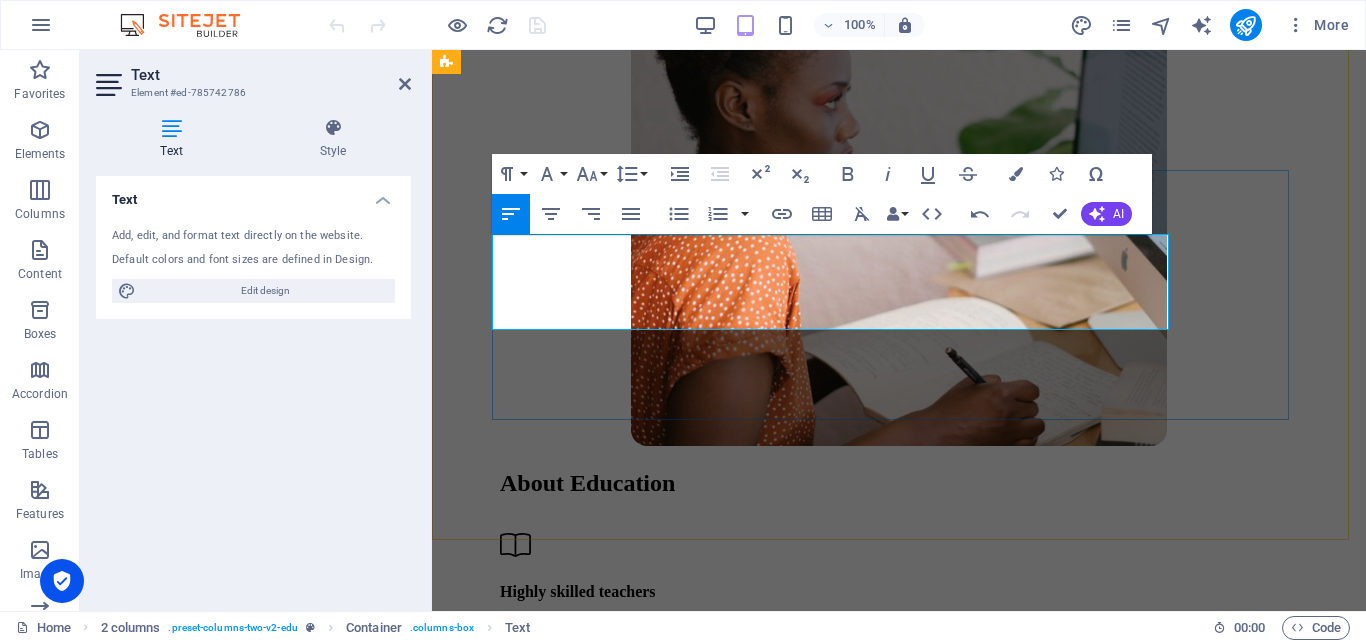 click on "Our successfully competed  projects and resources were carefully crafted to meet the needs of learners from all backgrounds and skill levels" at bounding box center [899, 7117] 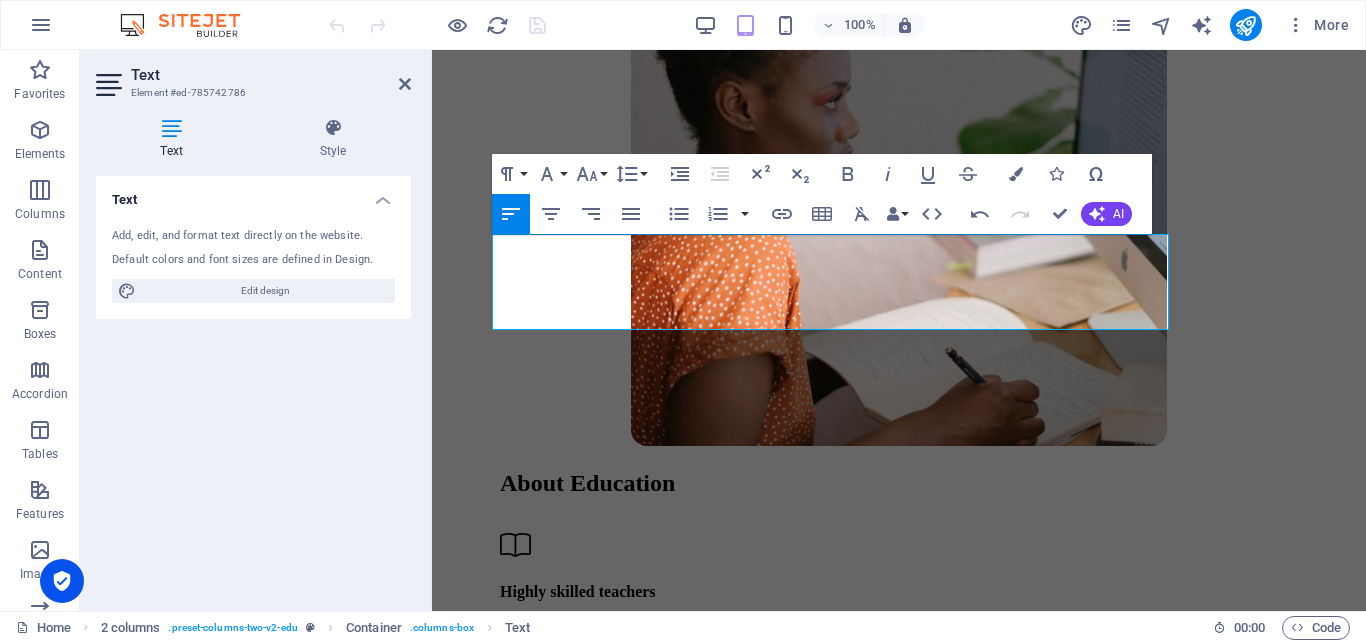 scroll, scrollTop: 5810, scrollLeft: 0, axis: vertical 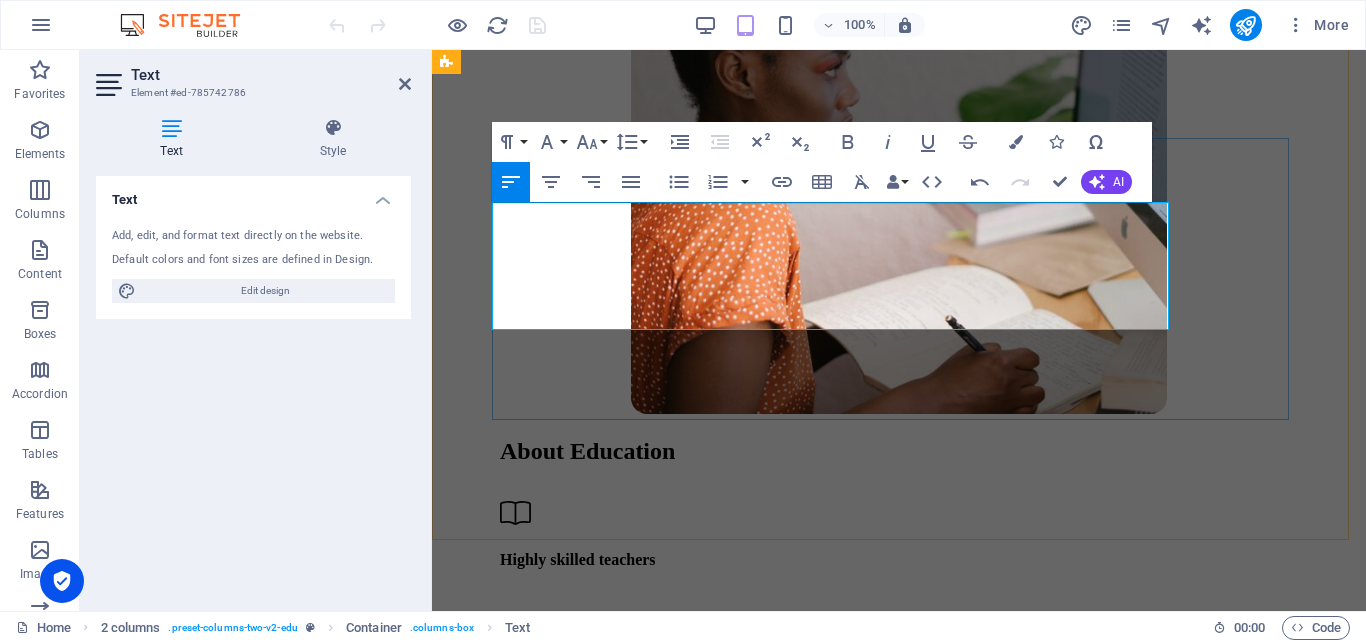 drag, startPoint x: 963, startPoint y: 319, endPoint x: 493, endPoint y: 215, distance: 481.3689 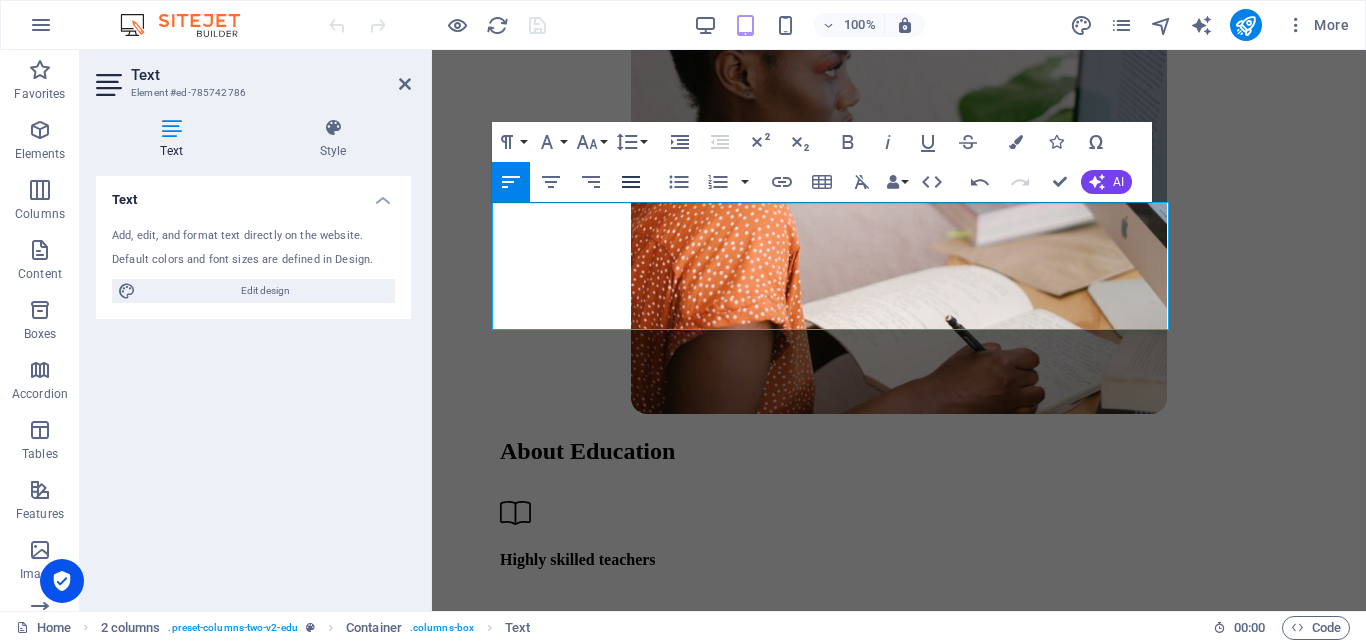 click 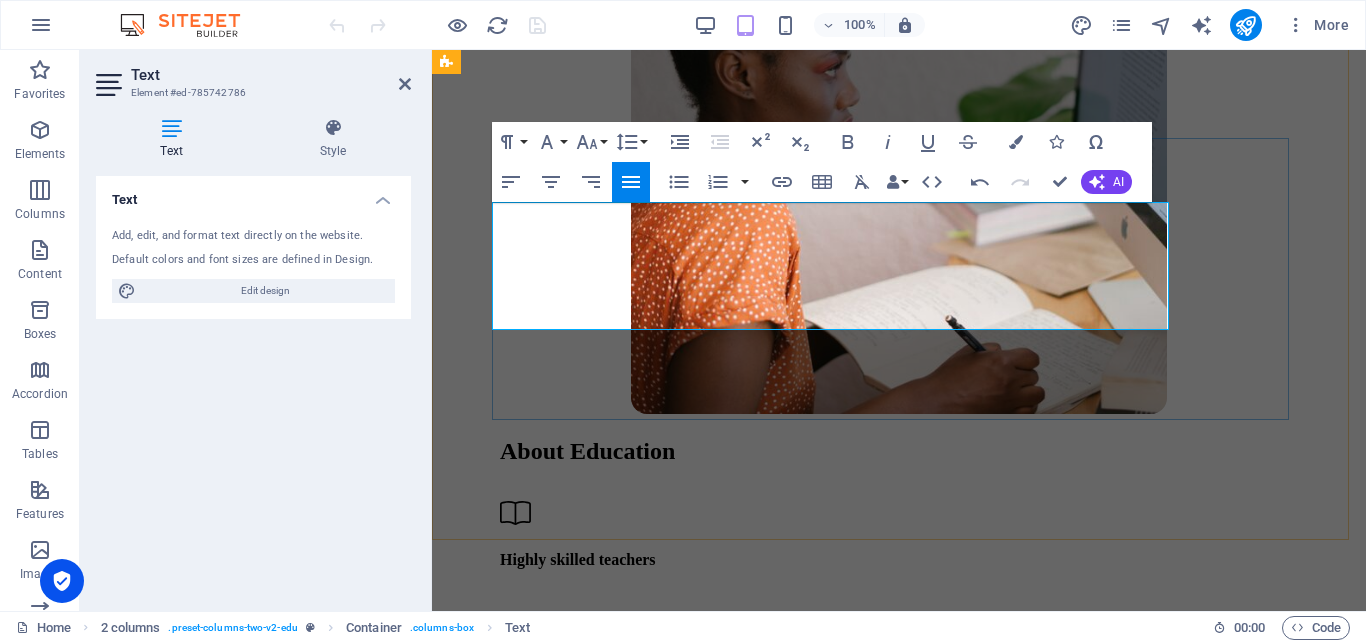 click on "Our successfully competed  projects and resources were carefully crafted and it has met the needs of our clients from all business backgrounds and sizes. our clients were able to reach high number of clients with the output of our project." at bounding box center [899, 7085] 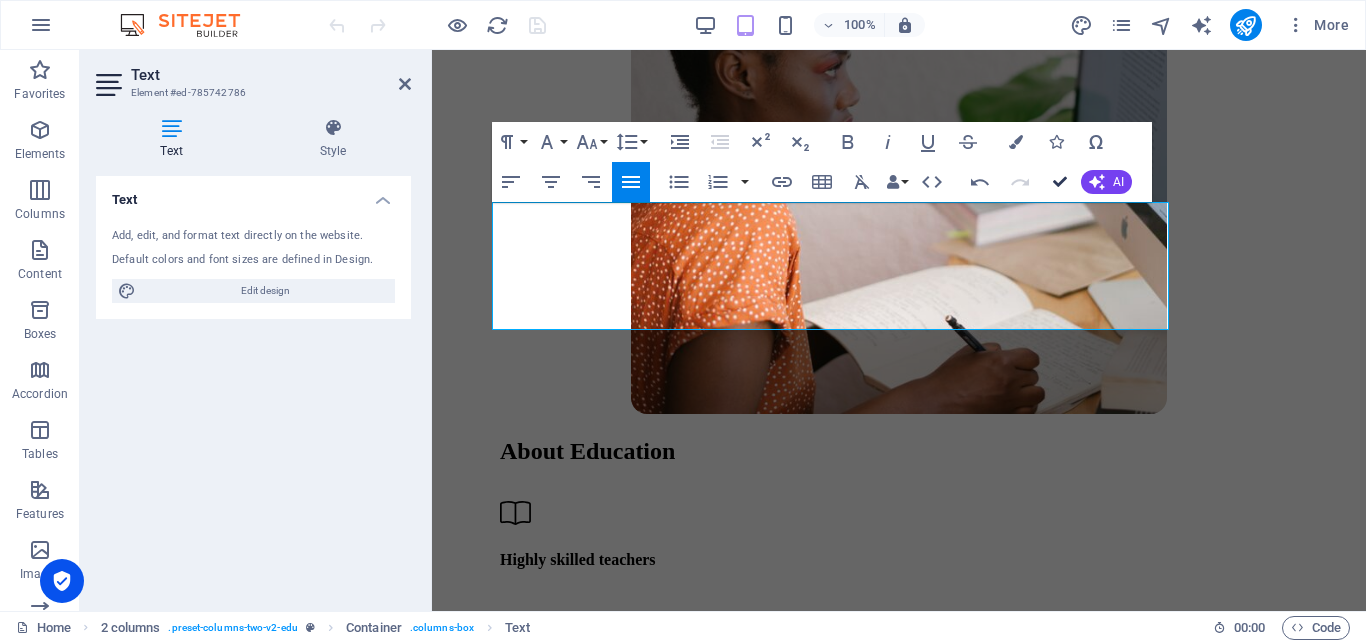 drag, startPoint x: 1063, startPoint y: 182, endPoint x: 982, endPoint y: 137, distance: 92.660675 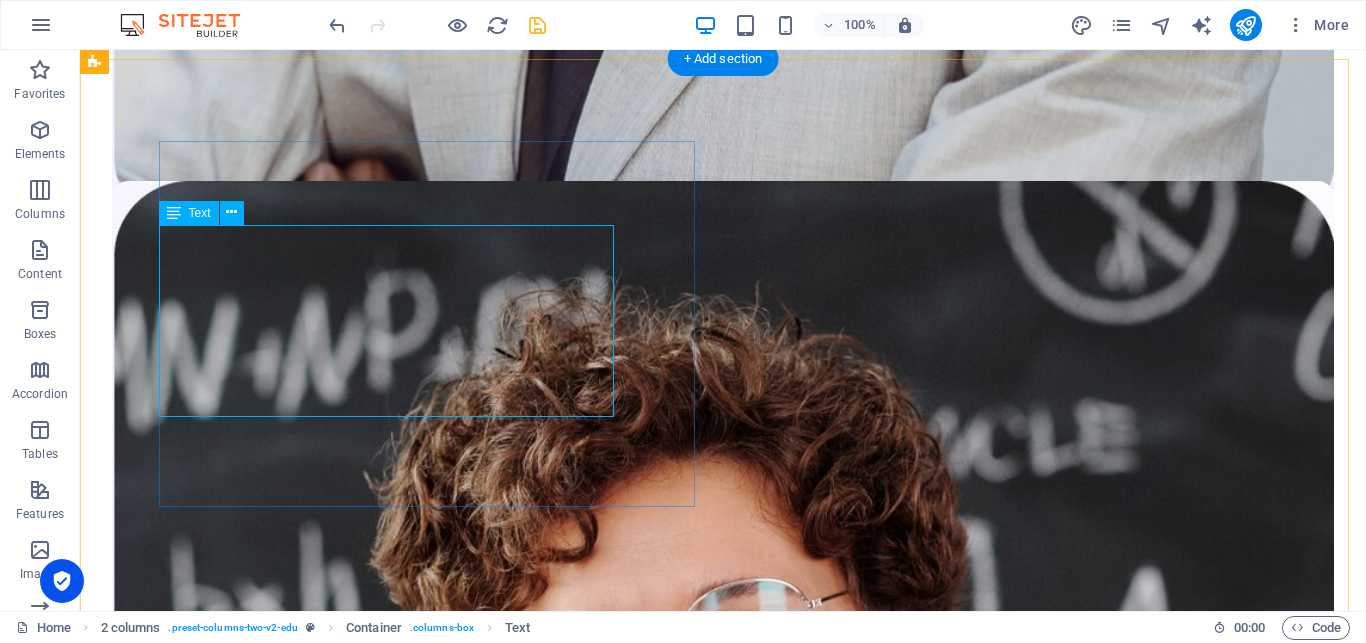 scroll, scrollTop: 3802, scrollLeft: 0, axis: vertical 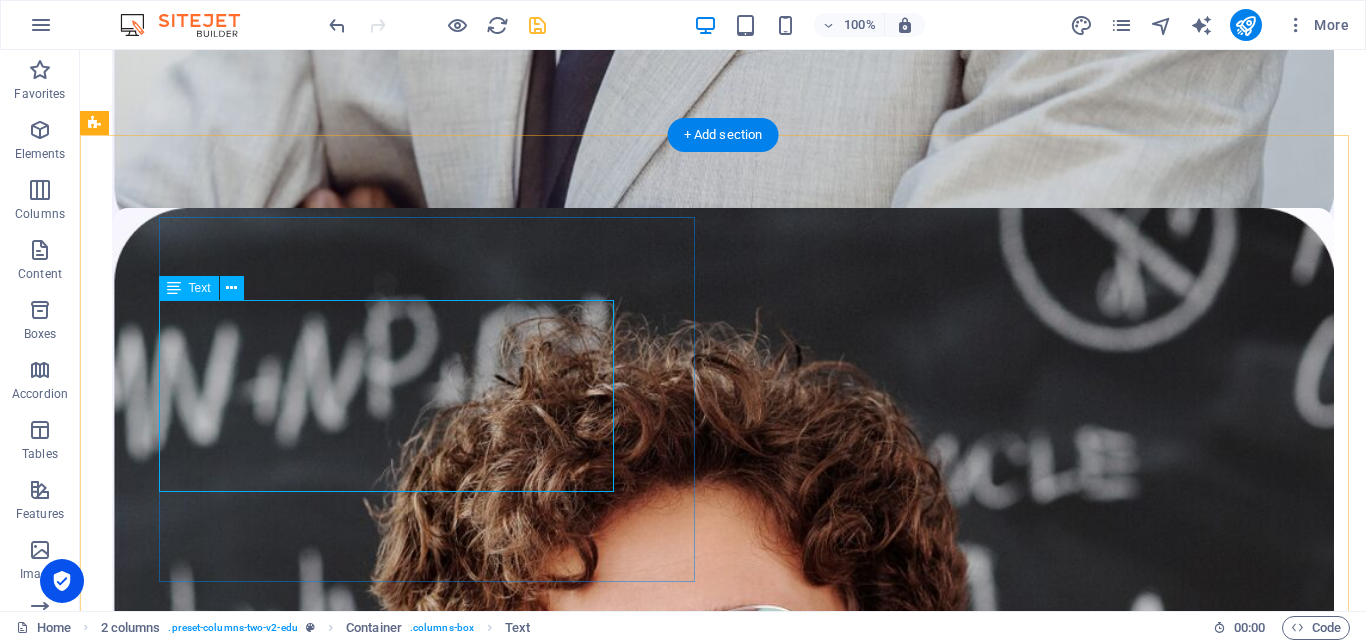 click on "Our successfully competed  projects and resources were carefully crafted and it has met the needs of our clients from all business backgrounds and sizes. our clients were able to reach high number of clients with the output of our project." at bounding box center [723, 12855] 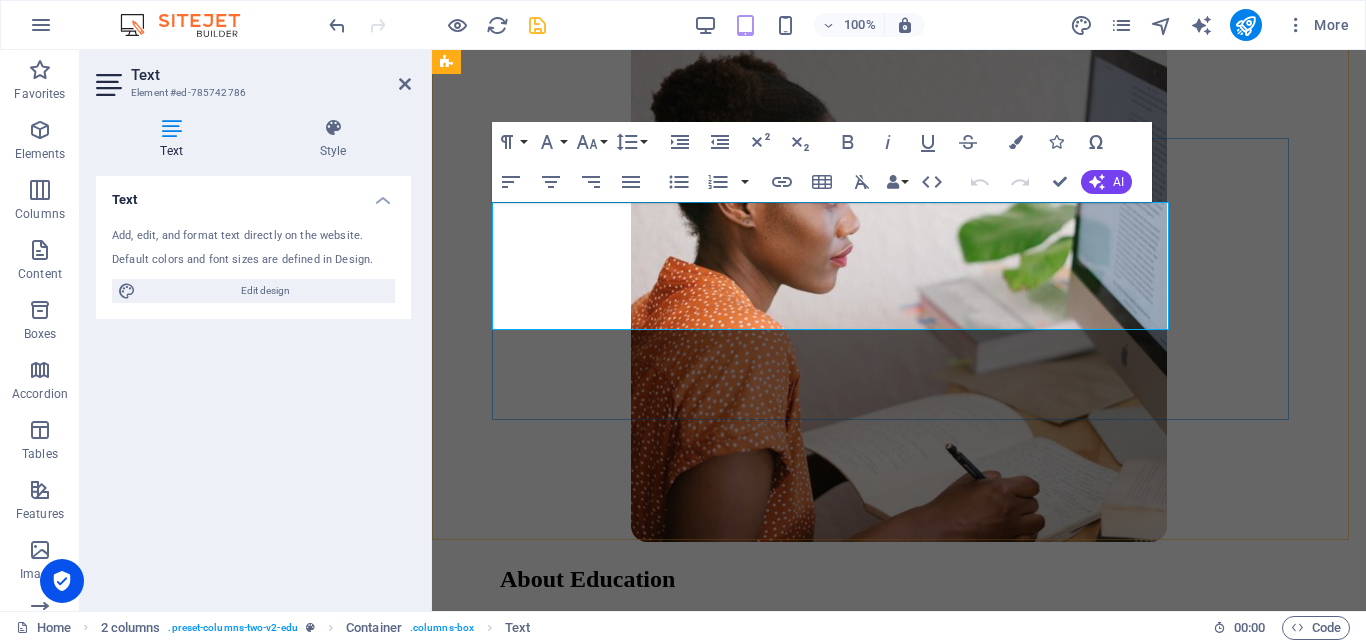 scroll, scrollTop: 5810, scrollLeft: 0, axis: vertical 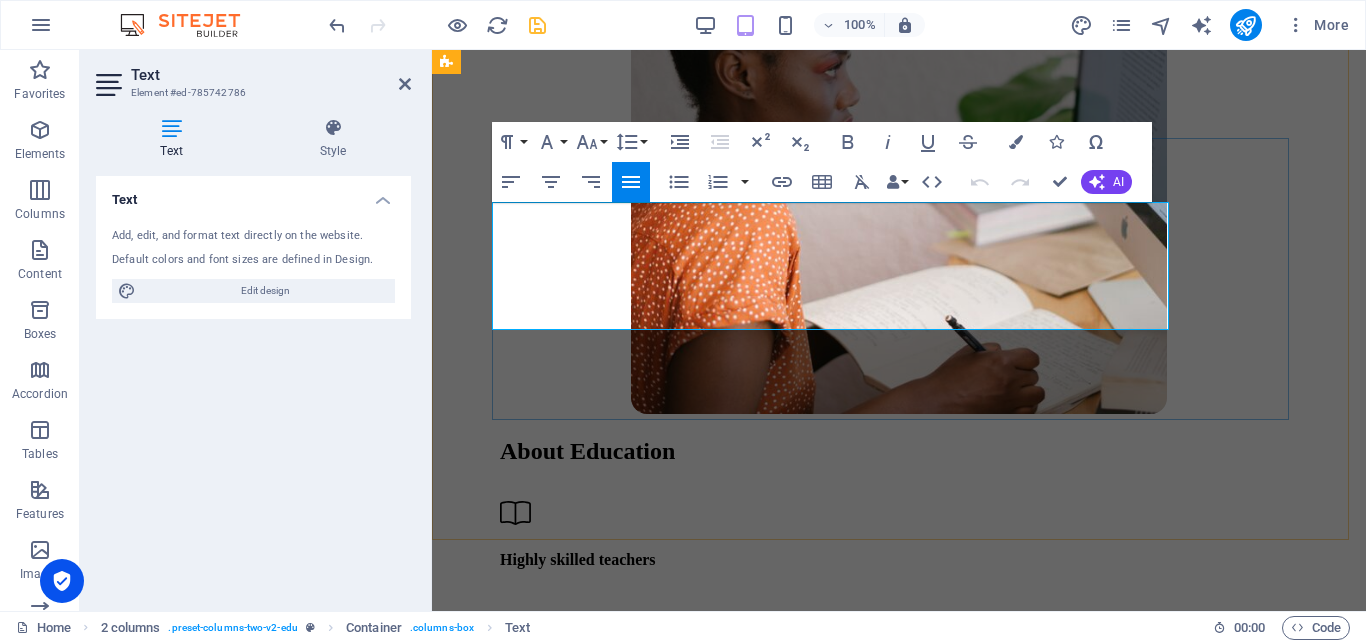 click on "Our successfully competed  projects and resources were carefully crafted and it has met the needs of our clients from all business backgrounds and sizes. our clients were able to reach high number of clients with the output of our project." at bounding box center [899, 7085] 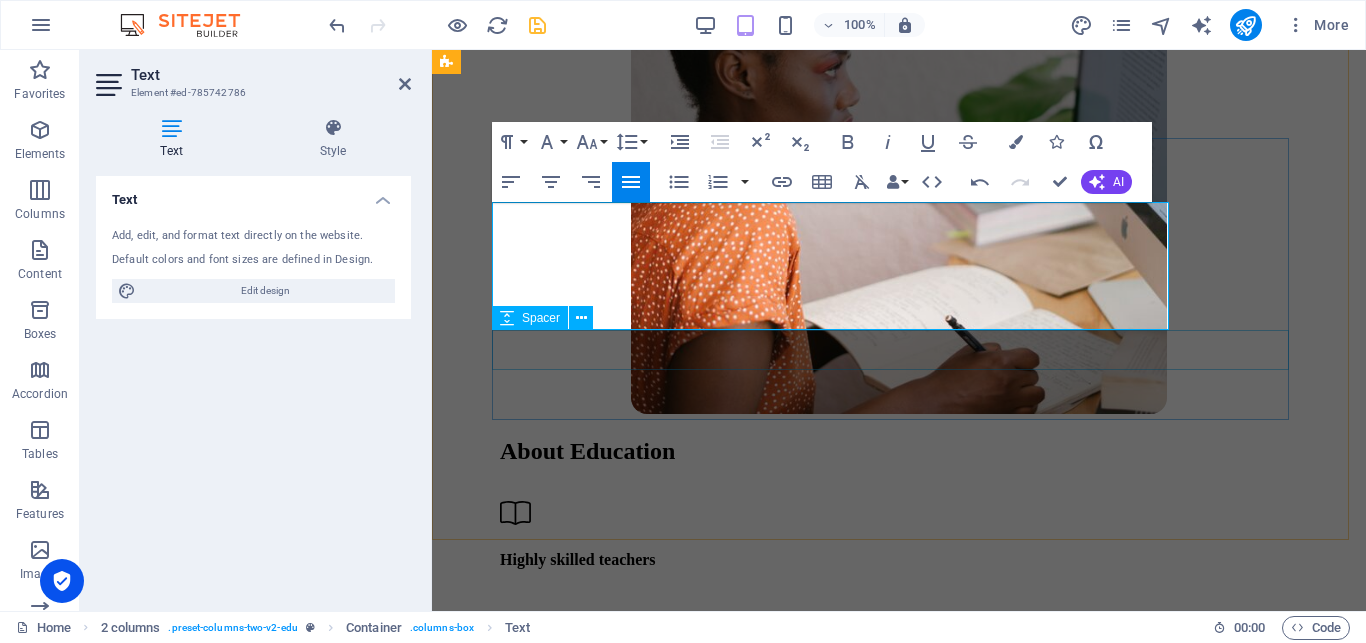 type 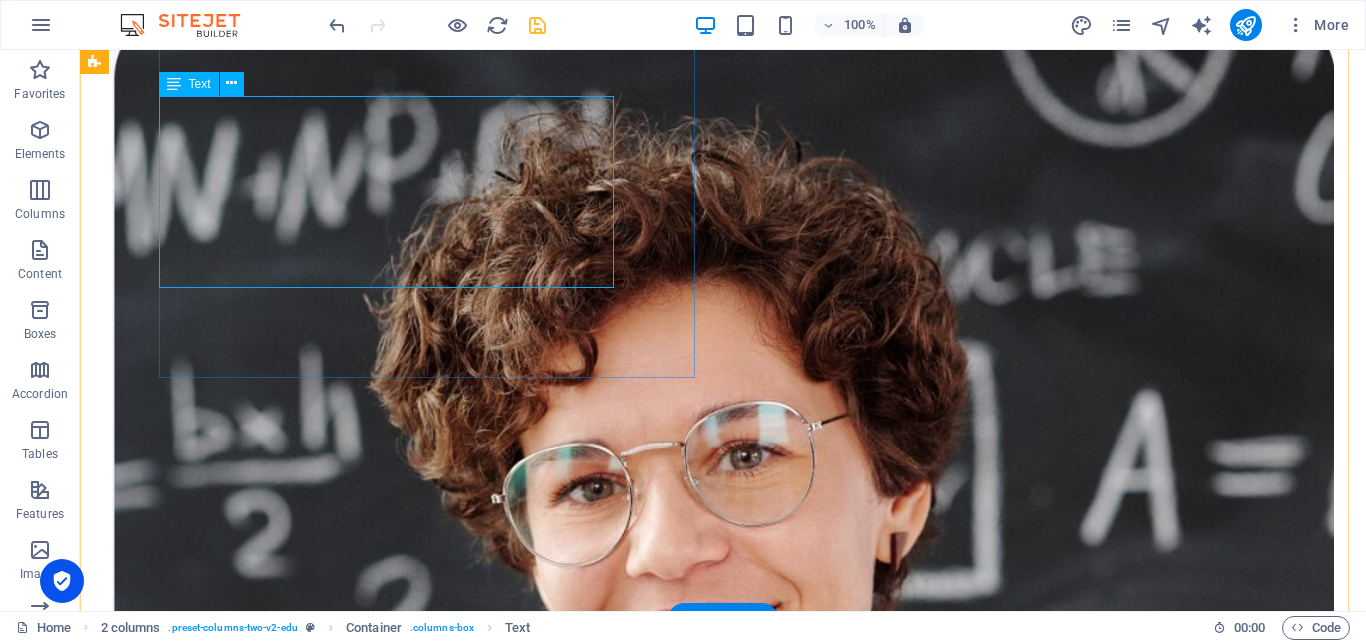 scroll, scrollTop: 3904, scrollLeft: 0, axis: vertical 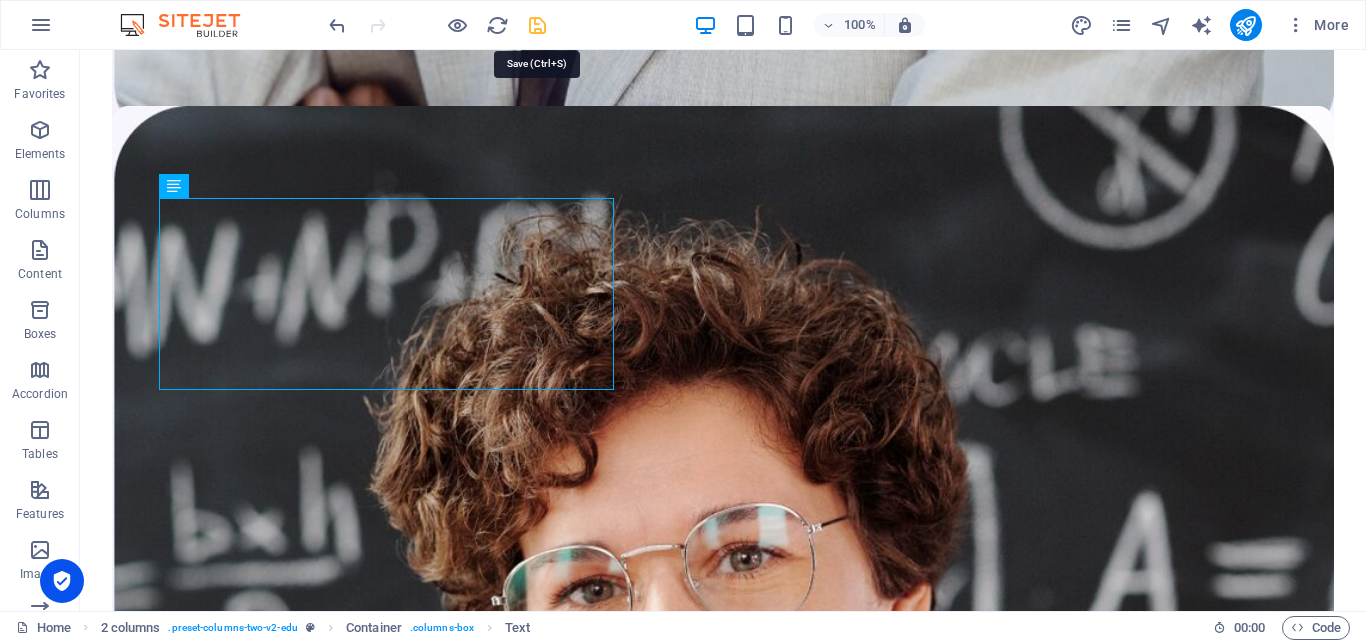 click at bounding box center [537, 25] 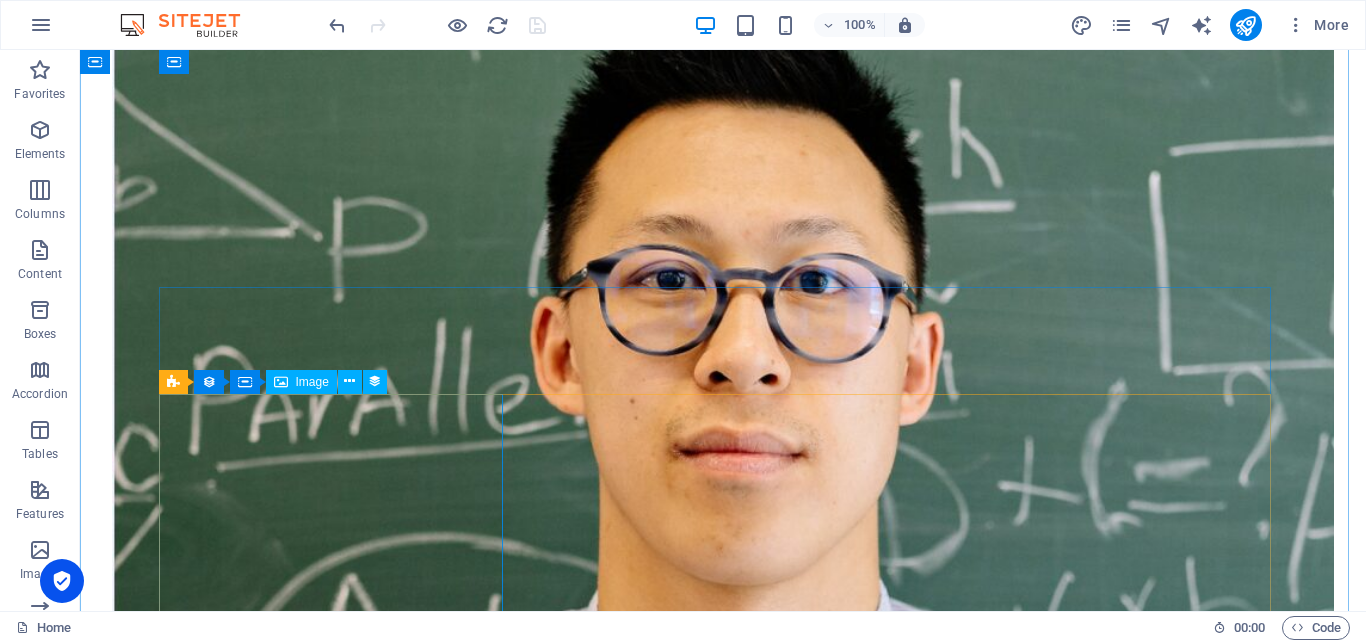 scroll, scrollTop: 5128, scrollLeft: 0, axis: vertical 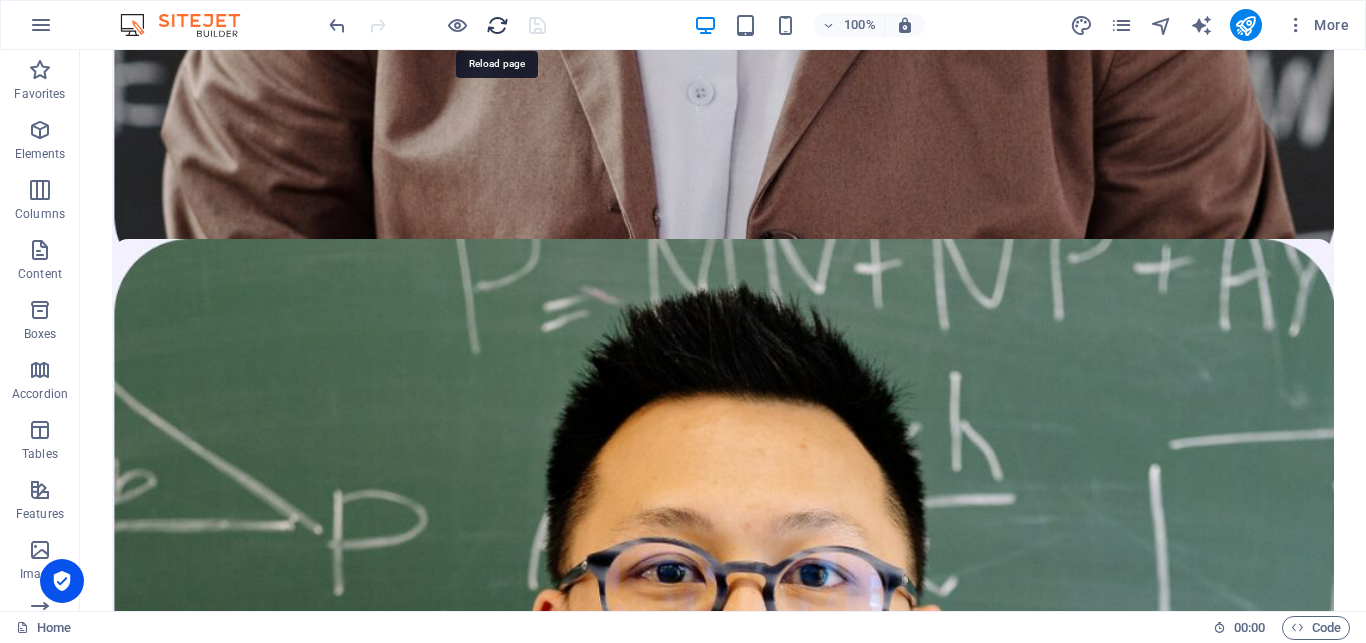 click at bounding box center (497, 25) 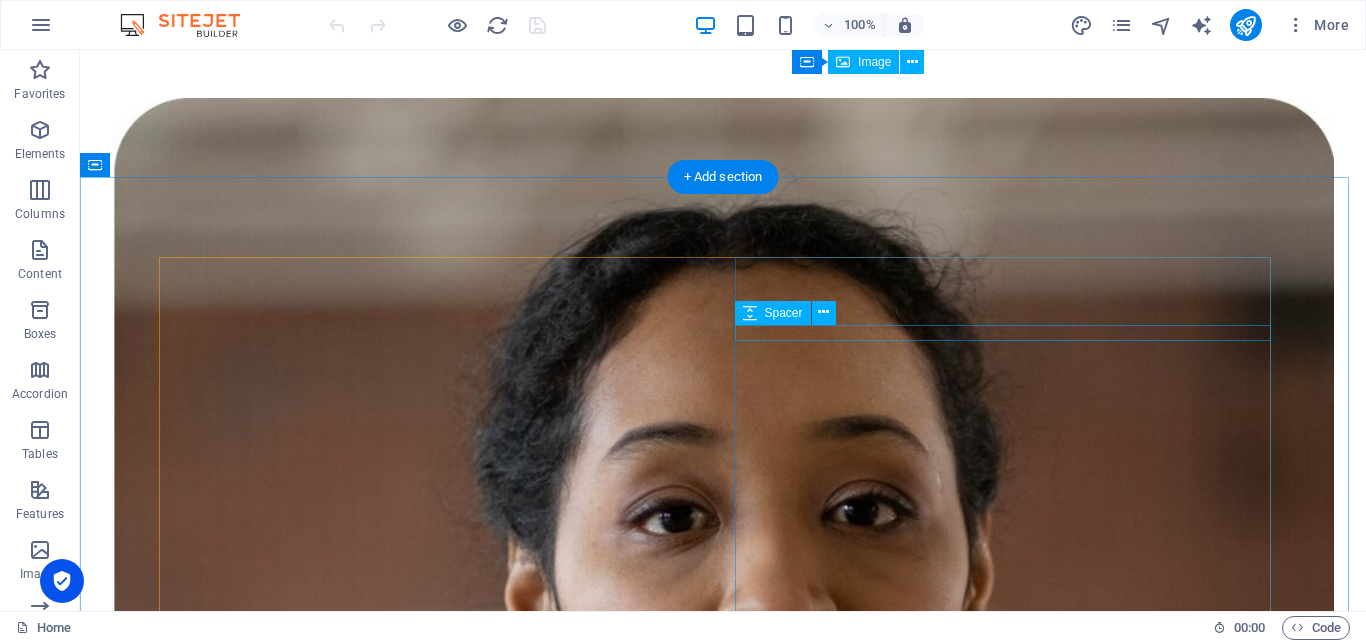 scroll, scrollTop: 1224, scrollLeft: 0, axis: vertical 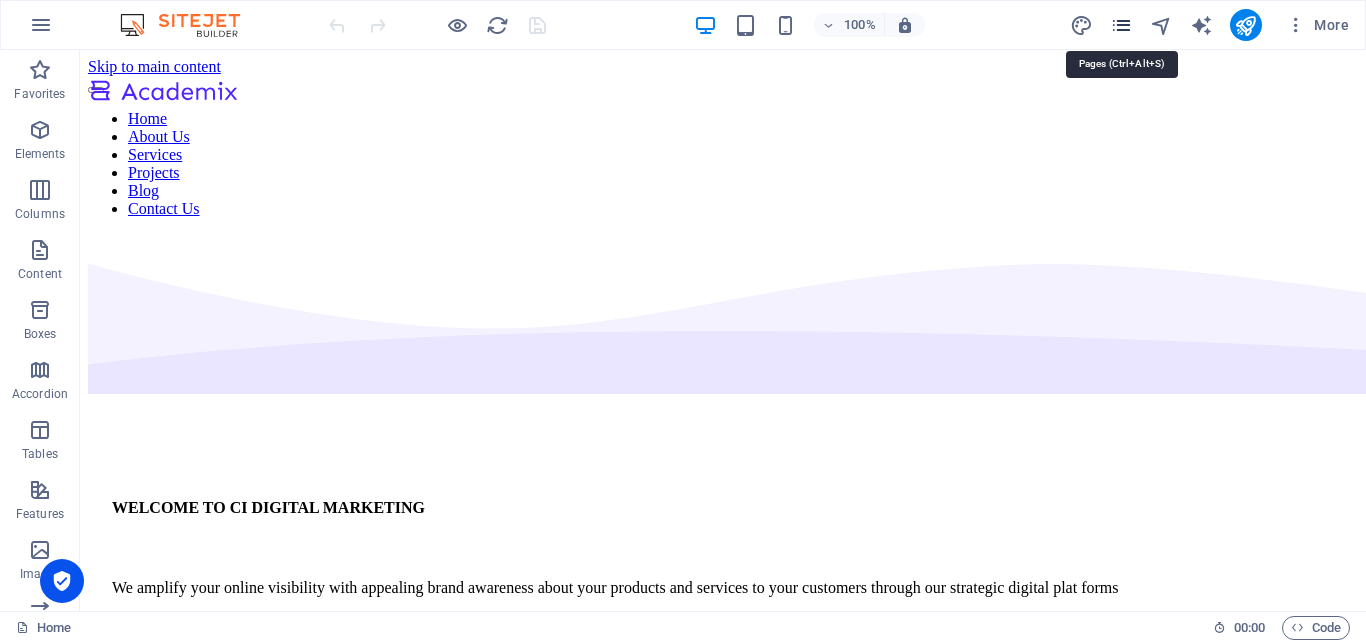 click at bounding box center [1121, 25] 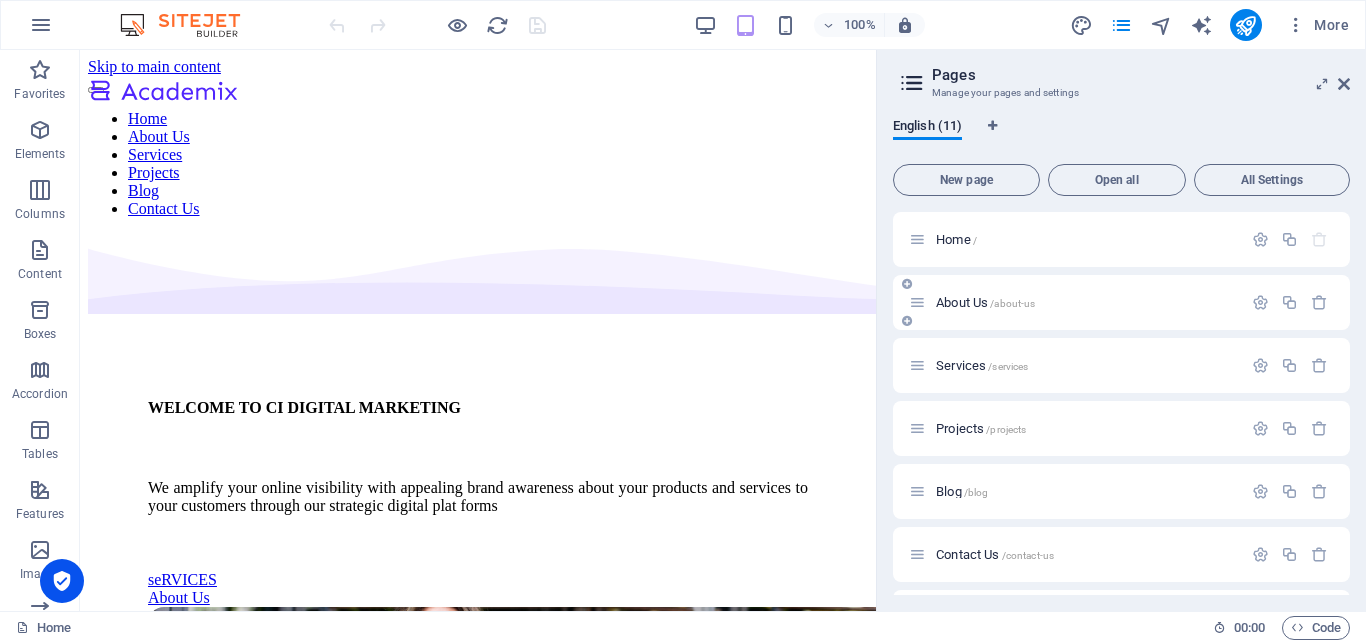click on "About Us /about-us" at bounding box center [1075, 302] 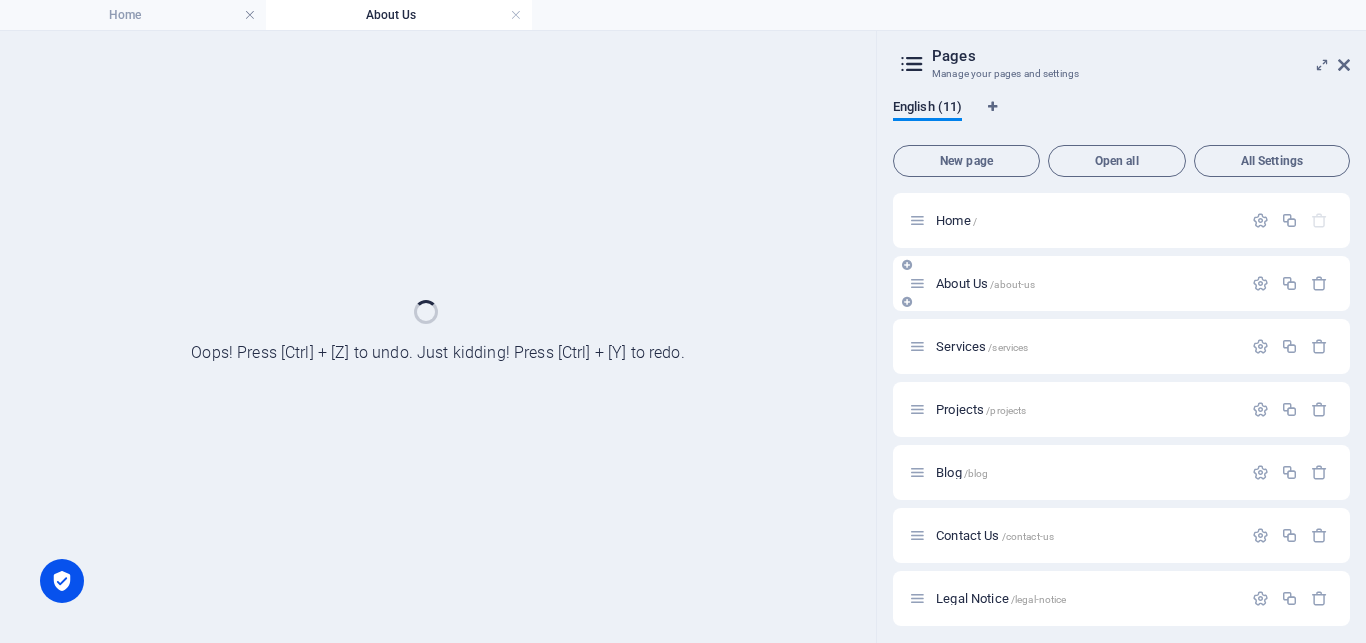 click on "About Us /about-us" at bounding box center (1121, 283) 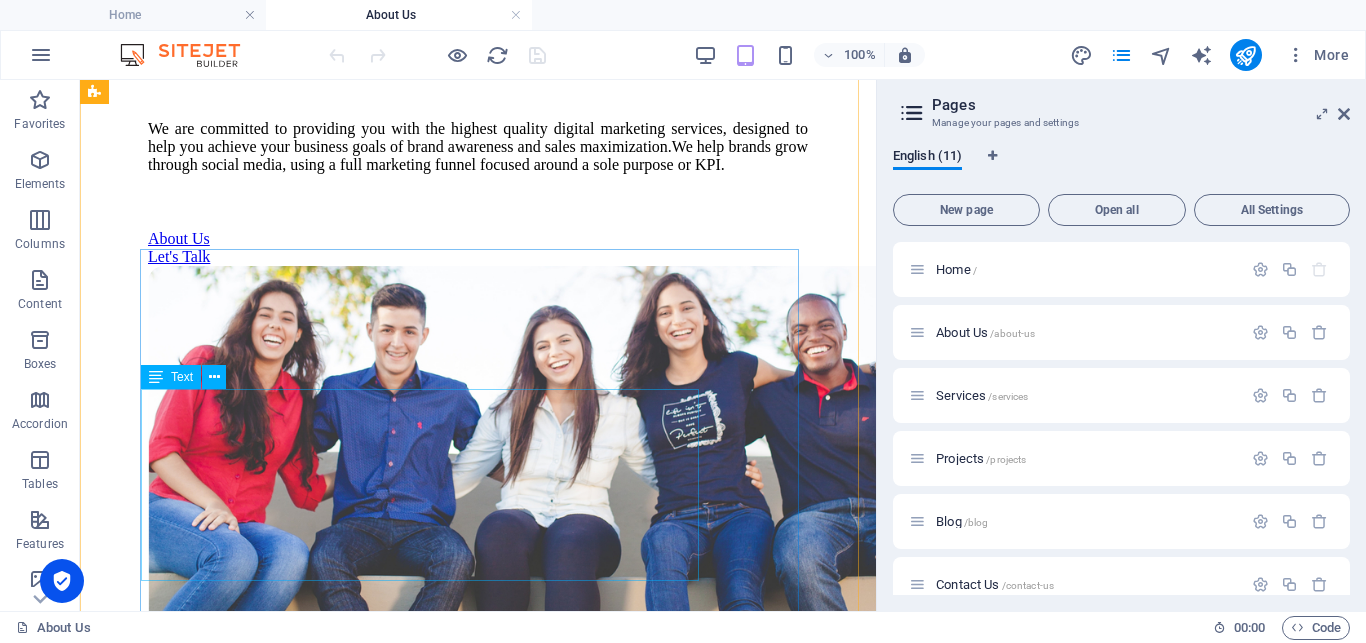 scroll, scrollTop: 510, scrollLeft: 0, axis: vertical 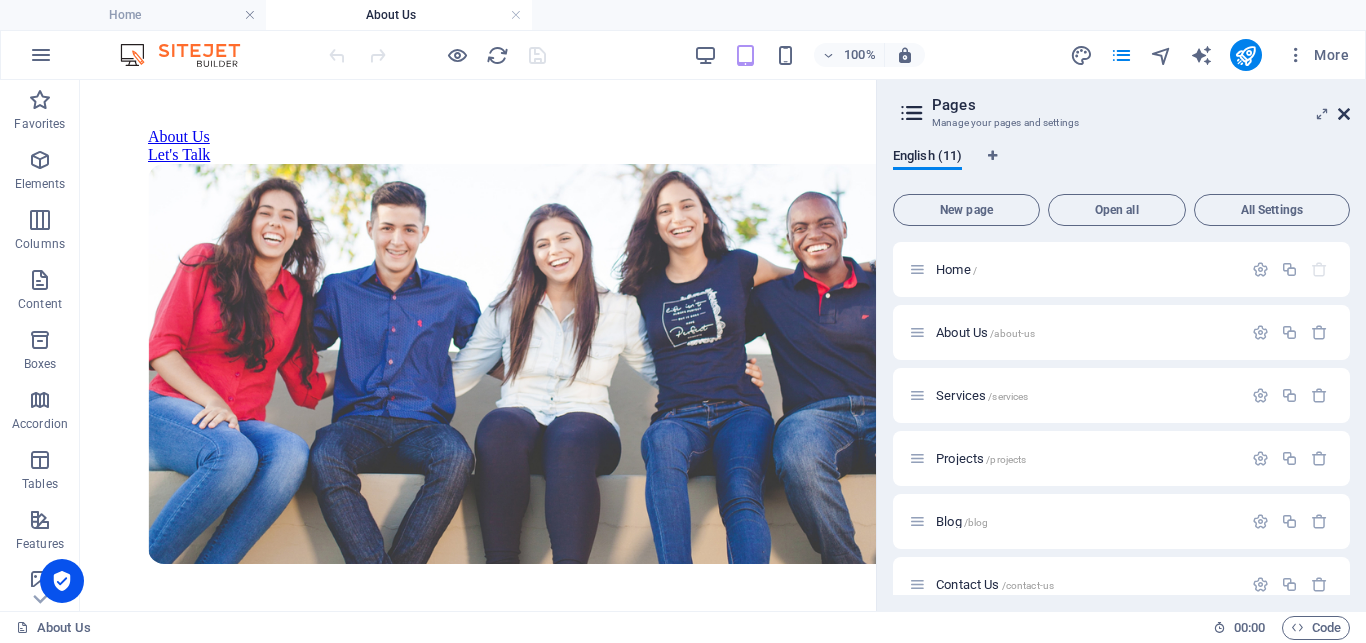 click at bounding box center (1344, 114) 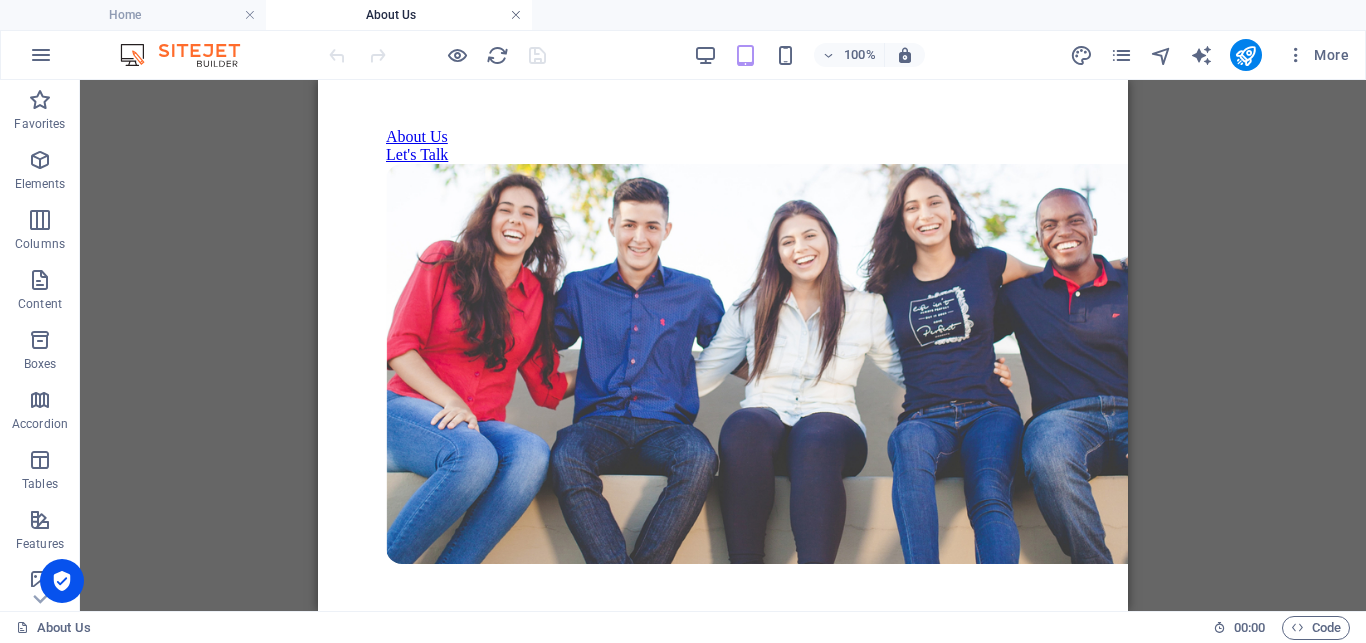 click at bounding box center [516, 15] 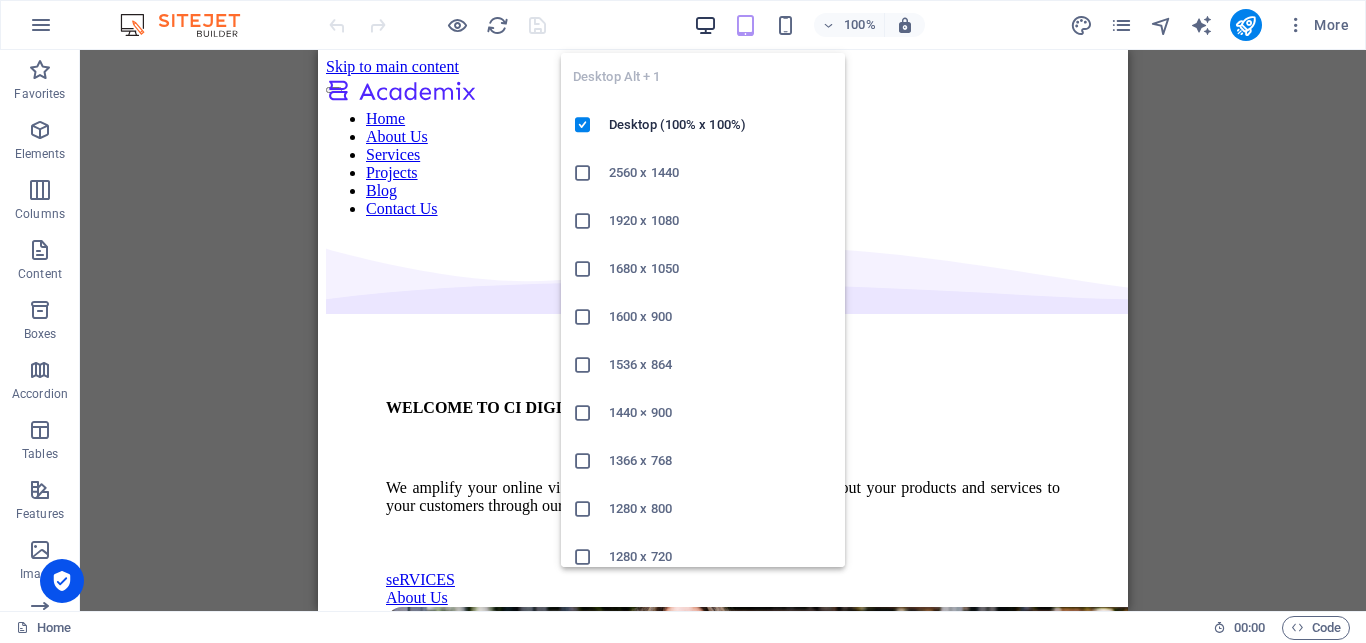 click at bounding box center [705, 25] 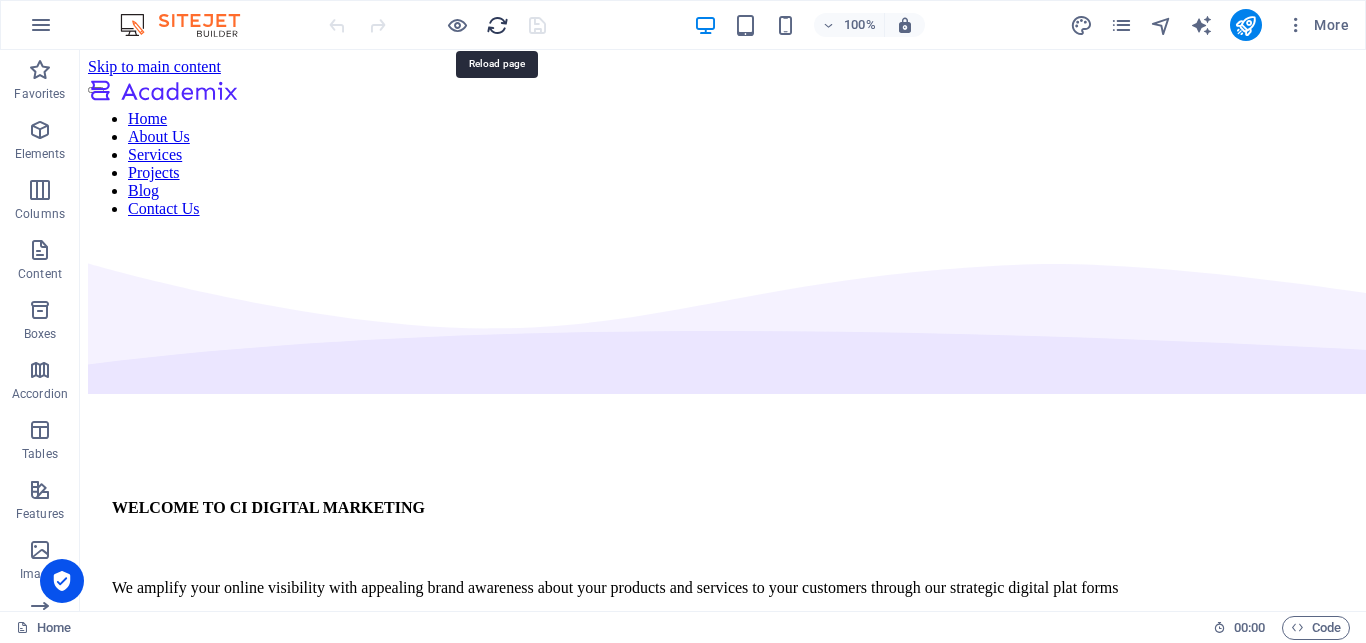 click at bounding box center (497, 25) 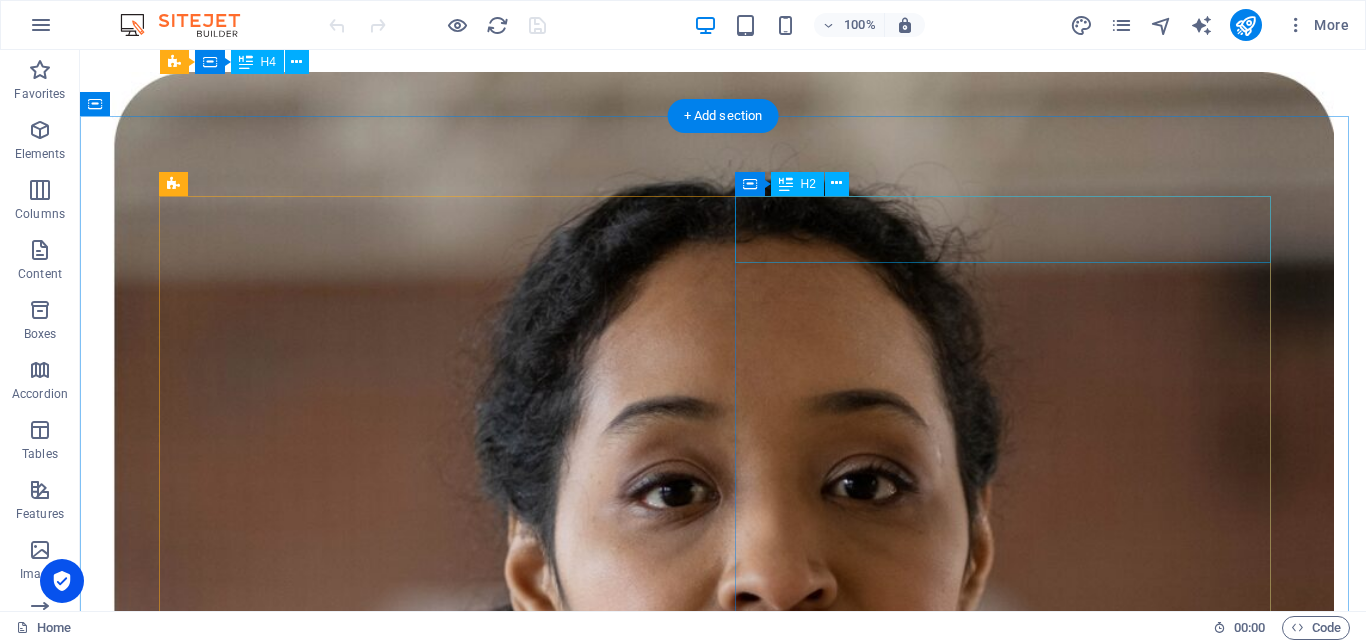 scroll, scrollTop: 1428, scrollLeft: 0, axis: vertical 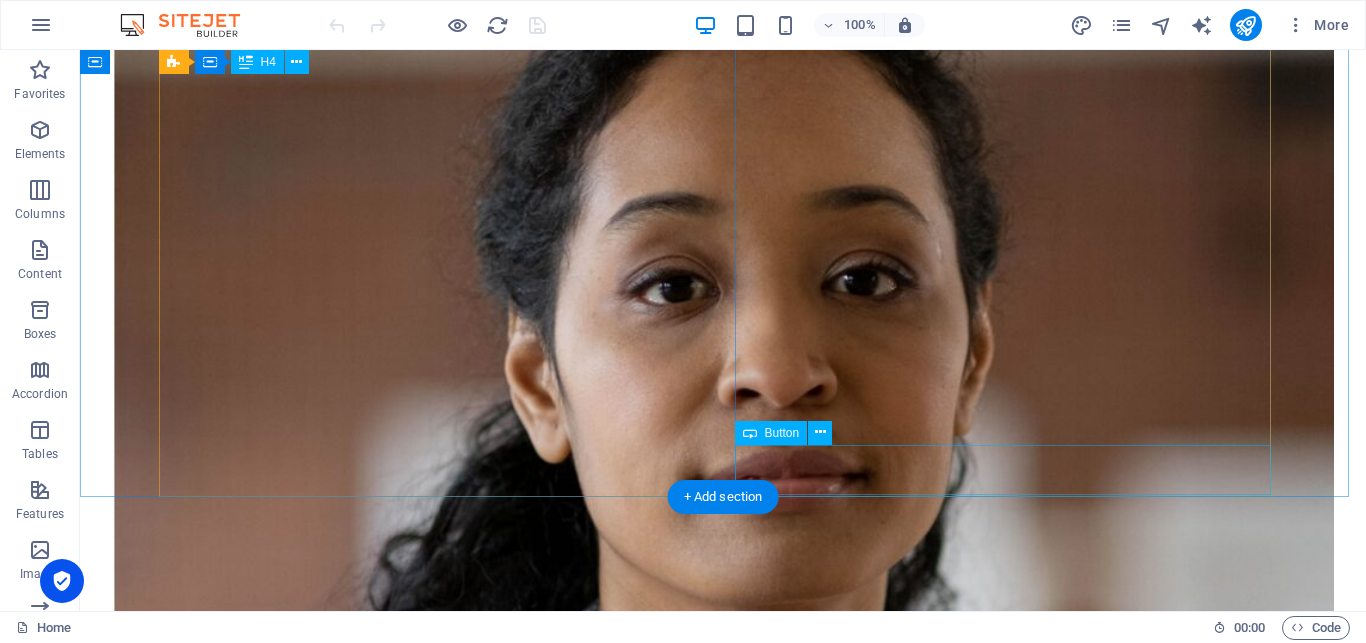 click on "All about us" at bounding box center (723, 7410) 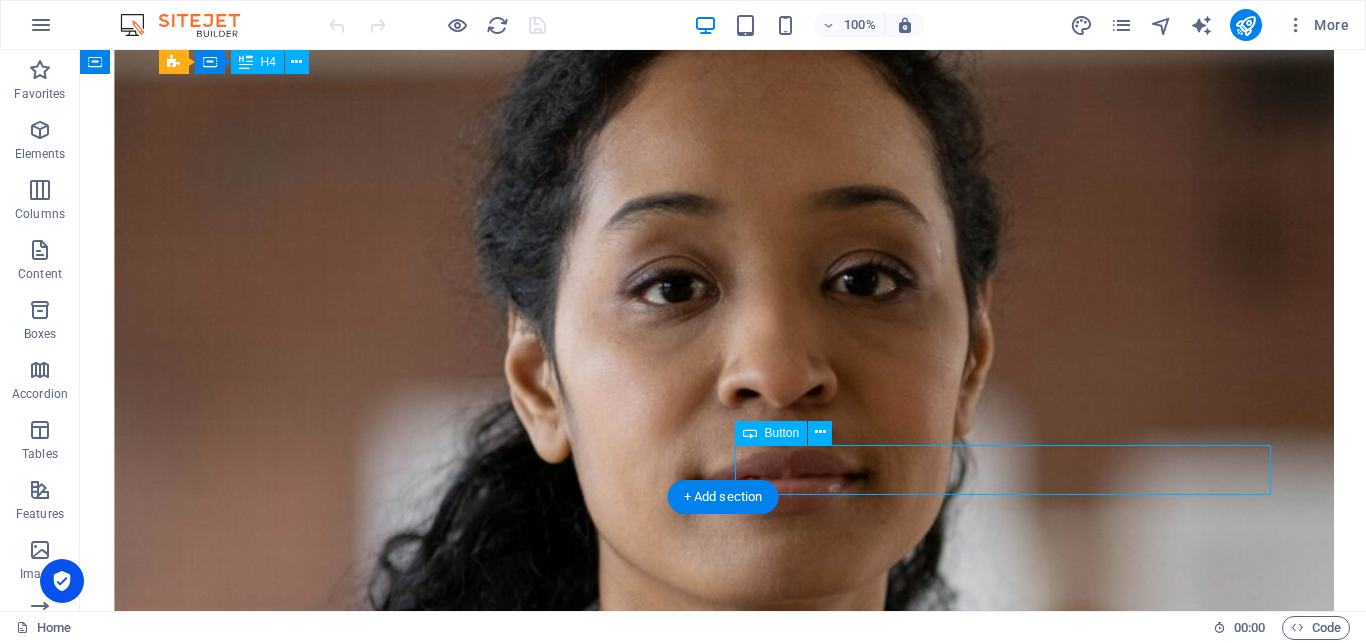 click on "All about us" at bounding box center (723, 7410) 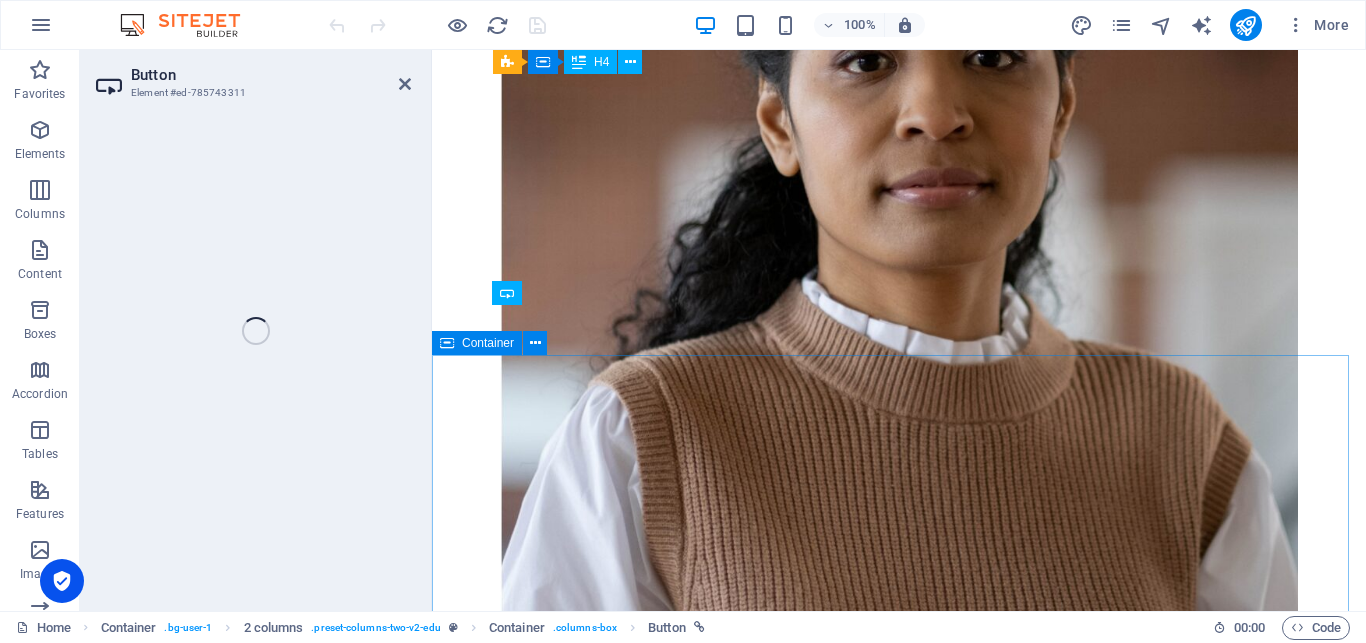 scroll, scrollTop: 2931, scrollLeft: 0, axis: vertical 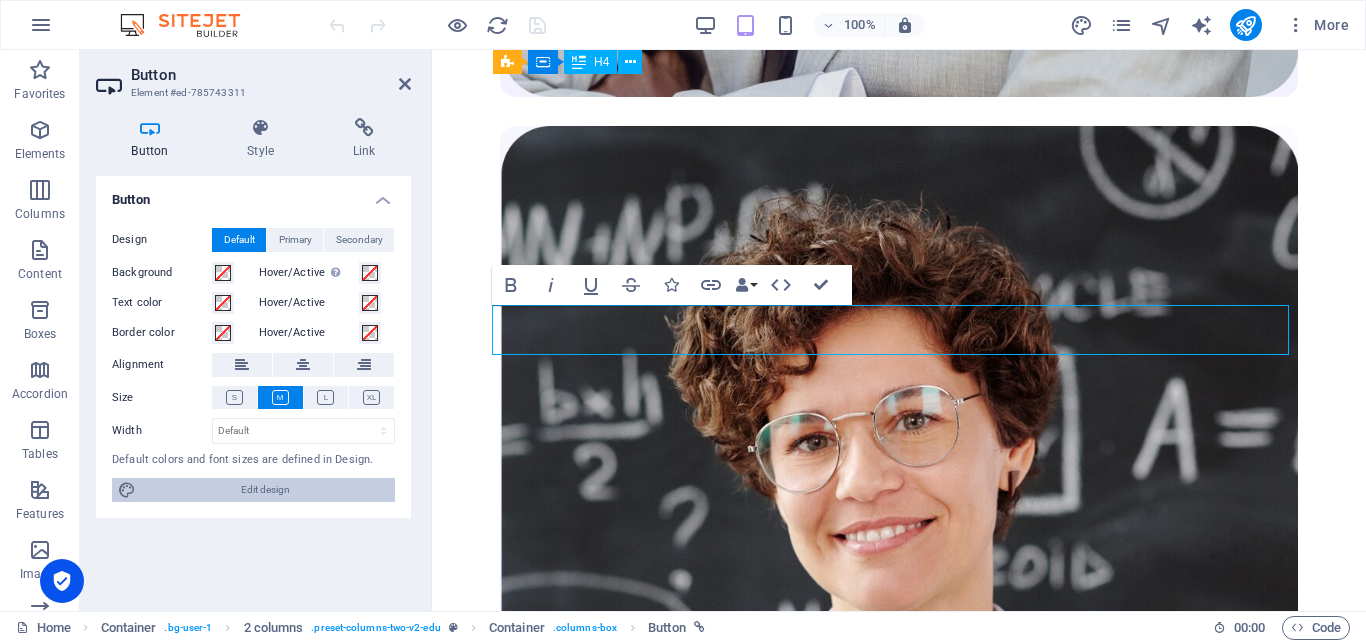 click on "Edit design" at bounding box center [265, 490] 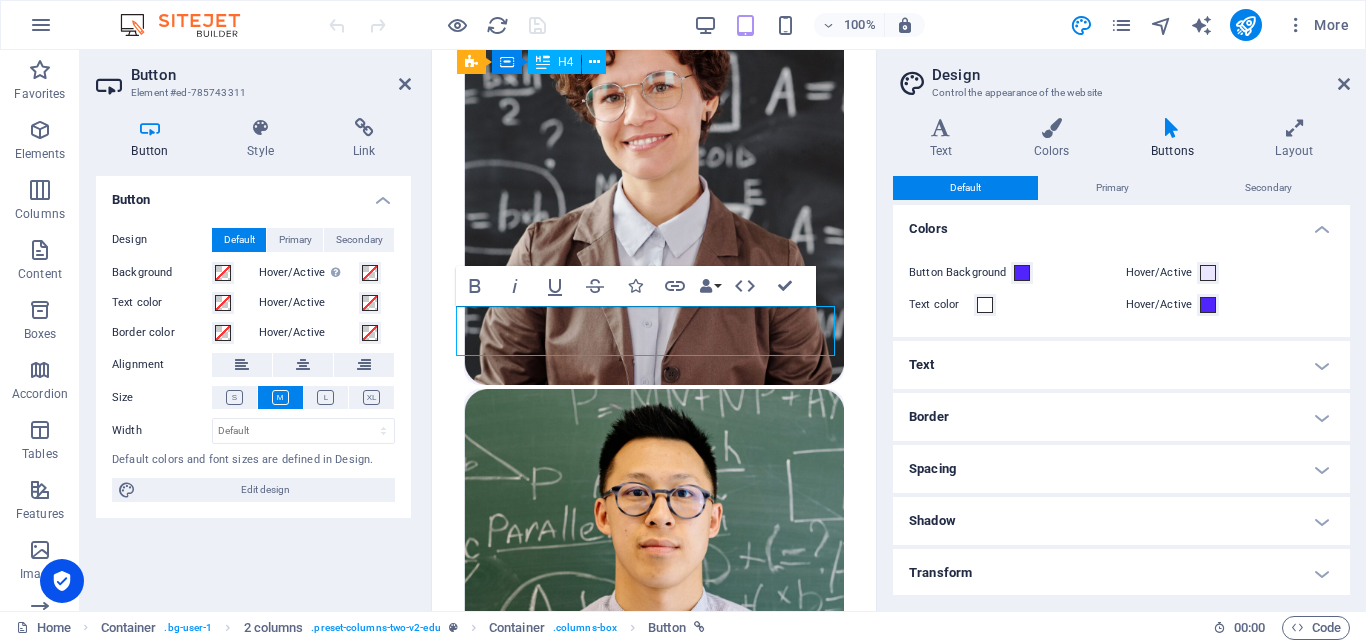 scroll, scrollTop: 1952, scrollLeft: 0, axis: vertical 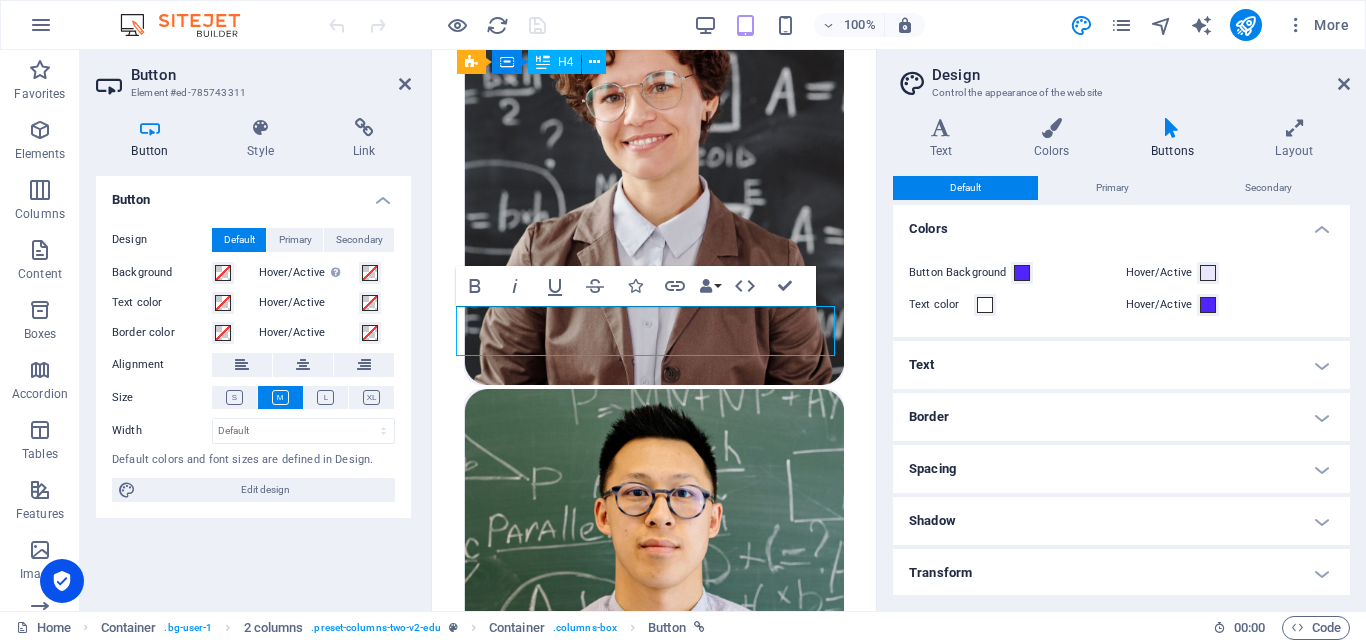 type on "100" 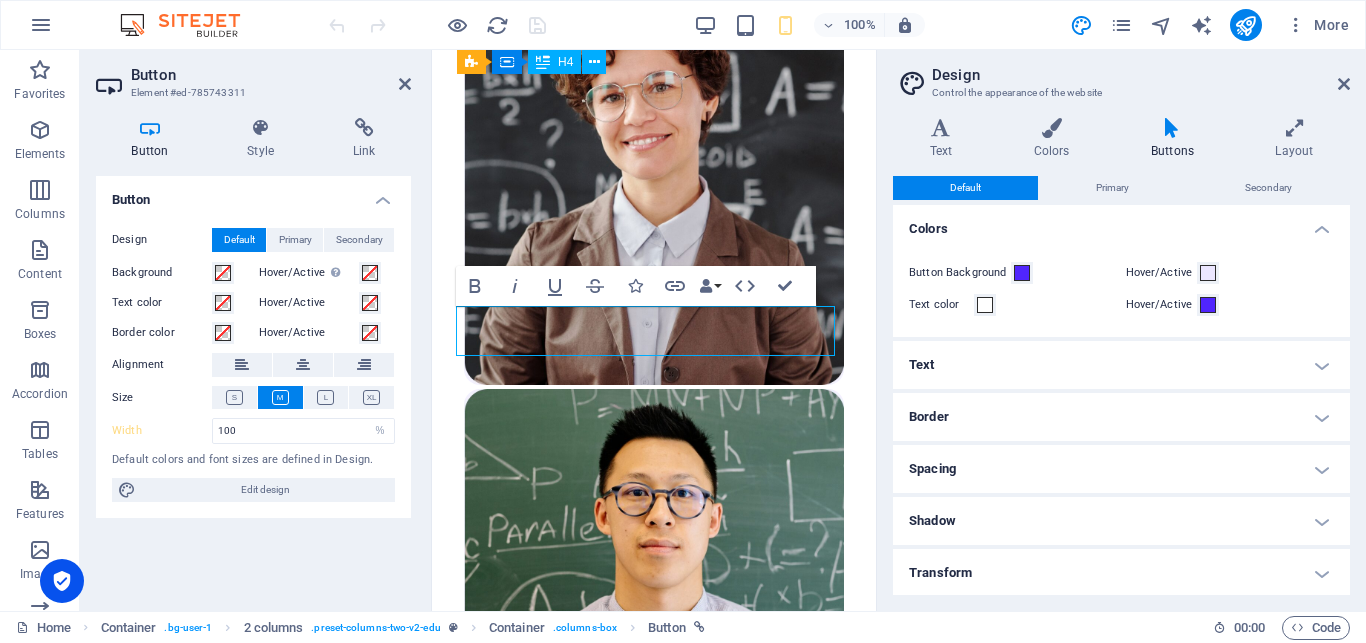 scroll, scrollTop: 54, scrollLeft: 0, axis: vertical 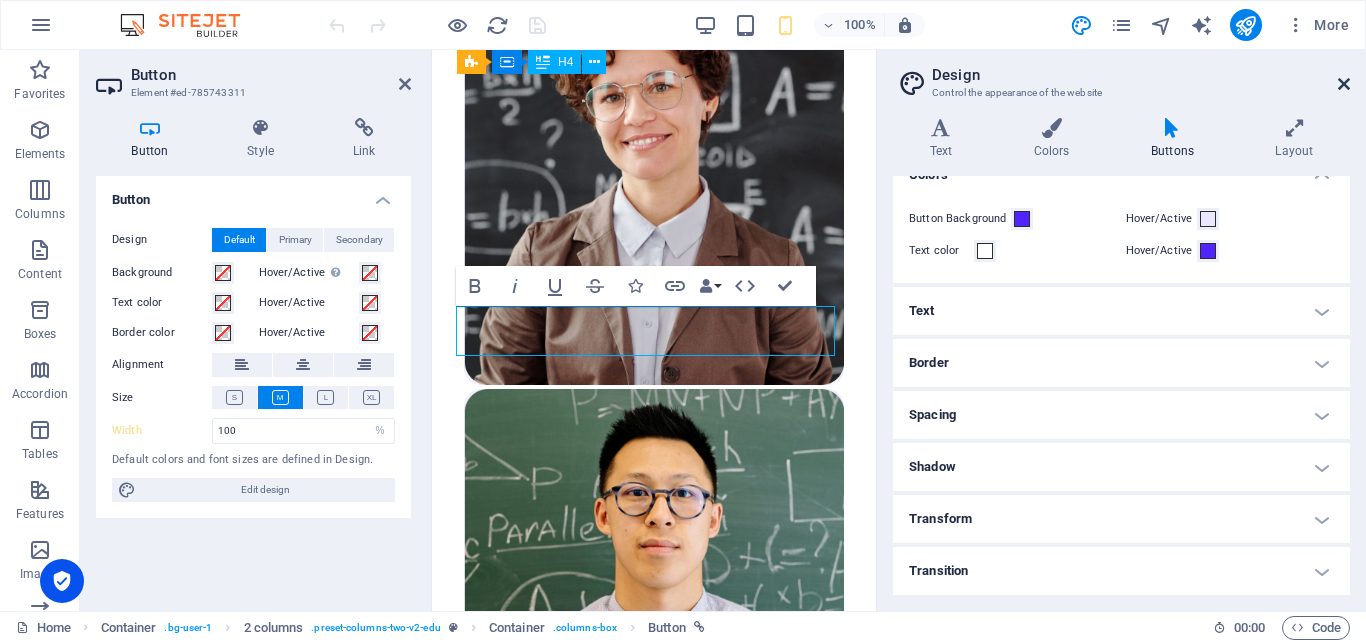 click at bounding box center [1344, 84] 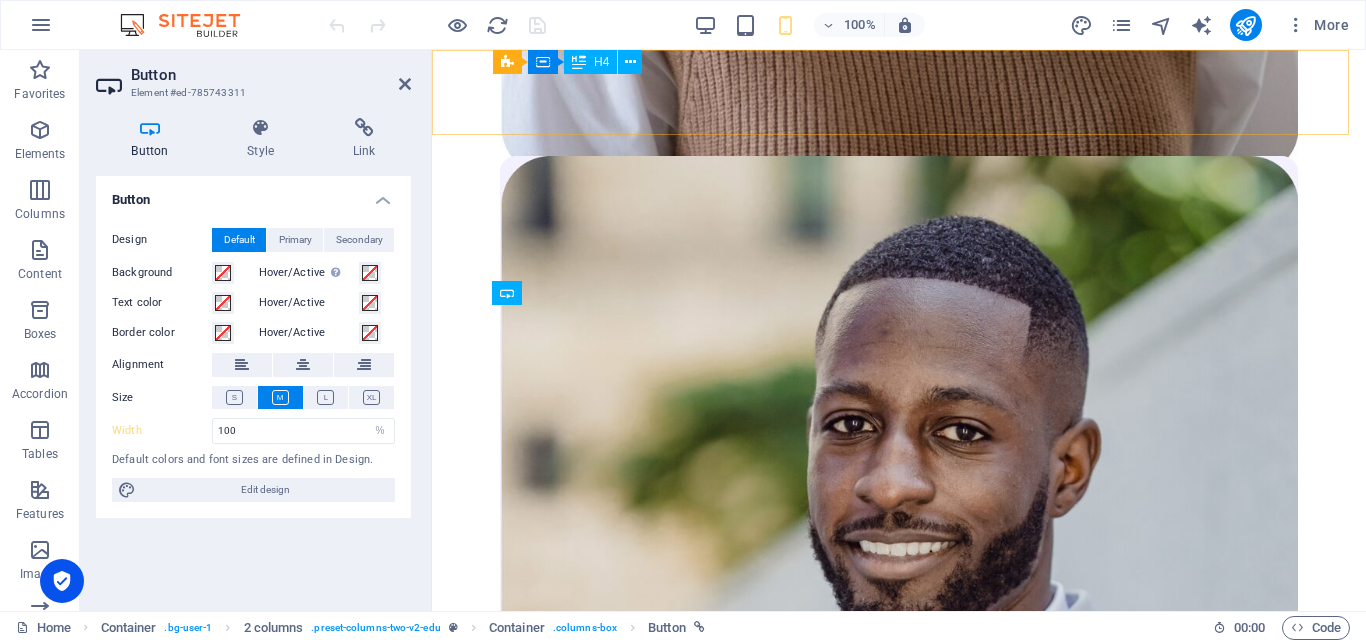 scroll, scrollTop: 2931, scrollLeft: 0, axis: vertical 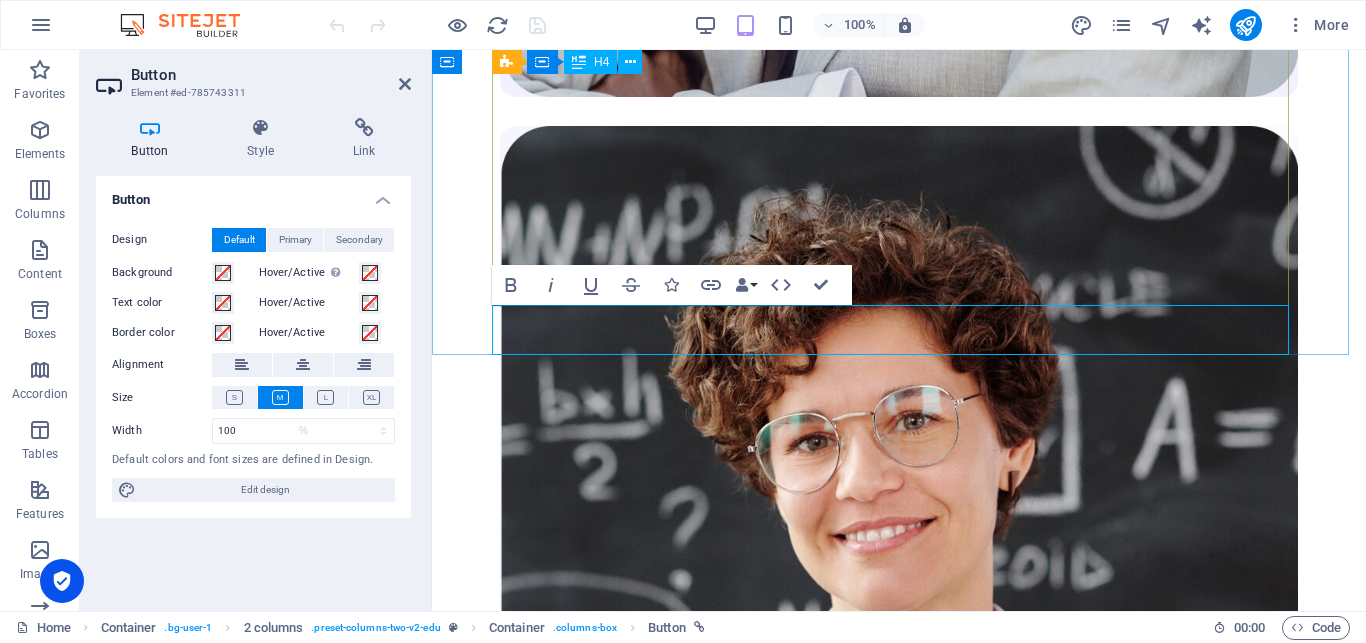 type 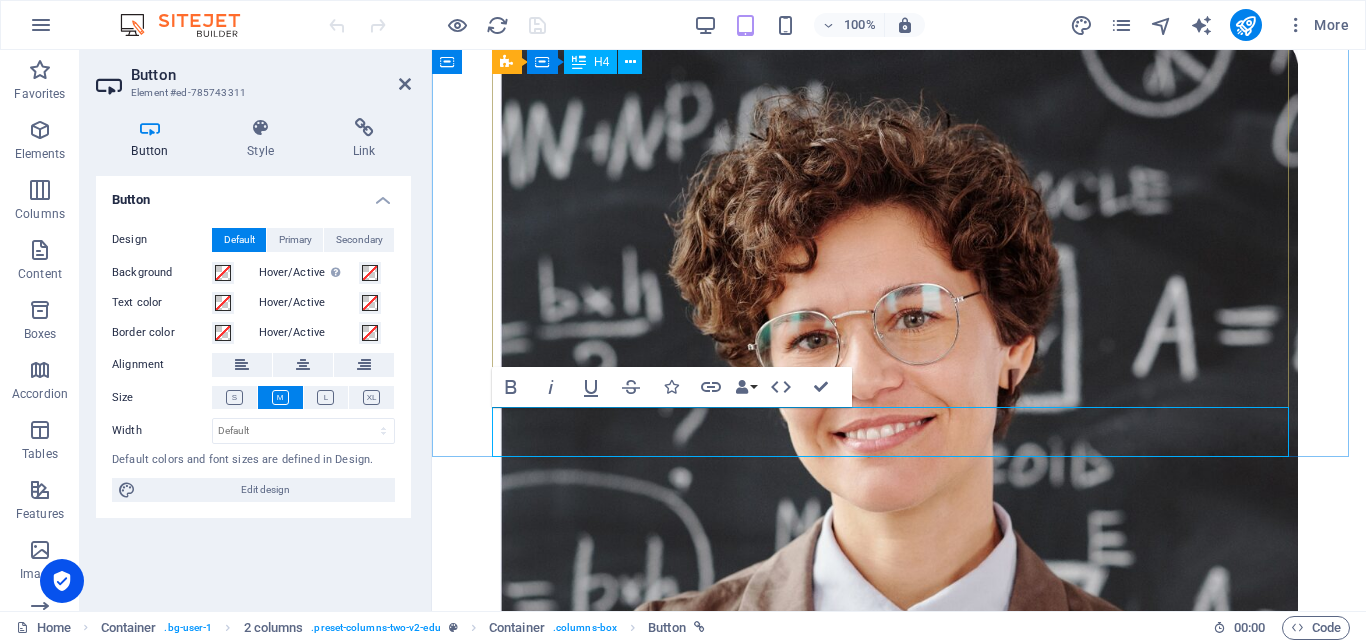 scroll, scrollTop: 2829, scrollLeft: 0, axis: vertical 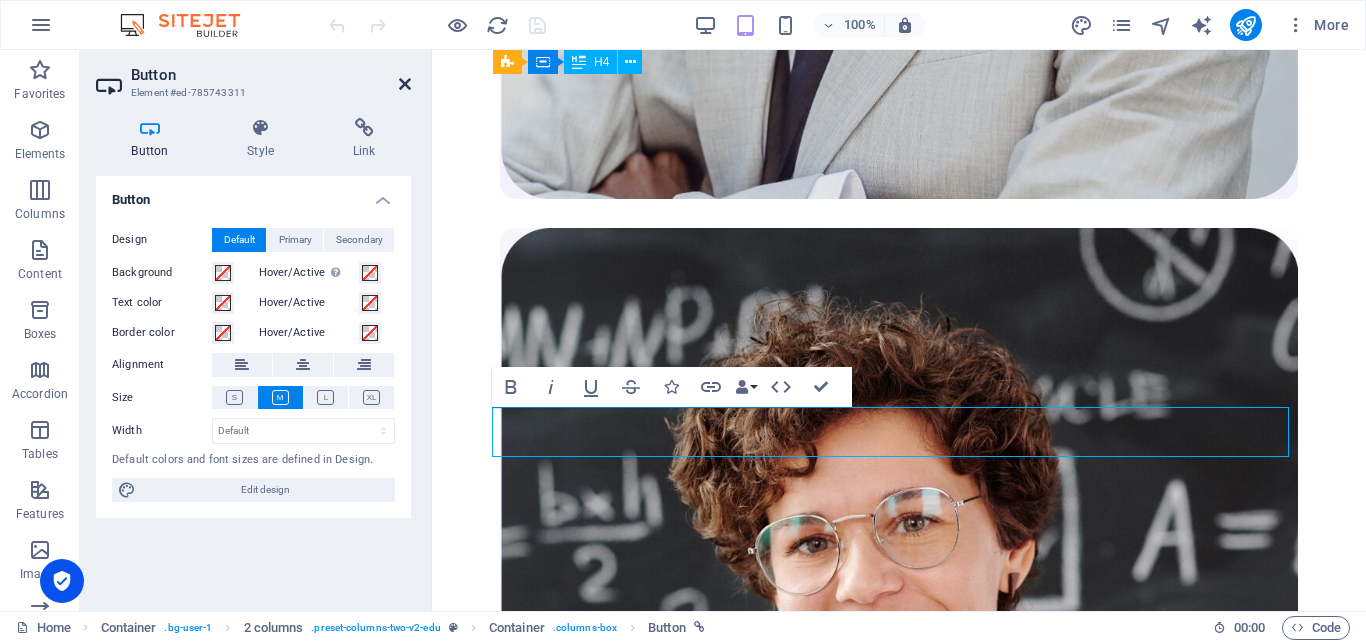 drag, startPoint x: 322, startPoint y: 37, endPoint x: 403, endPoint y: 87, distance: 95.189285 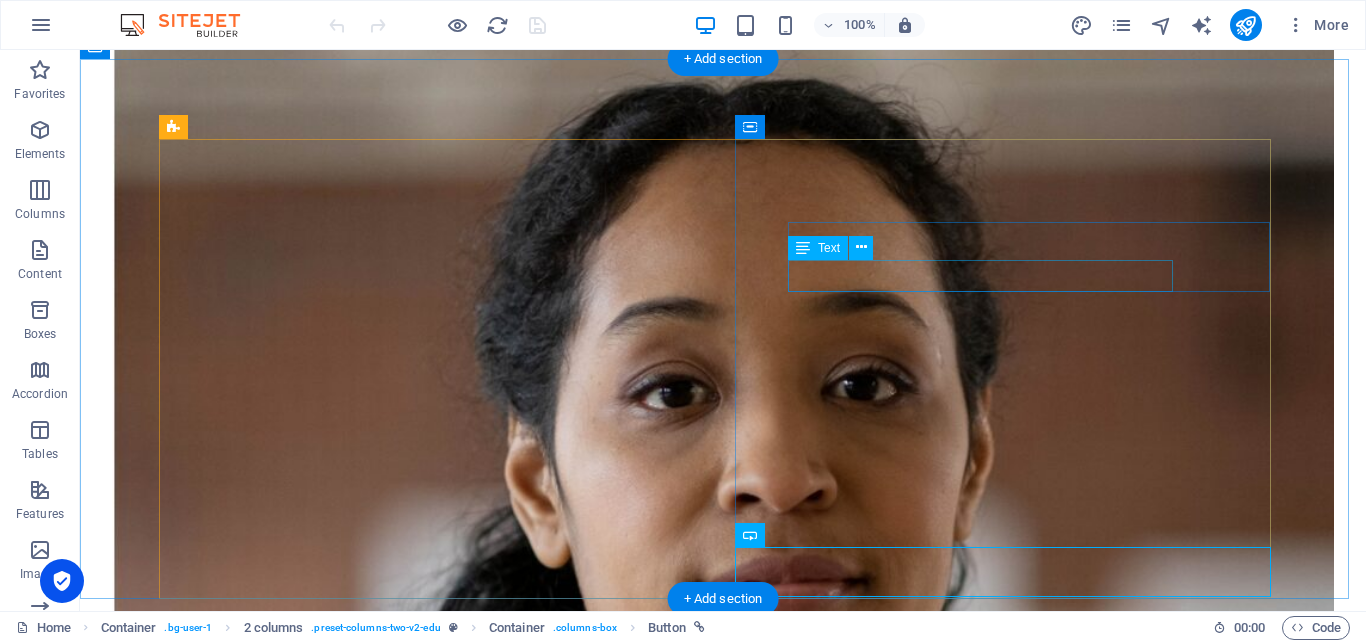 scroll, scrollTop: 1326, scrollLeft: 0, axis: vertical 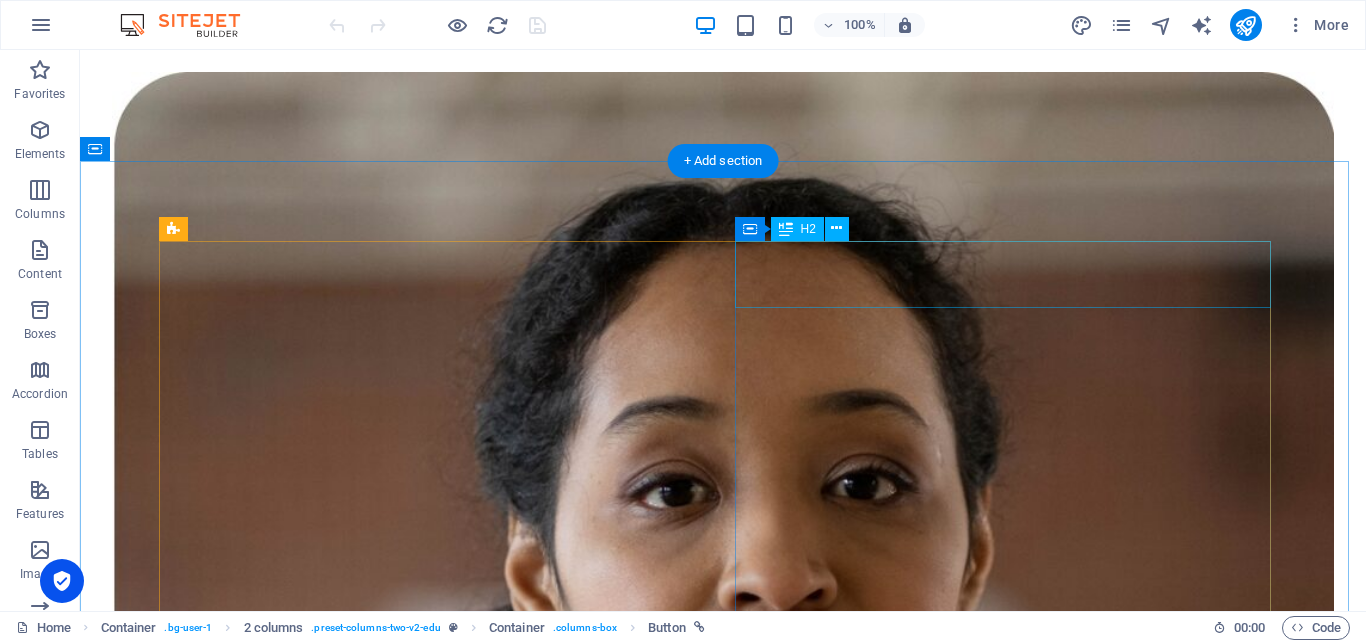click on "About Education" at bounding box center (723, 6996) 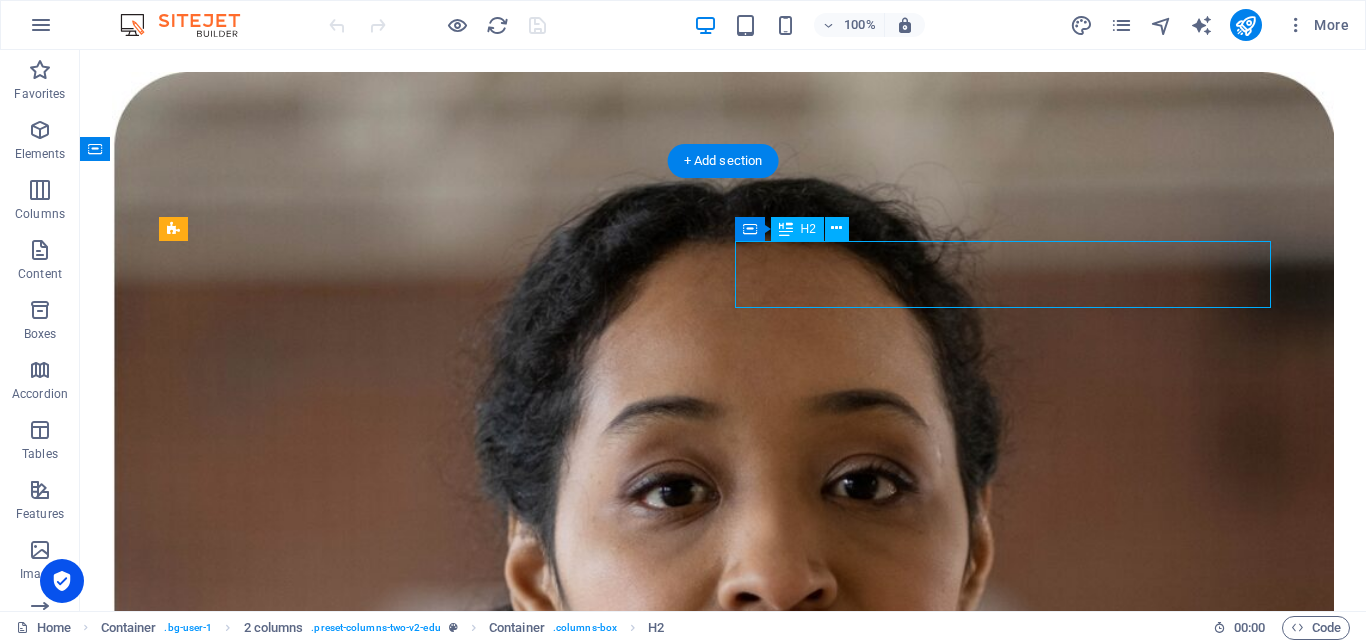 click on "About Education" at bounding box center [723, 6996] 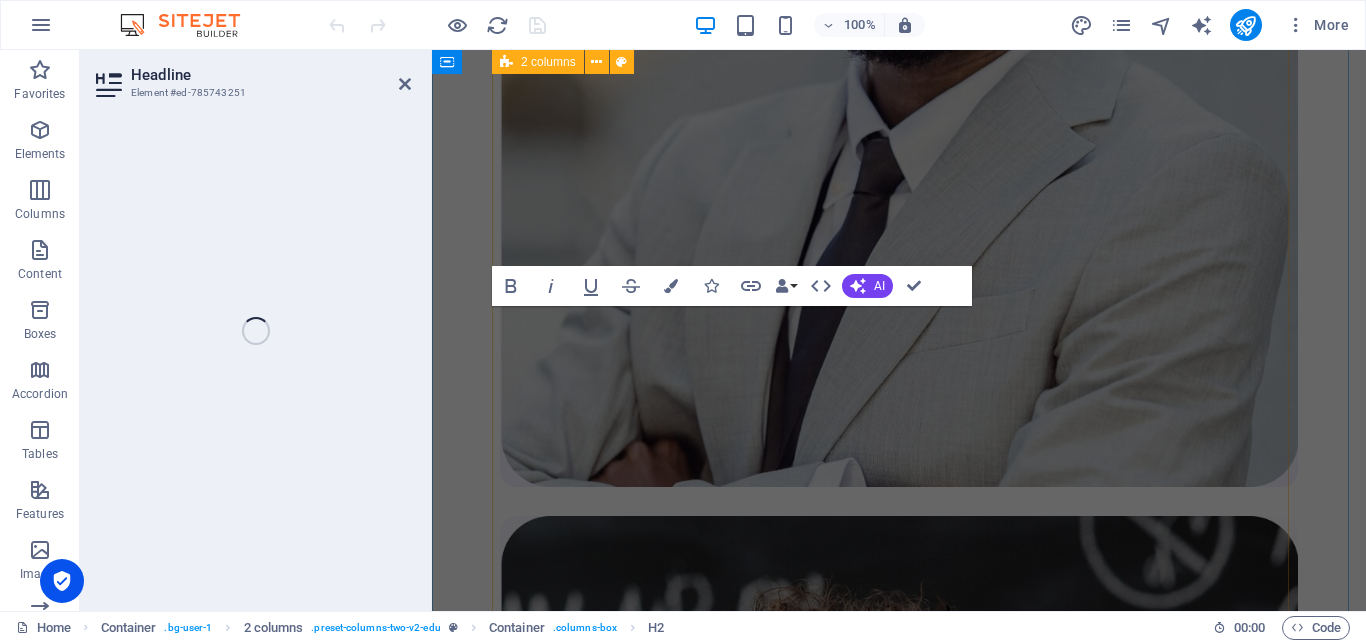 click on "About Education" at bounding box center [899, 3720] 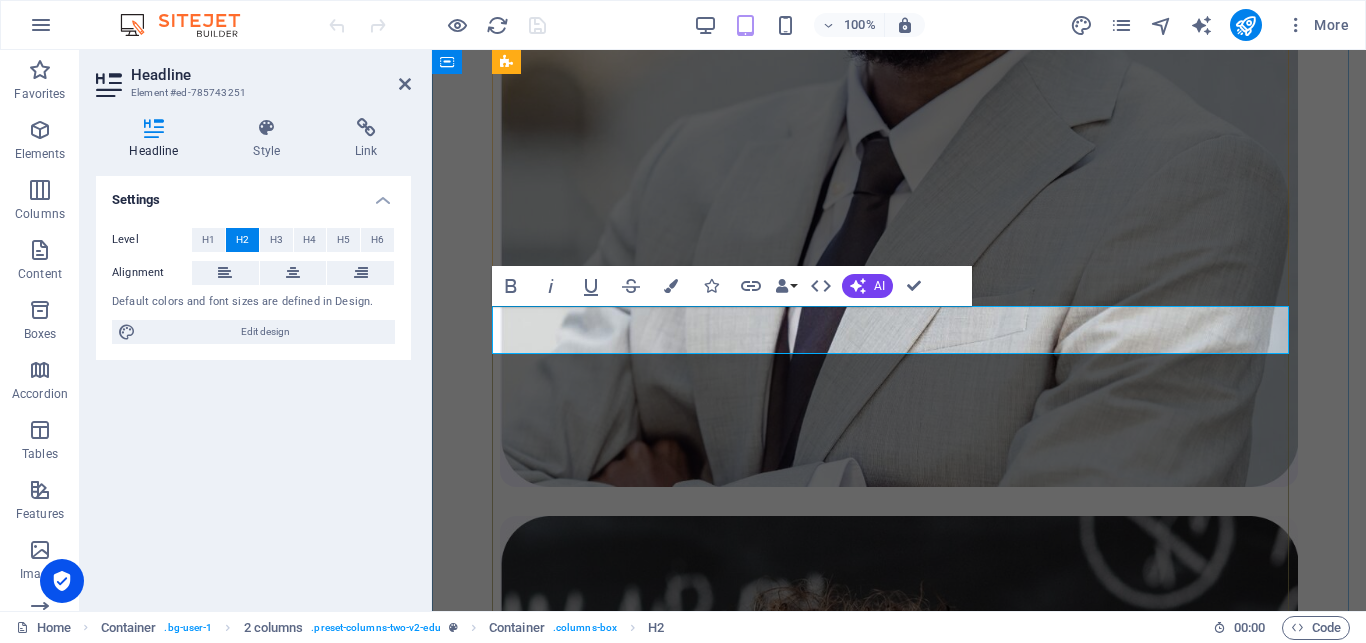 type 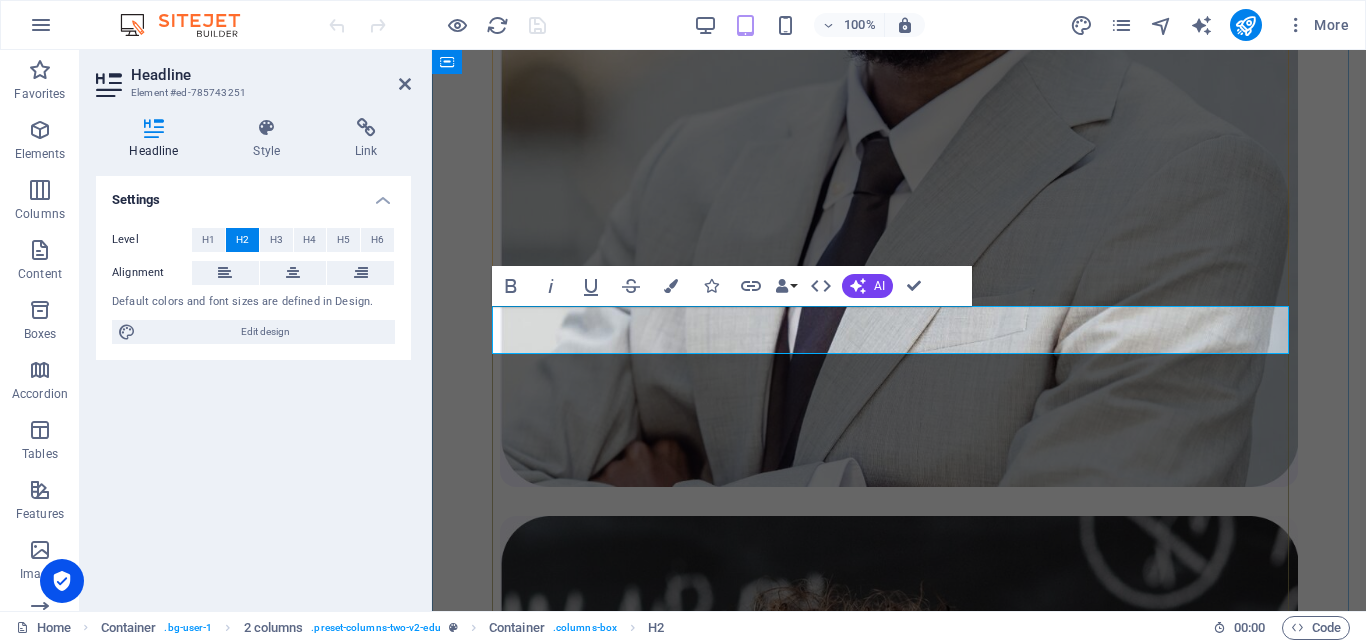 click on "About U" at bounding box center (899, 3720) 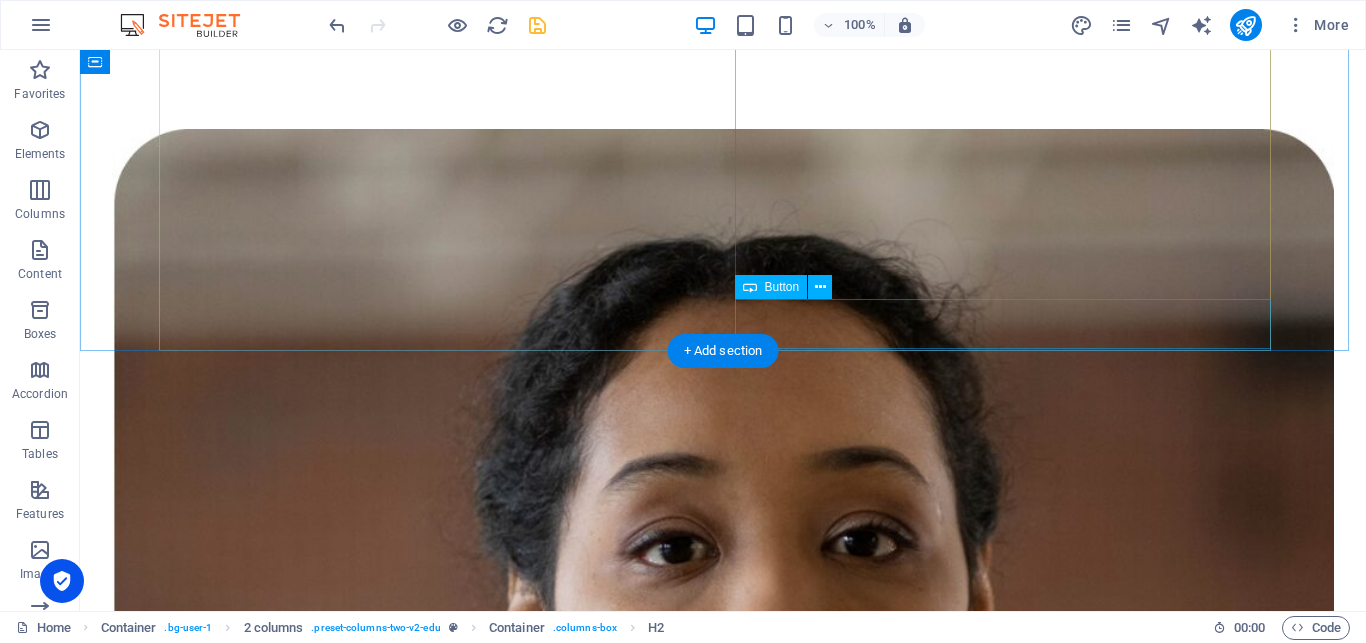 scroll, scrollTop: 1575, scrollLeft: 0, axis: vertical 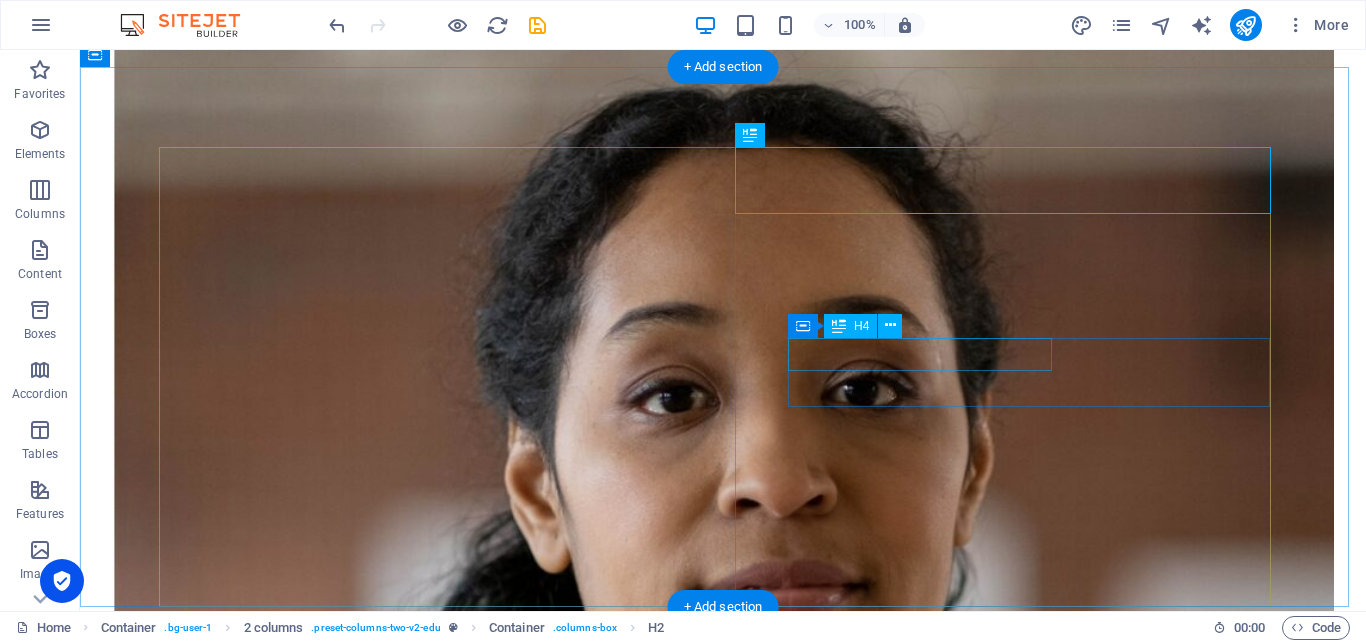 click on "Modern course content" at bounding box center (723, 7199) 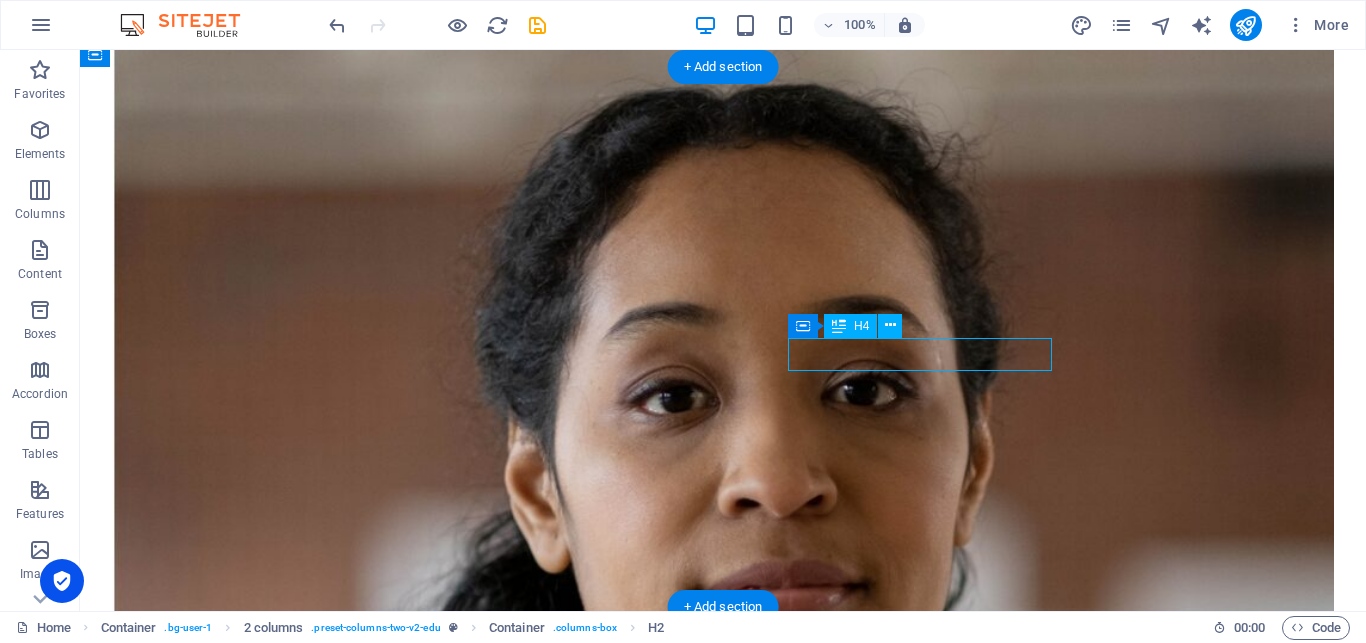 click on "Modern course content" at bounding box center (723, 7199) 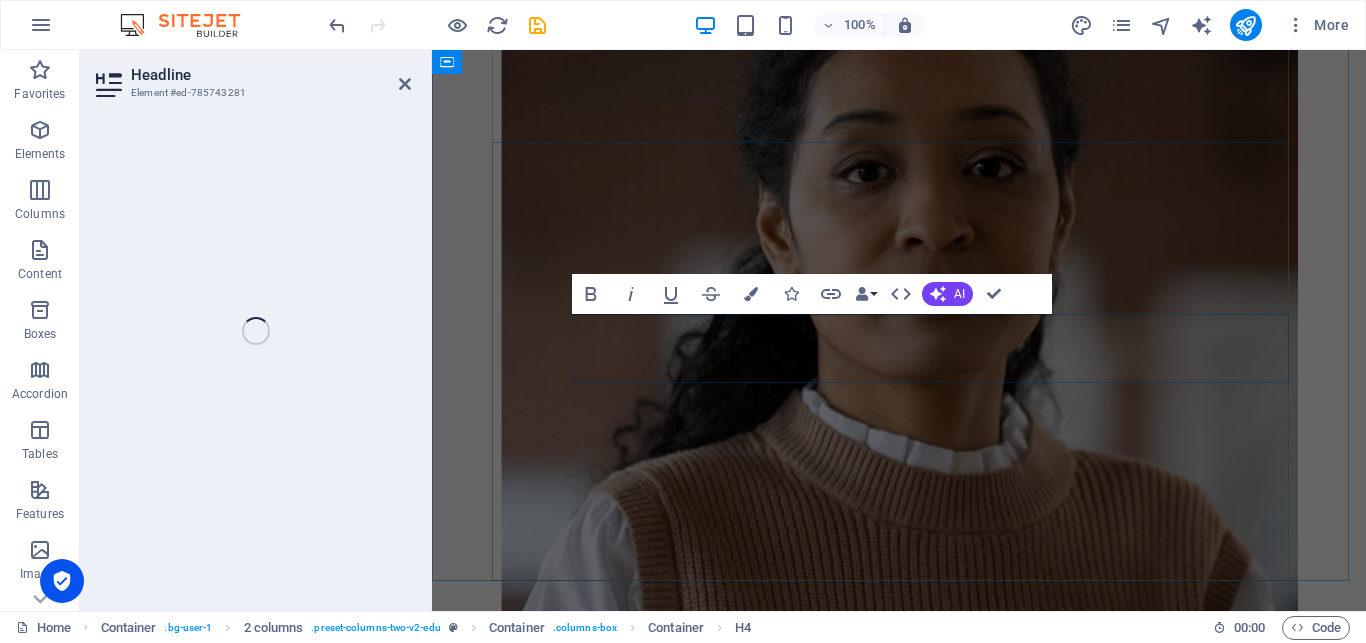 scroll, scrollTop: 2705, scrollLeft: 0, axis: vertical 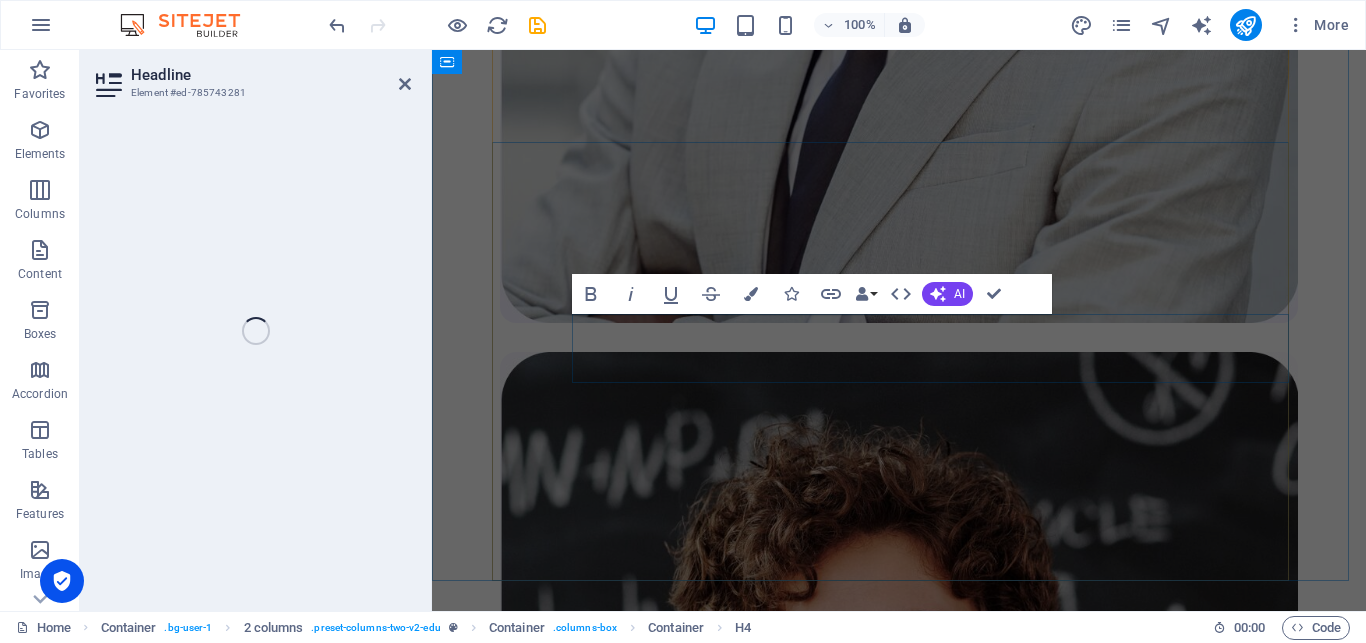 click on "Modern course content Lorem ipsum dolor sit amet consectetur." at bounding box center (899, 3881) 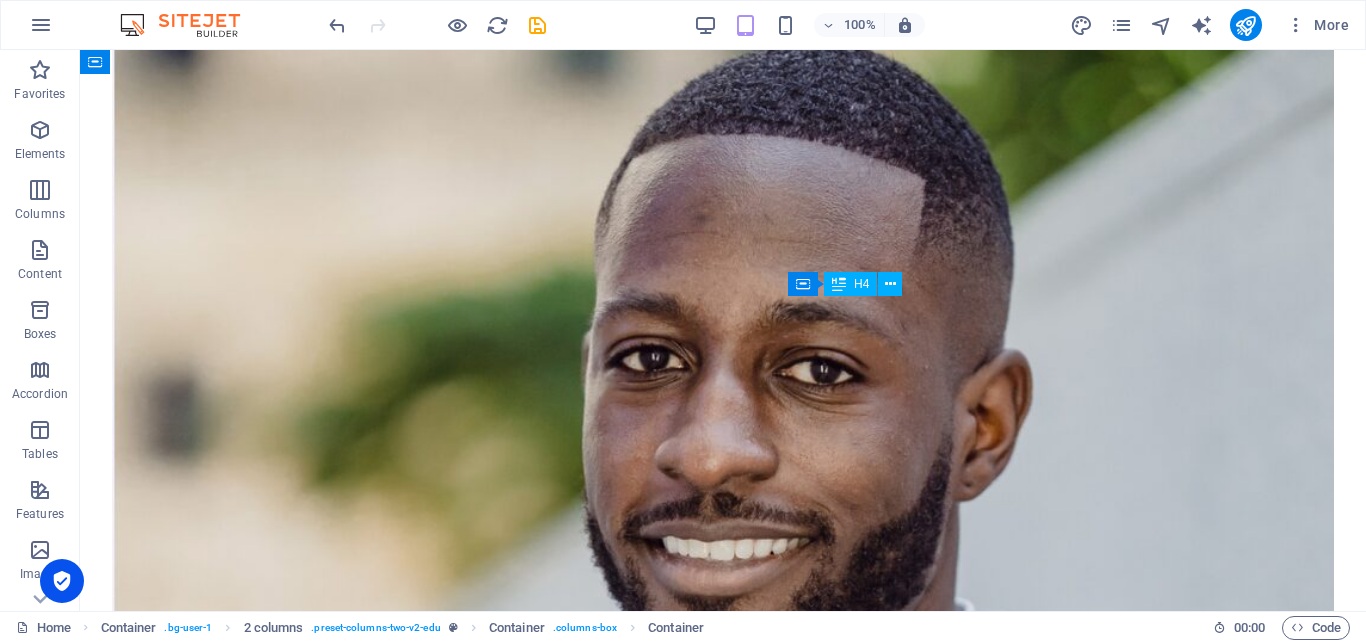 scroll, scrollTop: 1359, scrollLeft: 0, axis: vertical 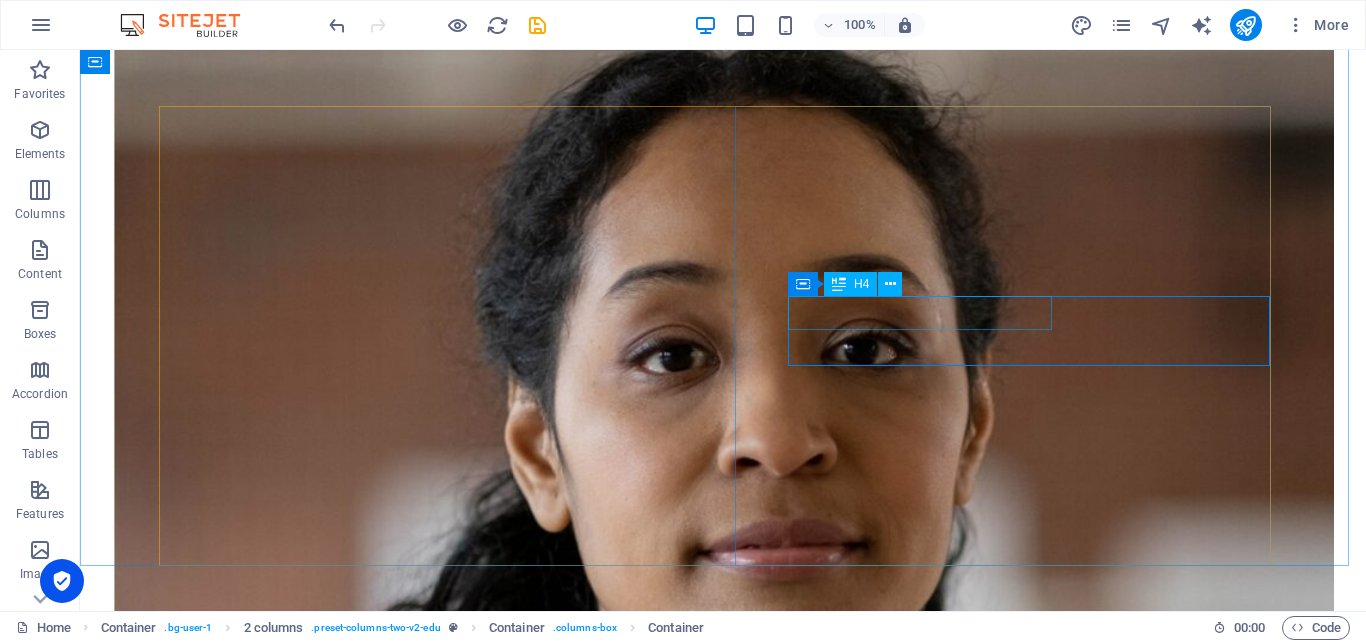 click on "Modern course content" at bounding box center [723, 7158] 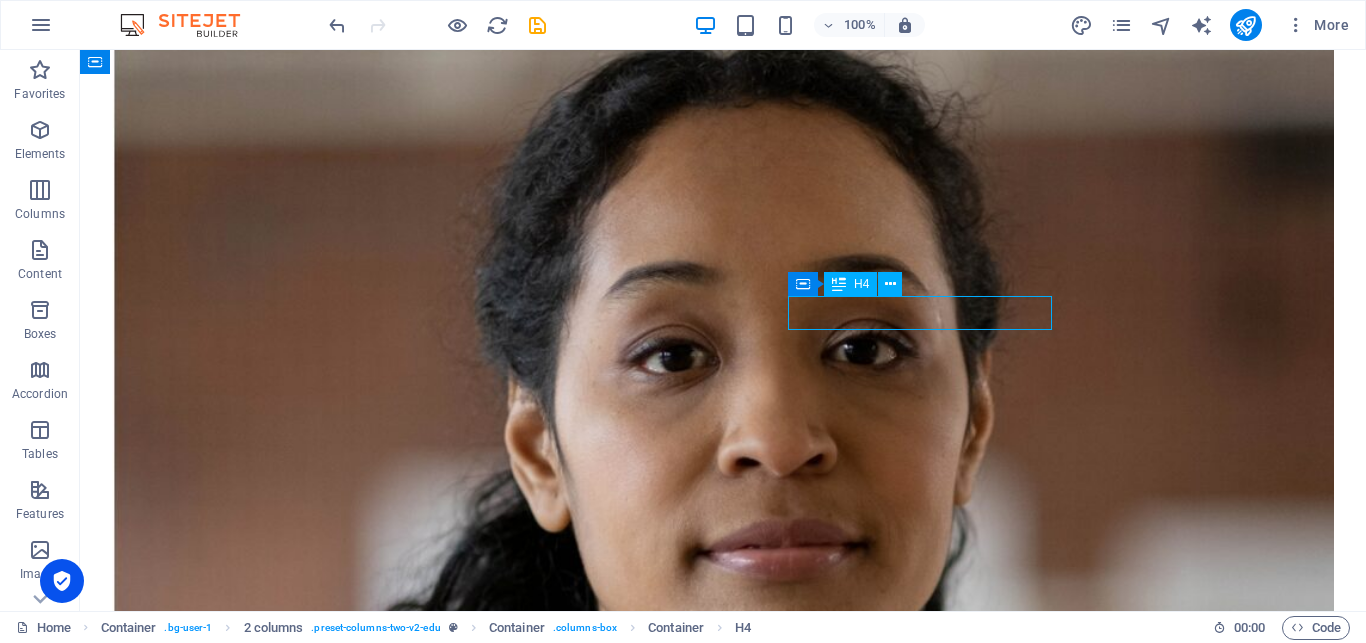 click on "Modern course content" at bounding box center (723, 7158) 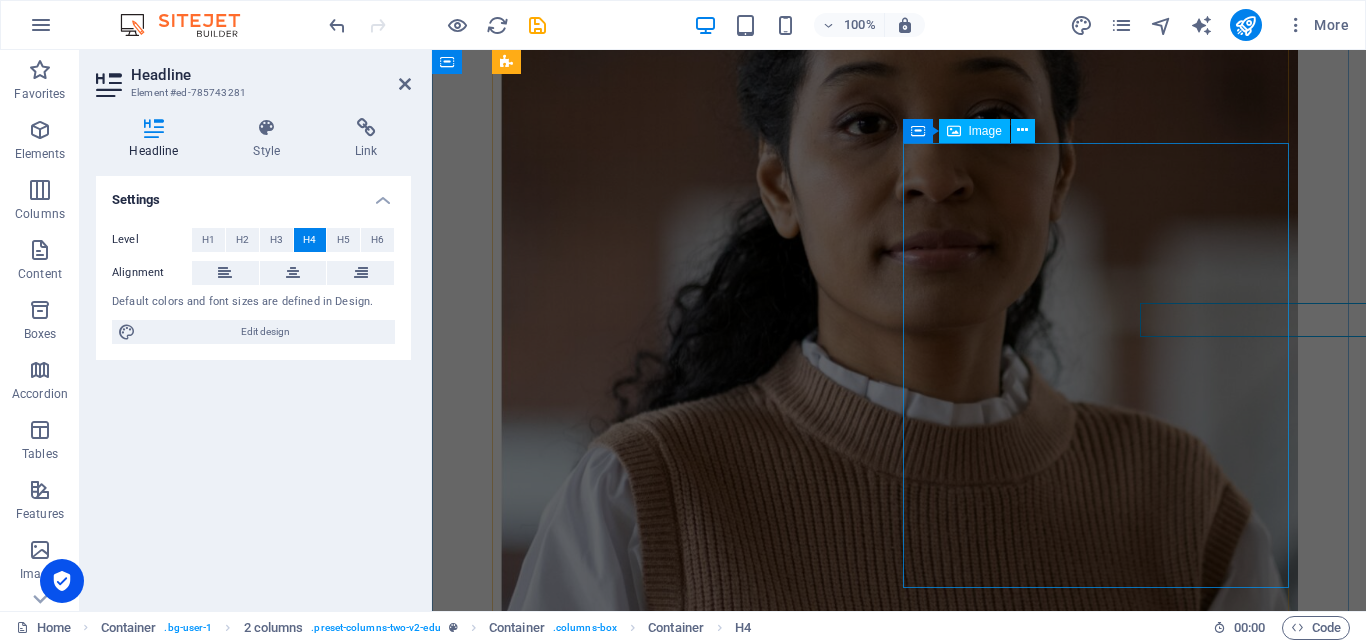 scroll, scrollTop: 2705, scrollLeft: 0, axis: vertical 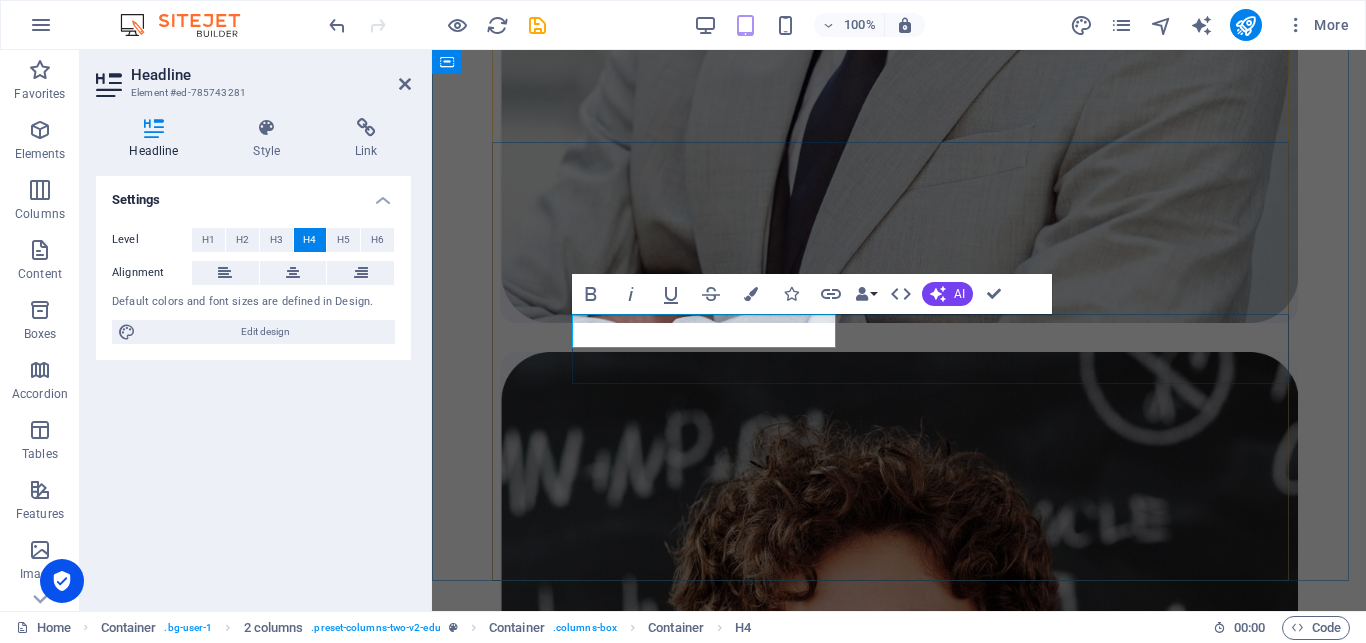 click on "Modern course content" at bounding box center (899, 3852) 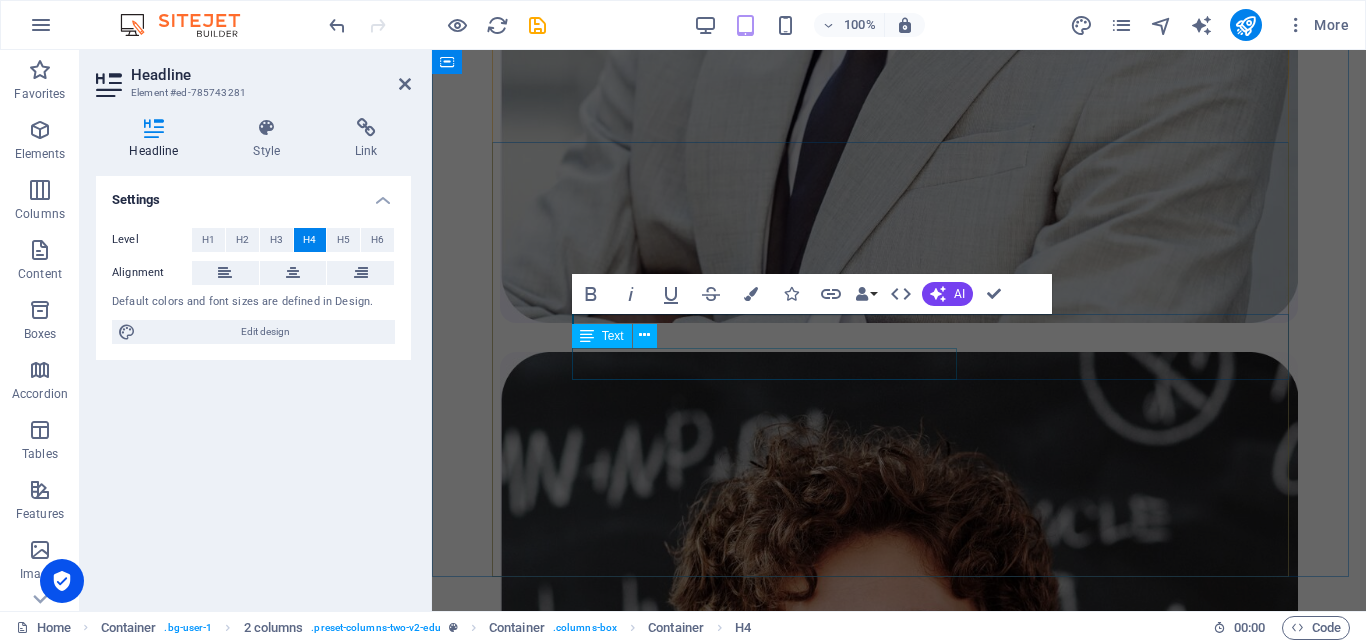type 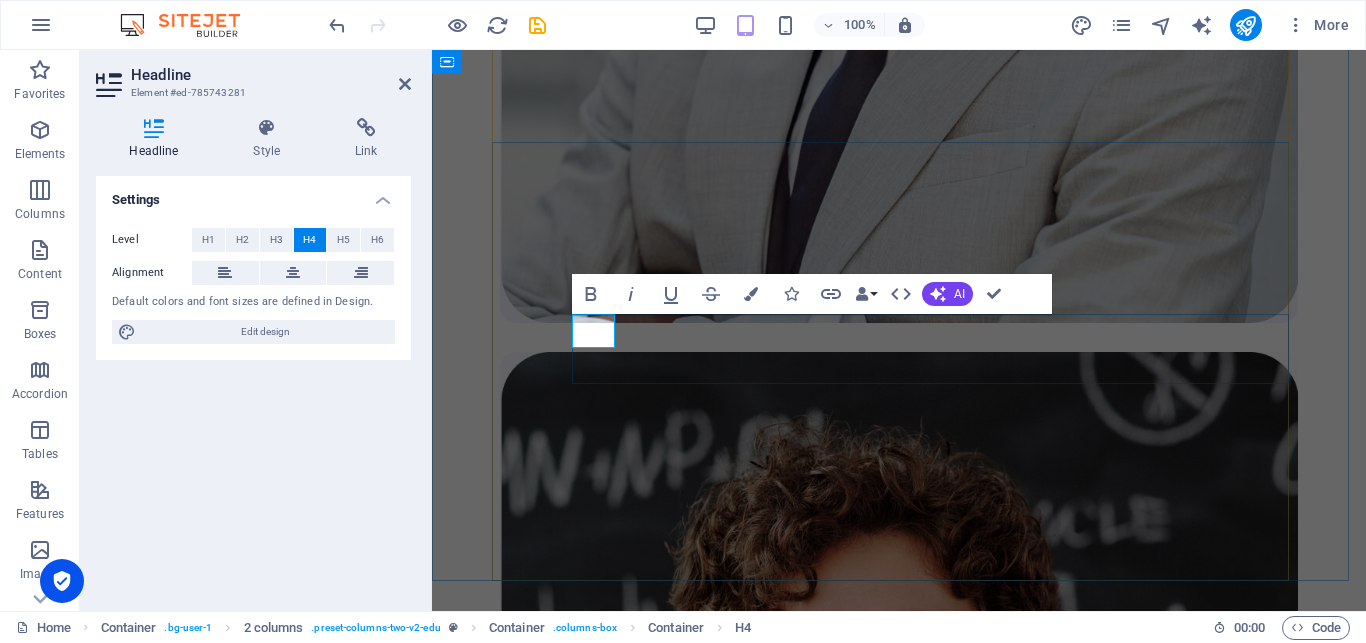 click on "Out Lorem ipsum dolor sit amet consectetur." at bounding box center (899, 3881) 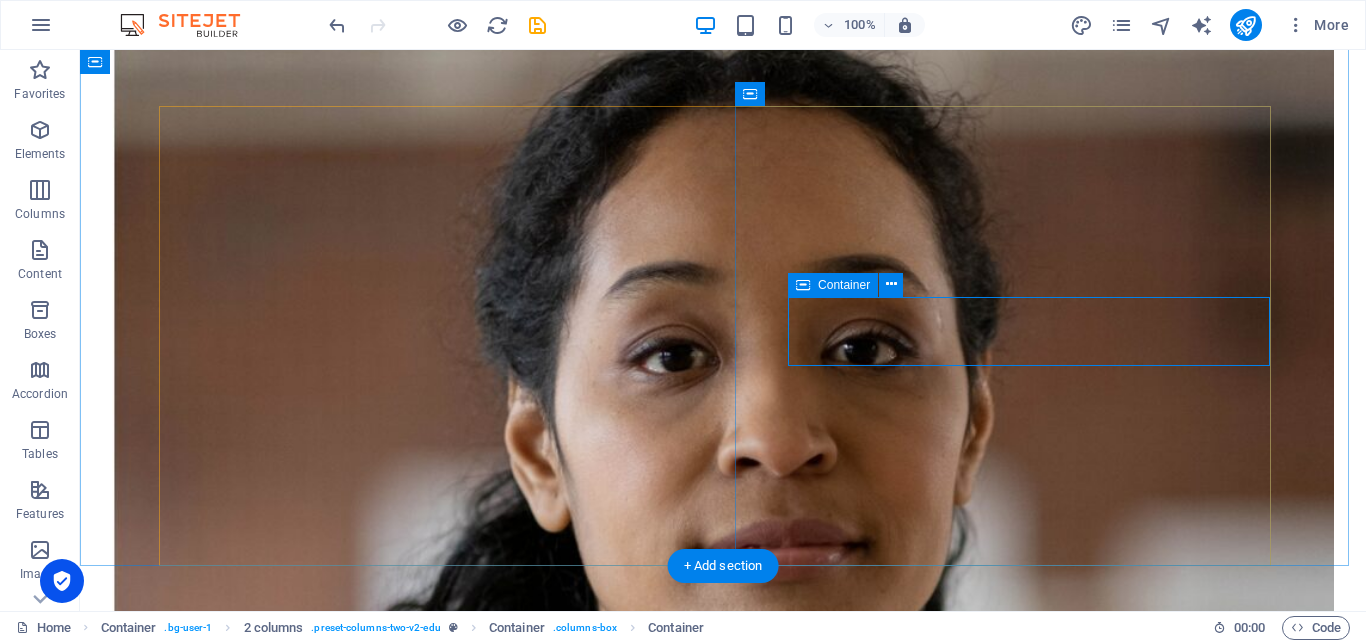 scroll, scrollTop: 1359, scrollLeft: 0, axis: vertical 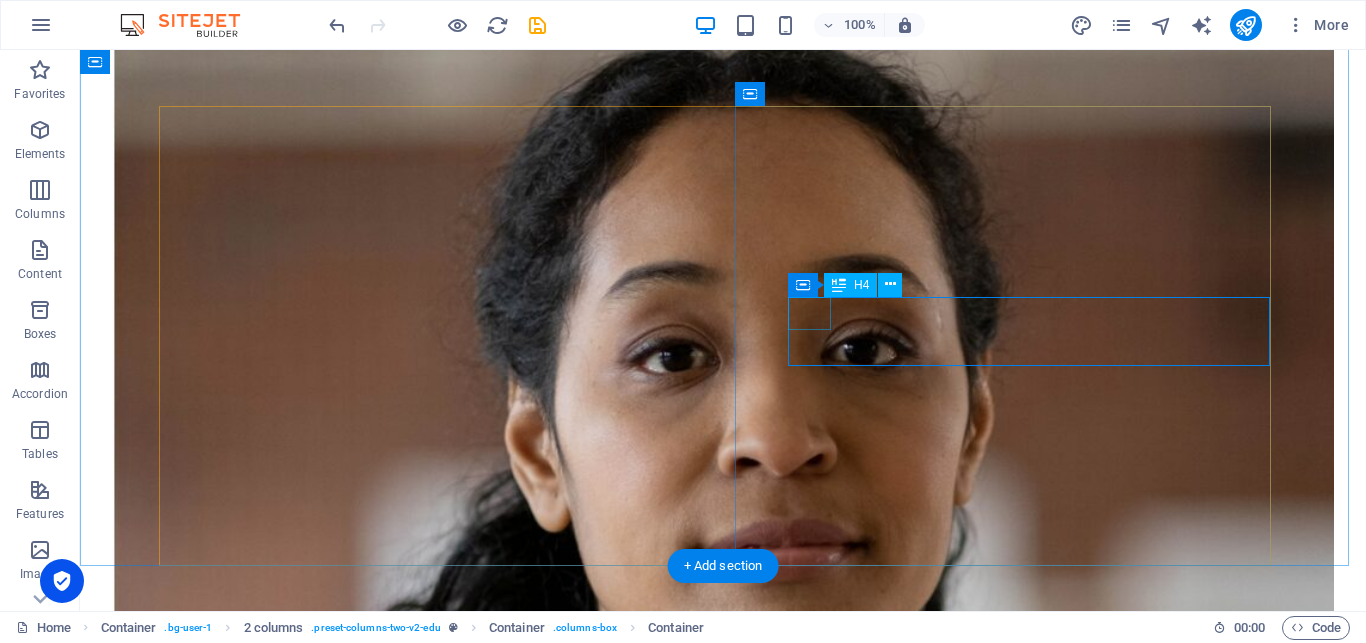 click on "Out" at bounding box center [723, 7158] 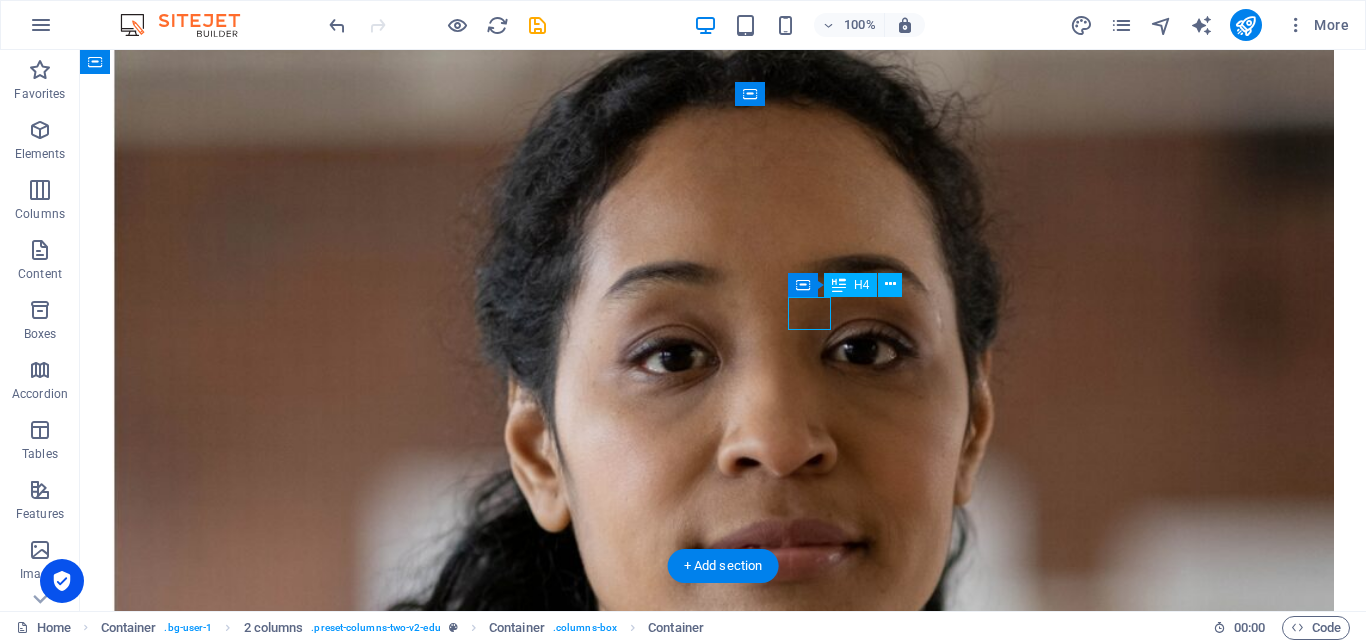 click on "Out" at bounding box center (723, 7158) 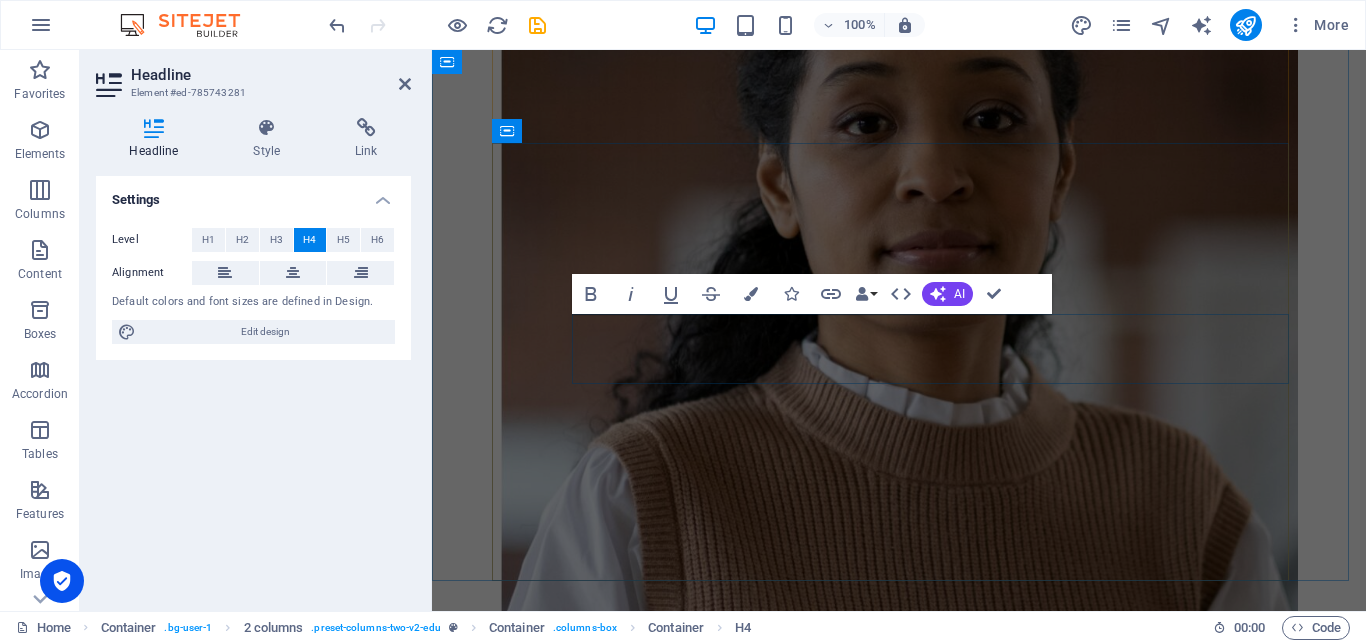 scroll, scrollTop: 2705, scrollLeft: 0, axis: vertical 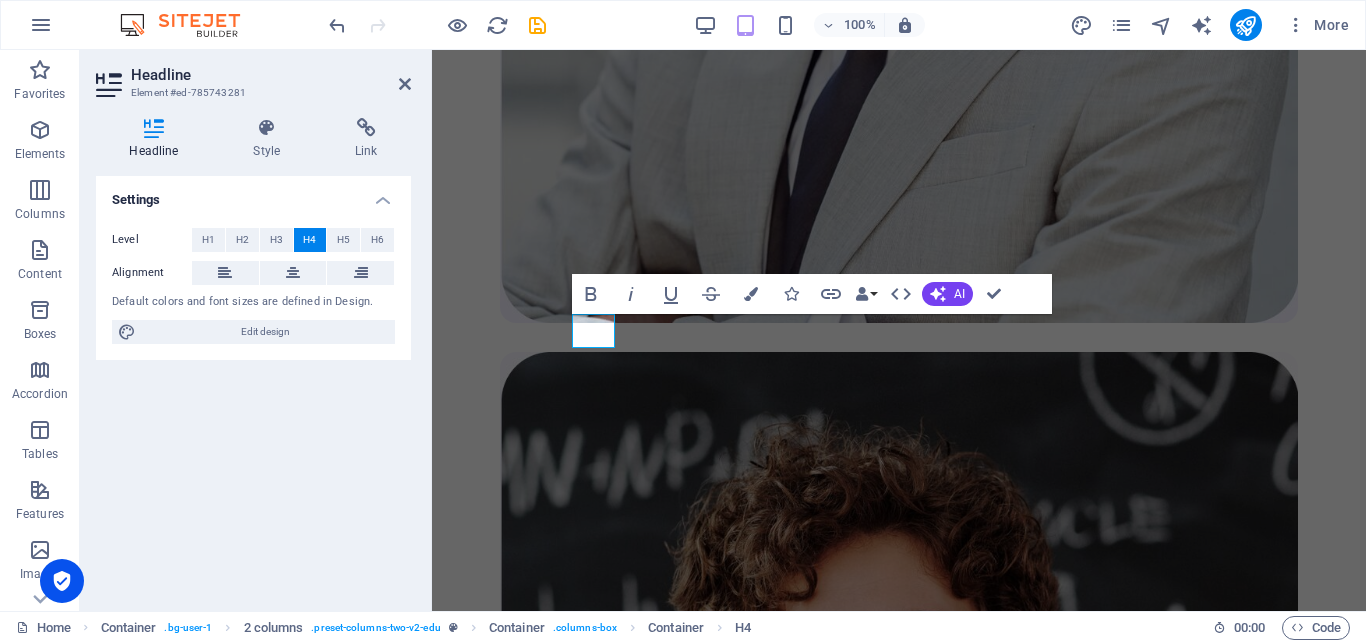 type 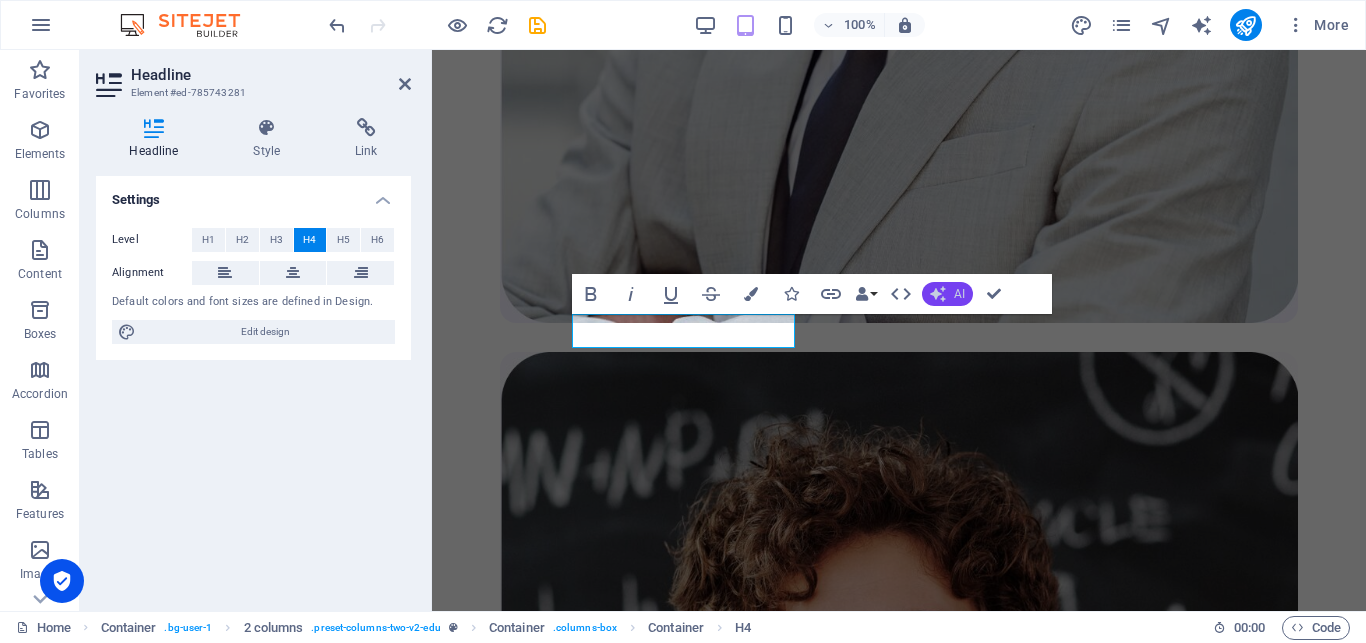 click on "AI" at bounding box center [947, 294] 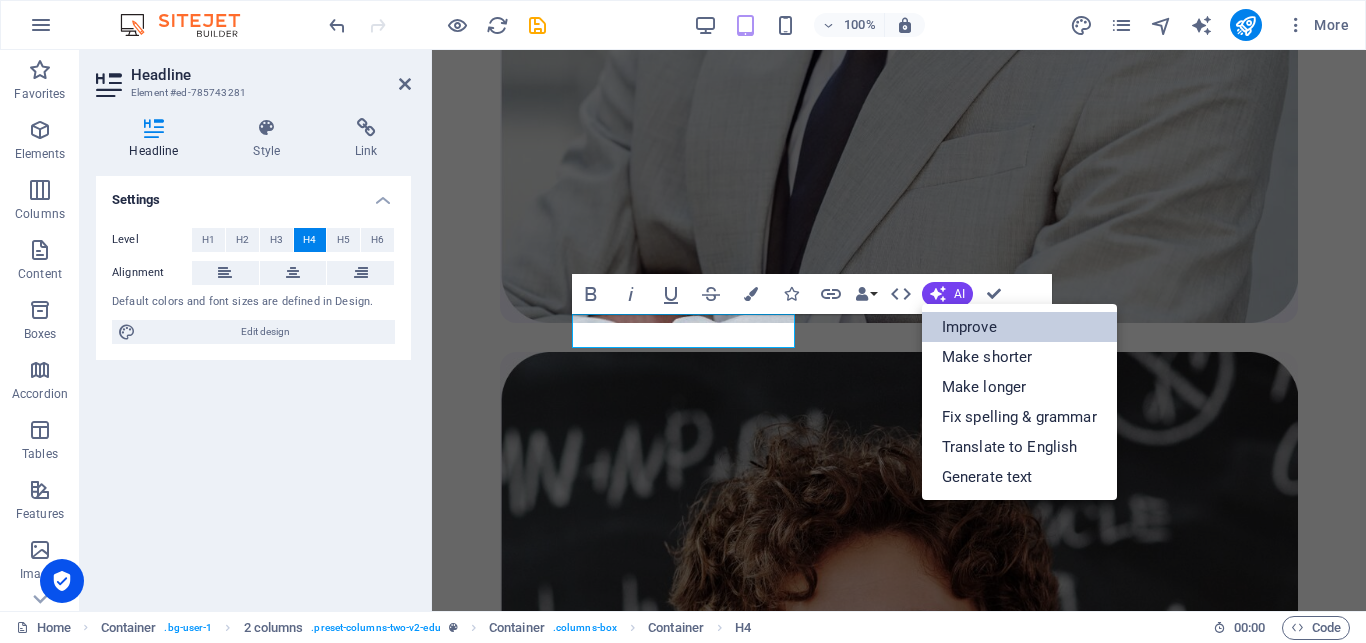 click on "Improve" at bounding box center [1019, 327] 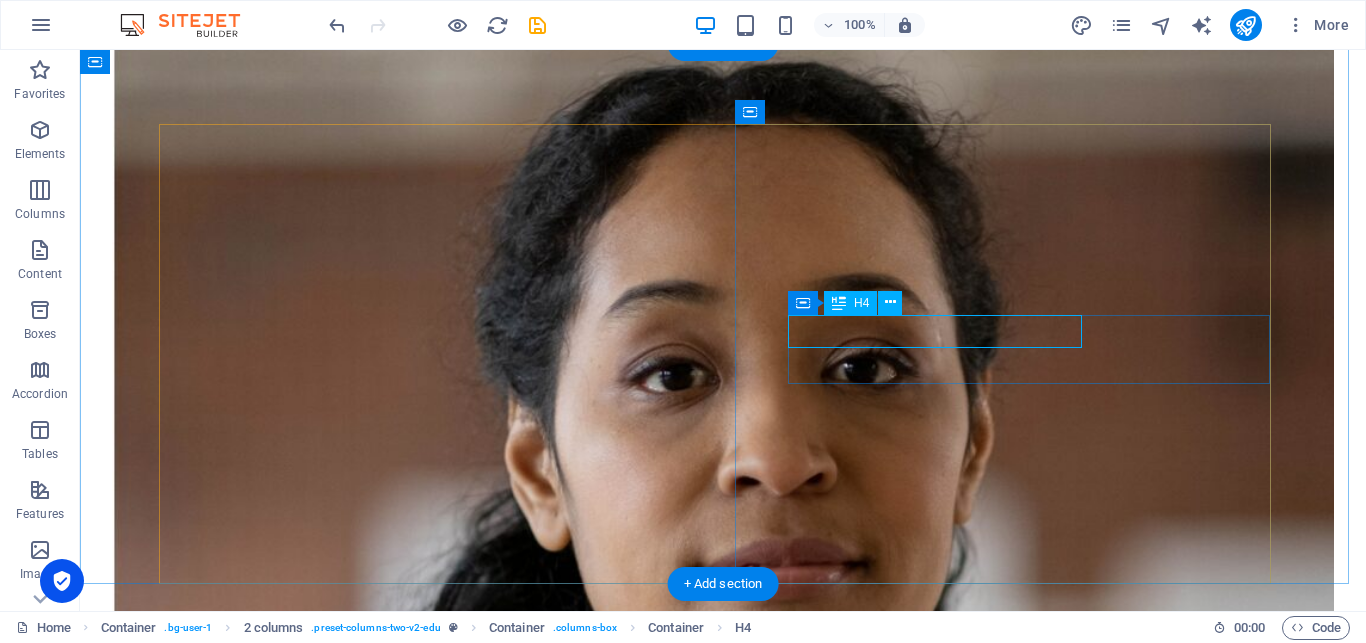 scroll, scrollTop: 1238, scrollLeft: 0, axis: vertical 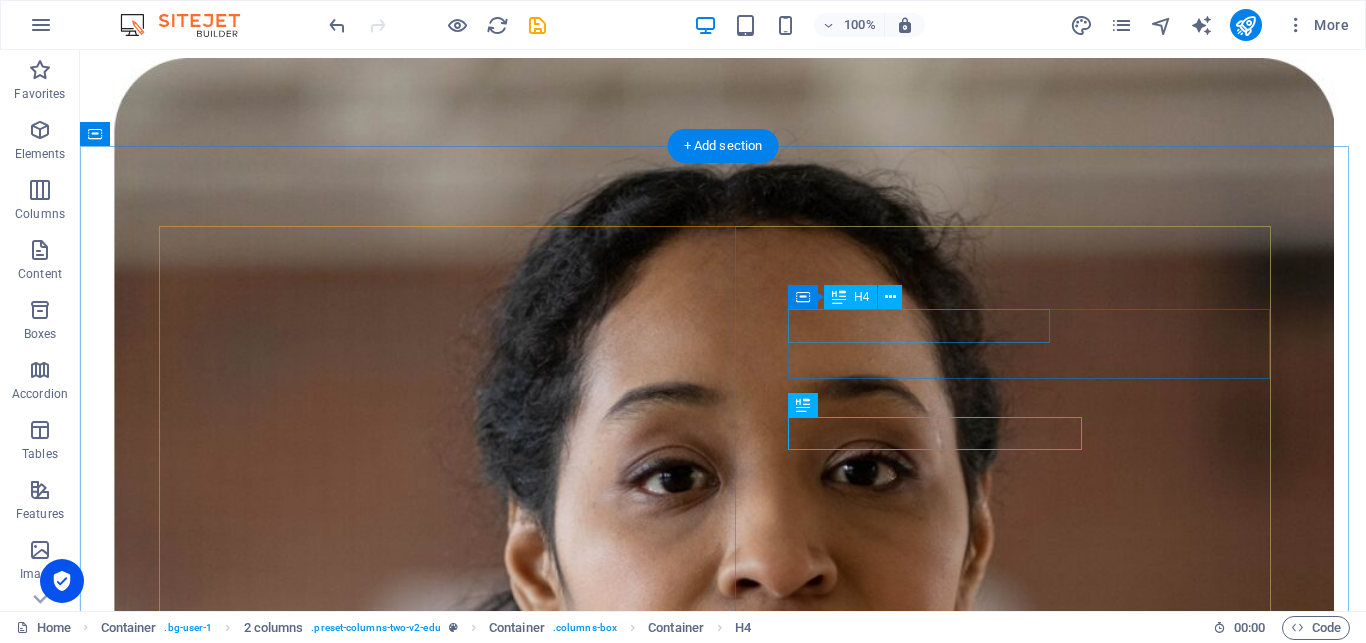 click on "Highly skilled teachers" at bounding box center [723, 7091] 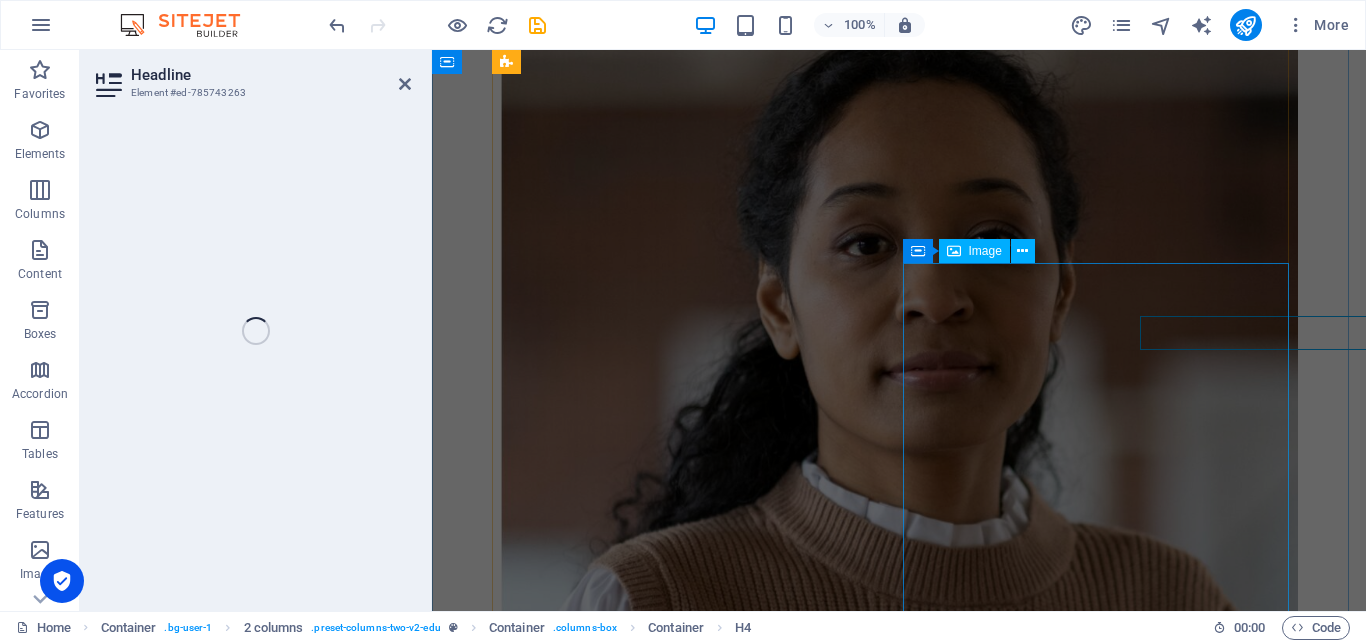 scroll, scrollTop: 2597, scrollLeft: 0, axis: vertical 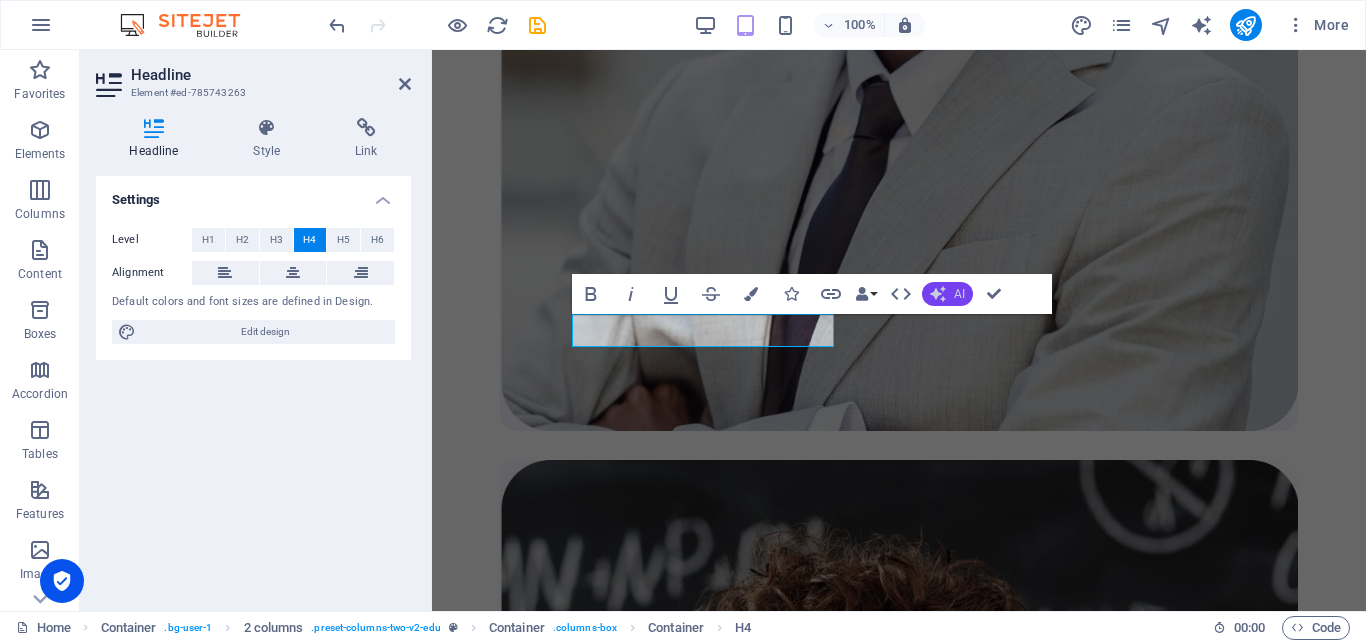 click on "AI" at bounding box center [947, 294] 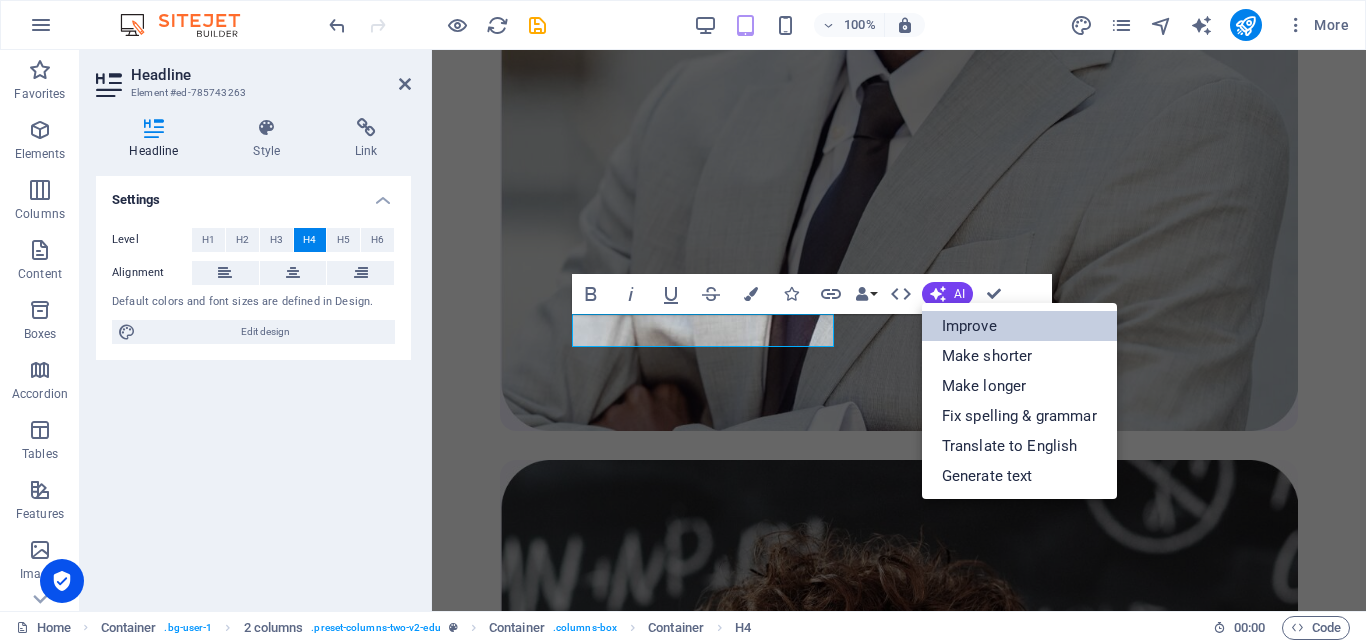 click on "Improve" at bounding box center (1019, 326) 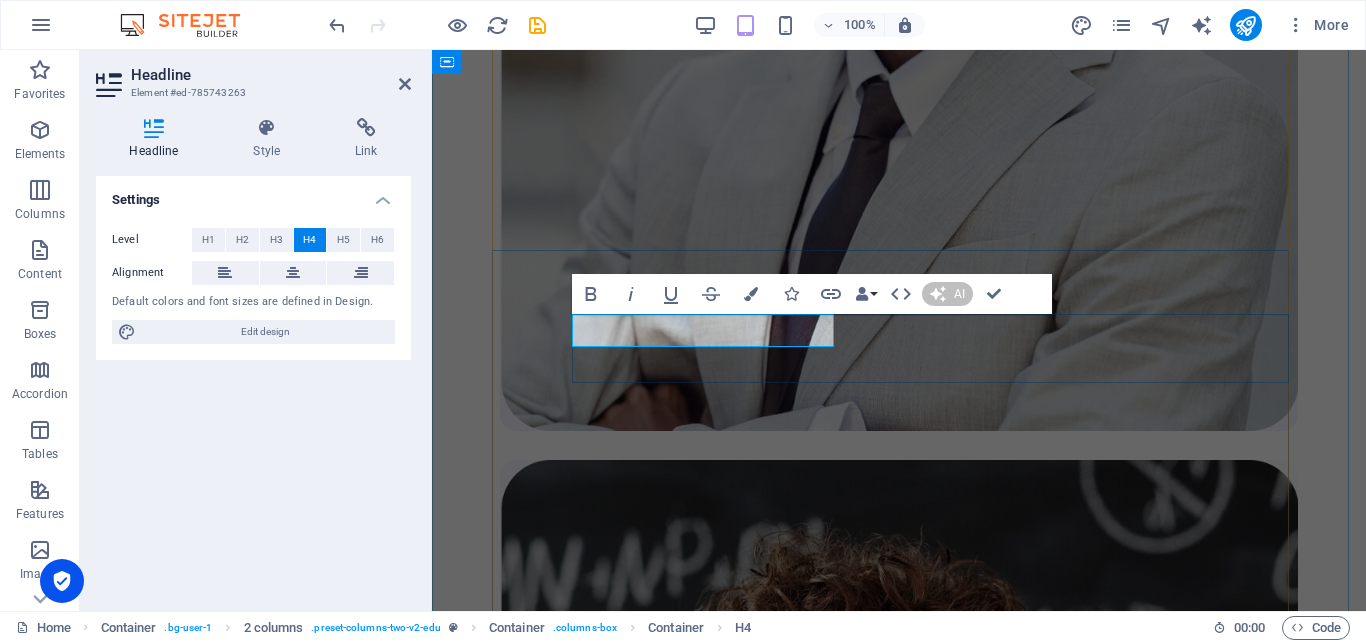 type 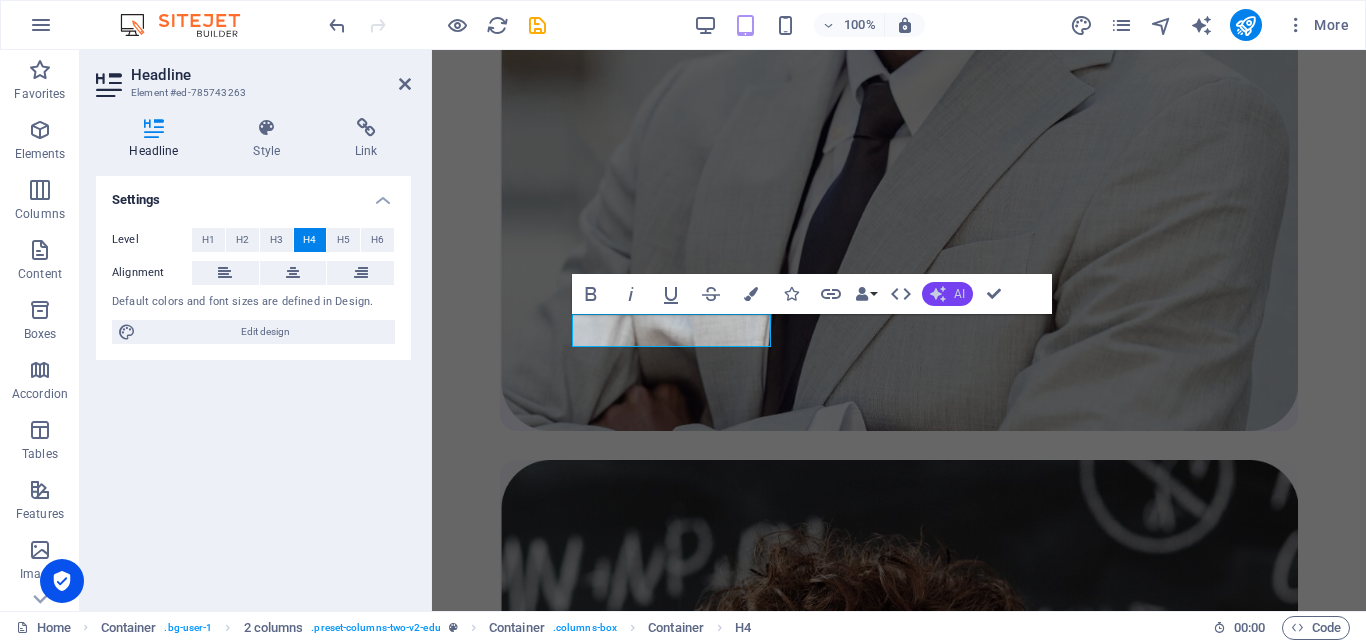 click on "AI" at bounding box center [959, 294] 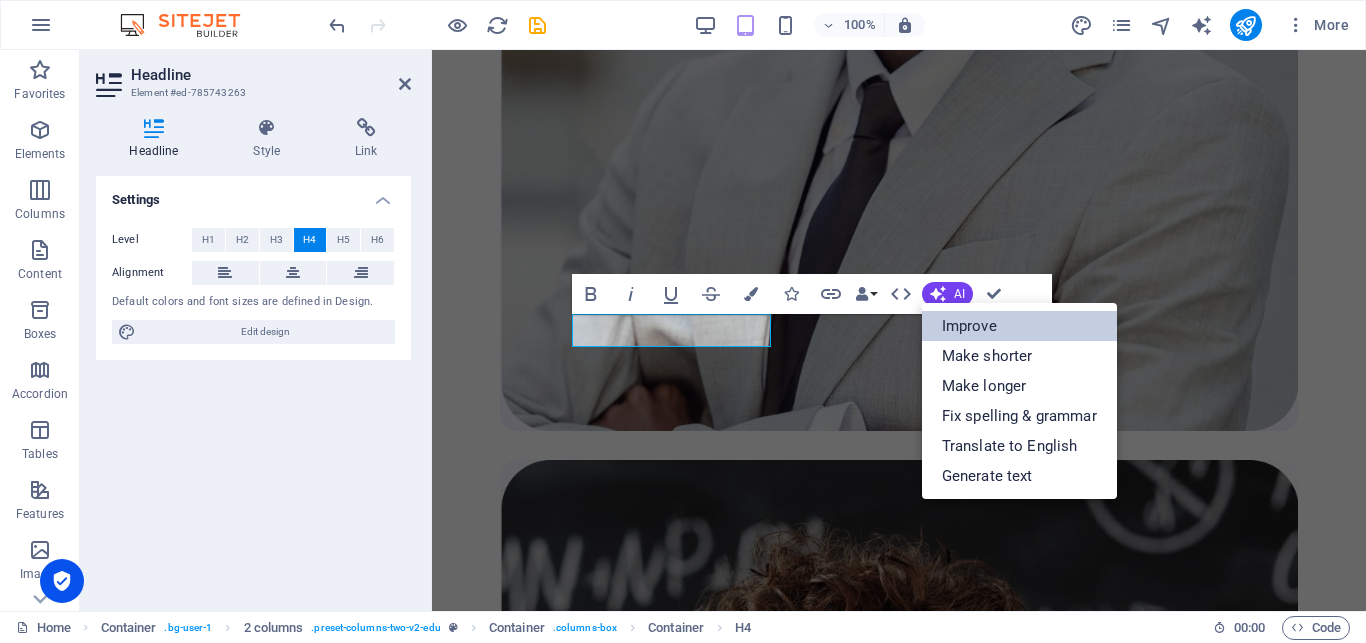 click on "Improve" at bounding box center (1019, 326) 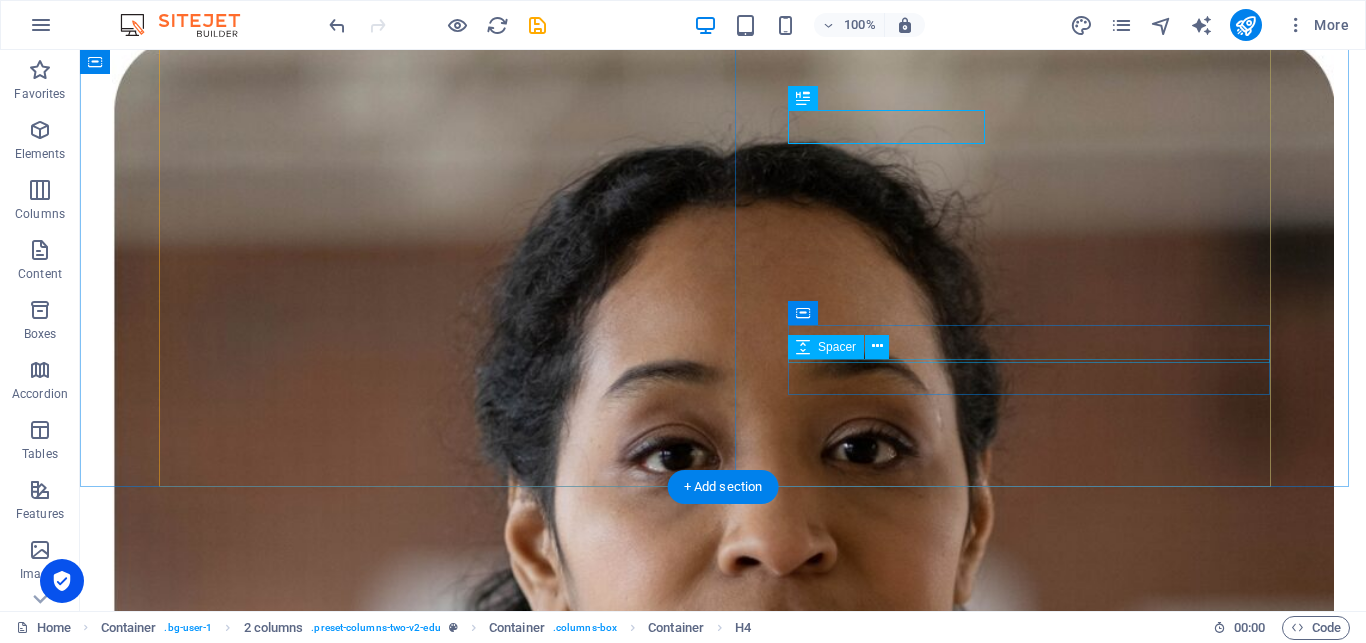 scroll, scrollTop: 1437, scrollLeft: 0, axis: vertical 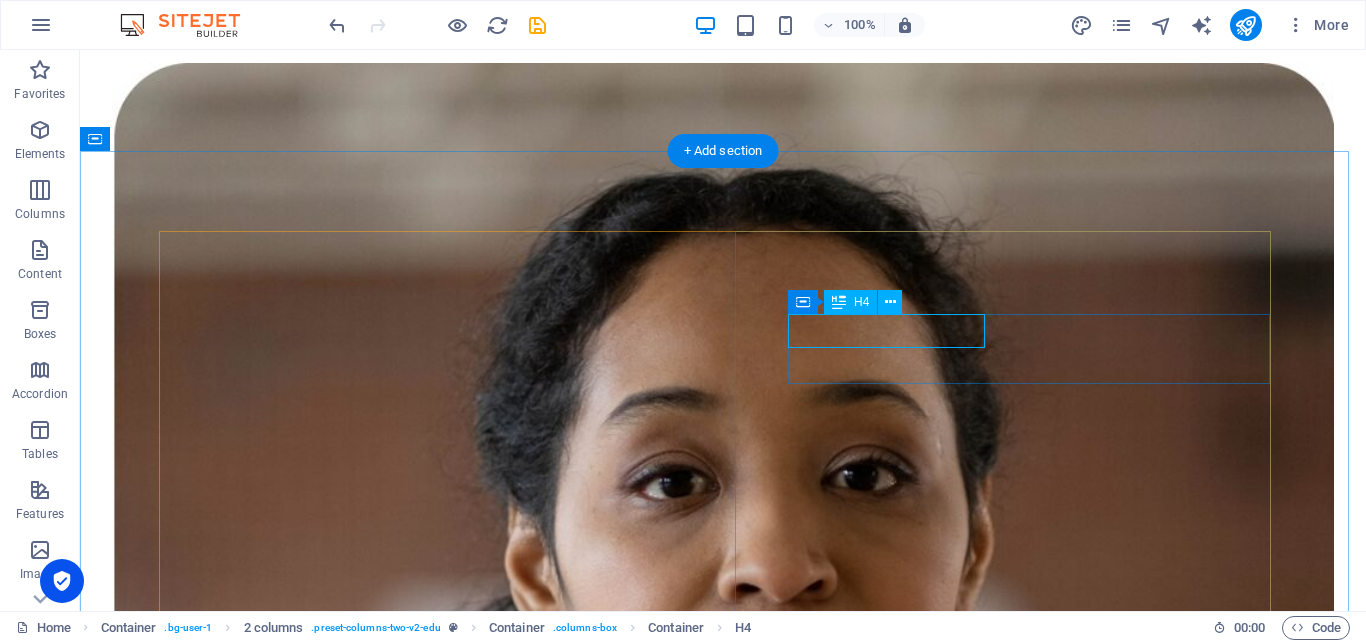click on "Skilled educators" at bounding box center (723, 7096) 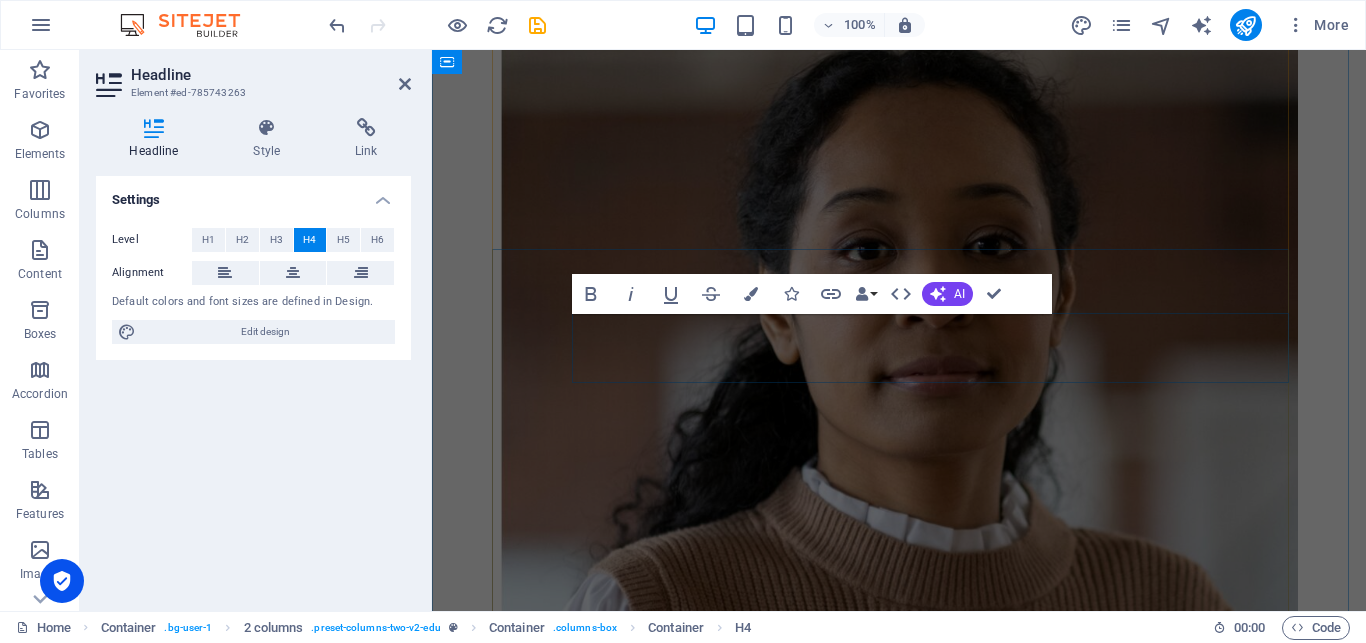 scroll, scrollTop: 2598, scrollLeft: 0, axis: vertical 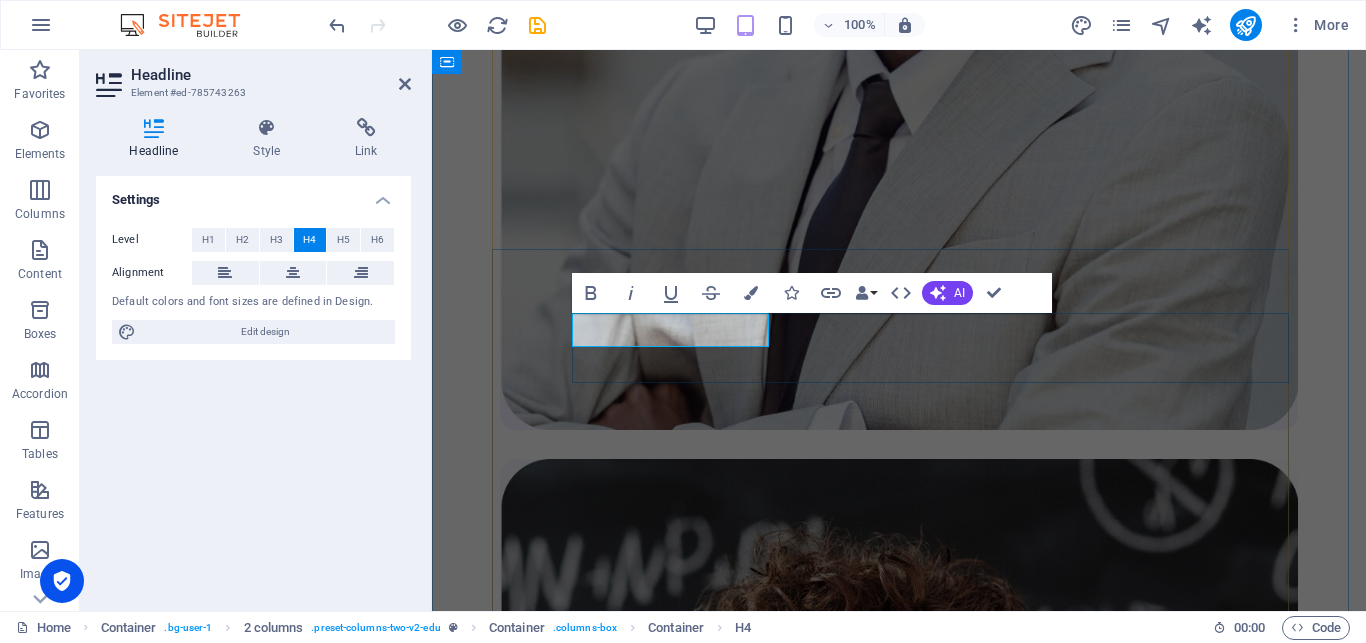 click on "Skilled educators" at bounding box center [899, 3772] 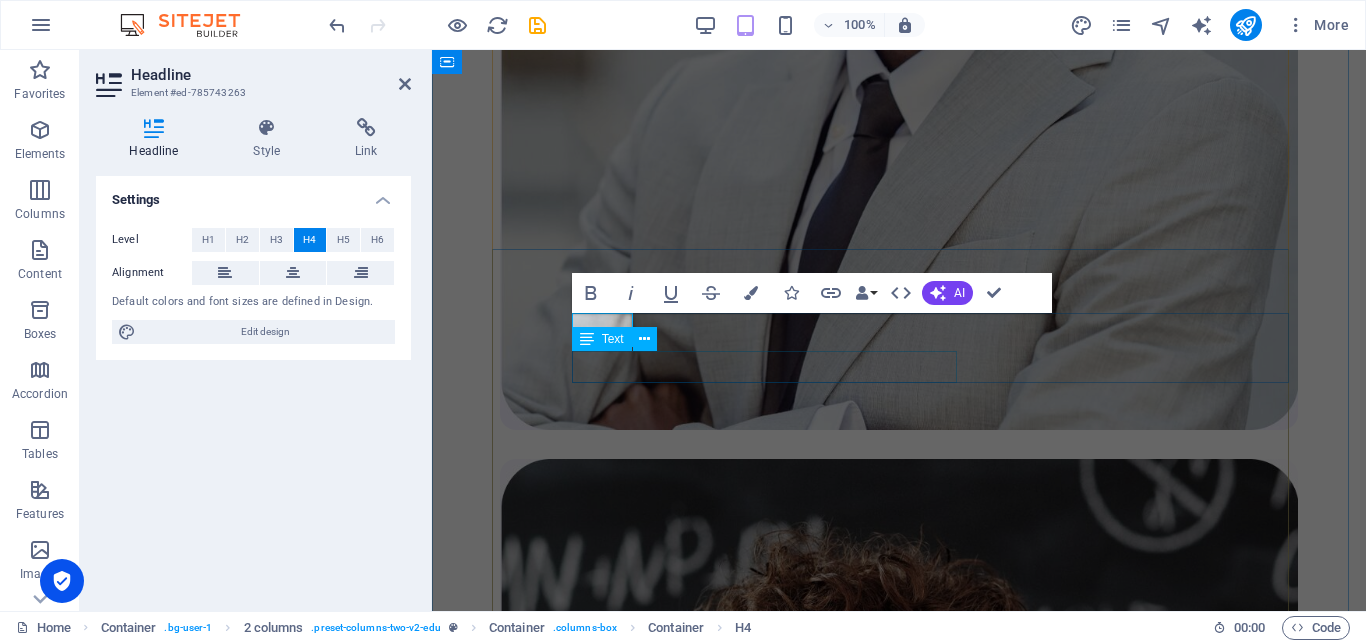 type 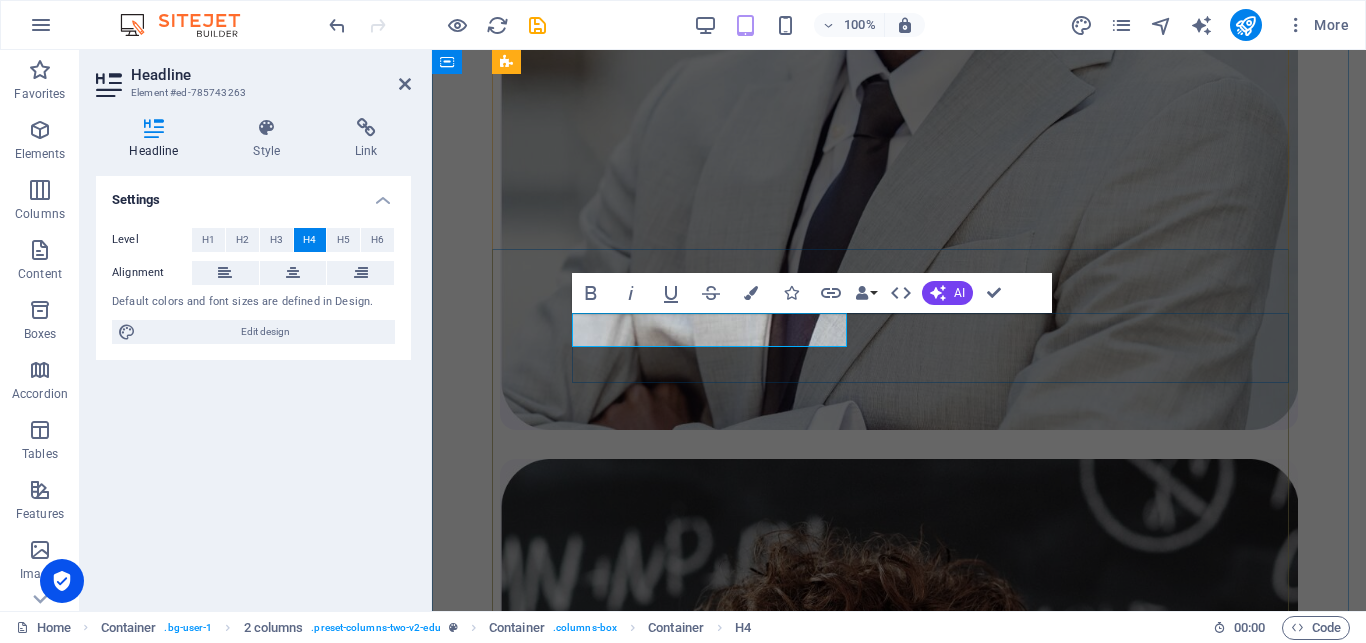 click on "SkilleMarketing Experts" at bounding box center (899, 3772) 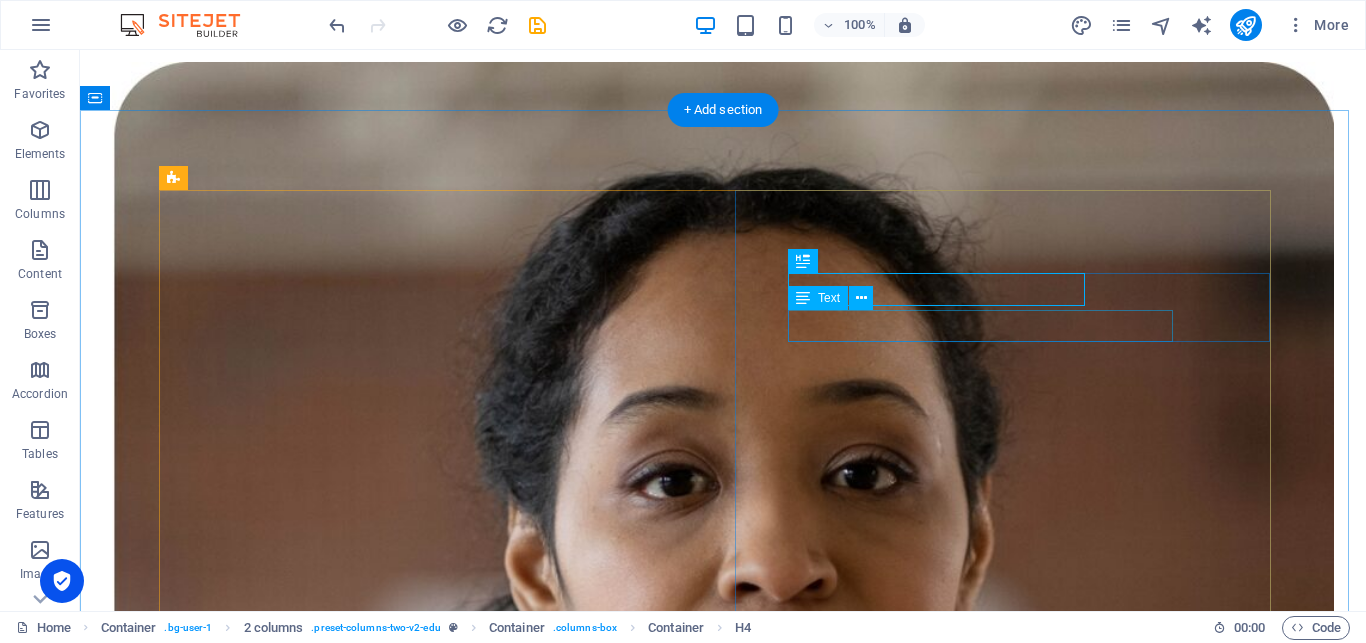 scroll, scrollTop: 1336, scrollLeft: 0, axis: vertical 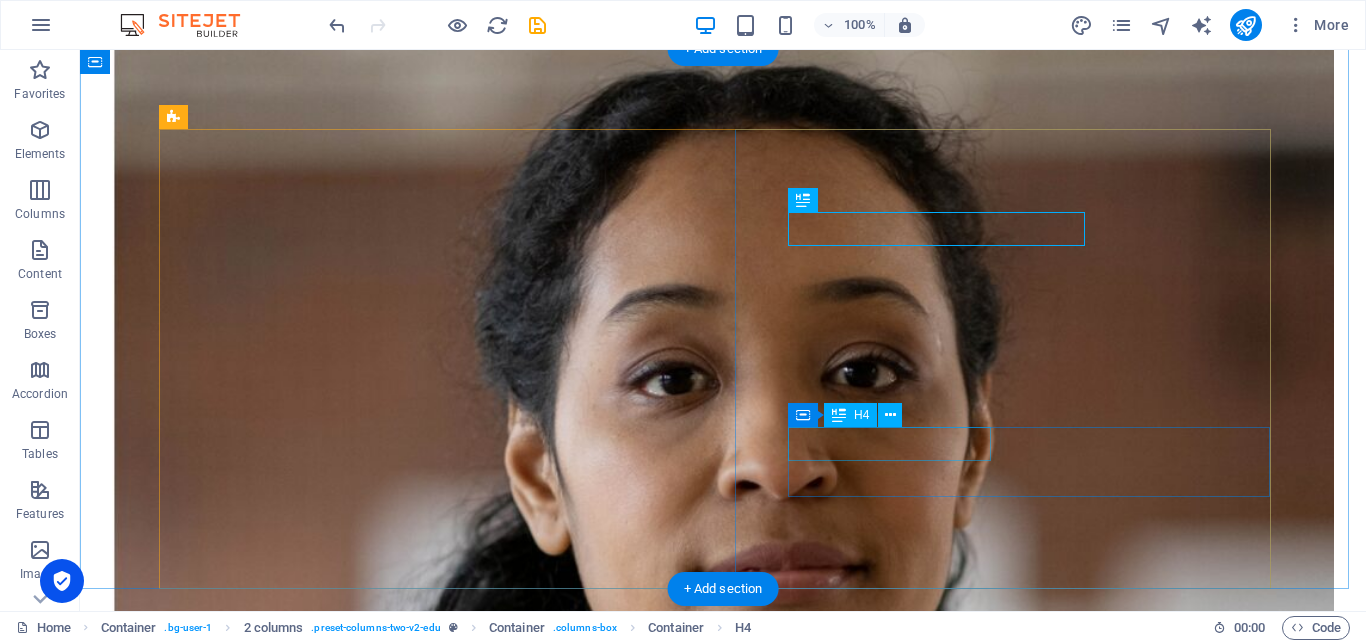 click on "Great community" at bounding box center [723, 7369] 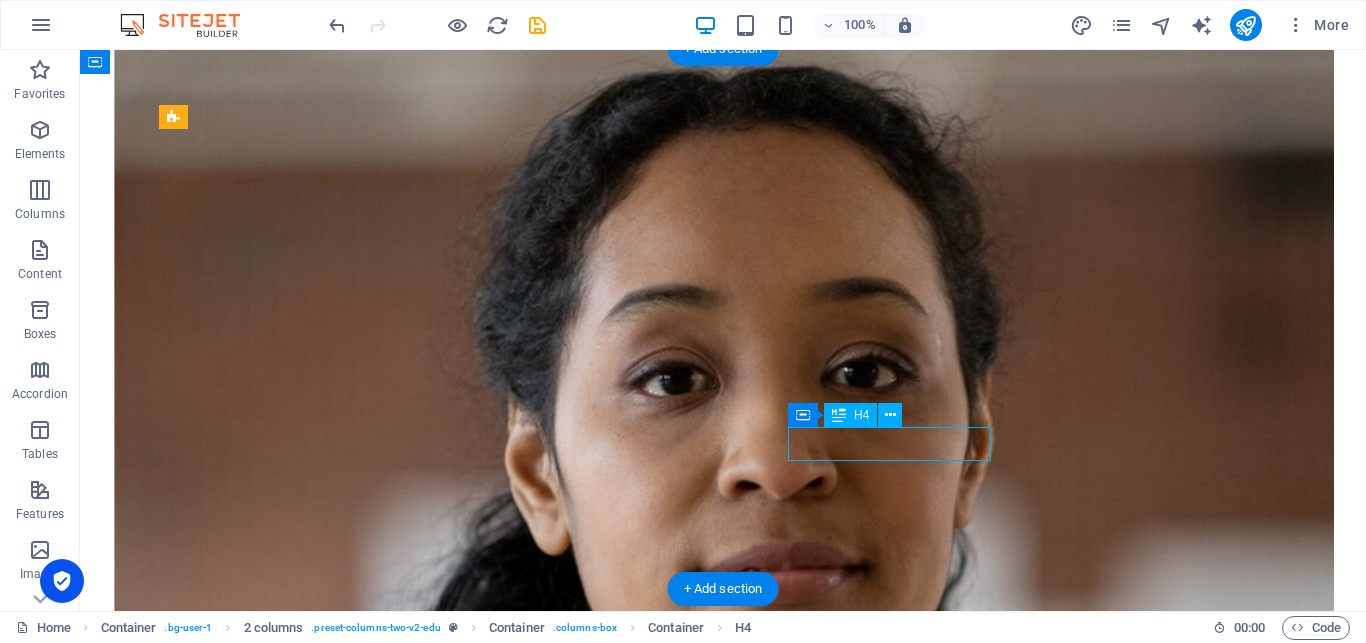 click on "Great community" at bounding box center (723, 7369) 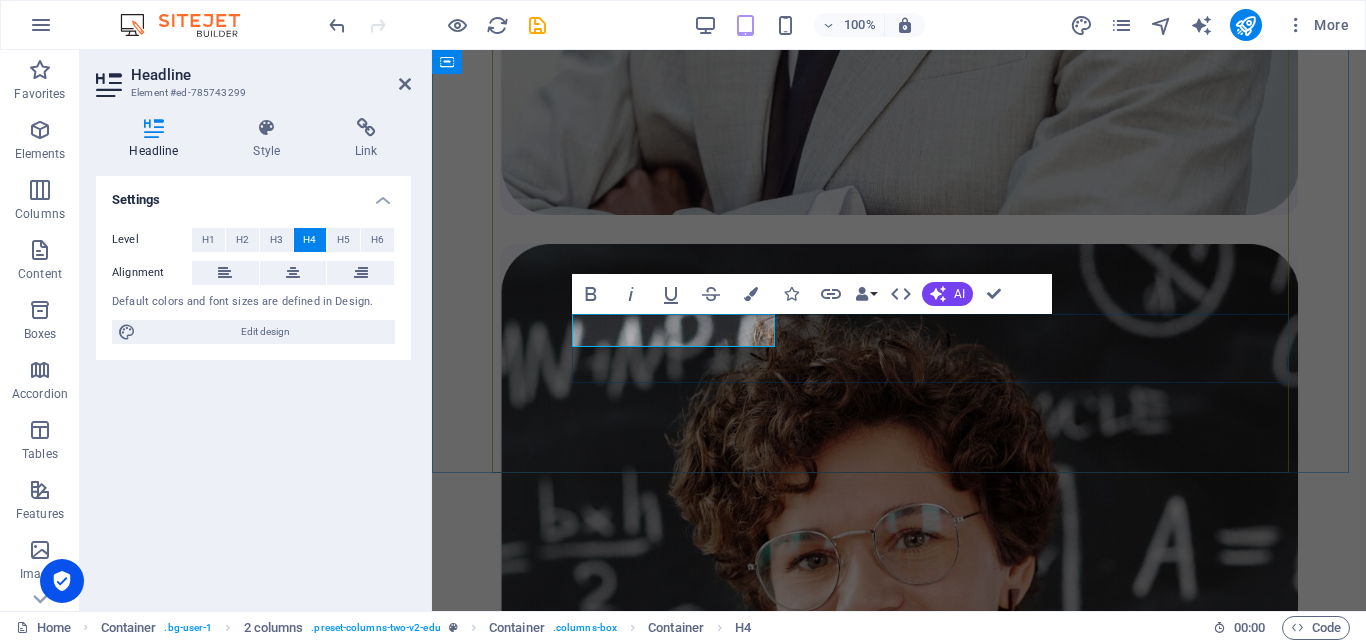 click on "Great community" at bounding box center (899, 3933) 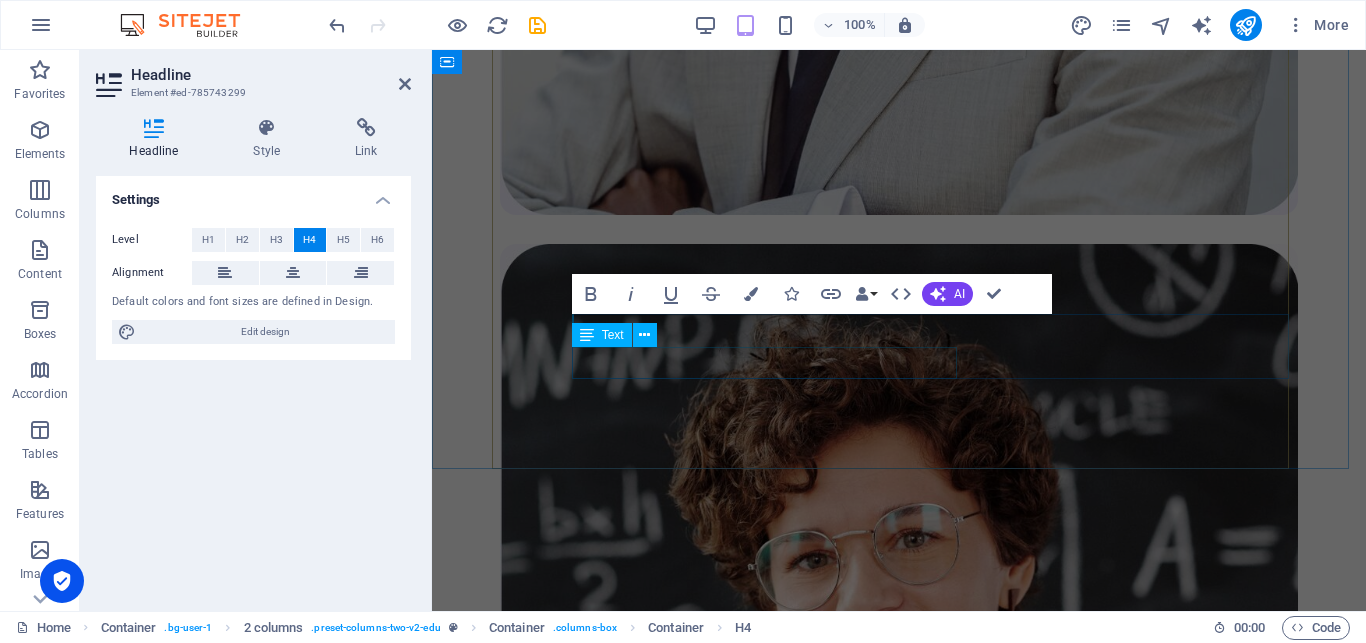 type 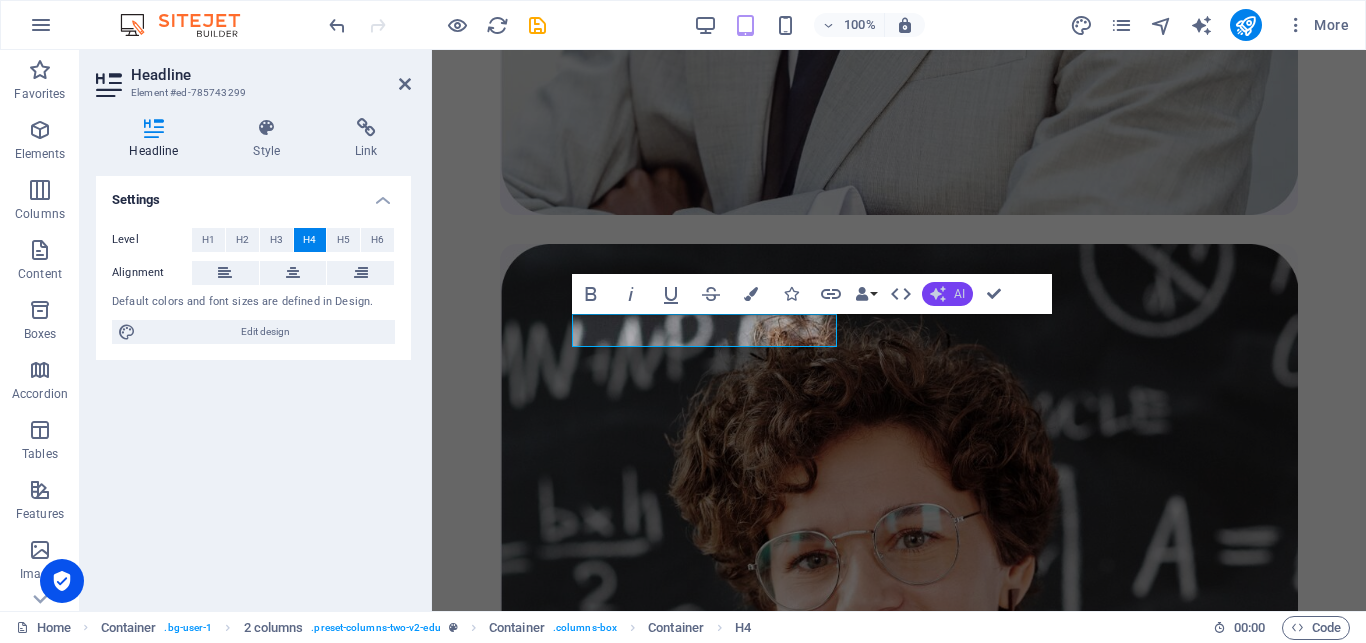 click on "AI" at bounding box center [959, 294] 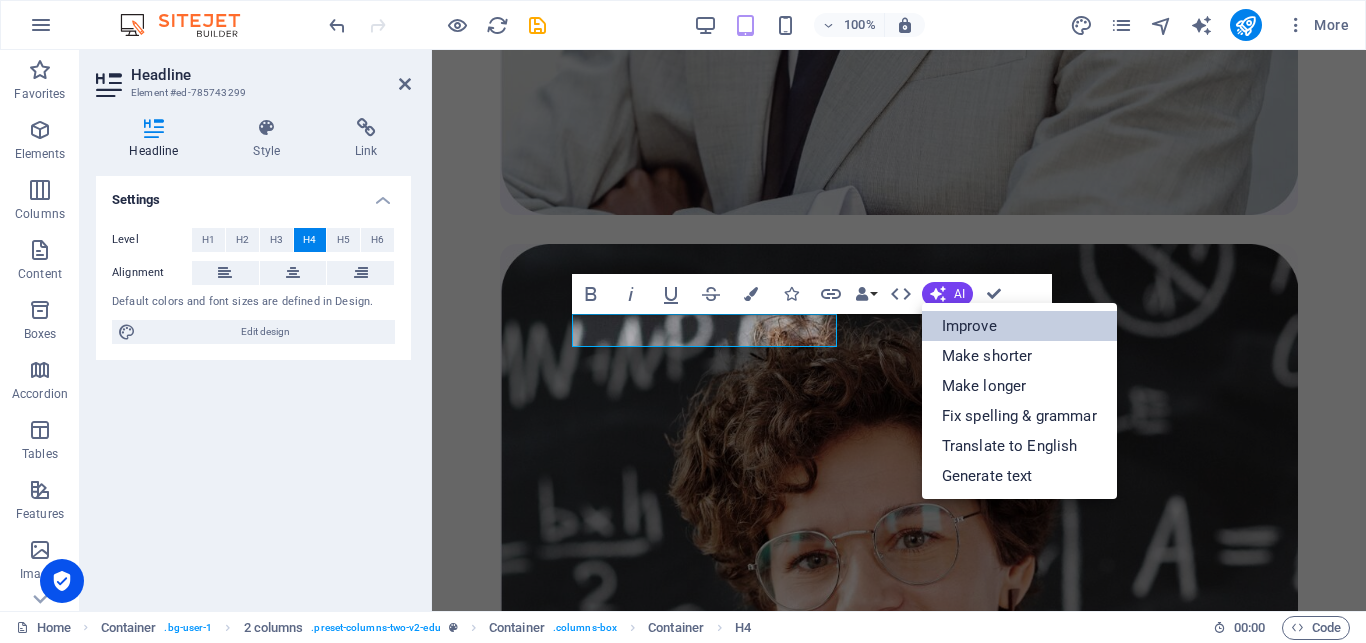 click on "Improve" at bounding box center (1019, 326) 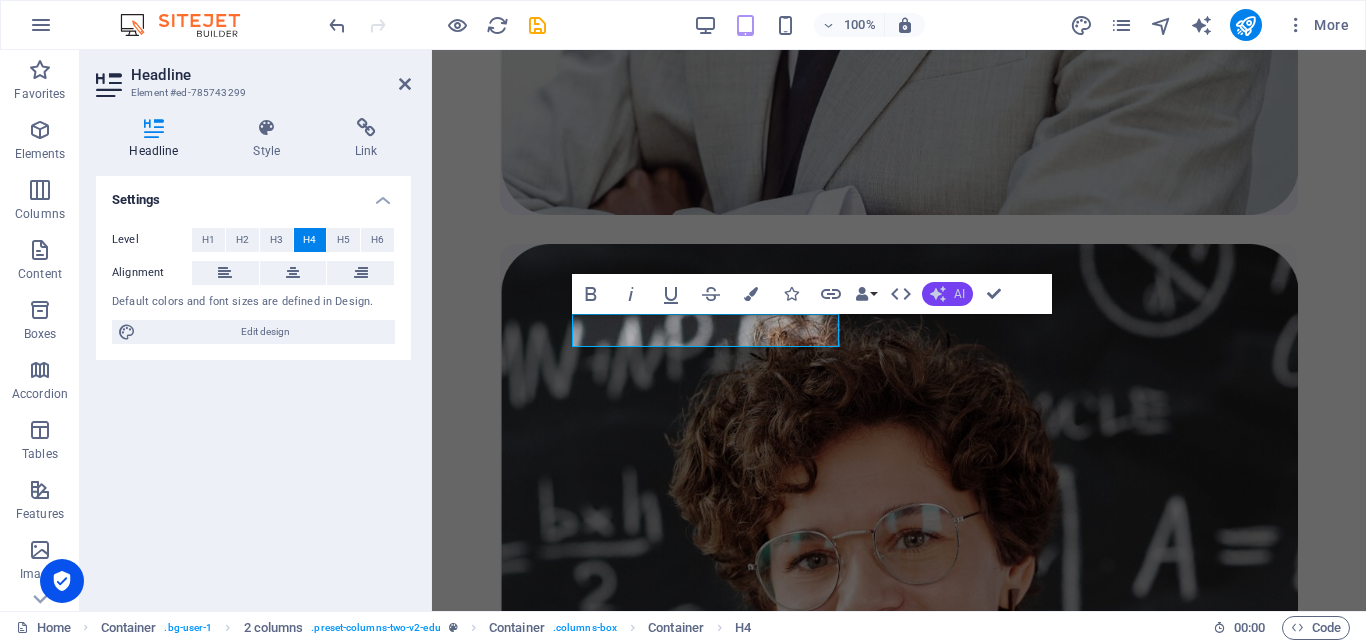 click on "AI" at bounding box center [959, 294] 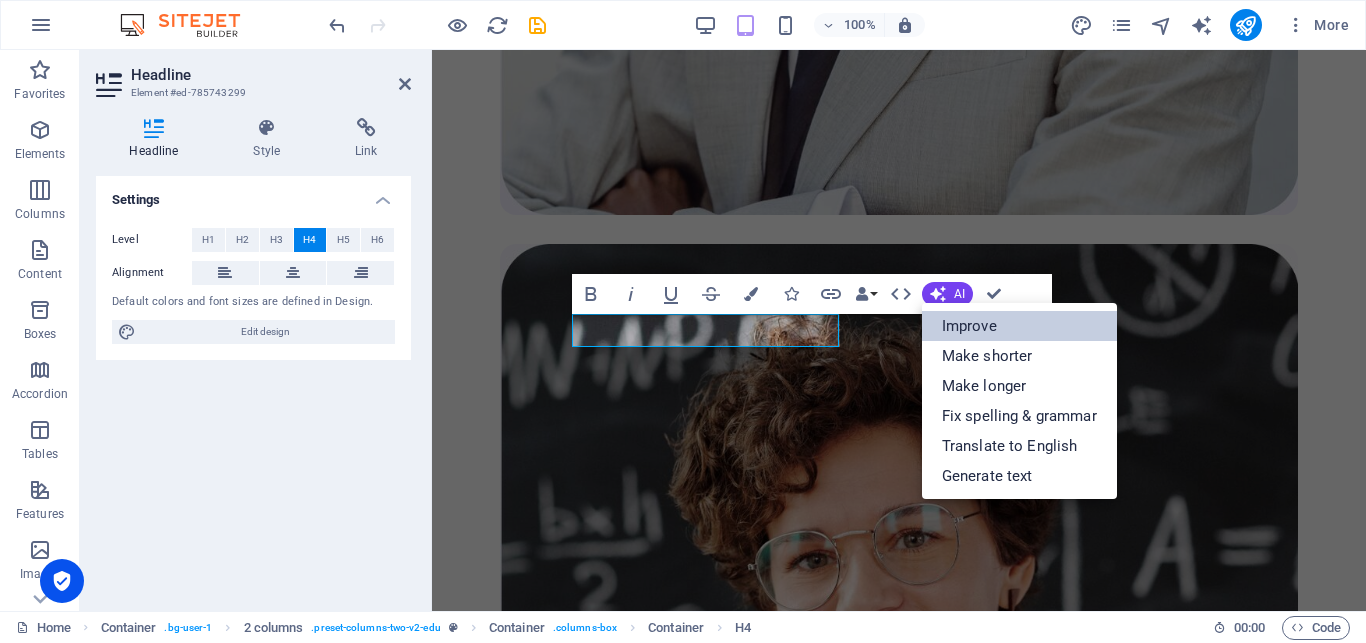 click on "Improve" at bounding box center [1019, 326] 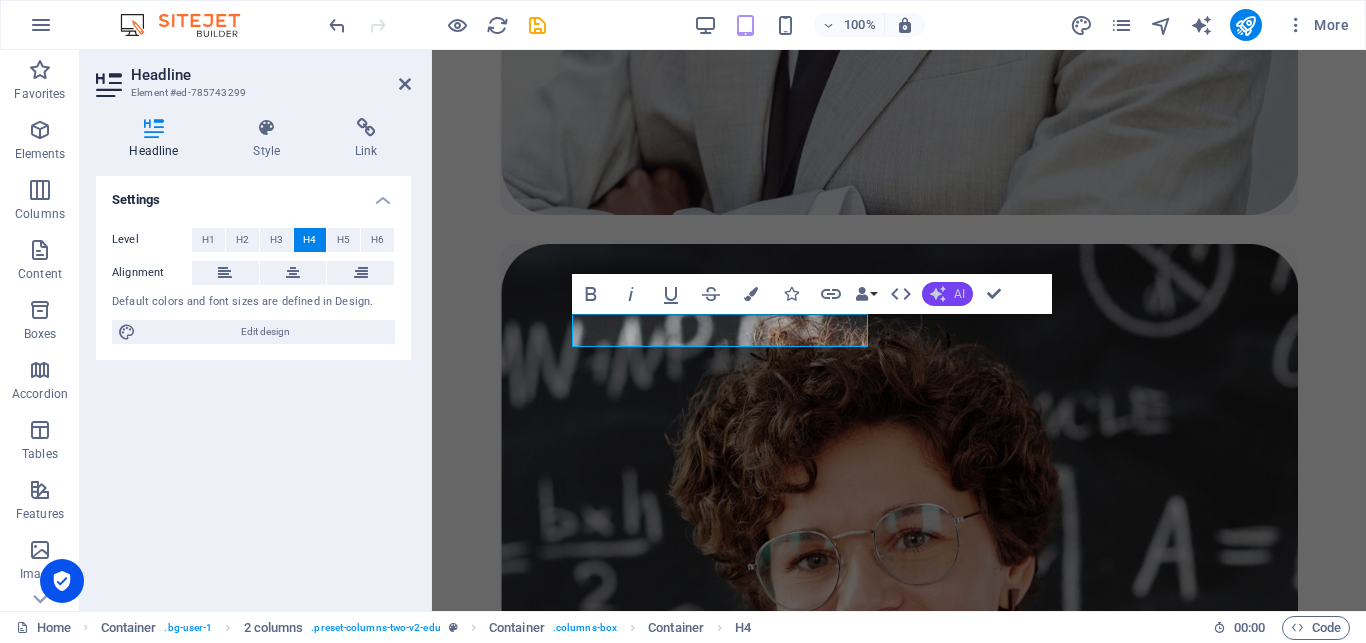 click on "AI" at bounding box center (959, 294) 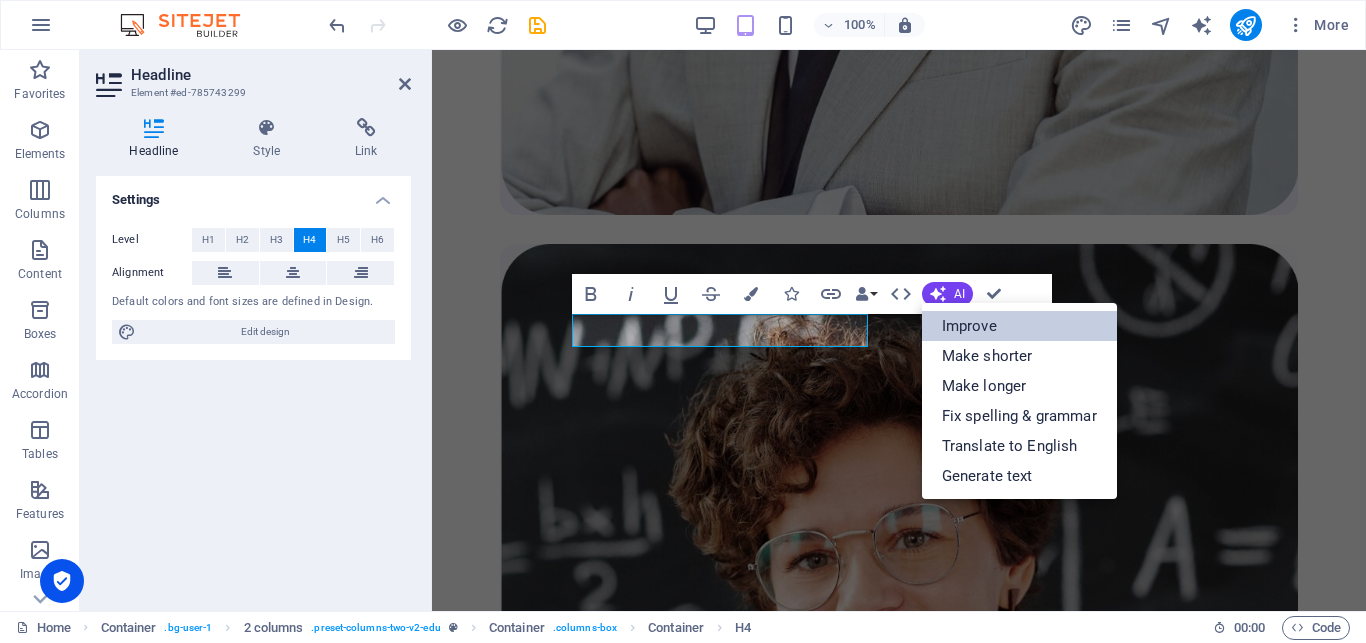 click on "Improve" at bounding box center (1019, 326) 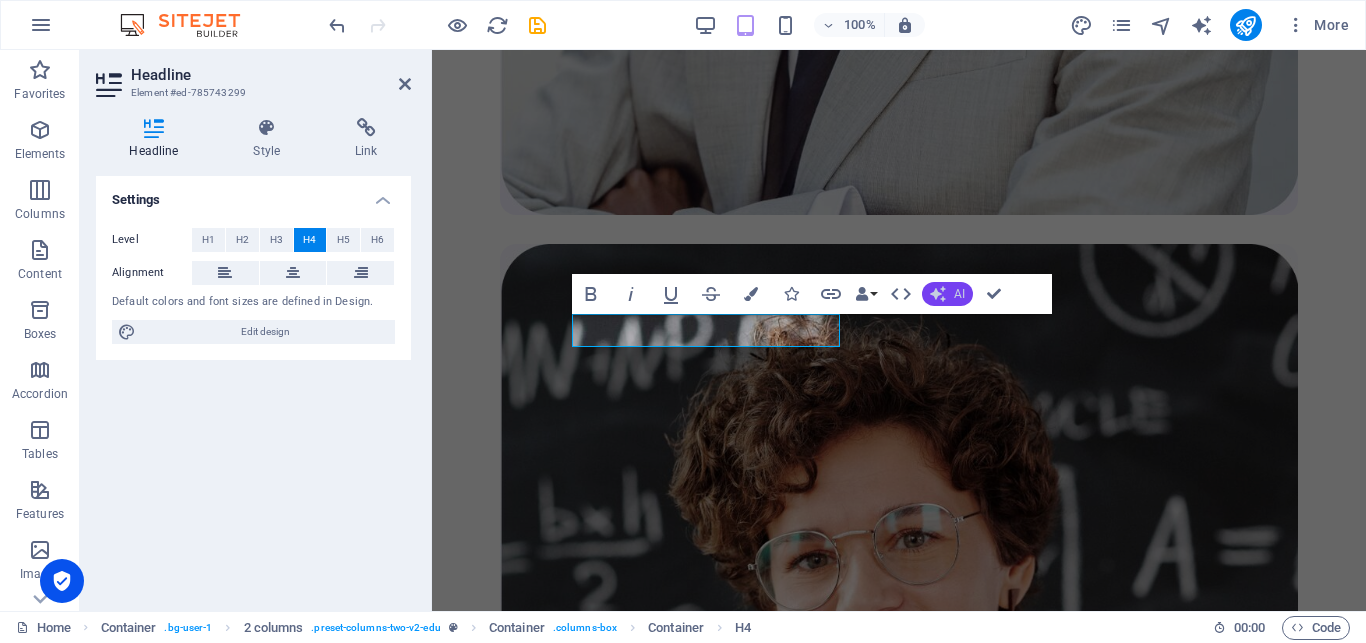 click on "AI" at bounding box center (947, 294) 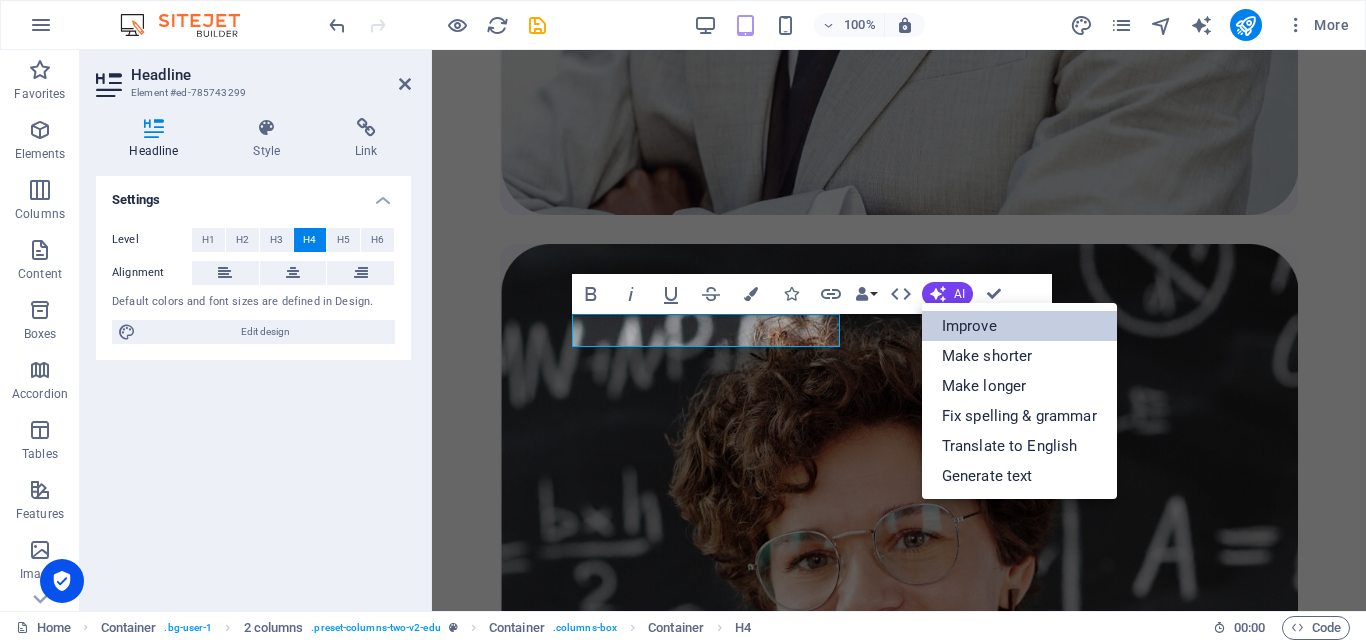 click on "Improve" at bounding box center [1019, 326] 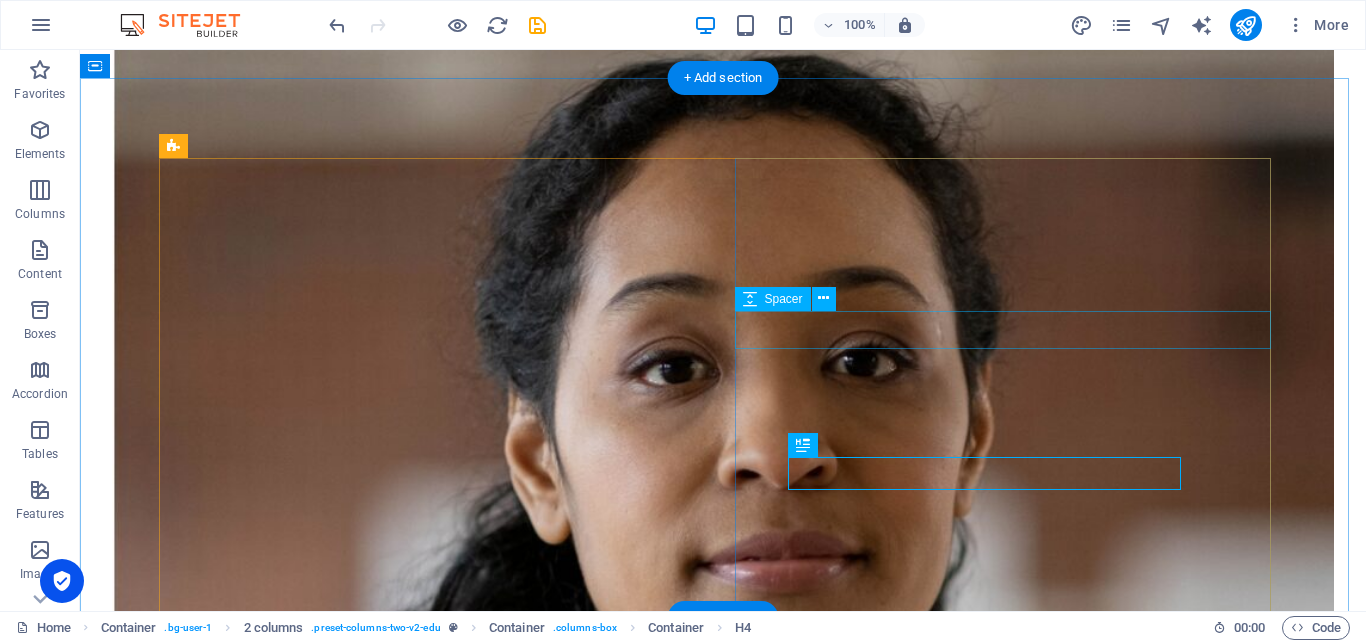 scroll, scrollTop: 1245, scrollLeft: 0, axis: vertical 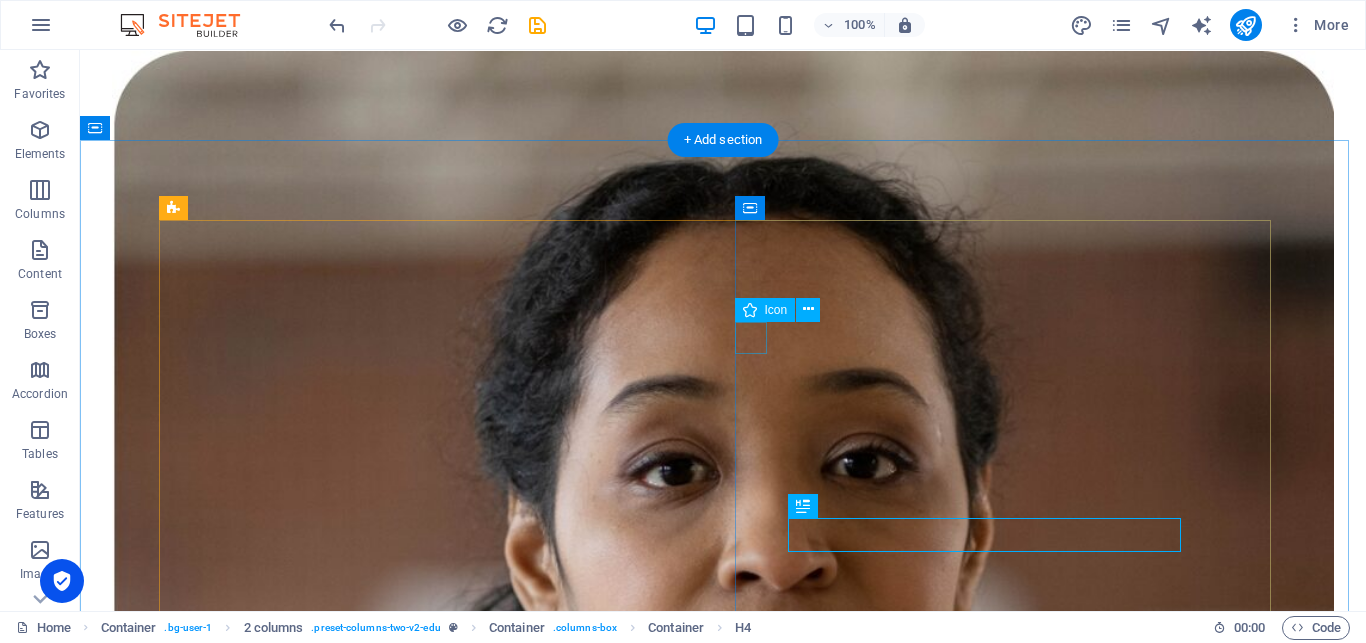 click at bounding box center (723, 7039) 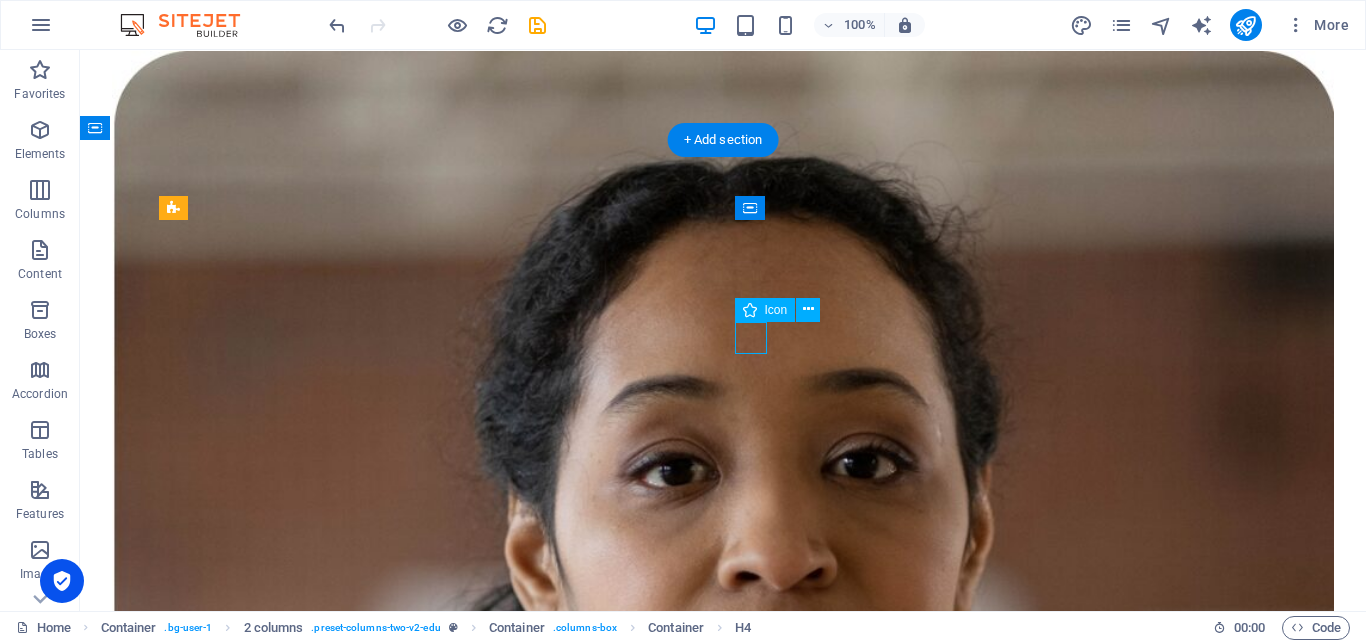 click at bounding box center (723, 7039) 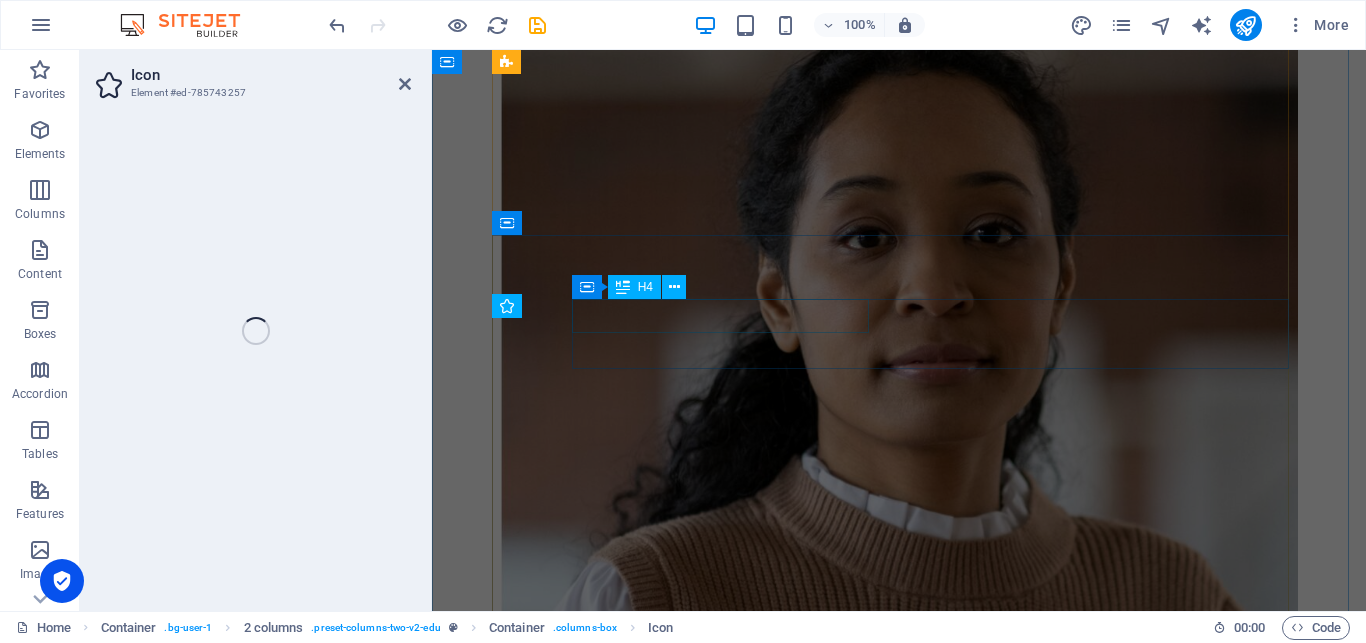 select on "xMidYMid" 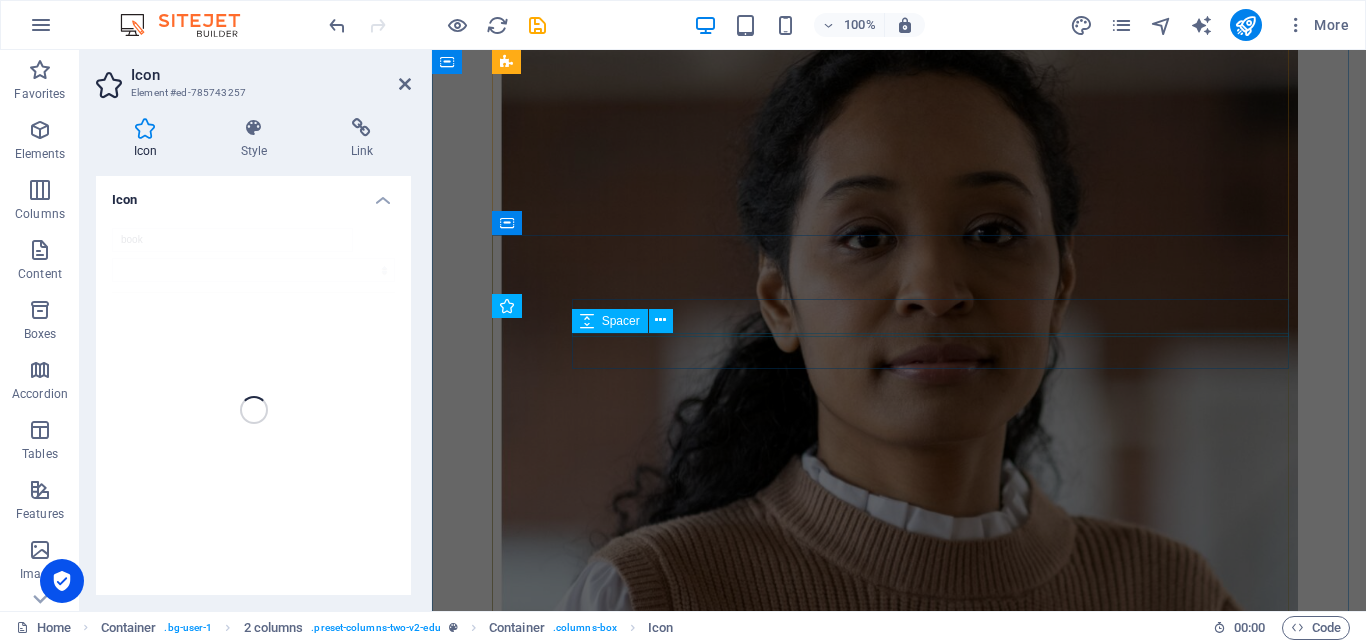 scroll, scrollTop: 2612, scrollLeft: 0, axis: vertical 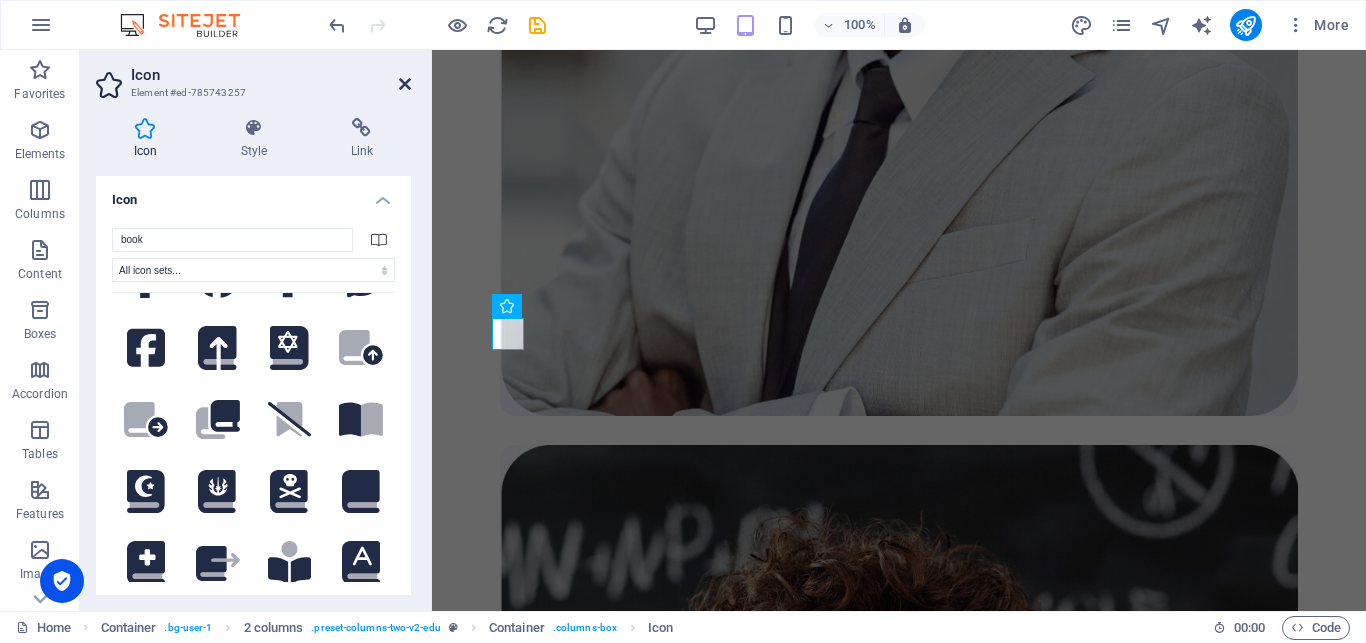 click at bounding box center [405, 84] 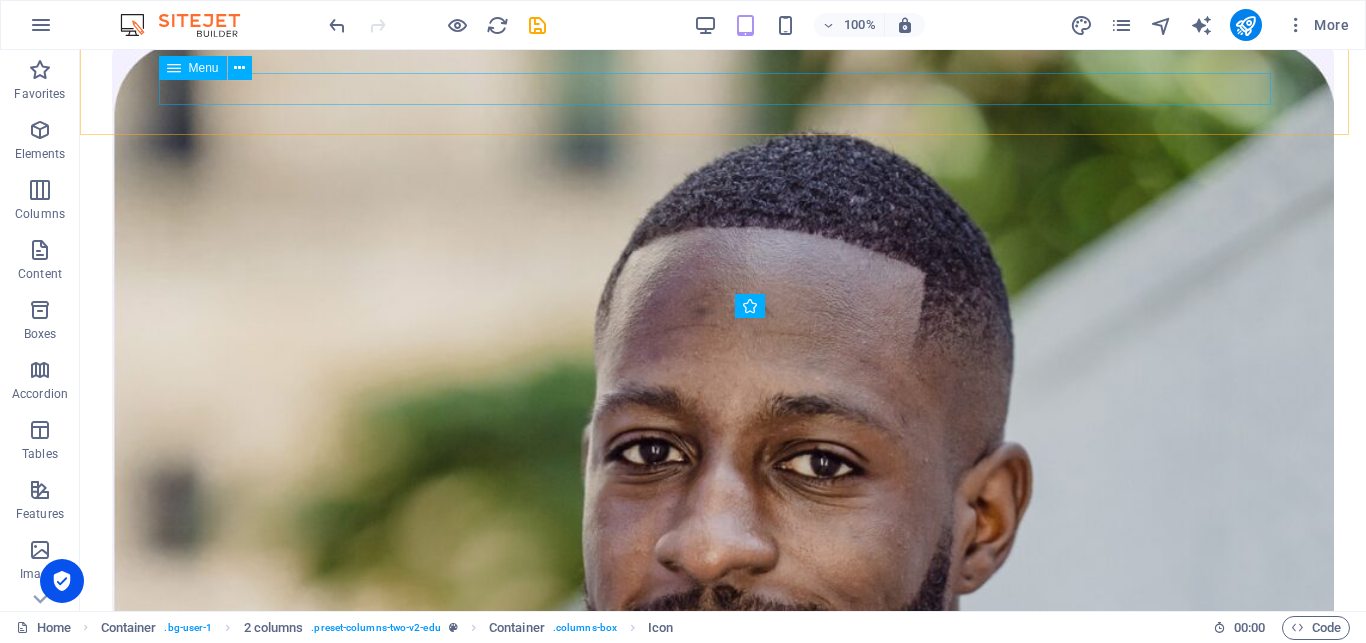 scroll, scrollTop: 1248, scrollLeft: 0, axis: vertical 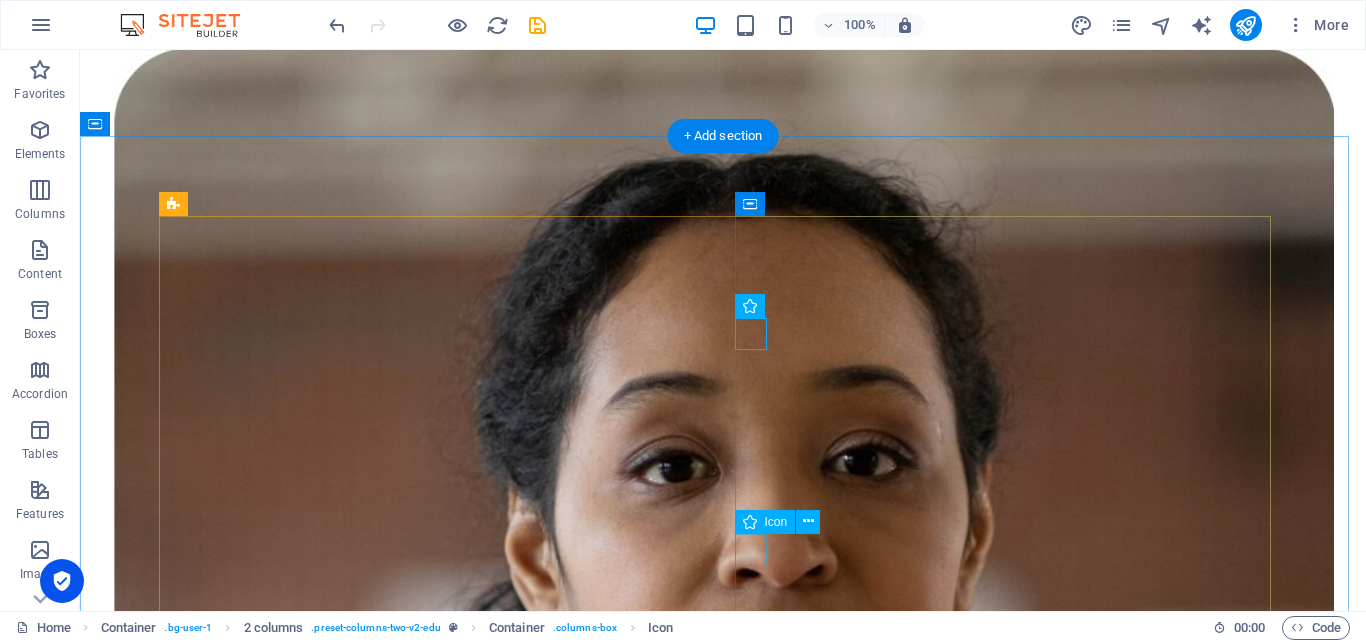 click at bounding box center (723, 7409) 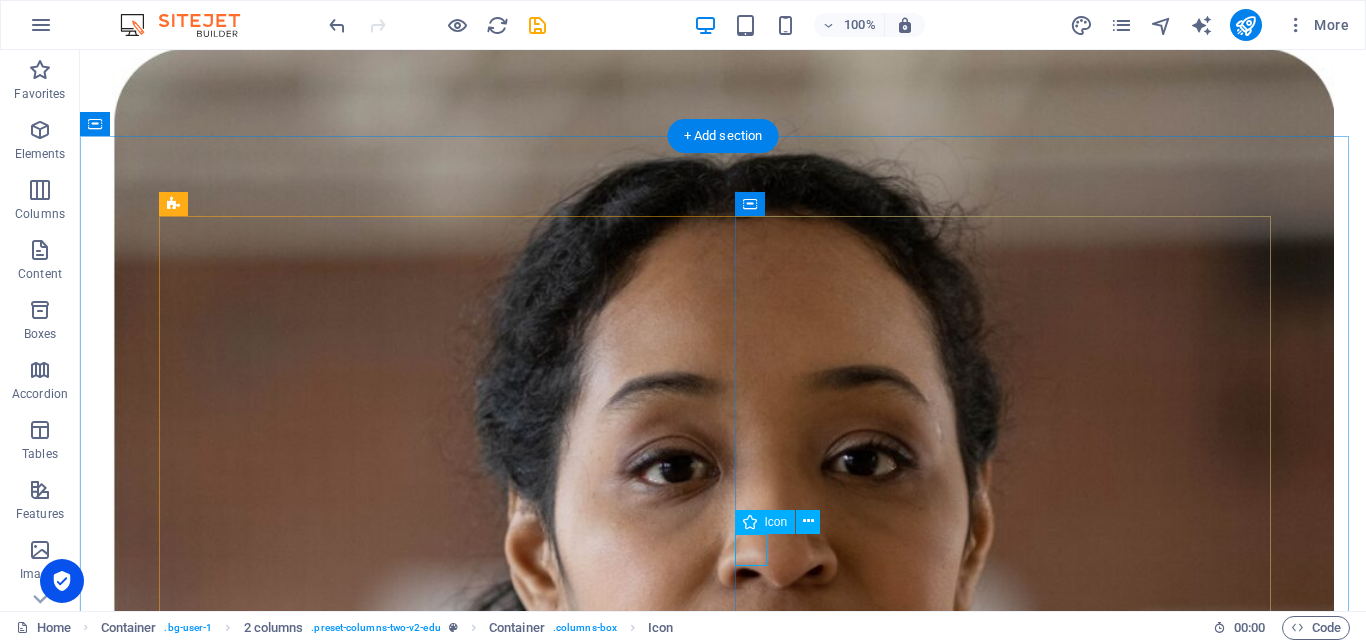 click at bounding box center [723, 7409] 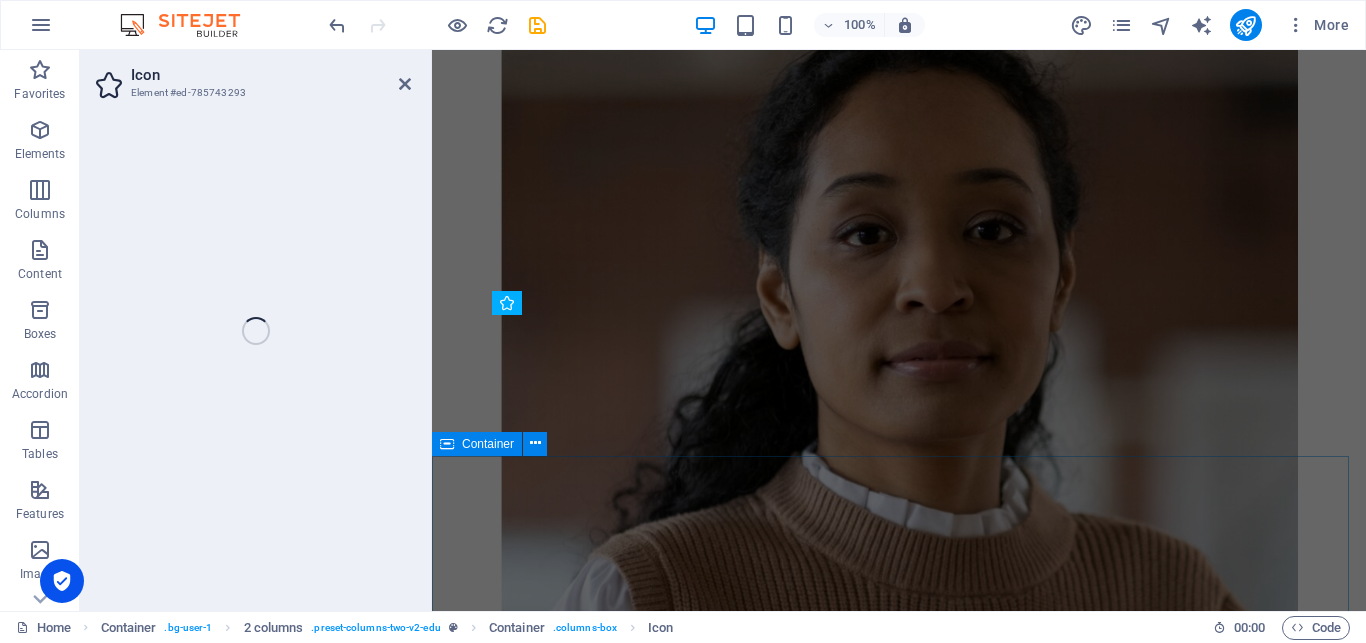 select on "xMidYMid" 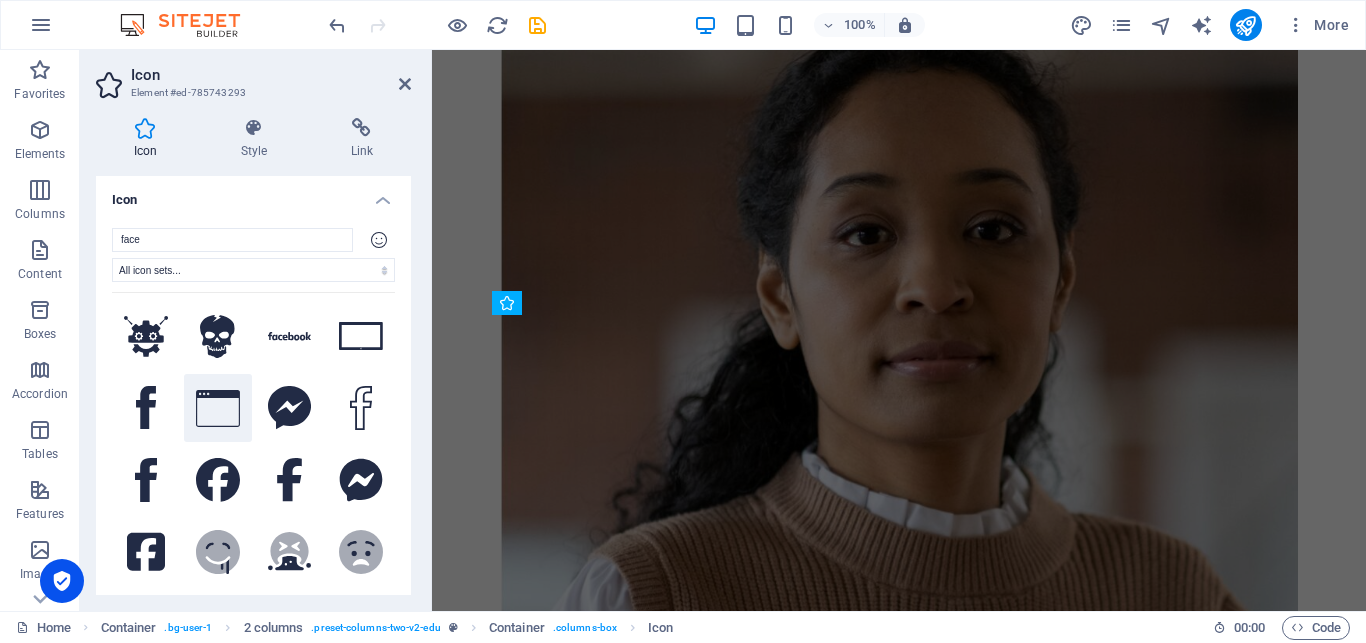 scroll, scrollTop: 2830, scrollLeft: 0, axis: vertical 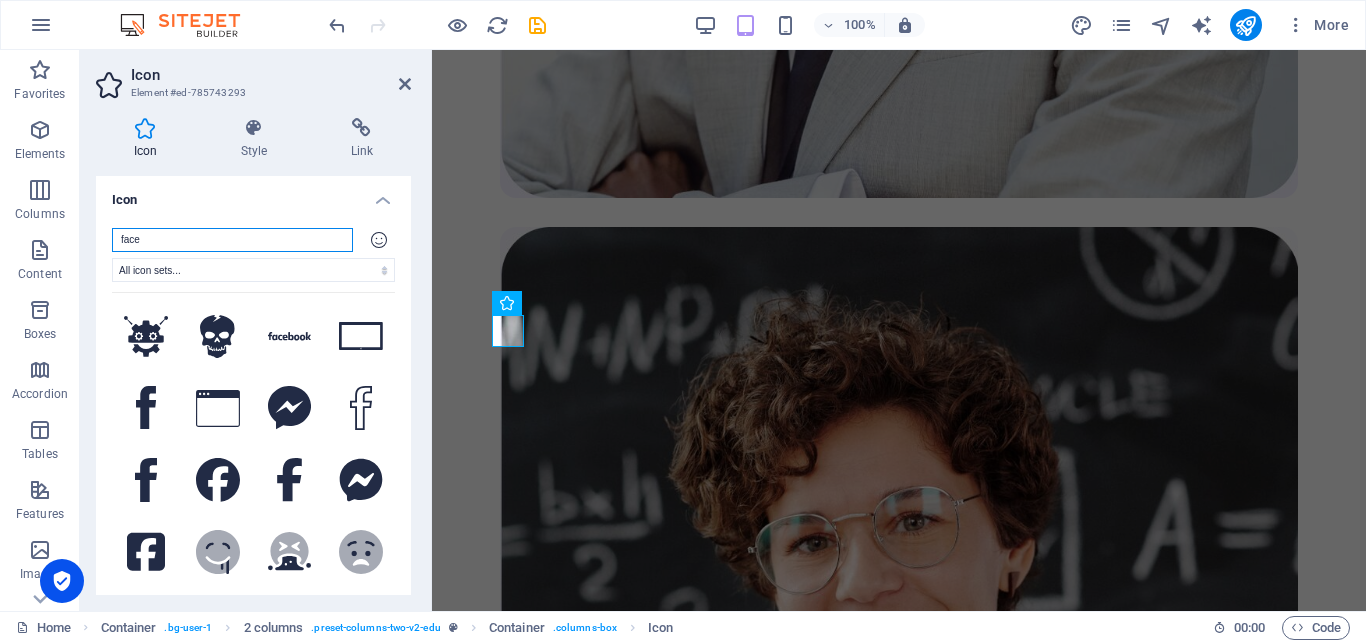 click on "face" at bounding box center [232, 240] 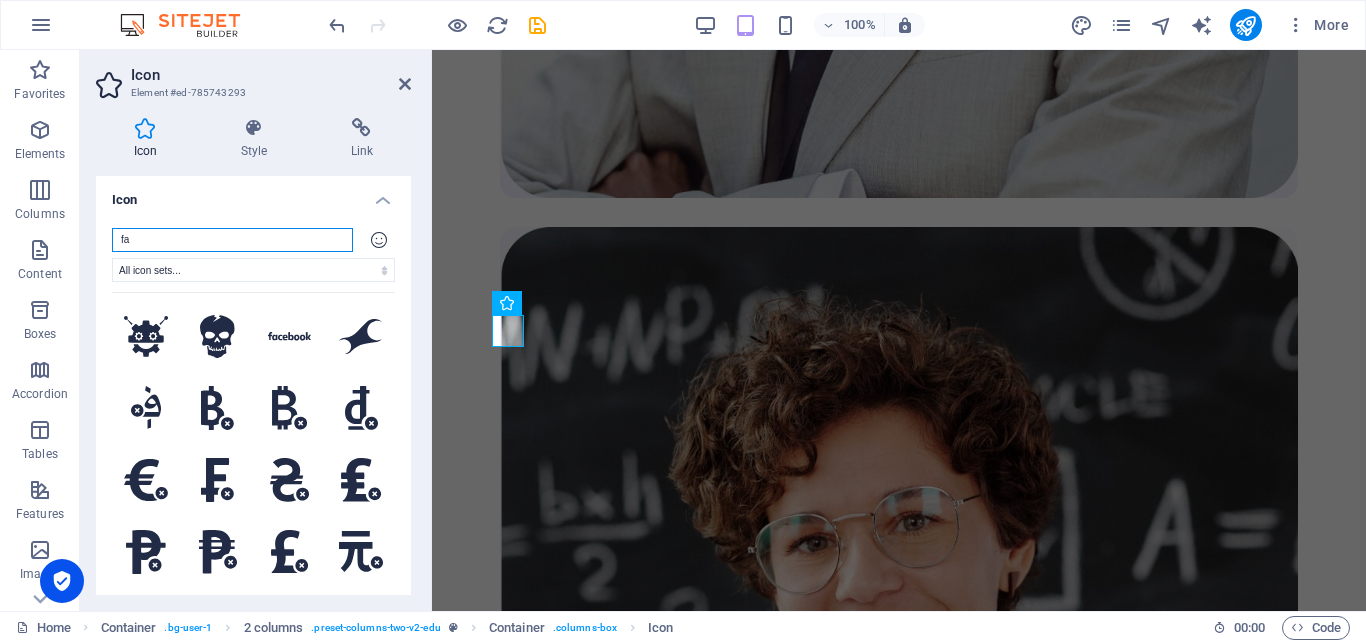 type on "f" 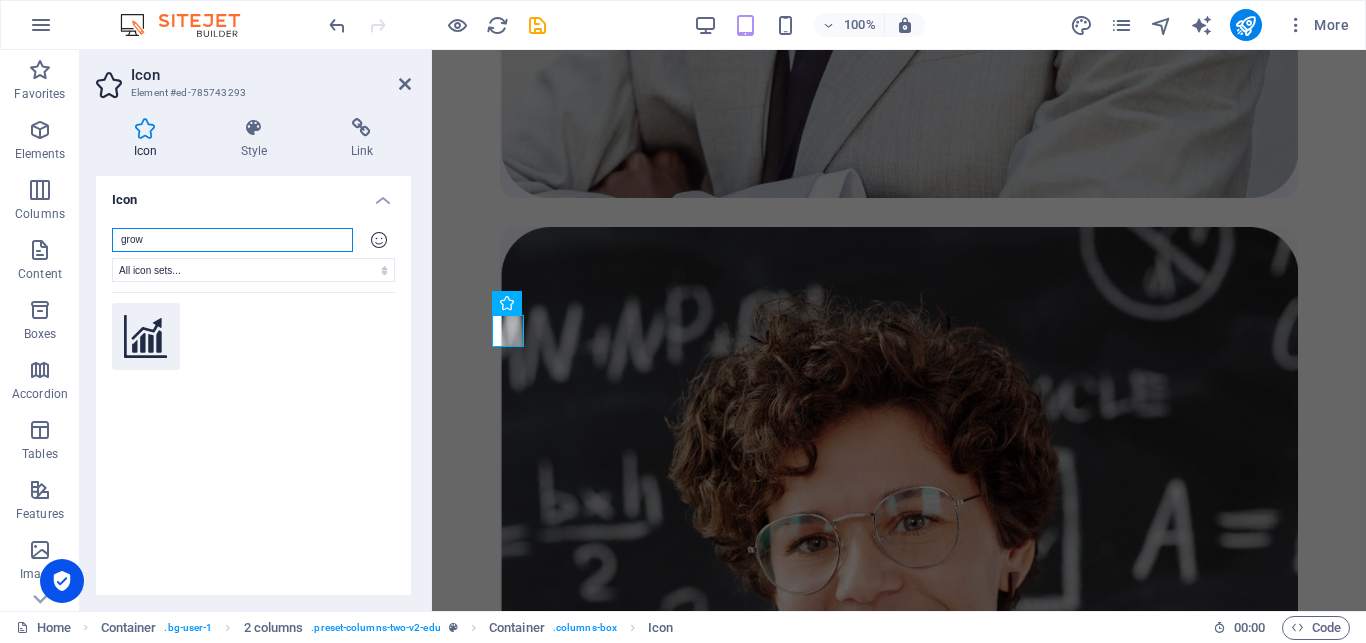 type on "grow" 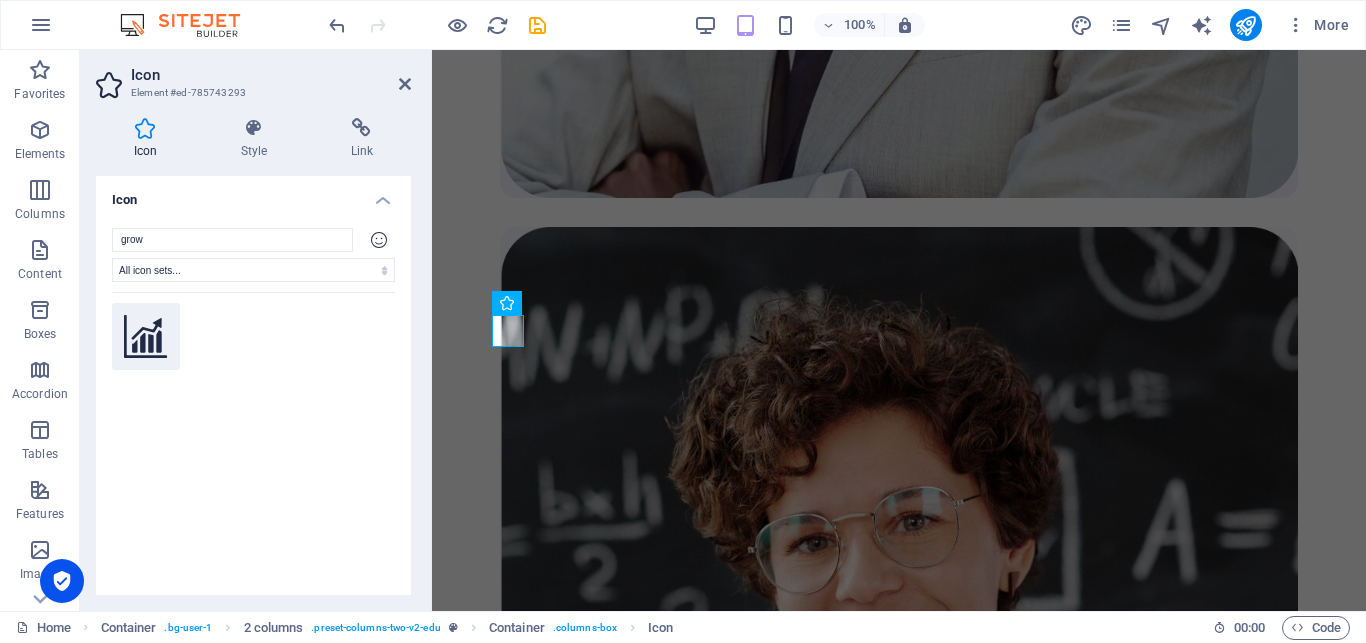 click 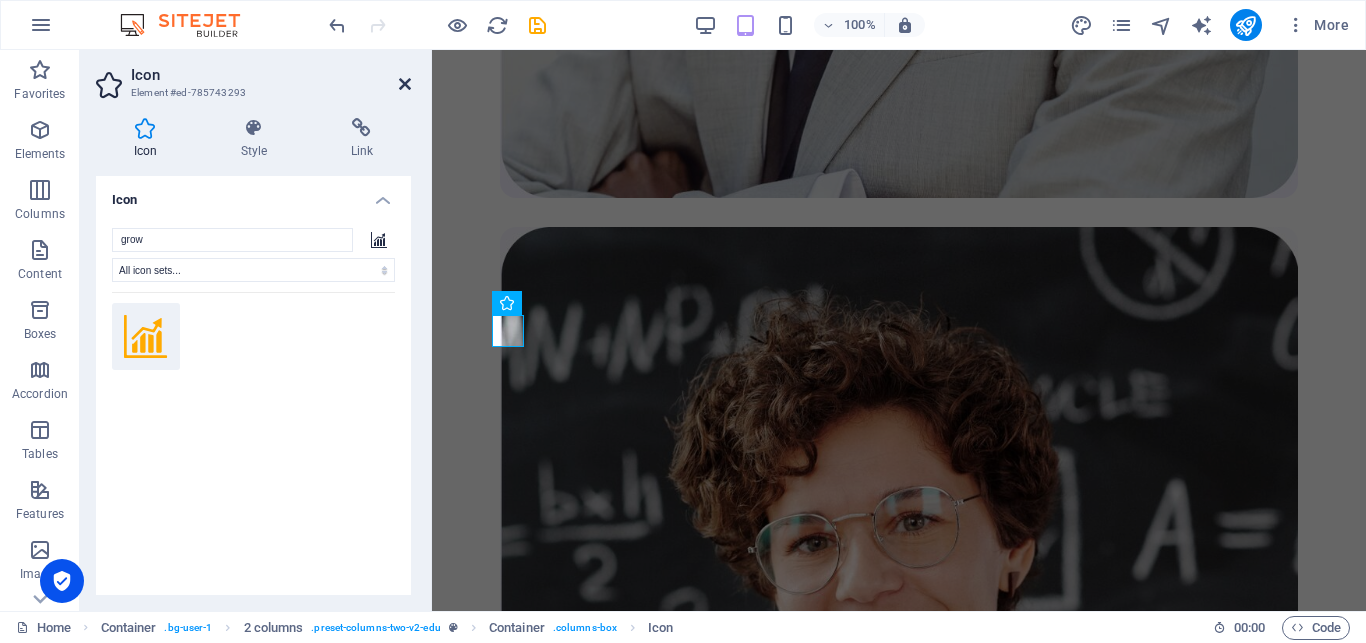 drag, startPoint x: 325, startPoint y: 35, endPoint x: 406, endPoint y: 85, distance: 95.189285 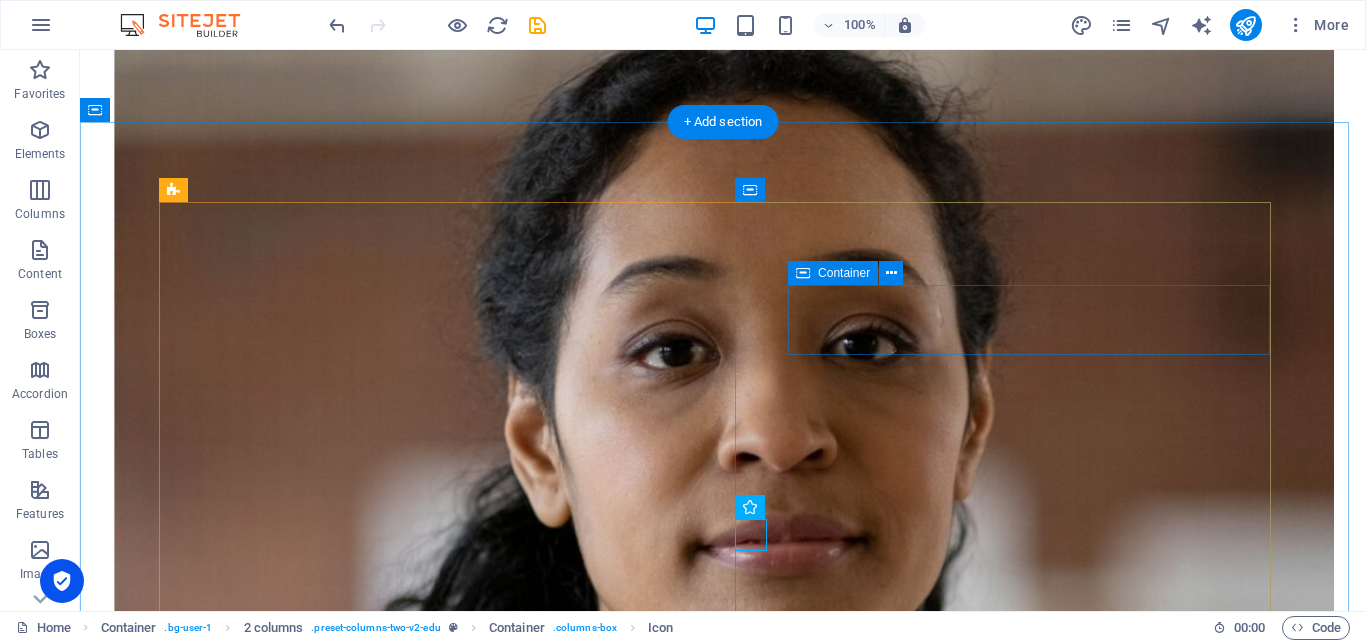 scroll, scrollTop: 1262, scrollLeft: 0, axis: vertical 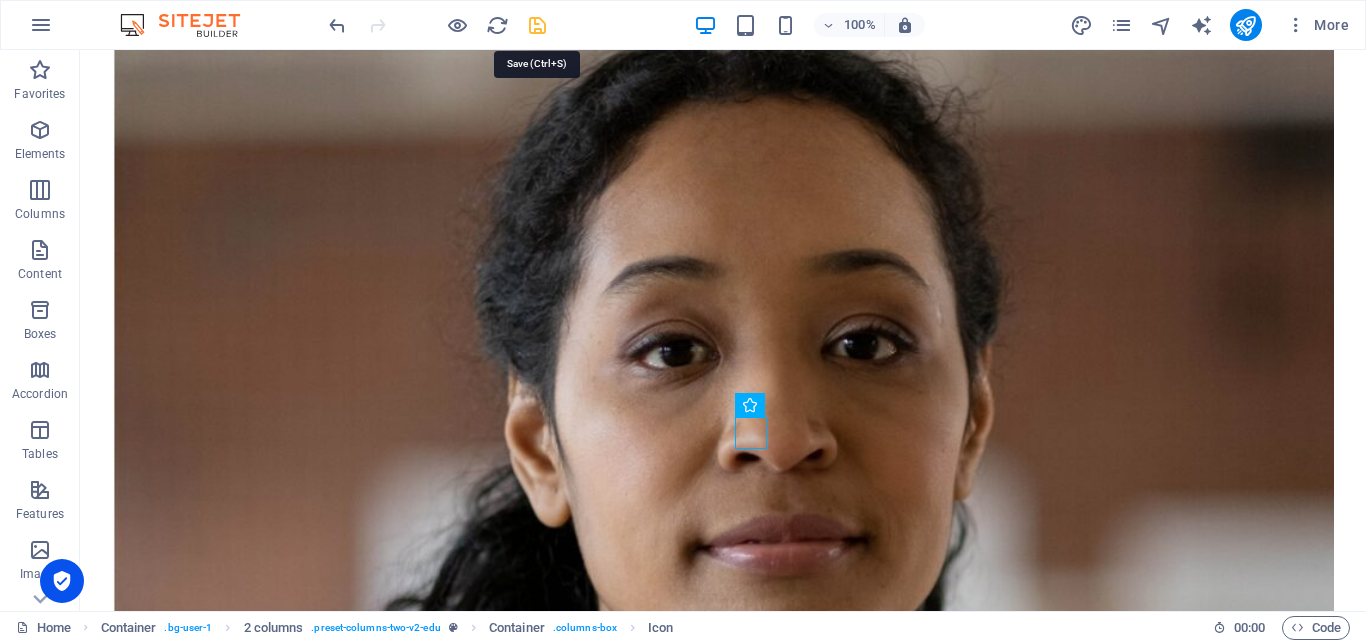 click at bounding box center (537, 25) 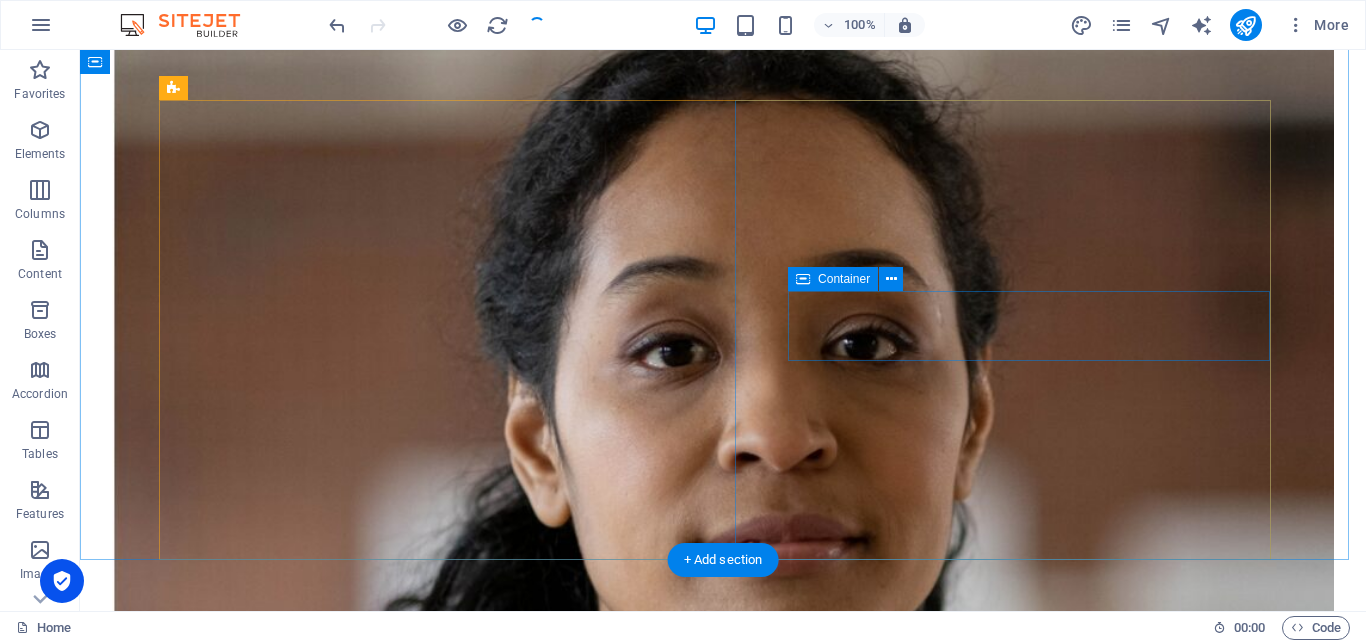 scroll, scrollTop: 1262, scrollLeft: 0, axis: vertical 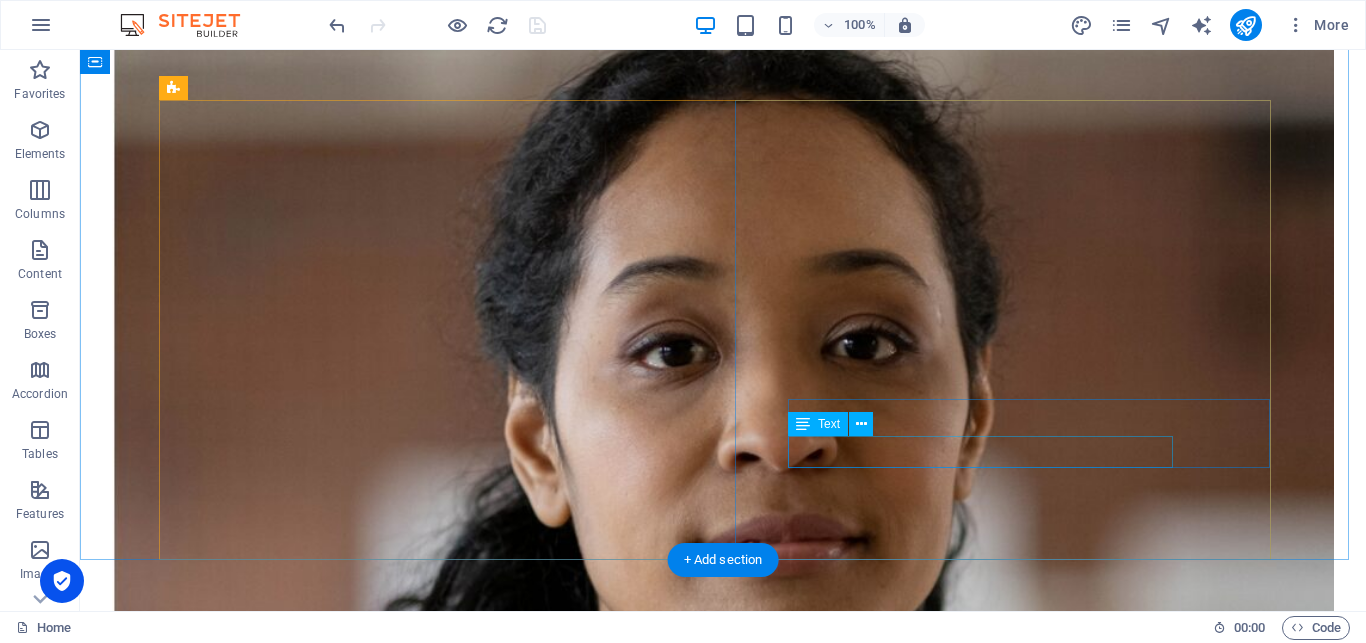click on "Lorem ipsum dolor sit amet consectetur." at bounding box center (723, 7400) 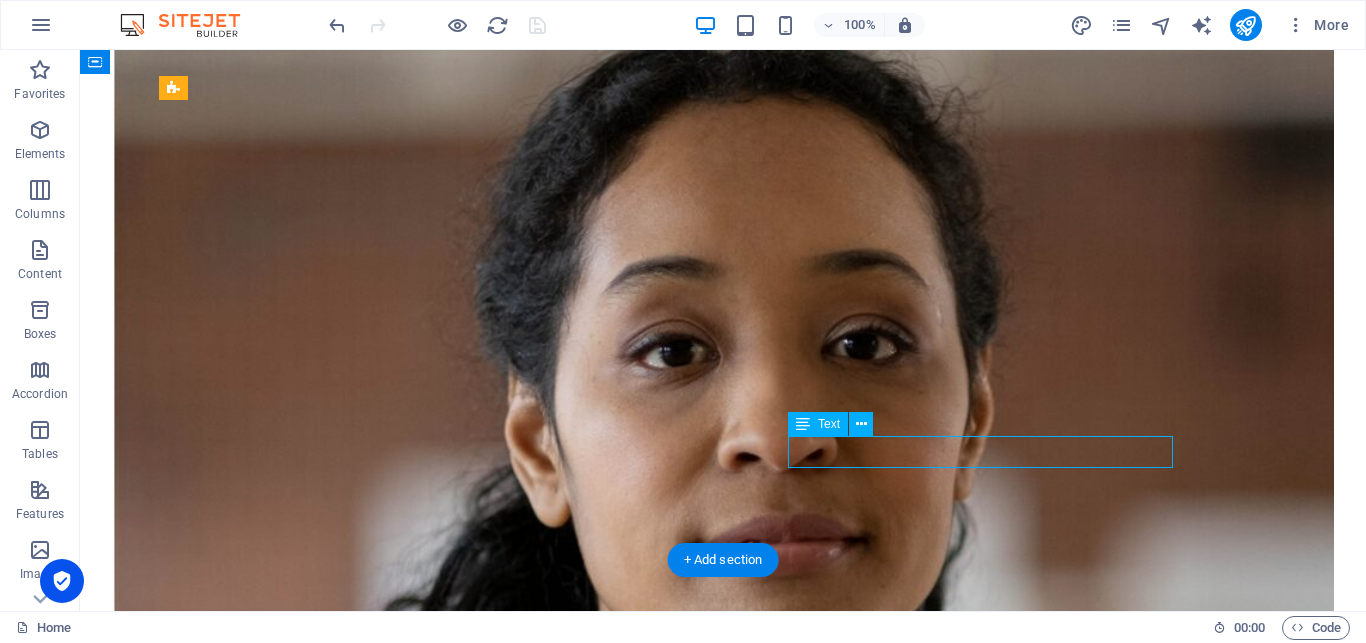 click on "Lorem ipsum dolor sit amet consectetur." at bounding box center (723, 7400) 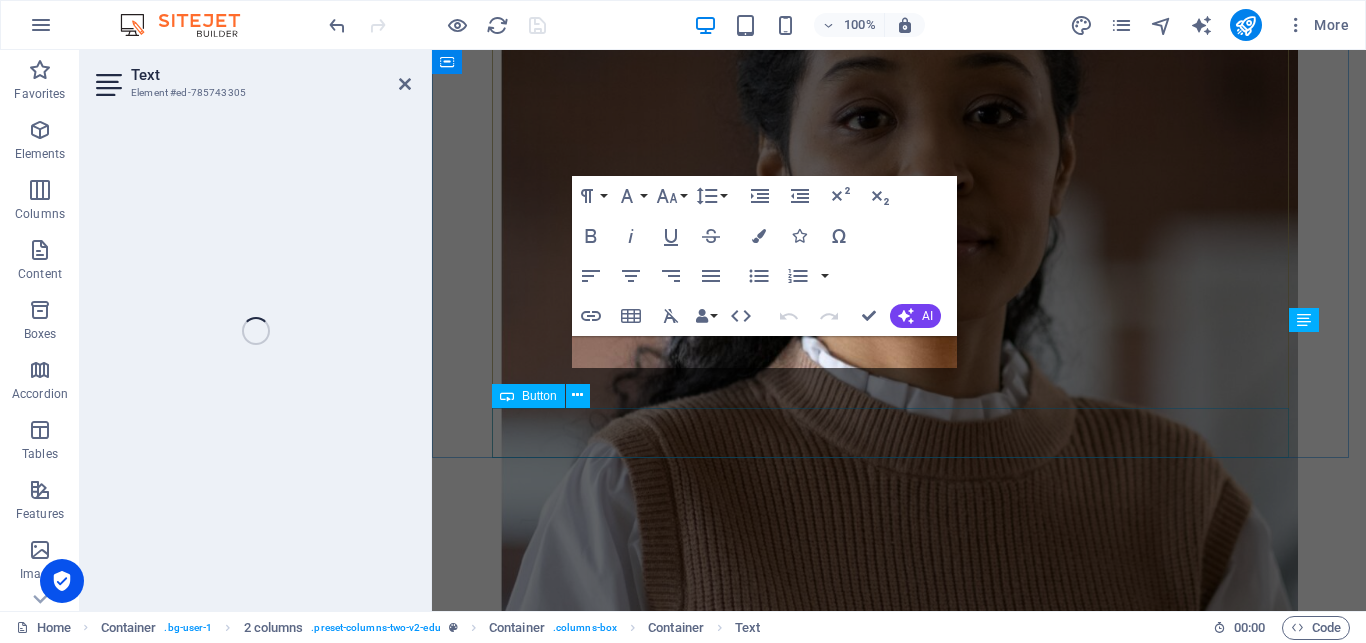 scroll, scrollTop: 2828, scrollLeft: 0, axis: vertical 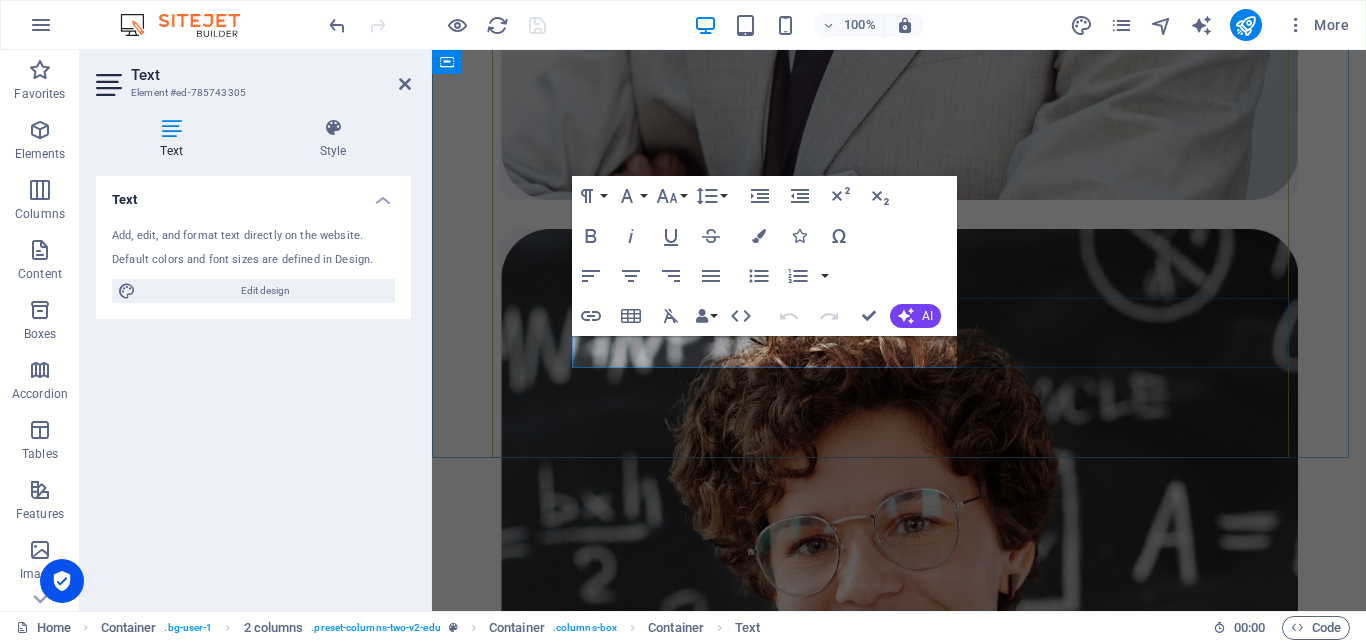 click on "Lorem ipsum dolor sit amet consectetur." at bounding box center [899, 3977] 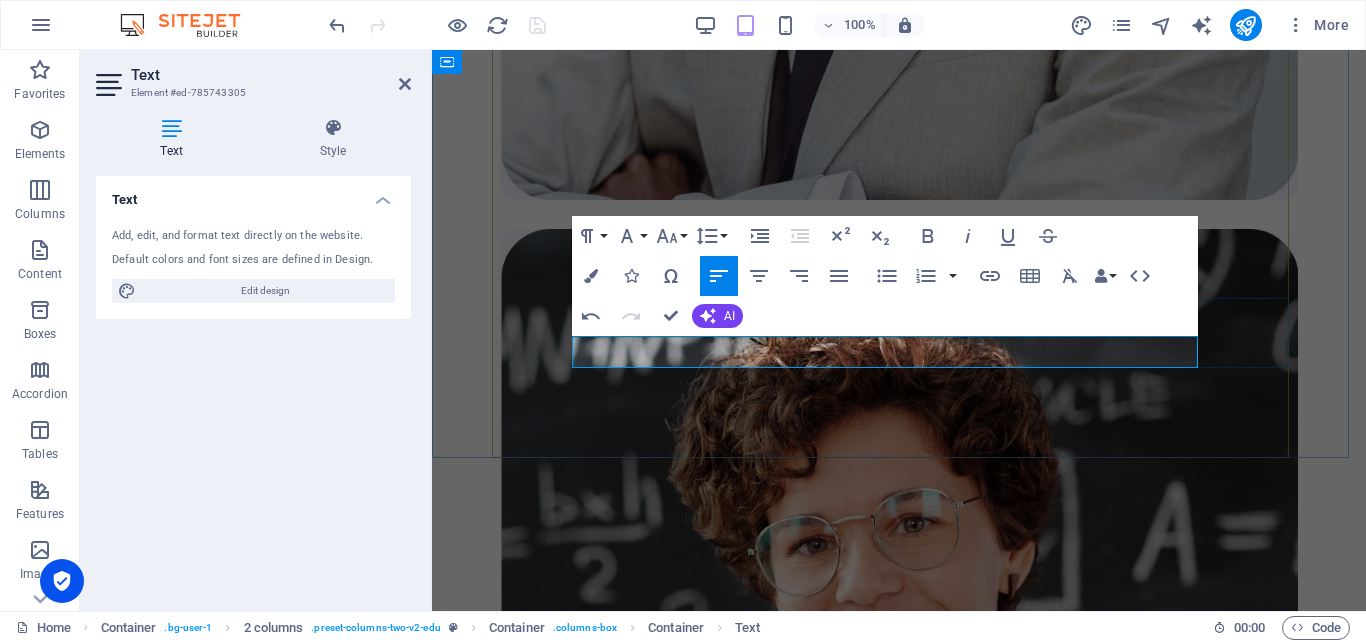 click on "Lorem ipsum dolor we have led close to 1,000 successful campaigns" at bounding box center (899, 3979) 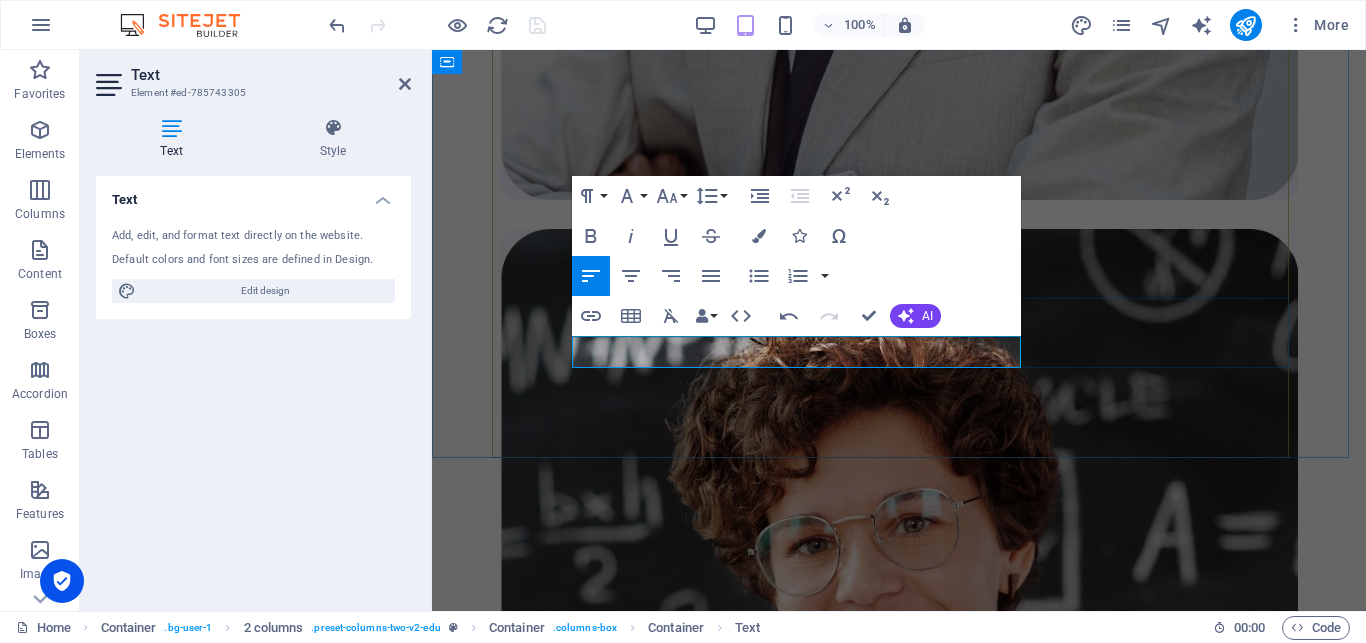 click on "we have led close to 1,000 successful campaigns" at bounding box center (695, 3979) 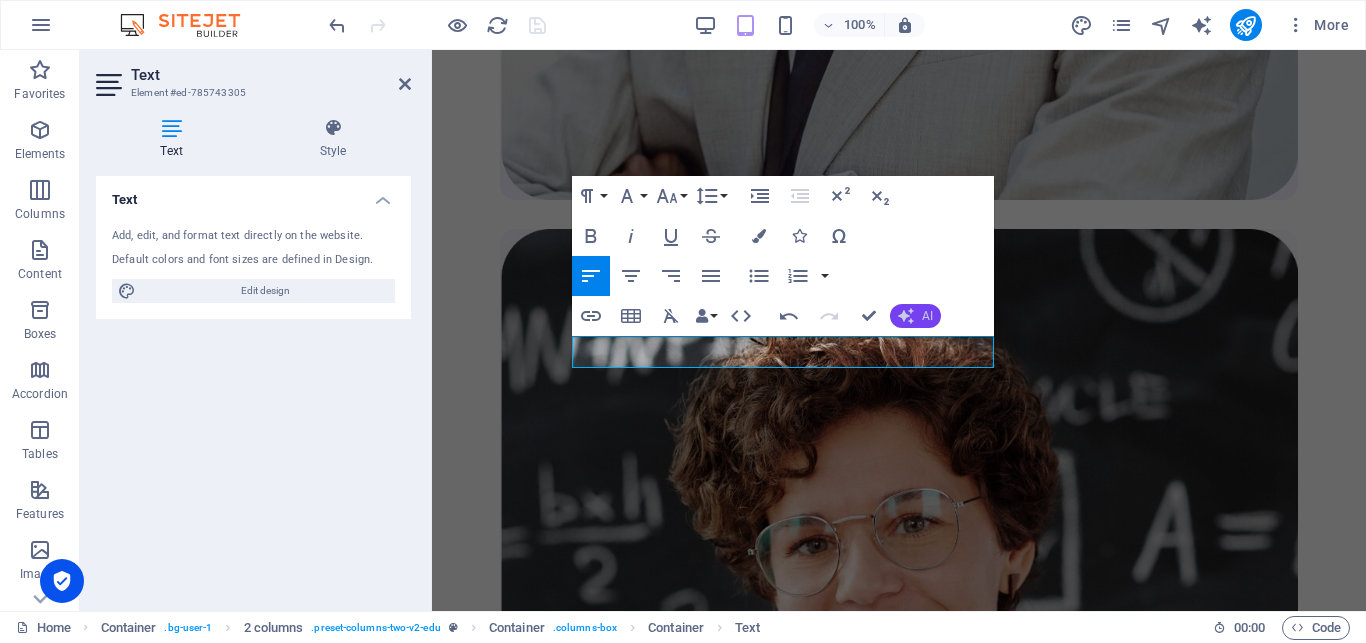 click on "AI" at bounding box center [915, 316] 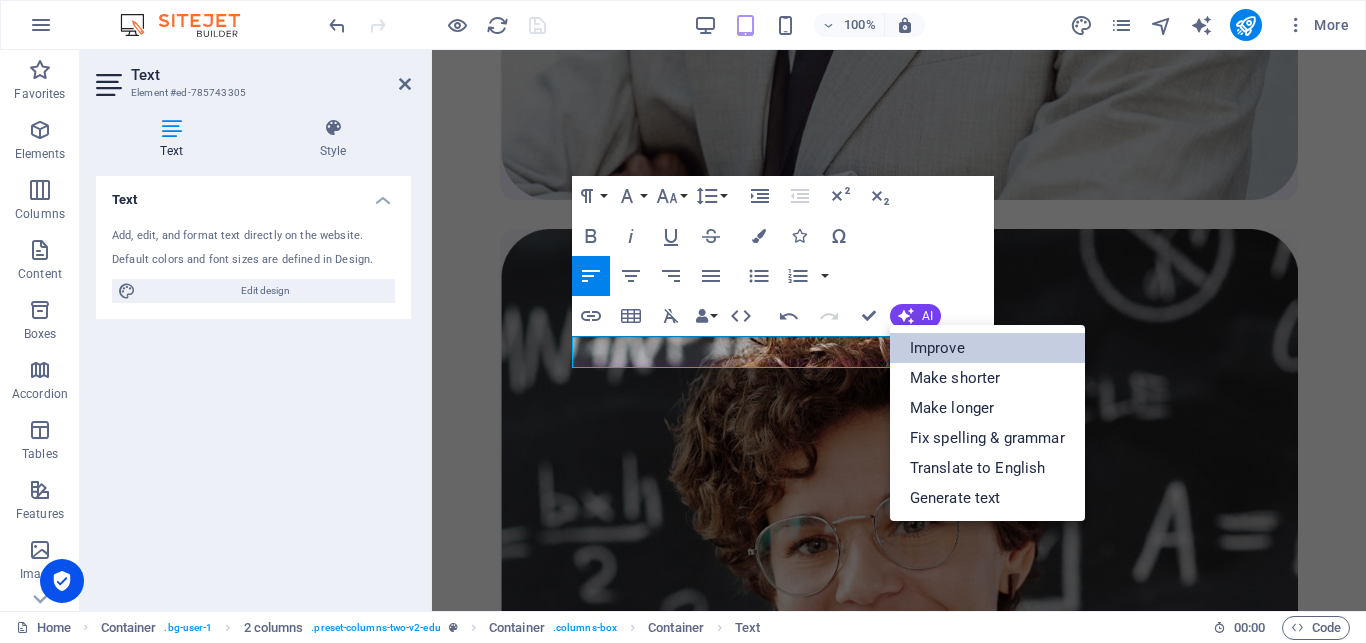 click on "Improve" at bounding box center (987, 348) 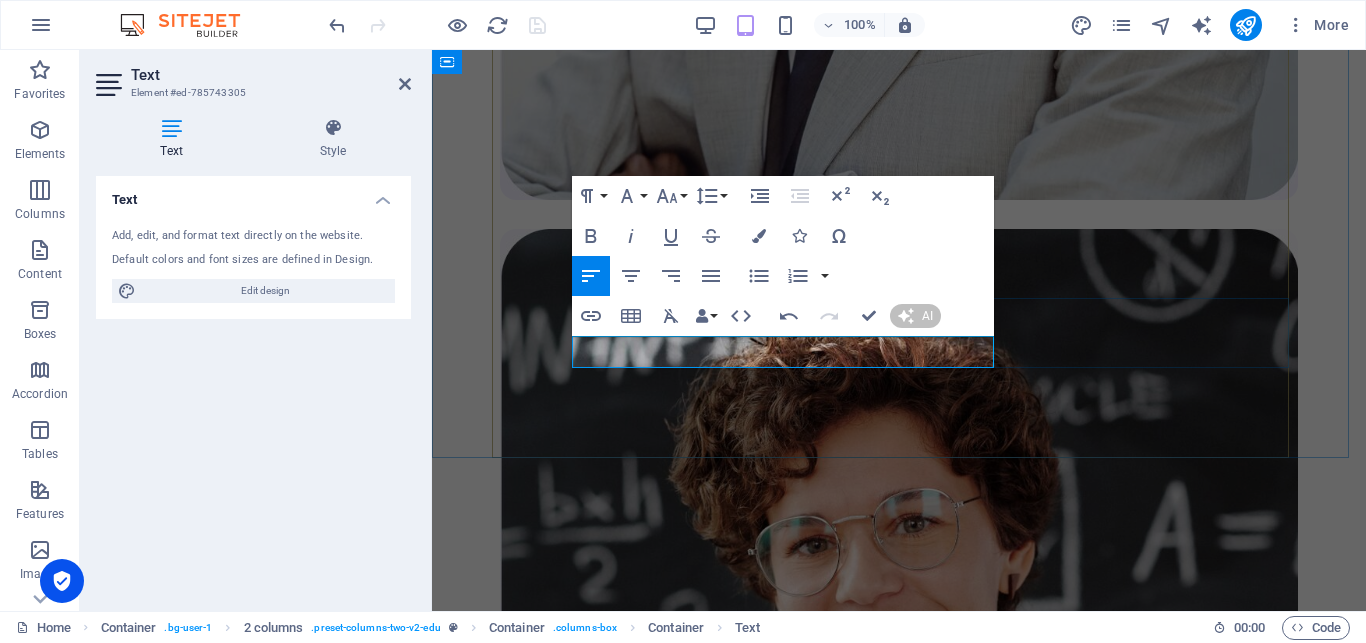 type 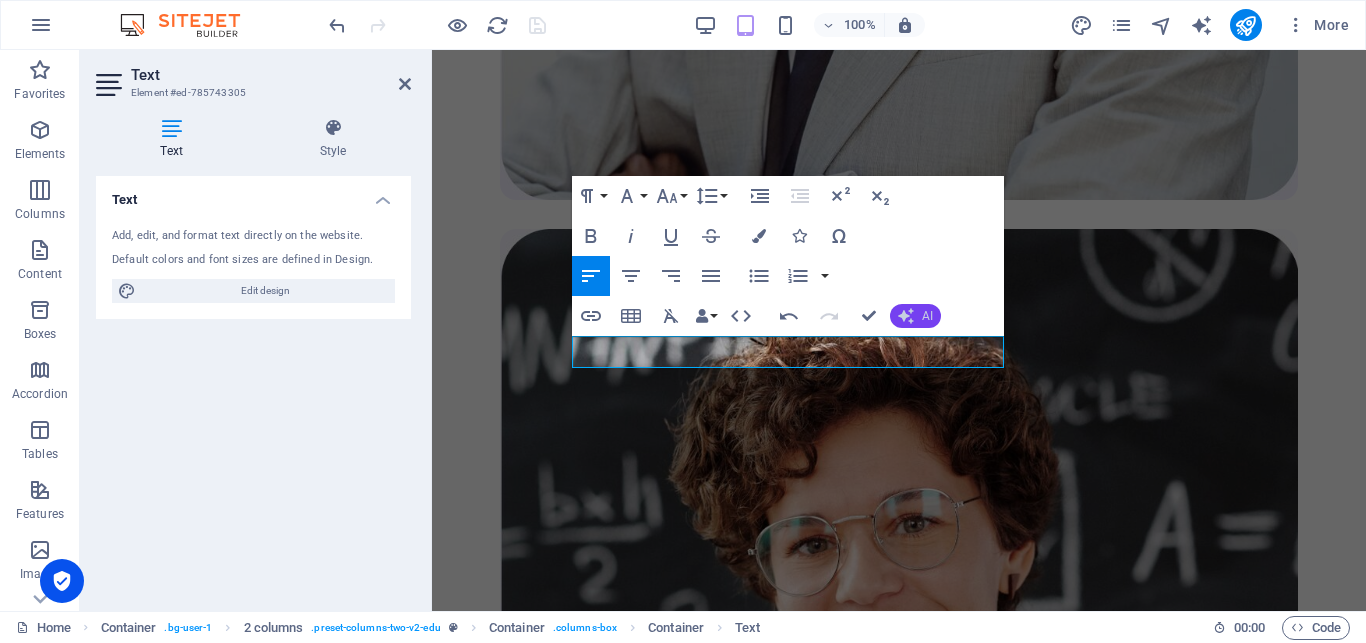 click on "AI" at bounding box center (927, 316) 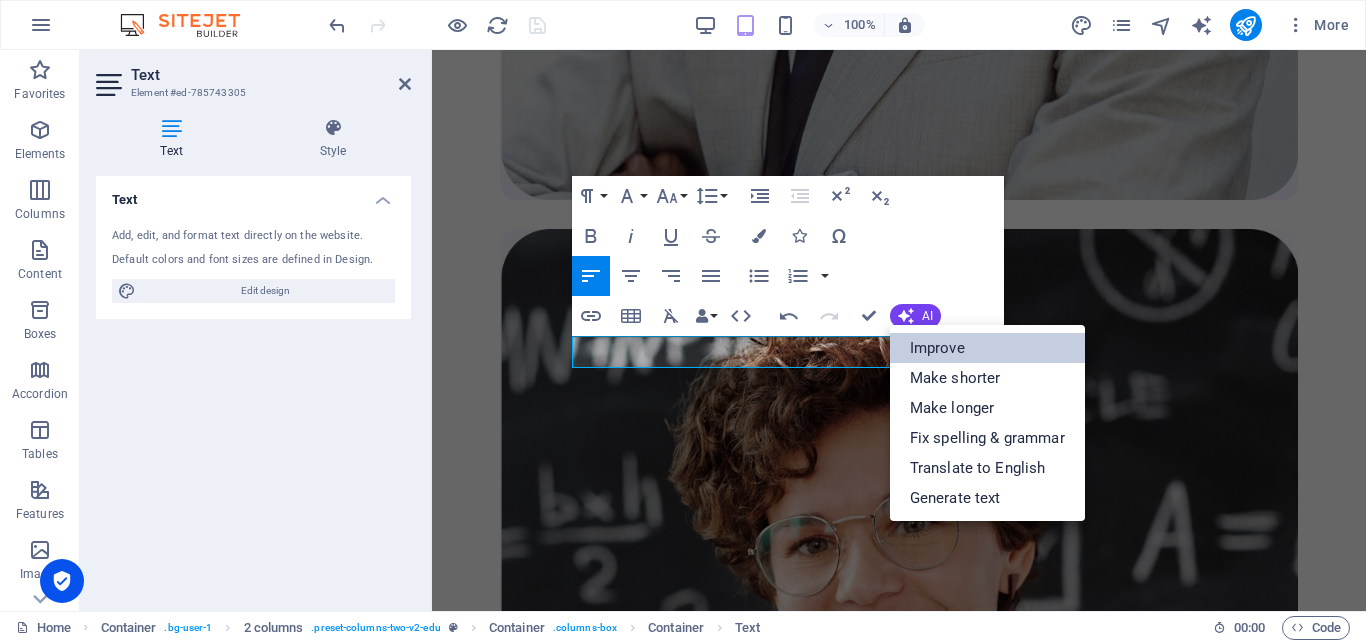 click on "Improve" at bounding box center (987, 348) 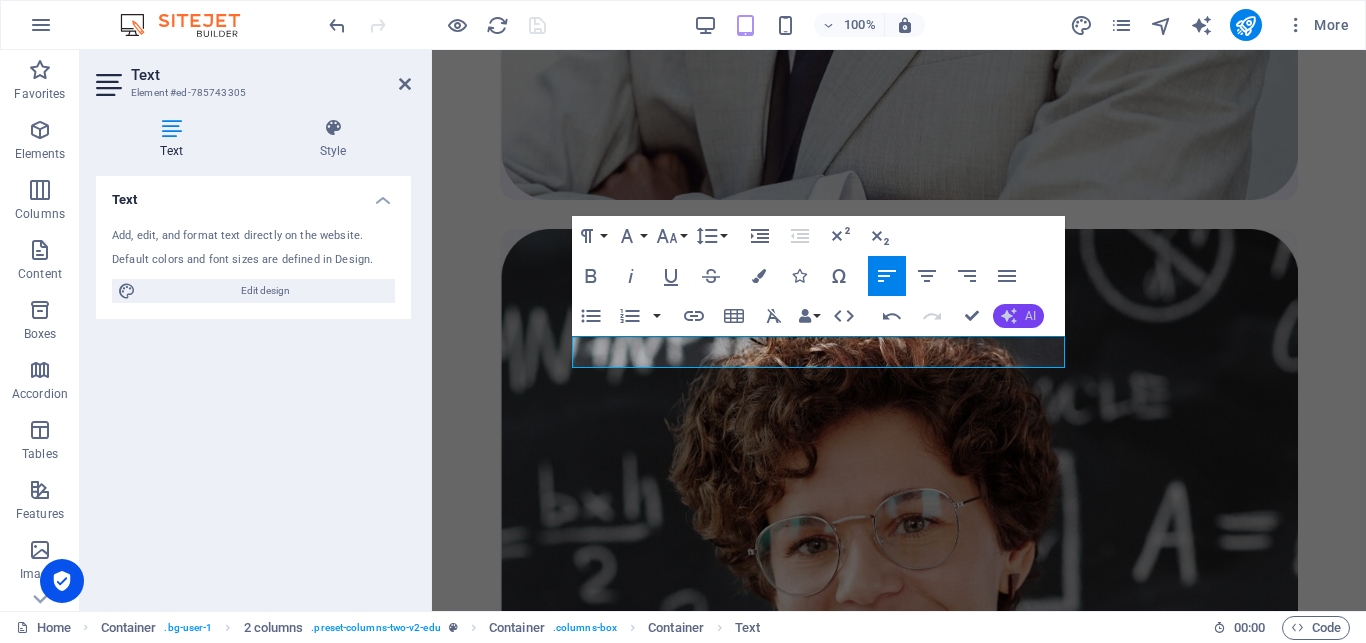 click on "AI" at bounding box center (1030, 316) 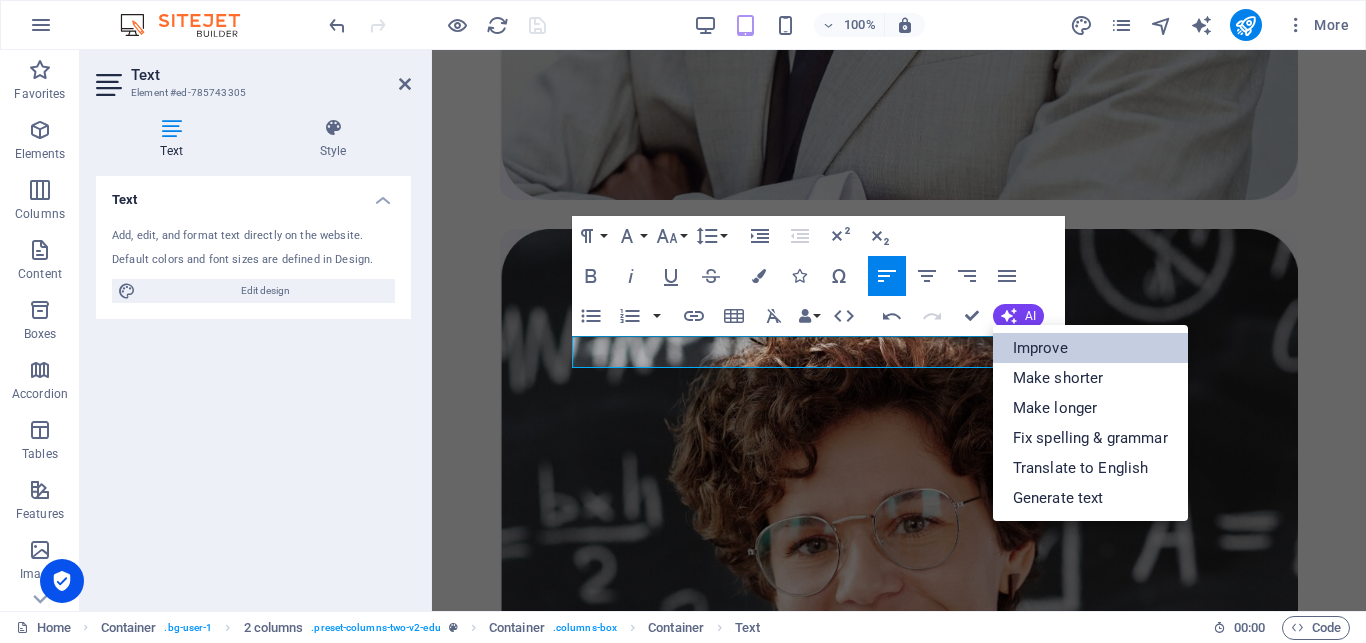 click on "Improve" at bounding box center [1090, 348] 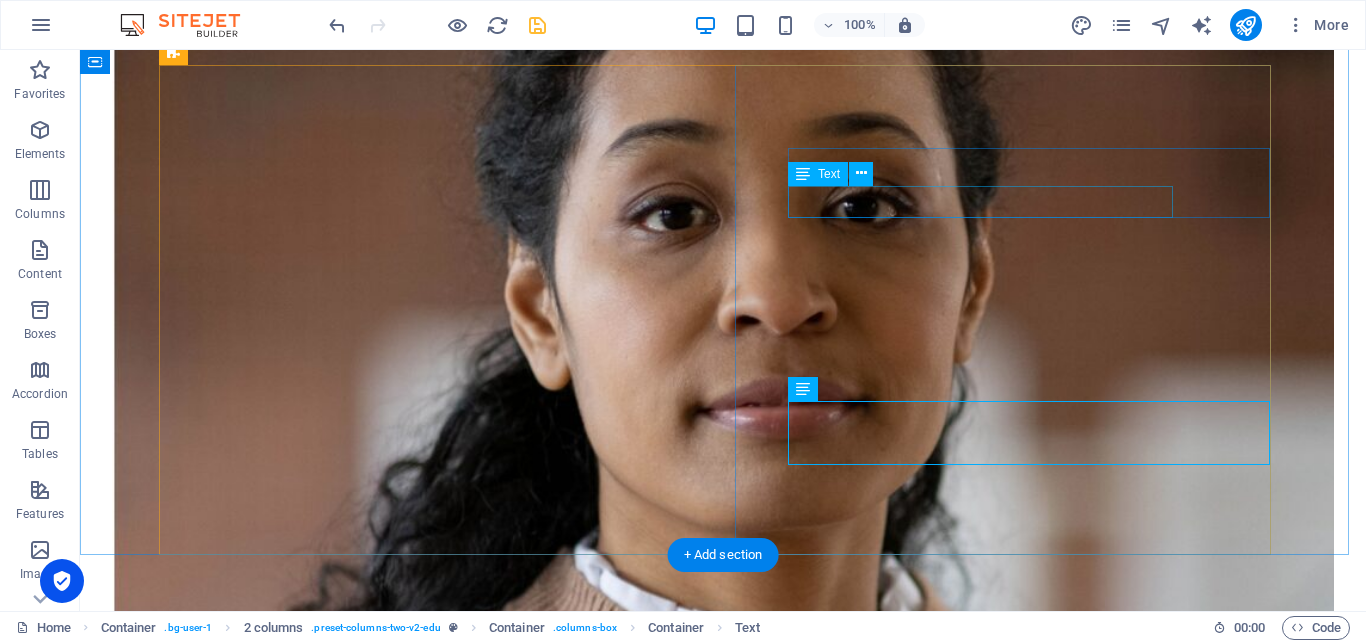 scroll, scrollTop: 1399, scrollLeft: 0, axis: vertical 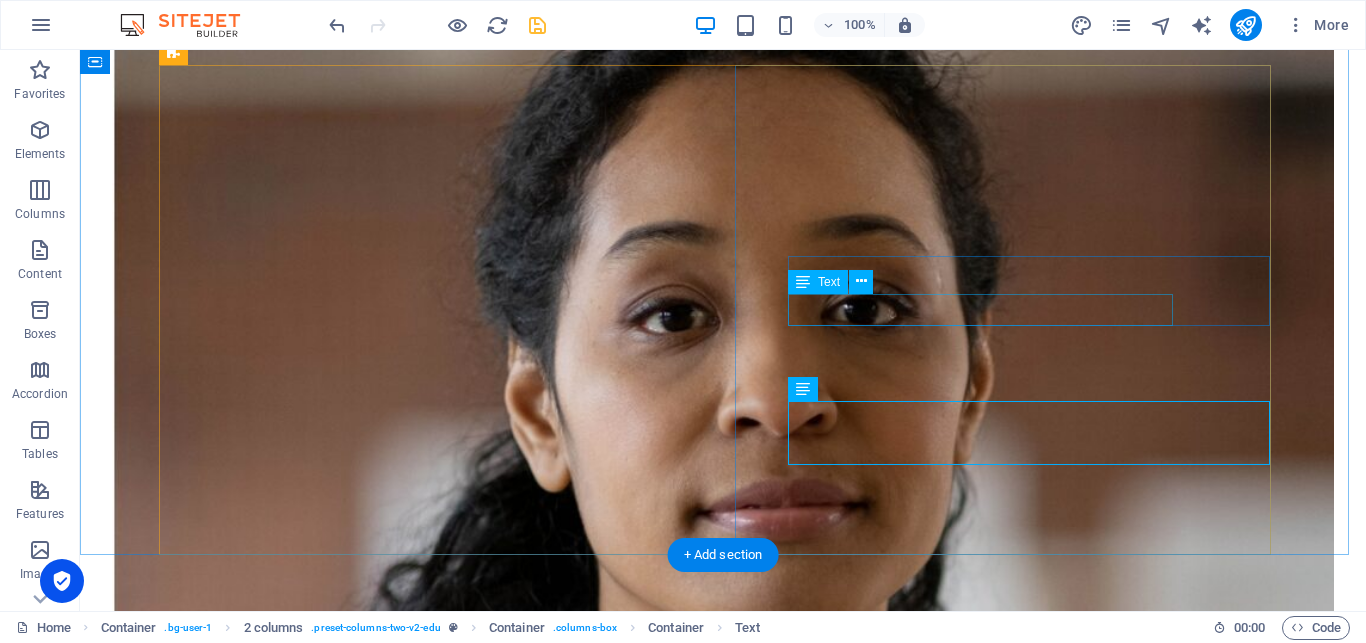 click on "Lorem ipsum dolor sit amet consectetur." at bounding box center [723, 7177] 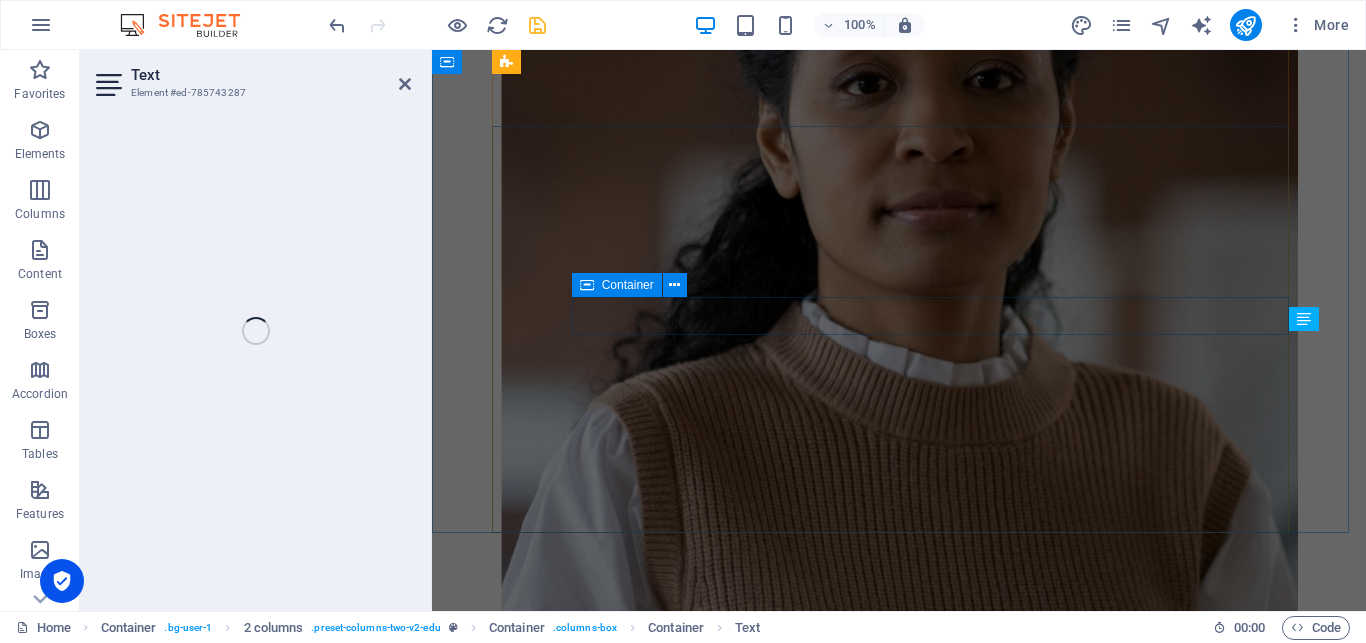 scroll, scrollTop: 2721, scrollLeft: 0, axis: vertical 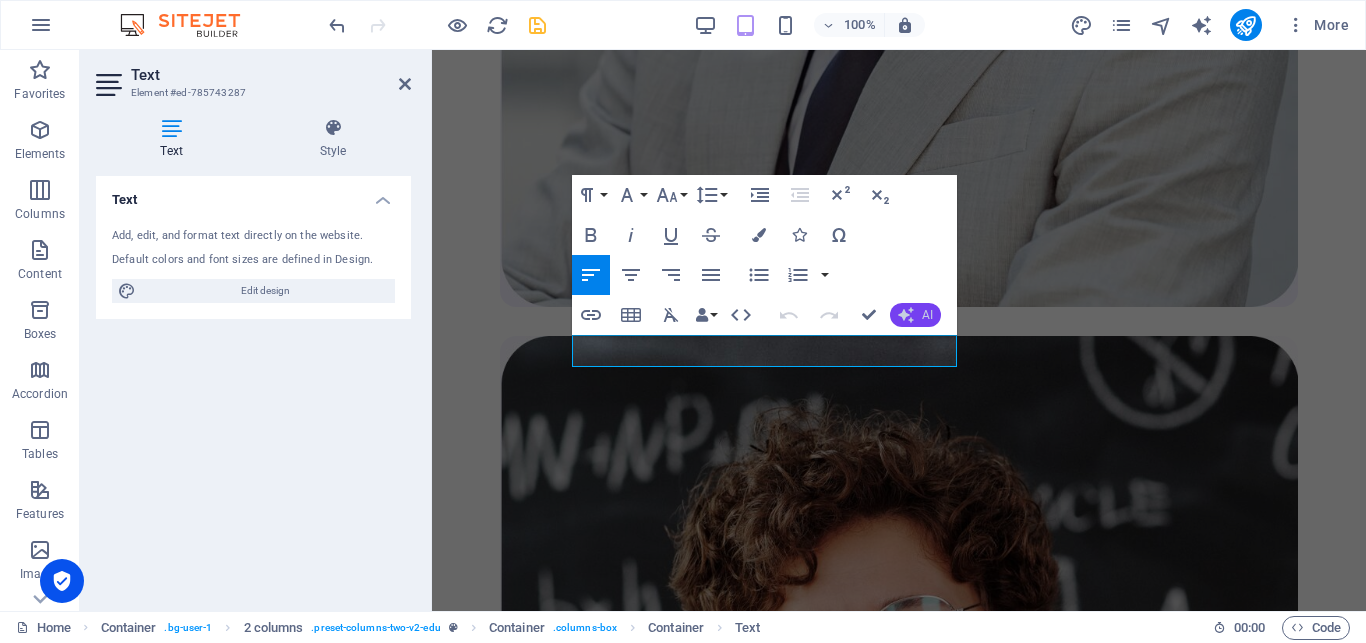 click on "AI" at bounding box center [915, 315] 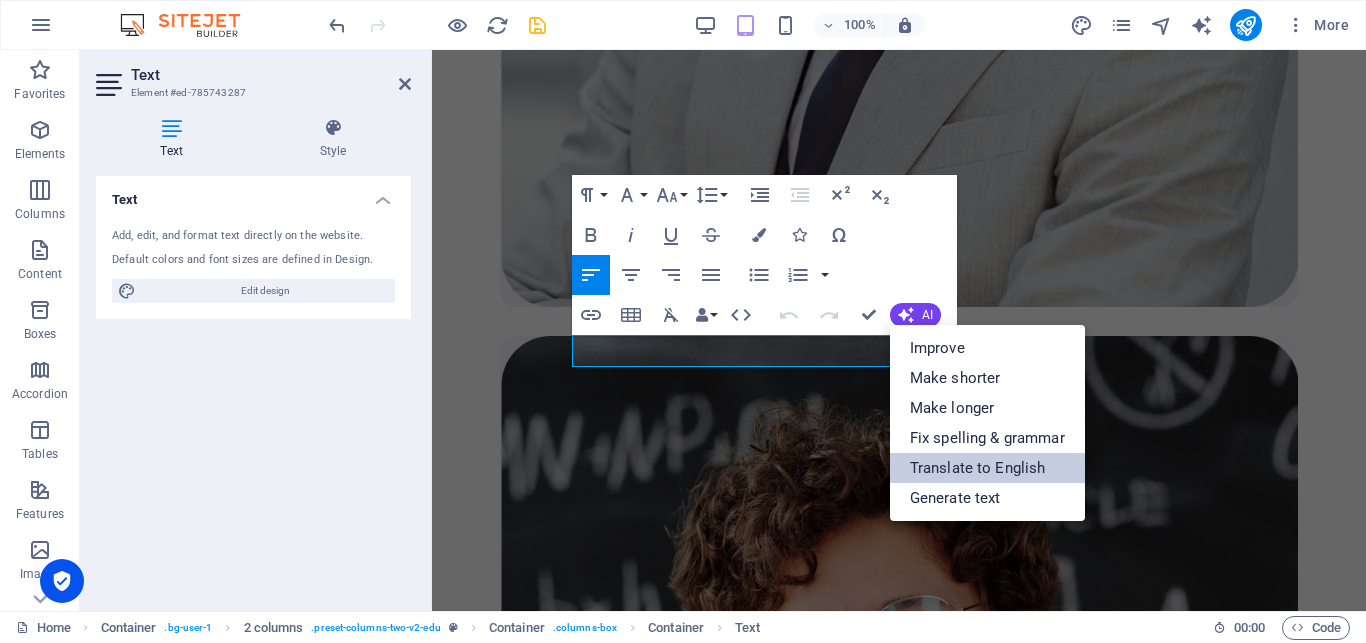 click on "Translate to English" at bounding box center [987, 468] 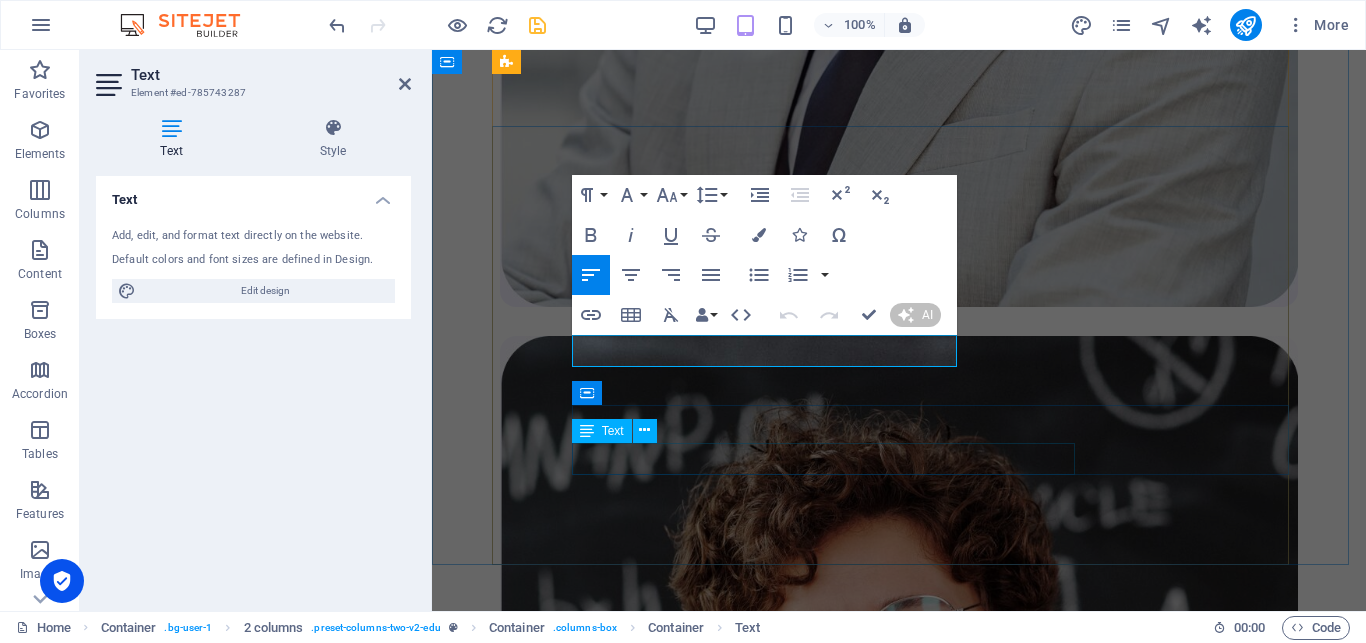 type 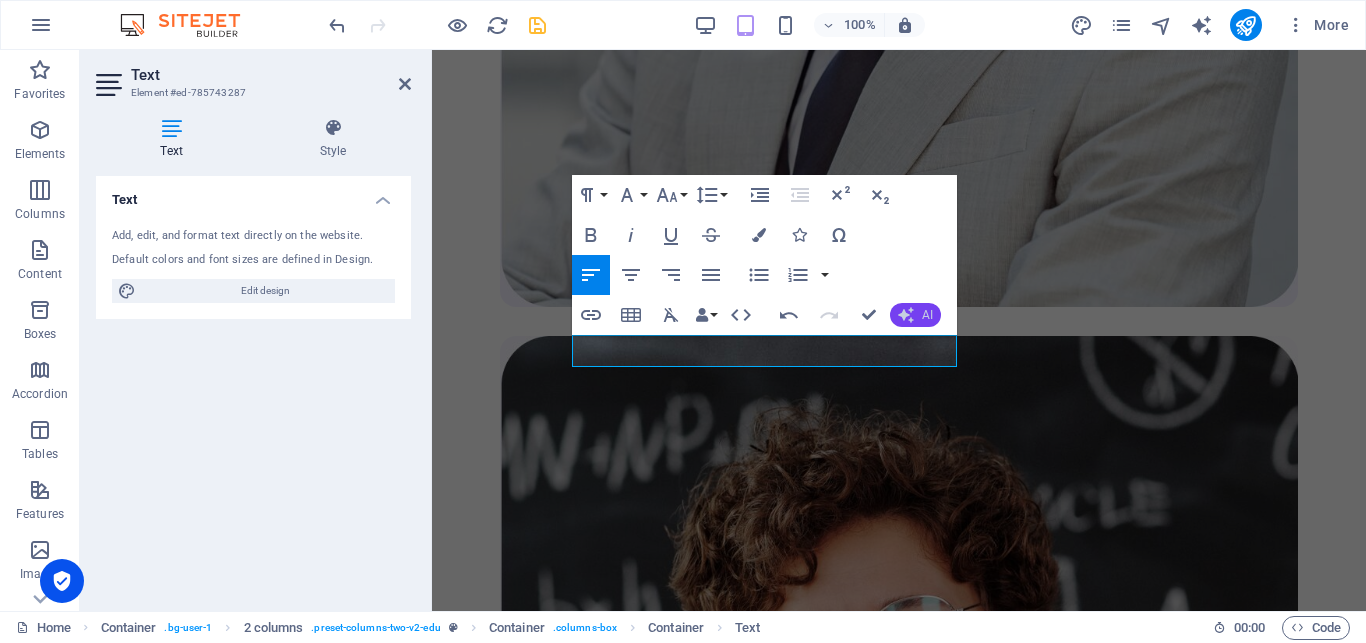 click on "AI" at bounding box center (927, 315) 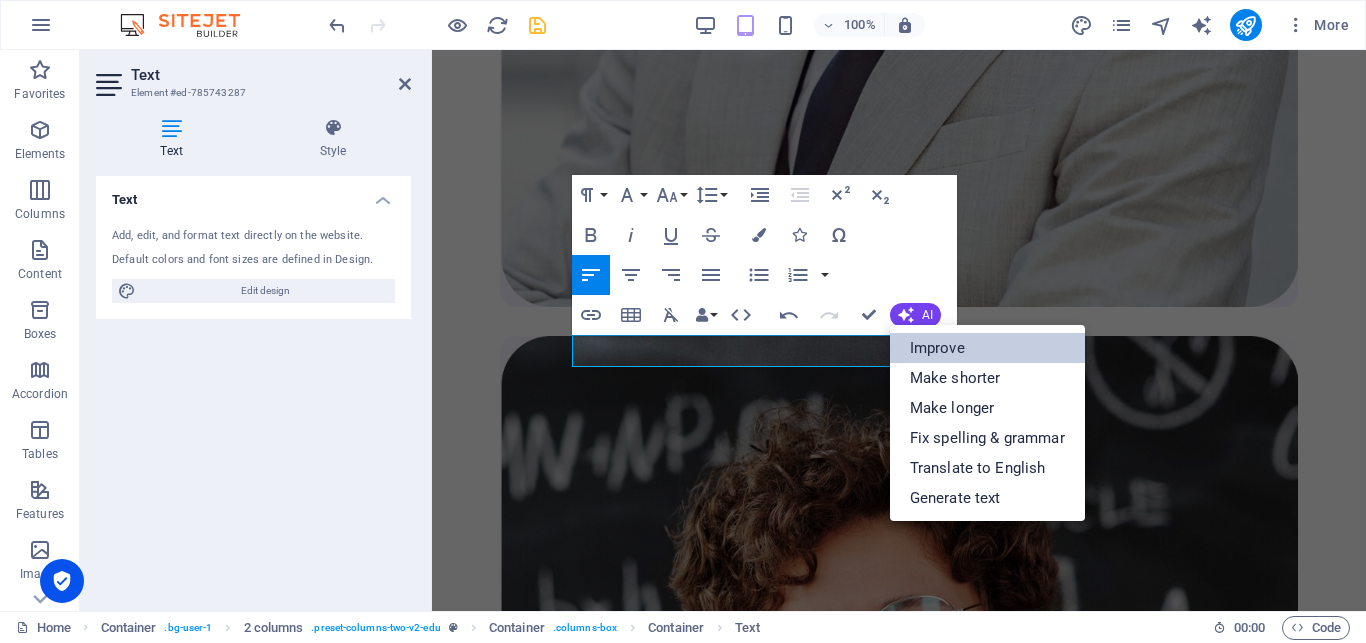 click on "Improve" at bounding box center [987, 348] 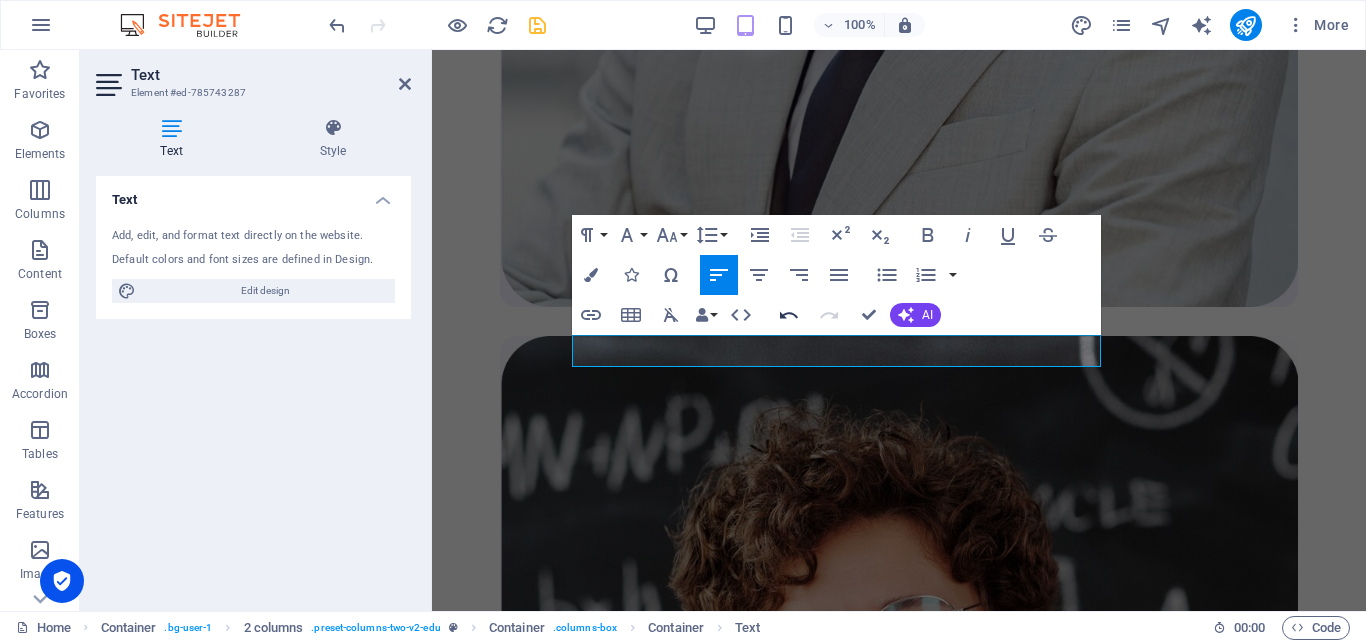 click 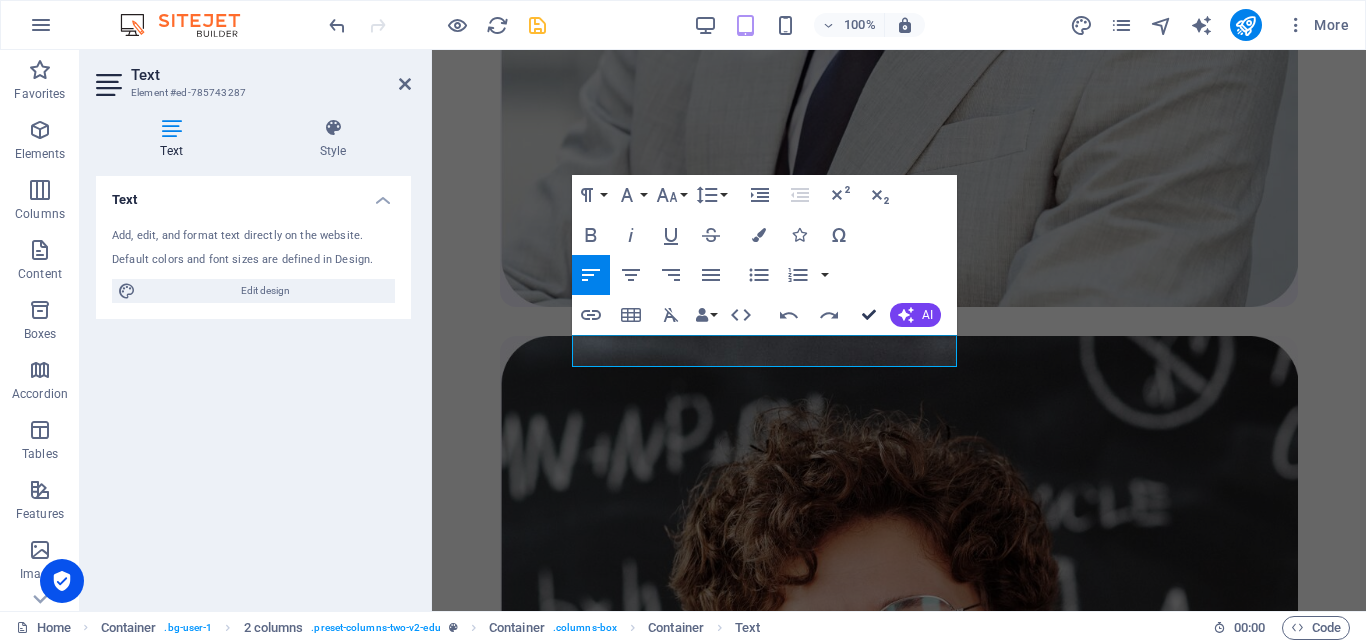 drag, startPoint x: 873, startPoint y: 308, endPoint x: 800, endPoint y: 254, distance: 90.80198 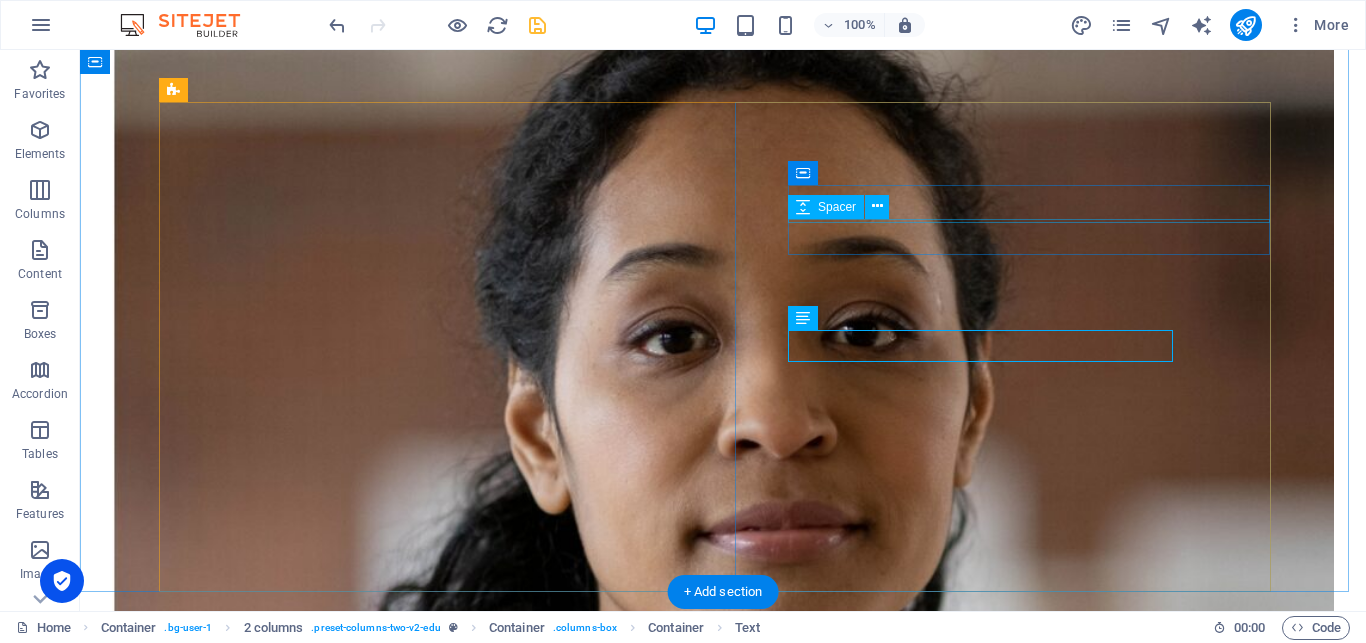 scroll, scrollTop: 1275, scrollLeft: 0, axis: vertical 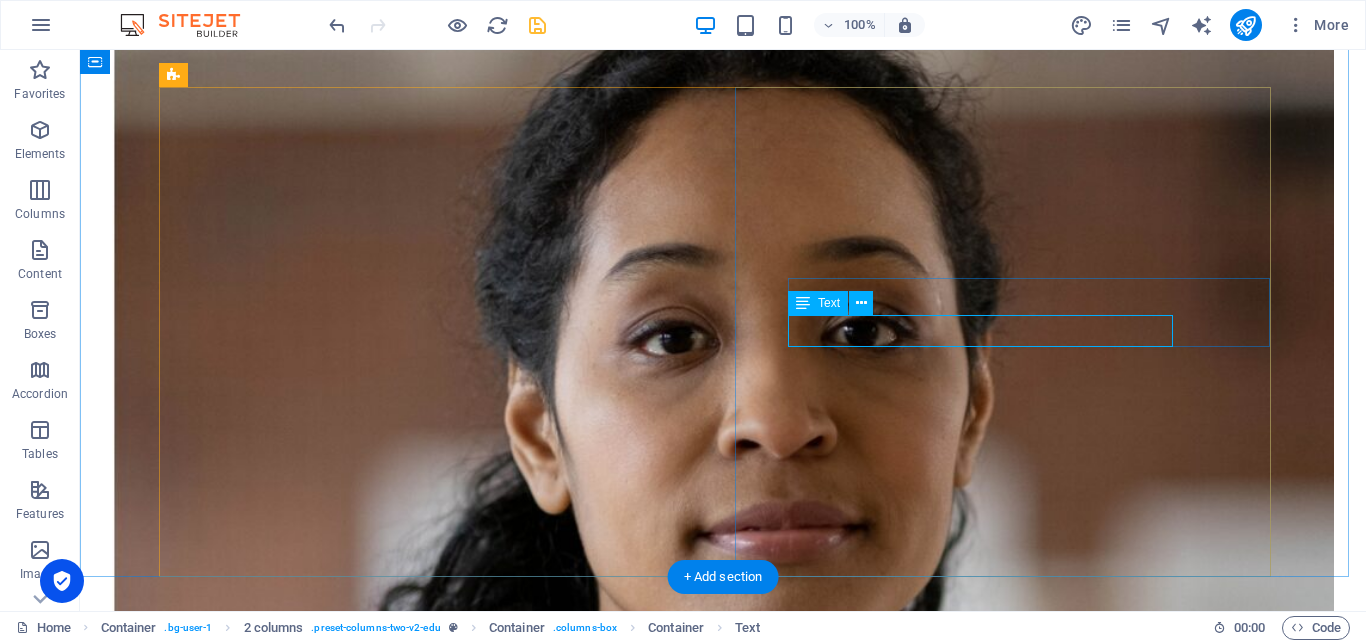 click on "Lorem ipsum dolor sit amet consectetur." at bounding box center [723, 7183] 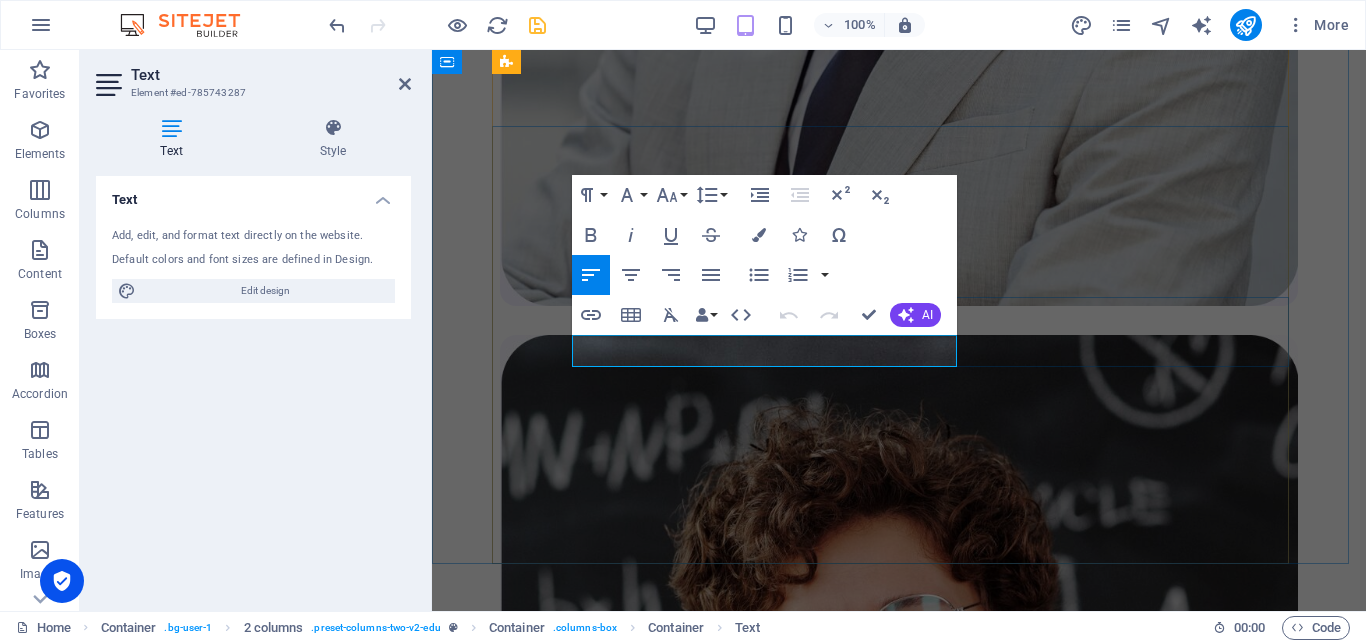 click on "Lorem ipsum dolor sit amet consectetur." at bounding box center [899, 3879] 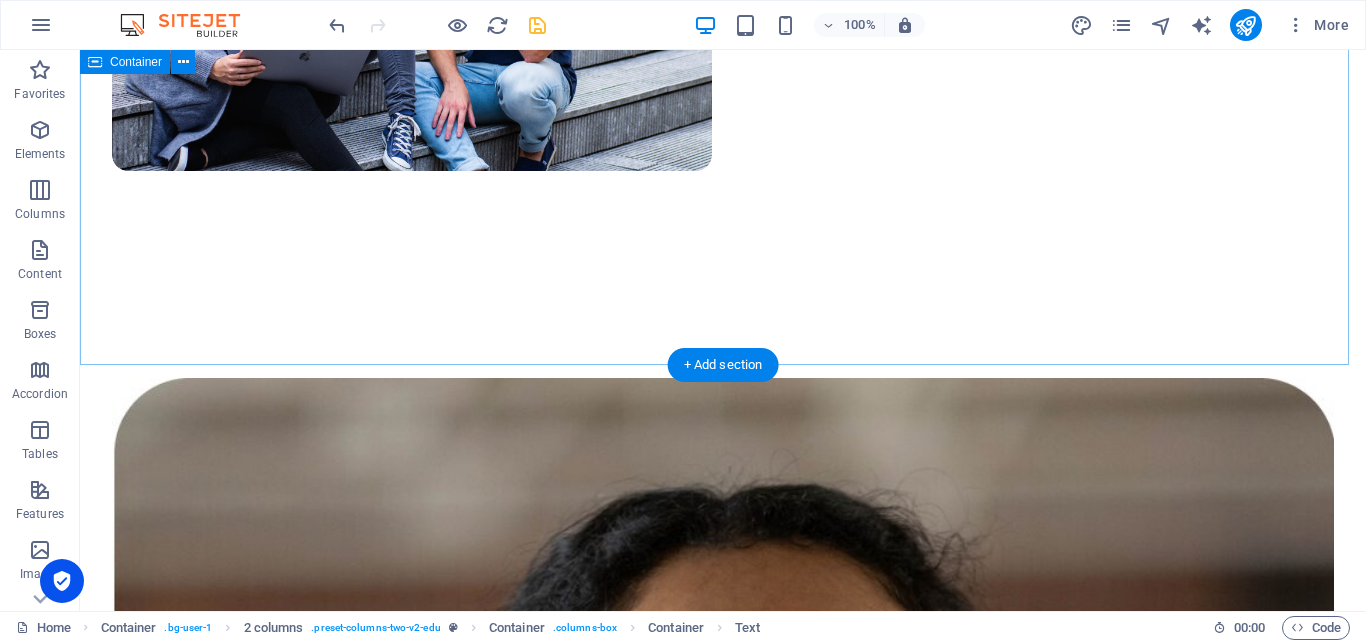 scroll, scrollTop: 1020, scrollLeft: 0, axis: vertical 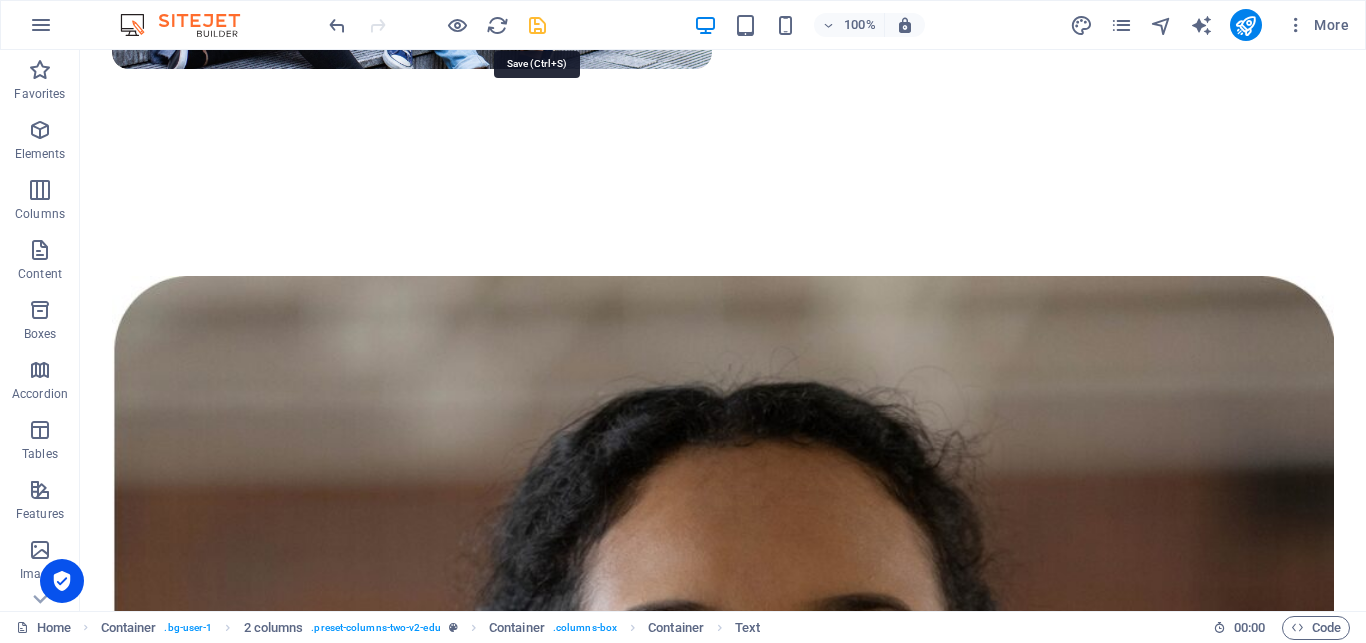 click at bounding box center [537, 25] 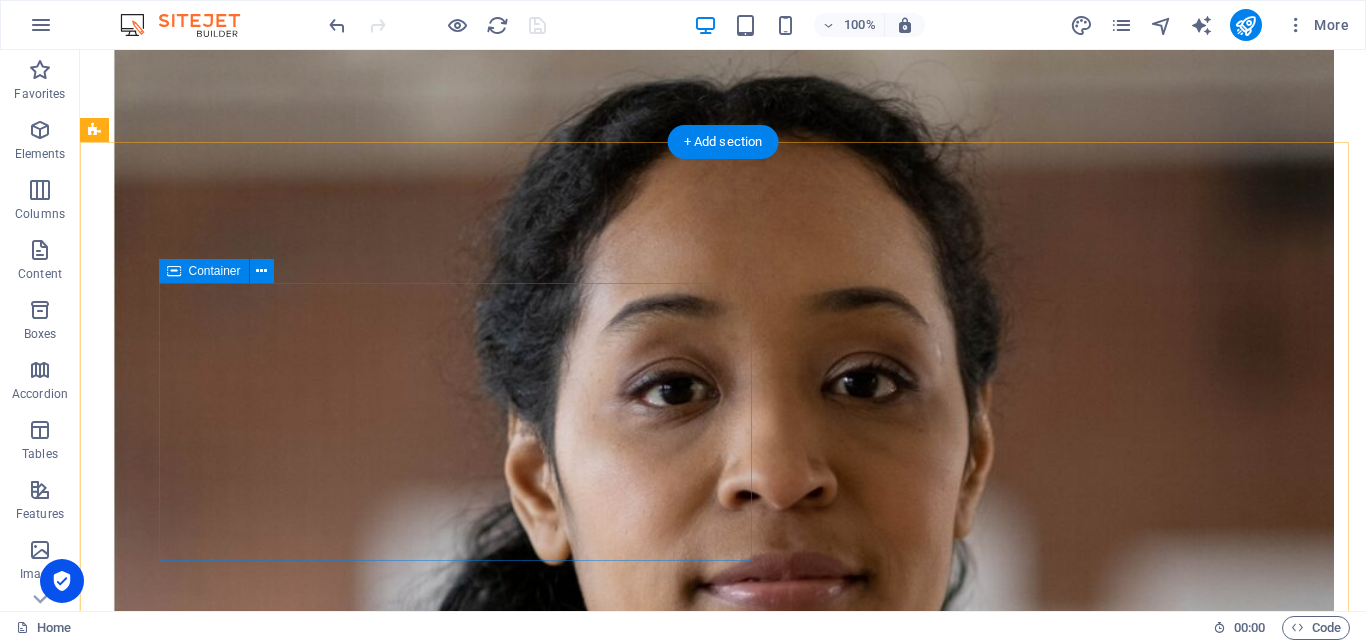 scroll, scrollTop: 0, scrollLeft: 0, axis: both 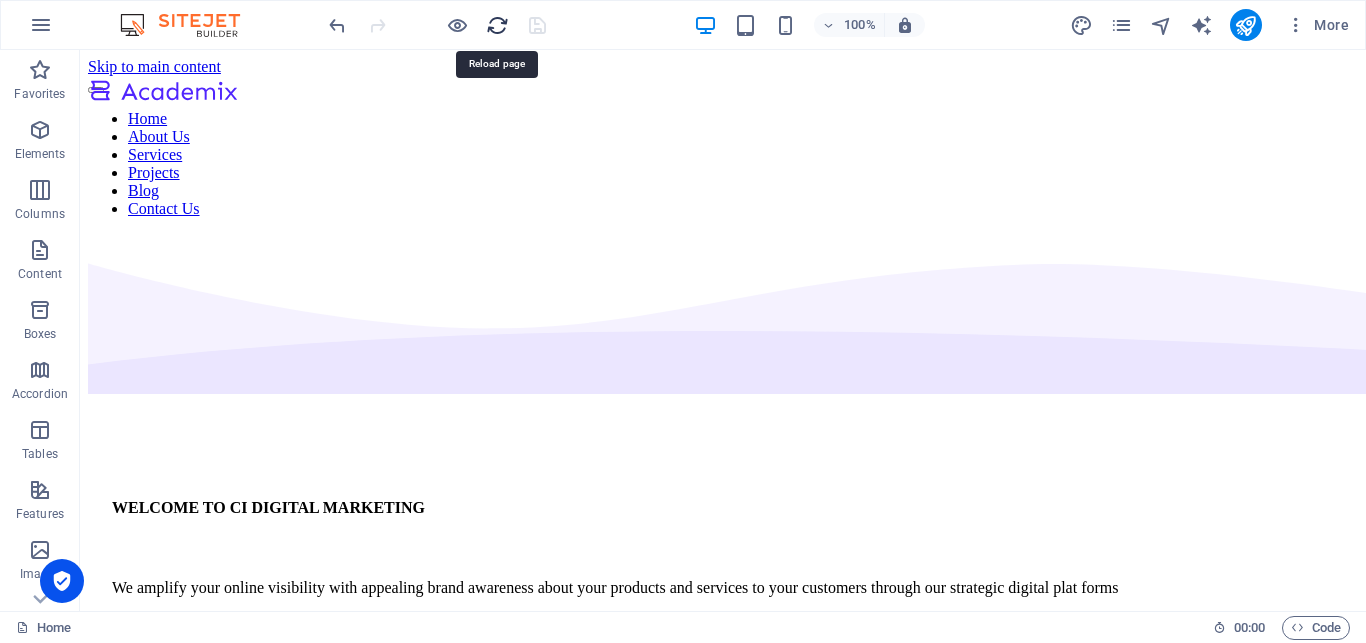 click at bounding box center [497, 25] 